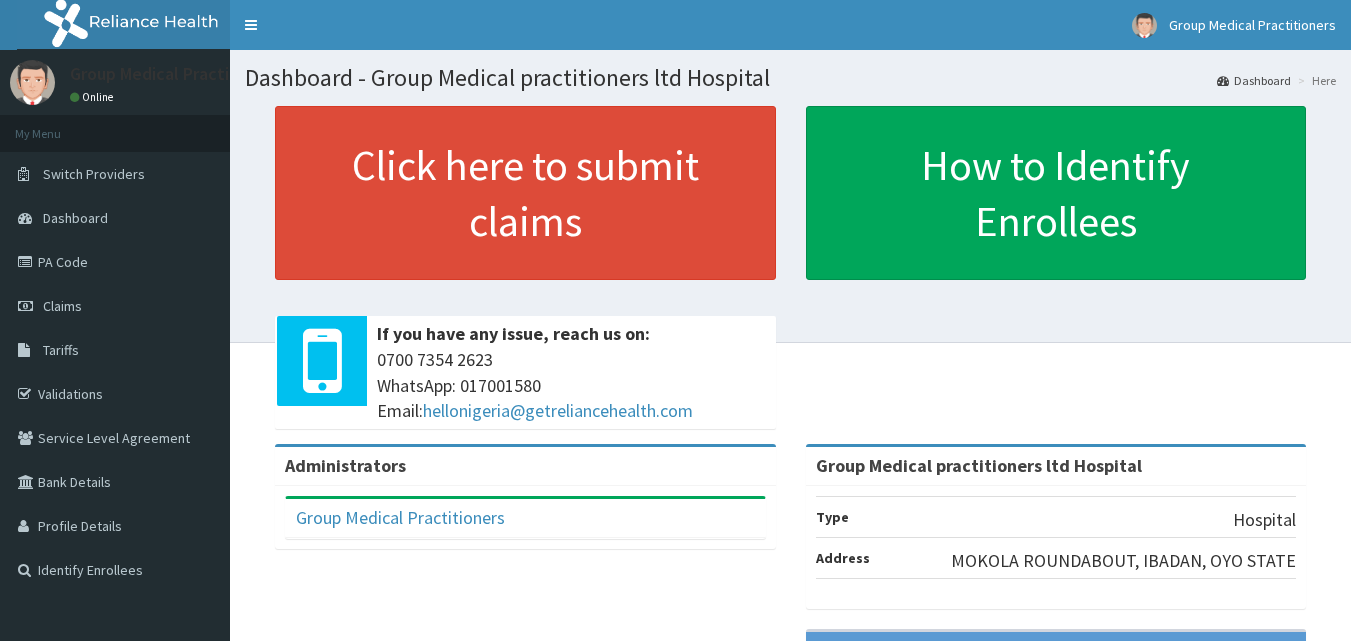 scroll, scrollTop: 0, scrollLeft: 0, axis: both 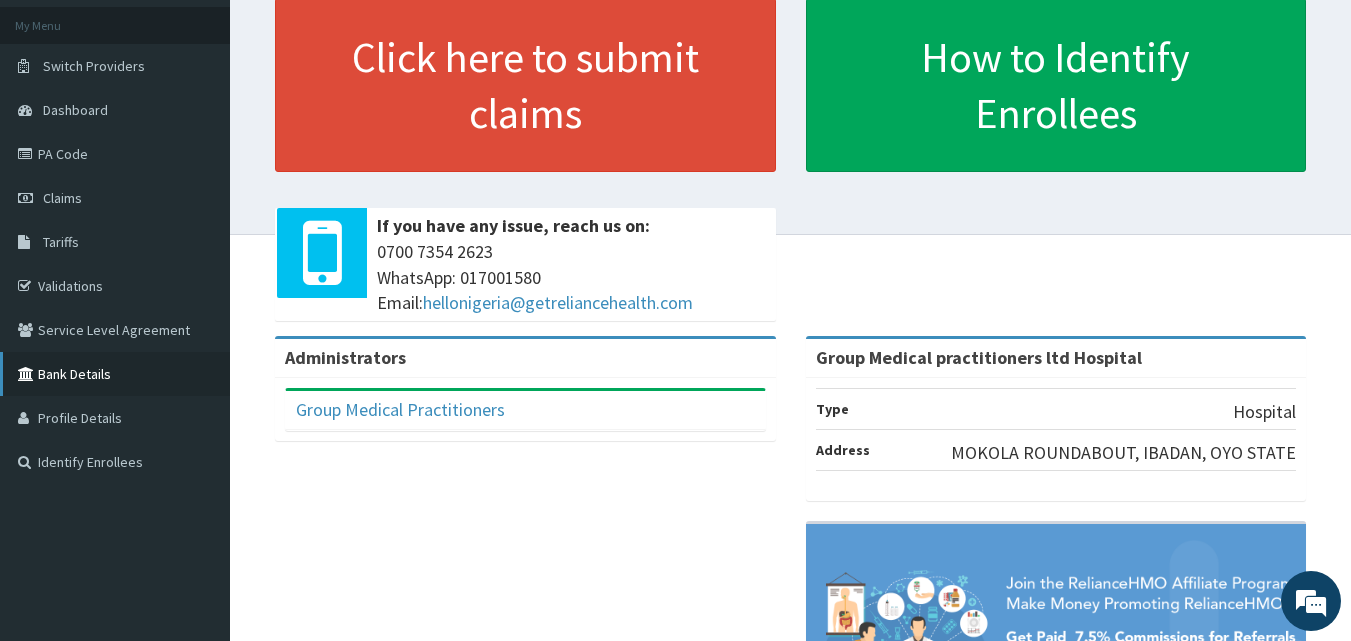 click on "Bank Details" at bounding box center (115, 374) 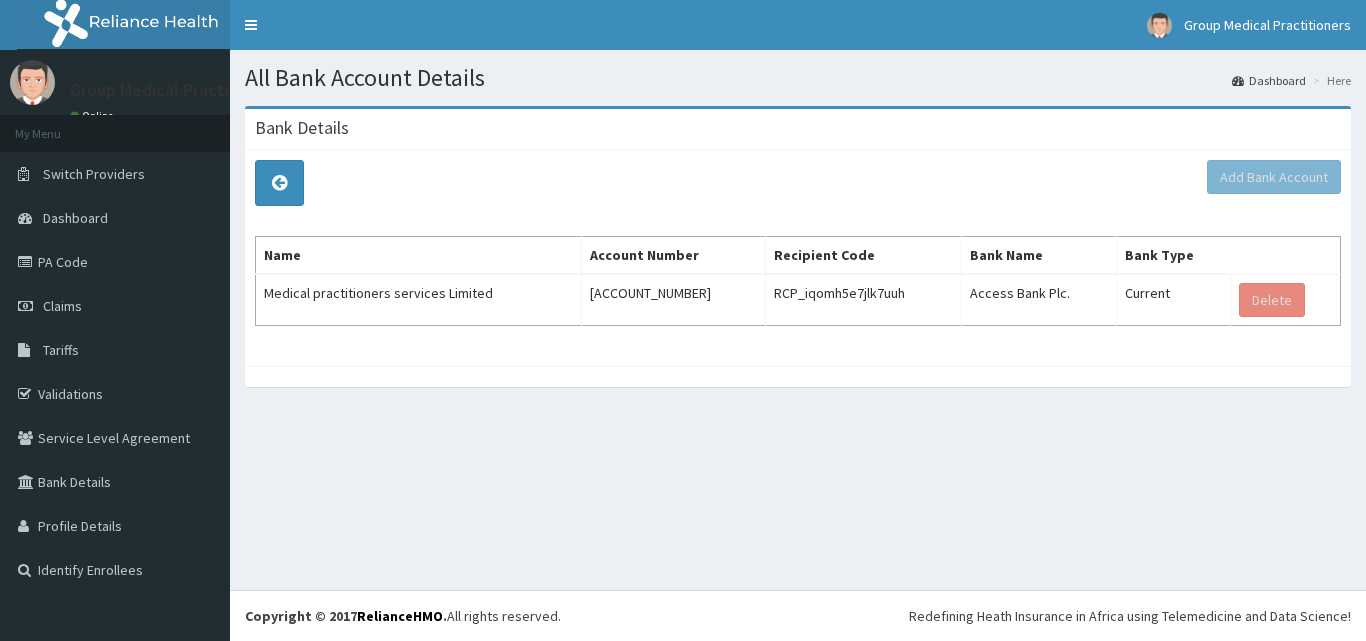 scroll, scrollTop: 0, scrollLeft: 0, axis: both 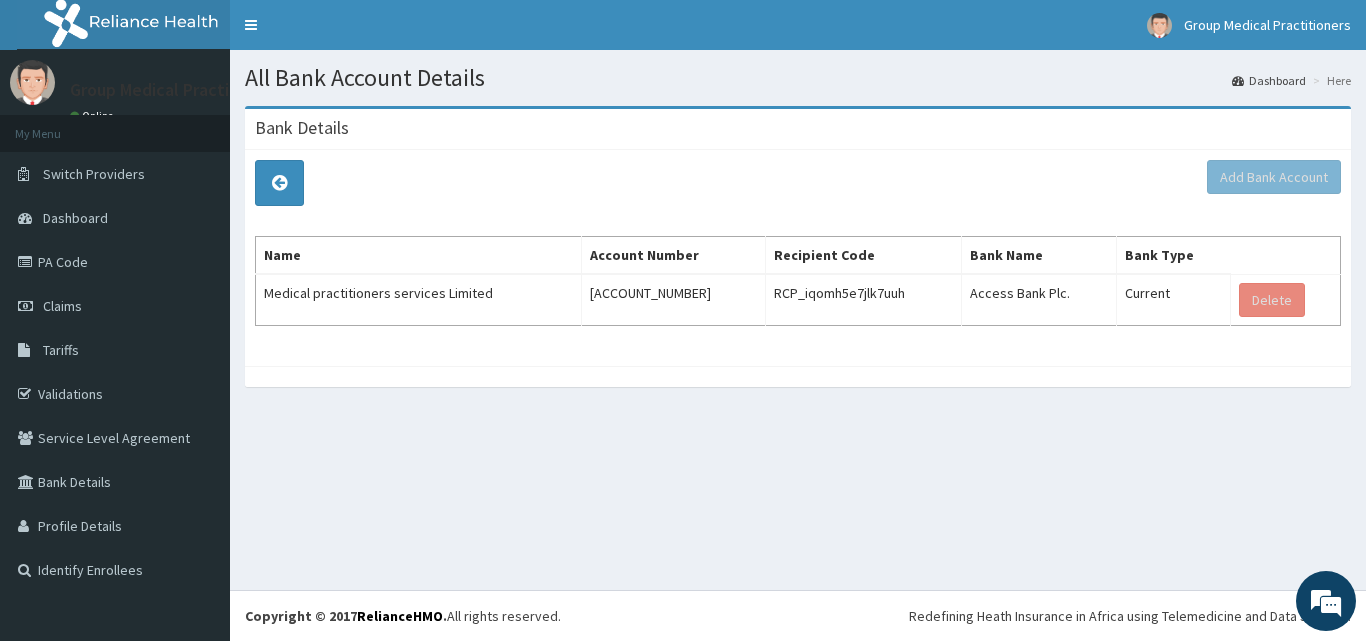 click on "Add Bank Account Name Account Number Recipient Code Bank Name Bank Type Medical practitioners services Limited 0033389677 RCP_iqomh5e7jlk7uuh Access Bank Plc. Current Delete" at bounding box center (798, 258) 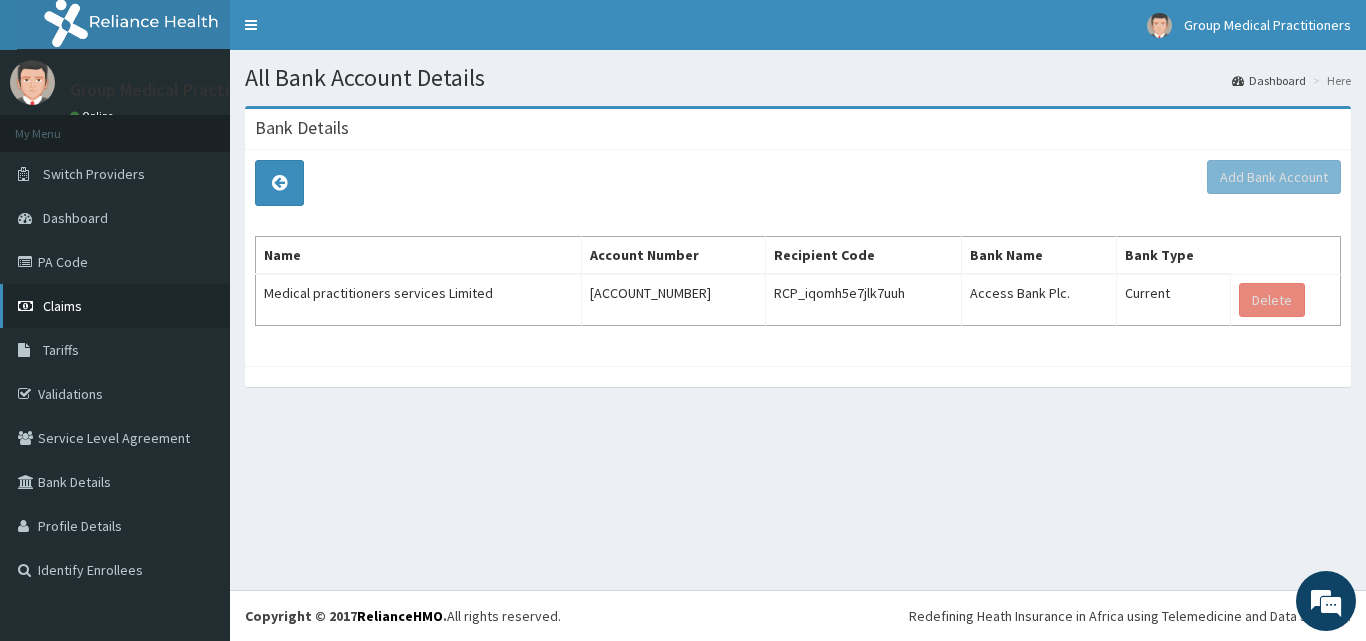 click on "Claims" at bounding box center (115, 306) 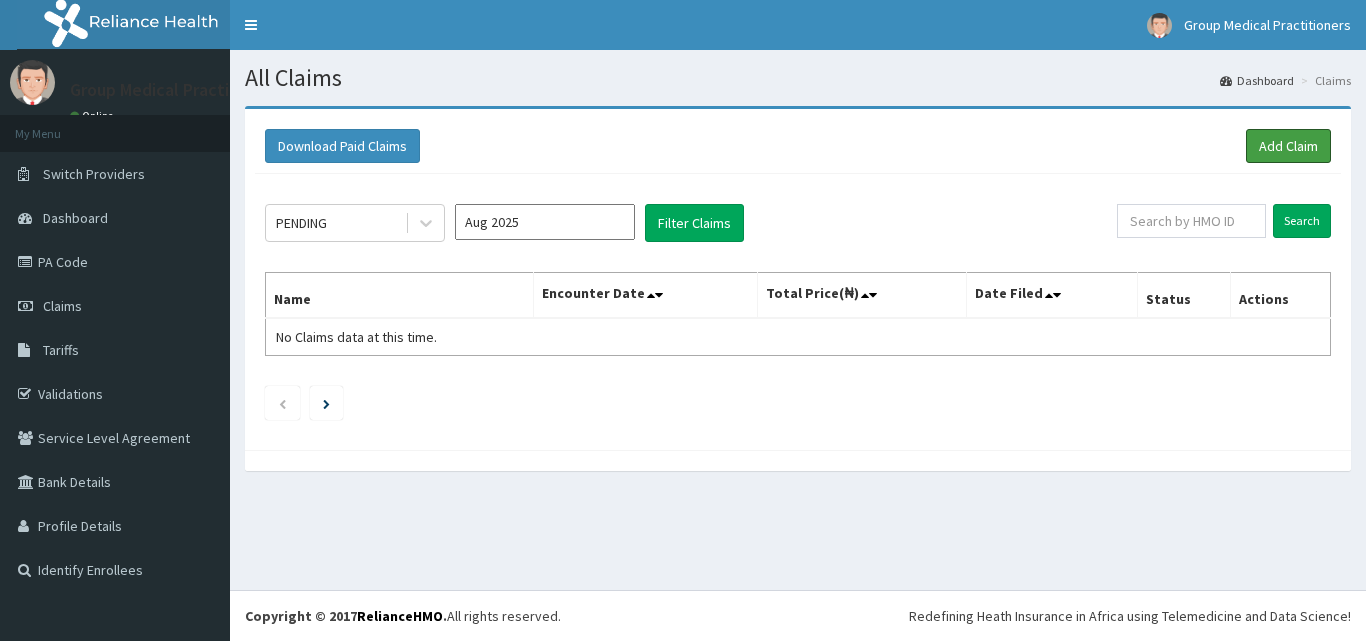 click on "Add Claim" at bounding box center (1288, 146) 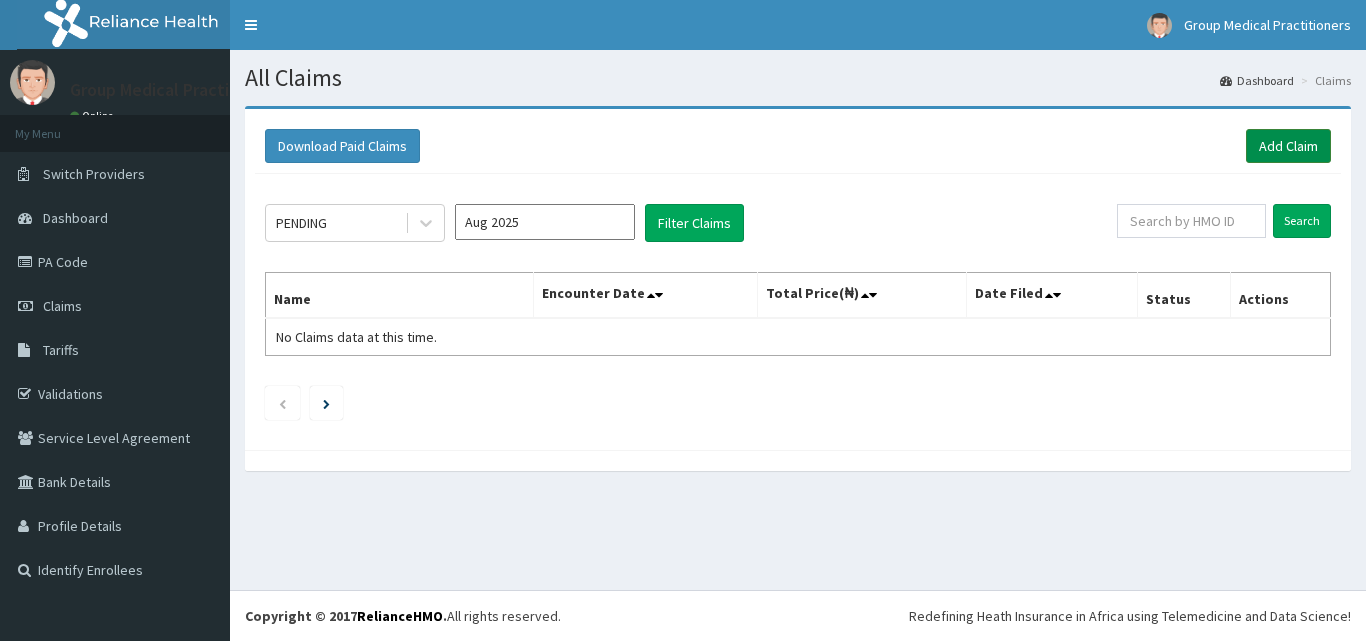 scroll, scrollTop: 0, scrollLeft: 0, axis: both 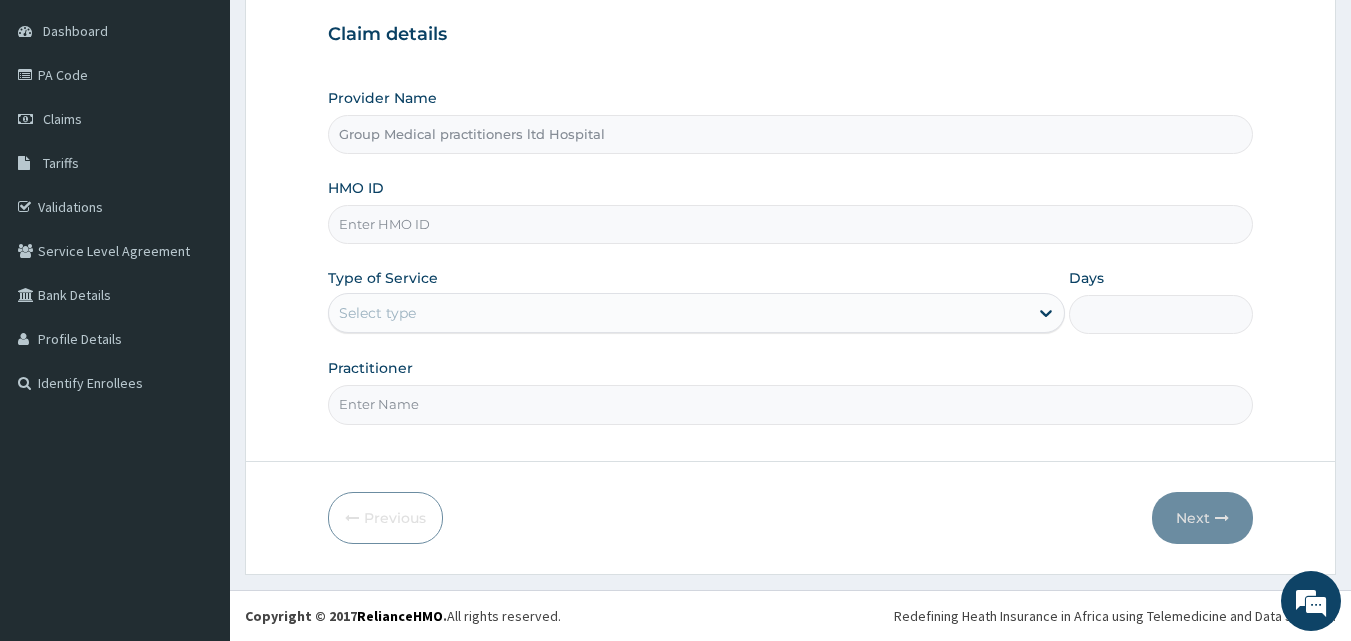 click on "HMO ID" at bounding box center [791, 224] 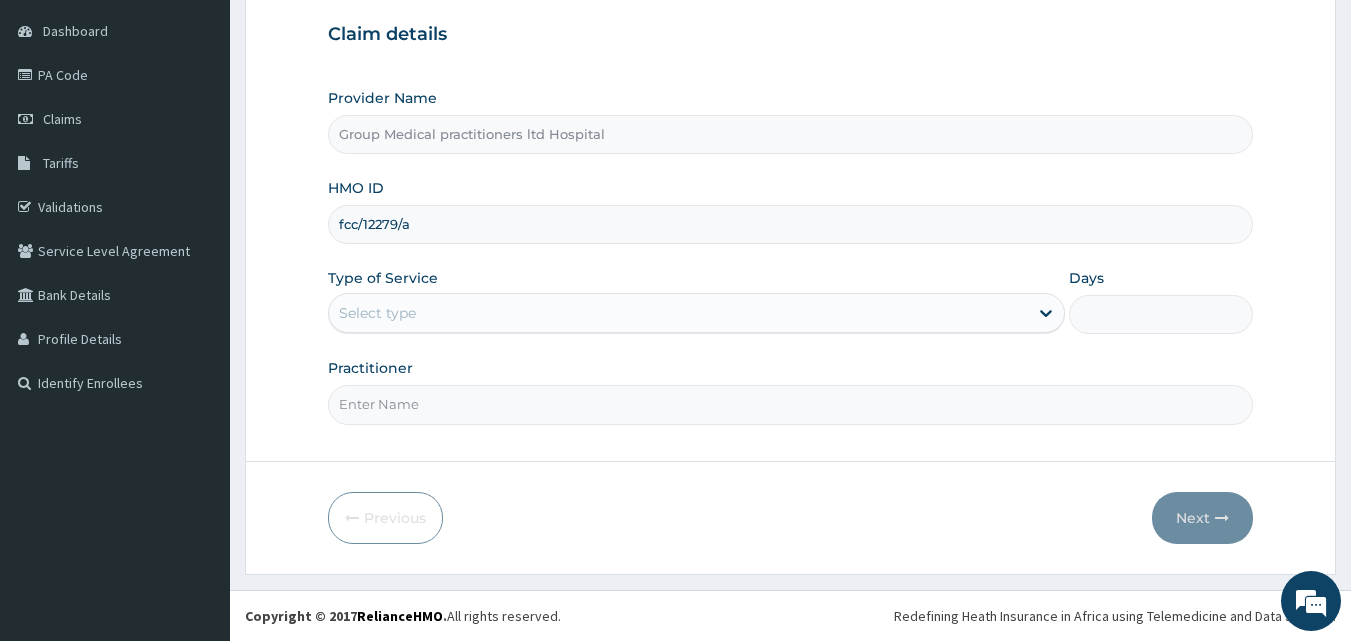 type on "fcc/12279/a" 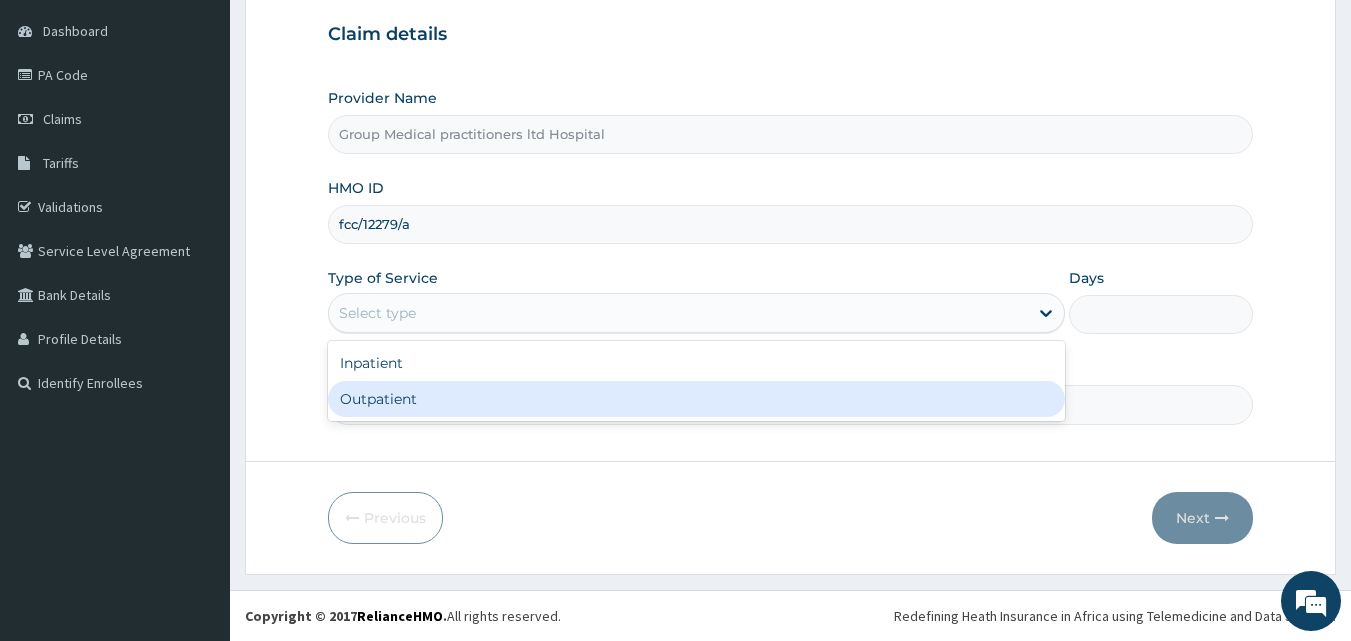 click on "Outpatient" at bounding box center [696, 399] 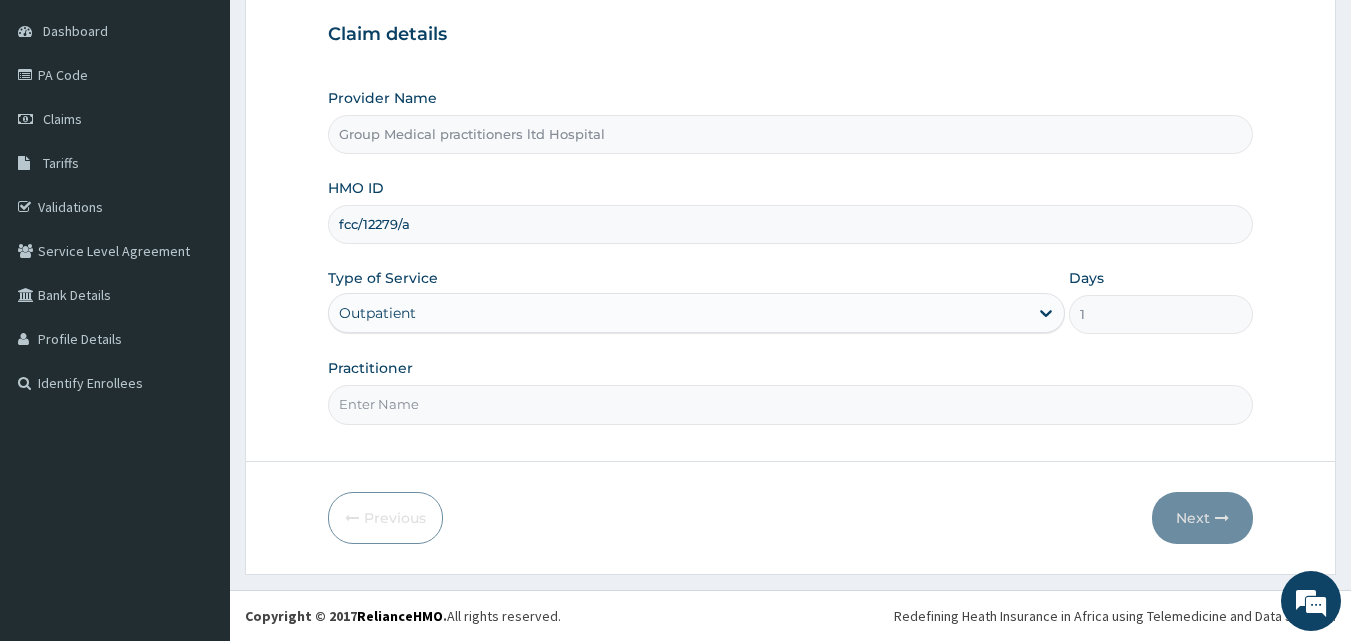 click on "Practitioner" at bounding box center [791, 404] 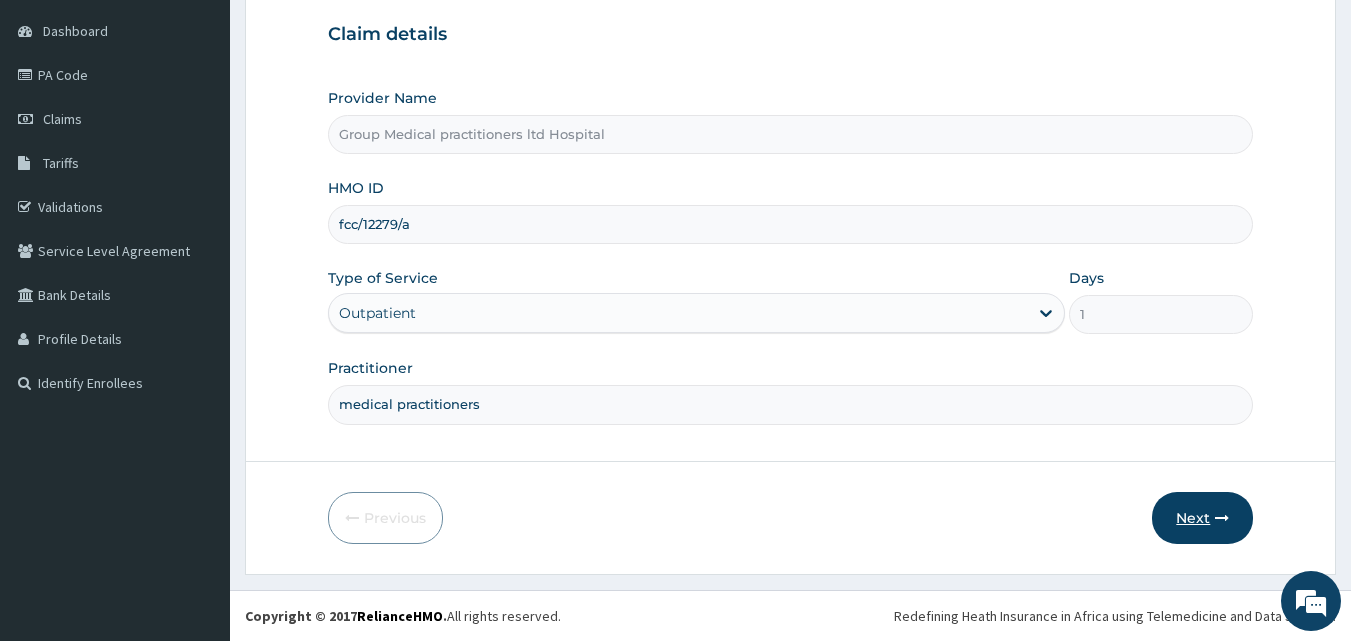type on "medical practitioners" 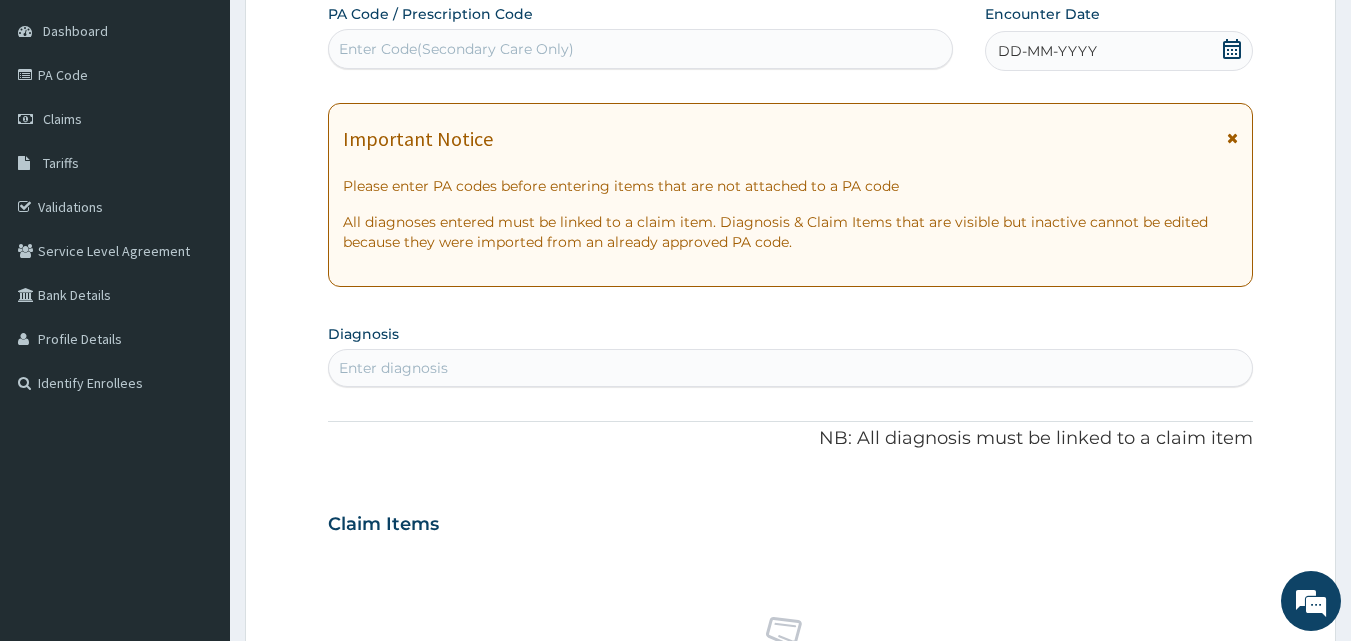 click 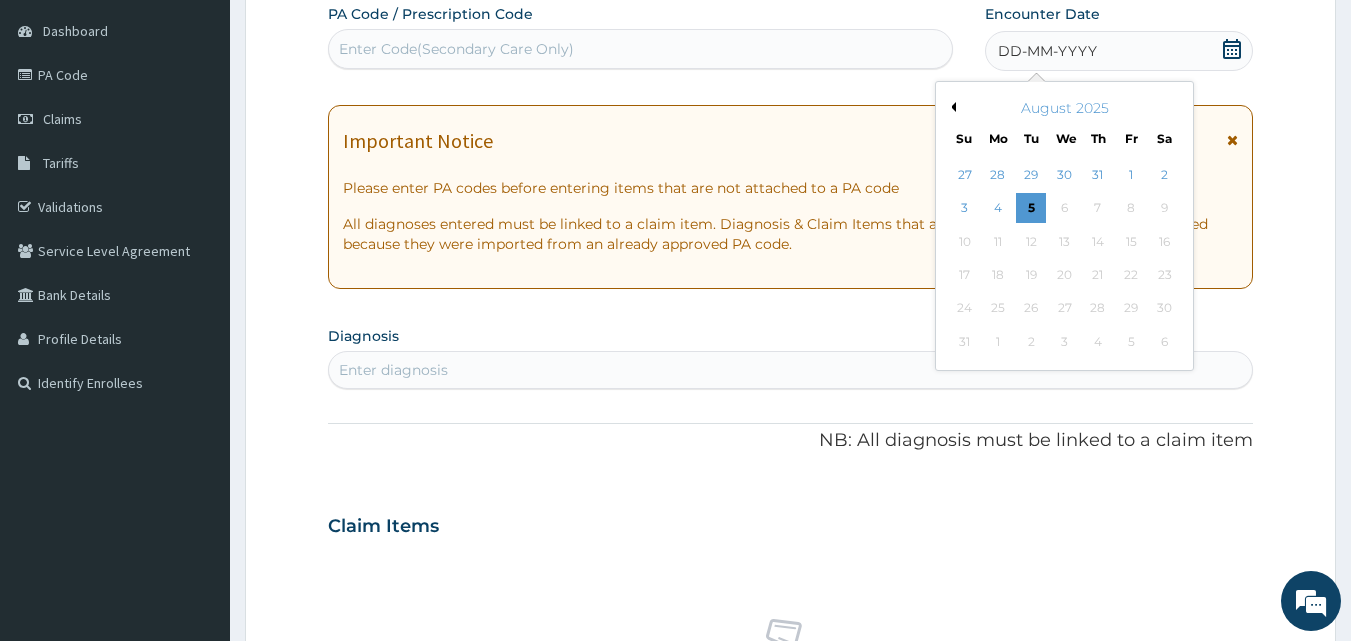 click on "August 2025" at bounding box center (1064, 108) 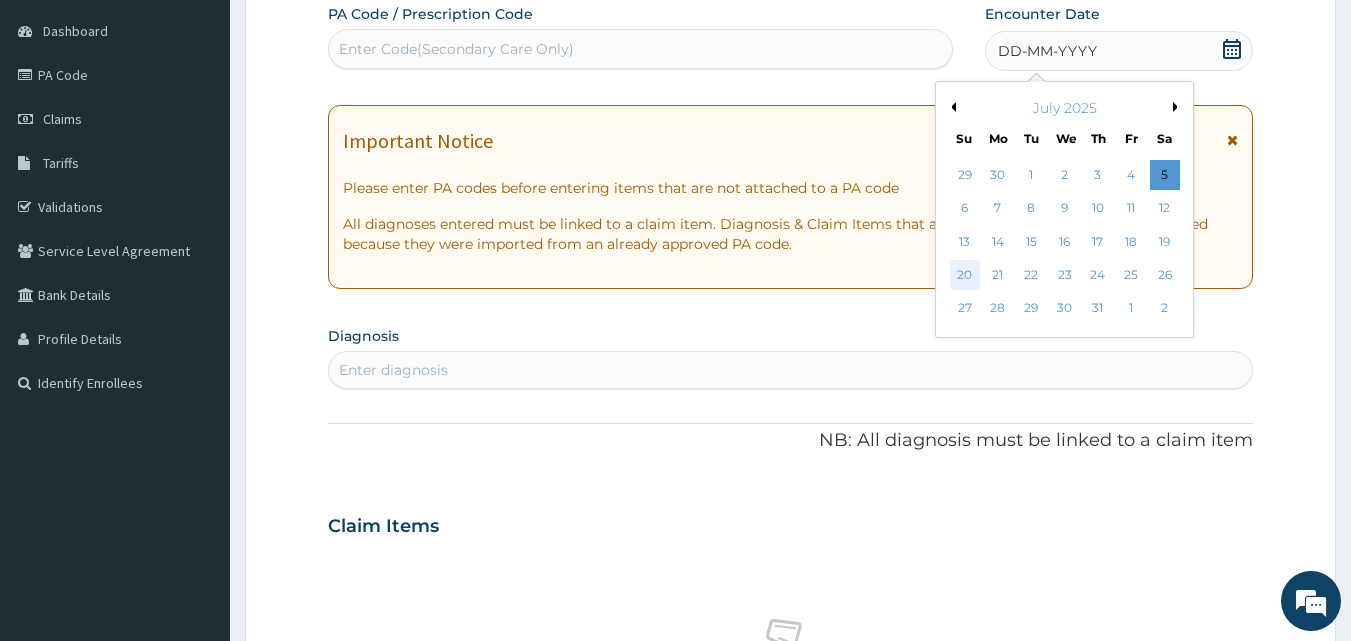 click on "20" at bounding box center [965, 275] 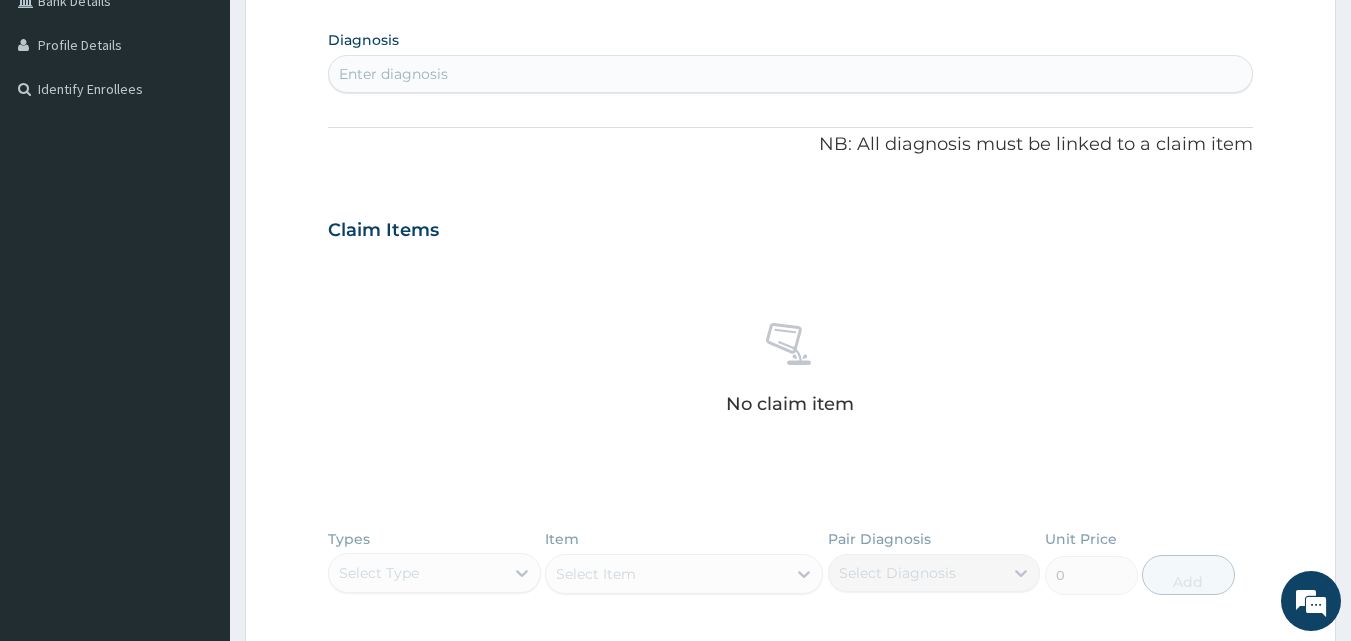 scroll, scrollTop: 487, scrollLeft: 0, axis: vertical 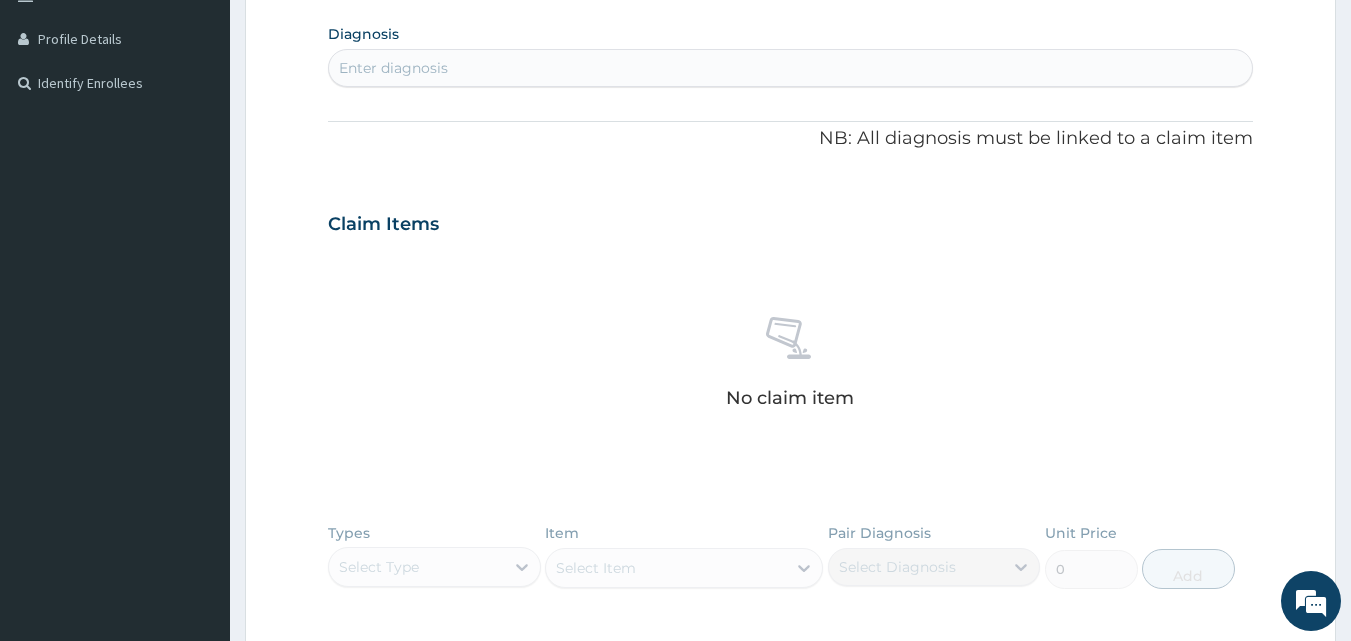 click on "Enter diagnosis" at bounding box center [393, 68] 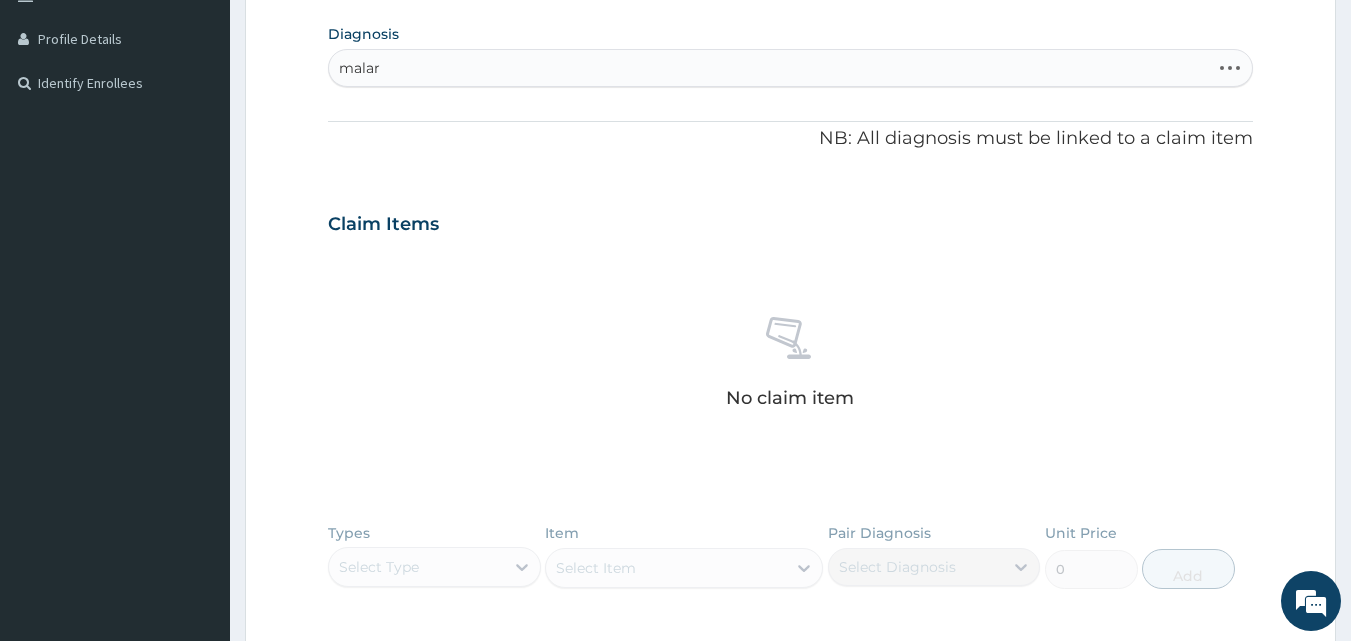 type on "malari" 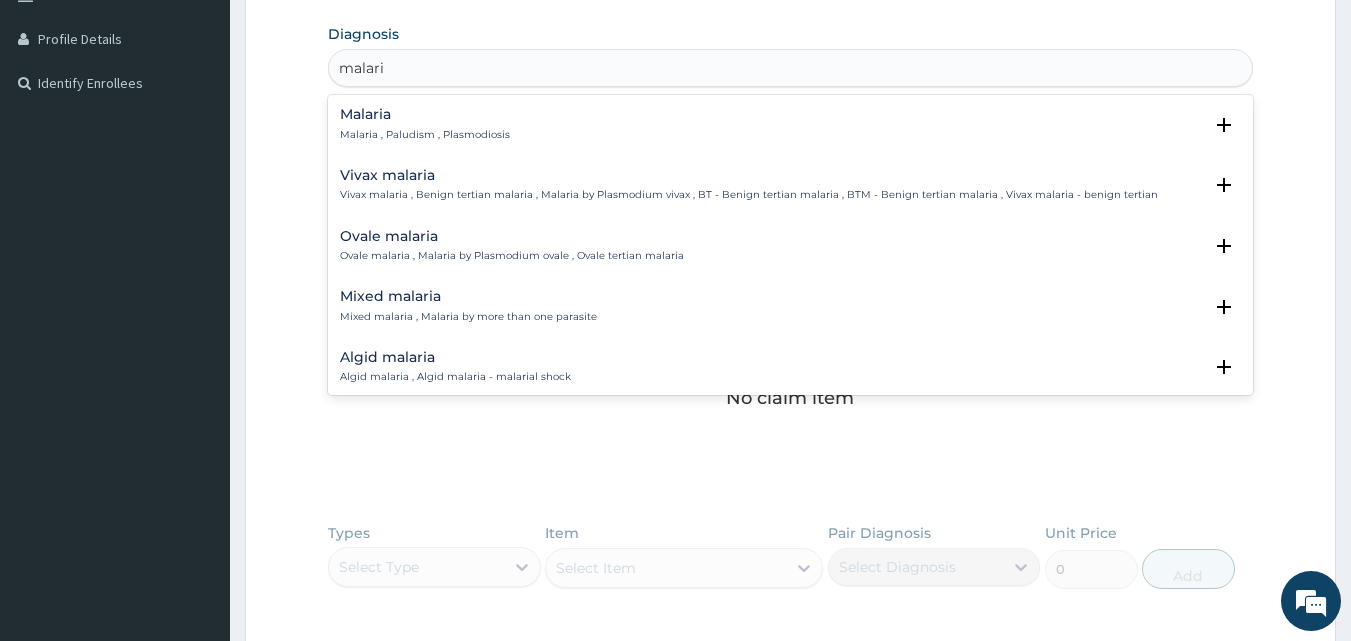 click on "Malaria , Paludism , Plasmodiosis" at bounding box center (425, 135) 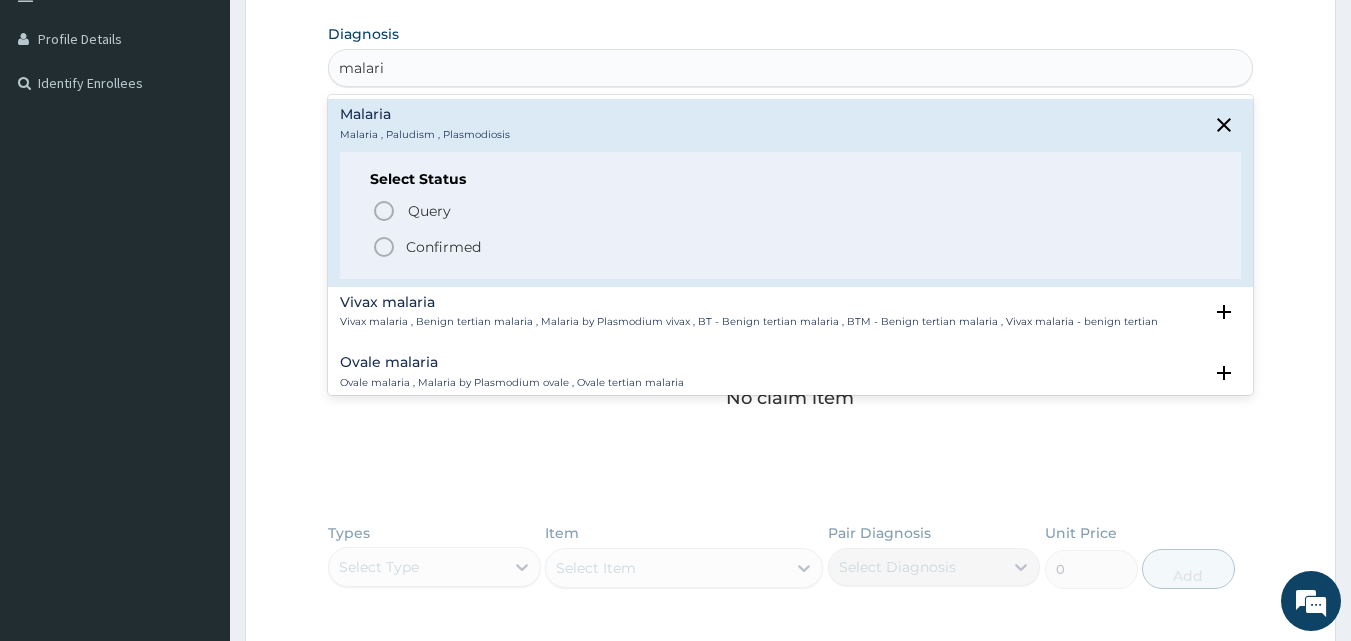 click 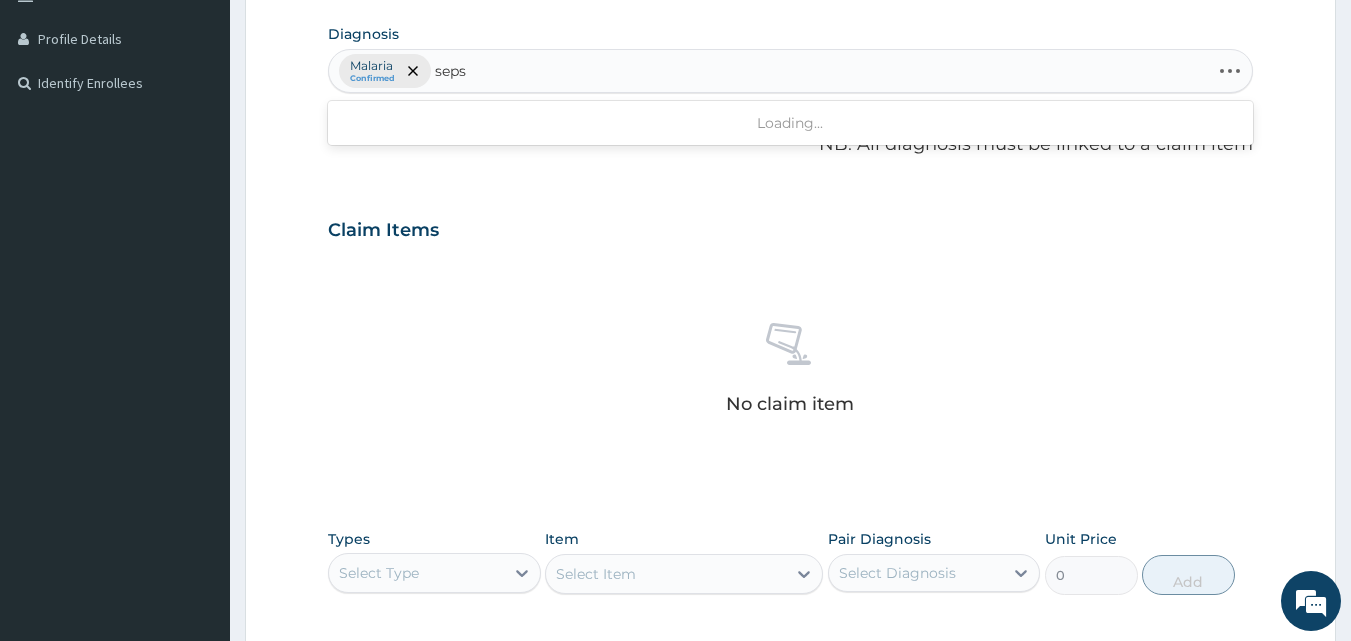 type on "sepsi" 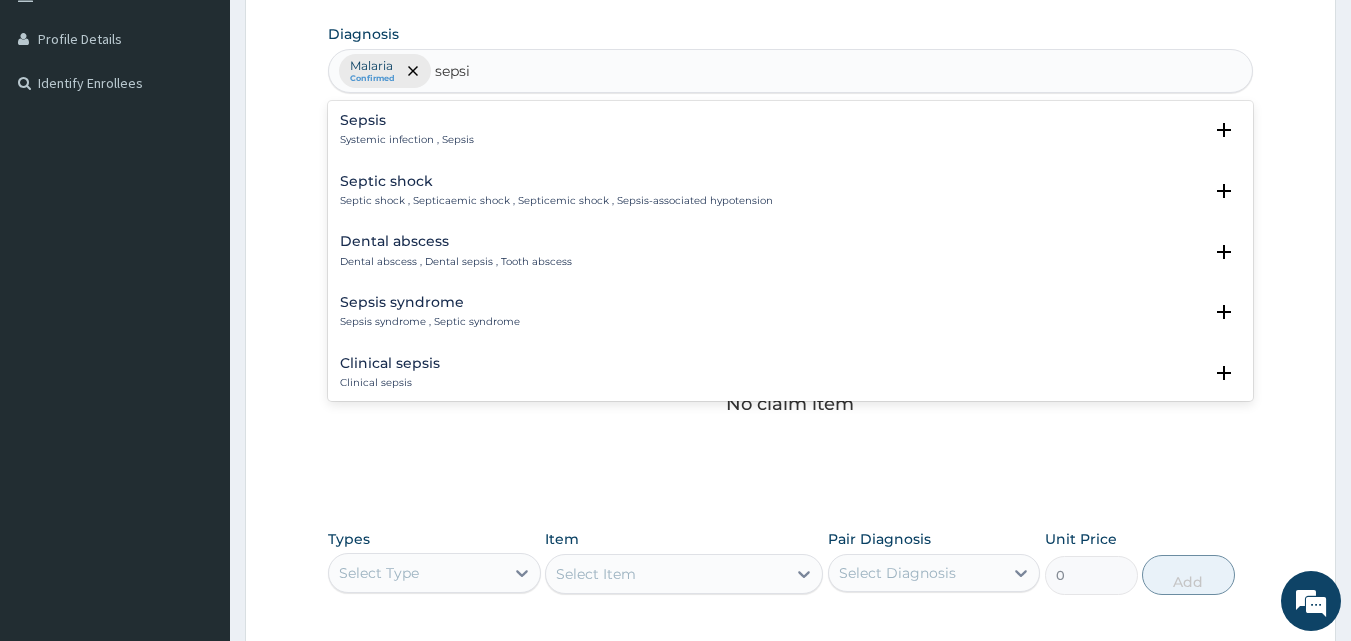 click on "Systemic infection , Sepsis" at bounding box center [407, 140] 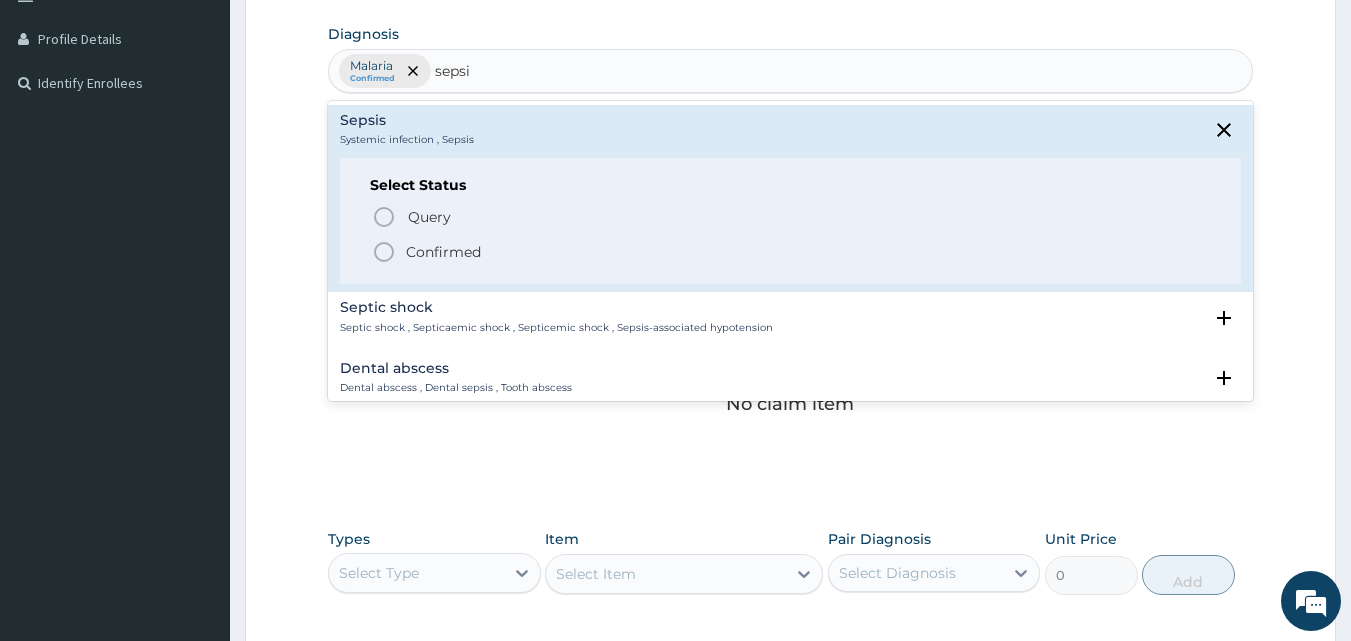 click 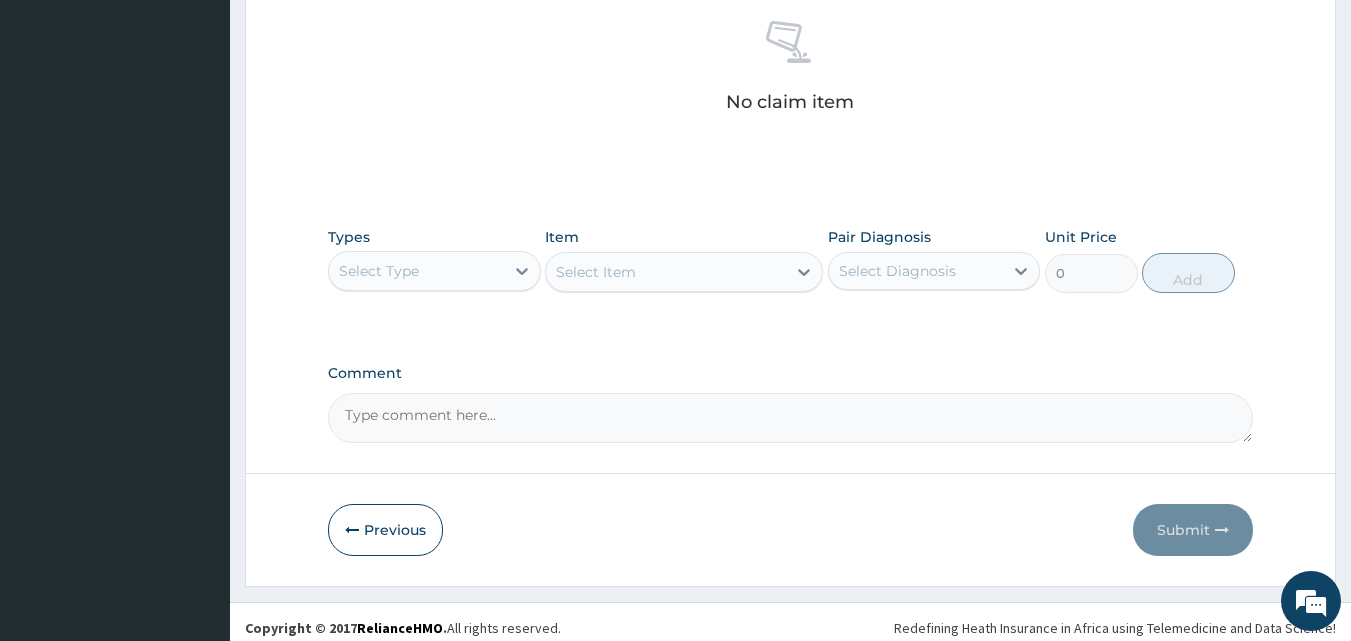 scroll, scrollTop: 801, scrollLeft: 0, axis: vertical 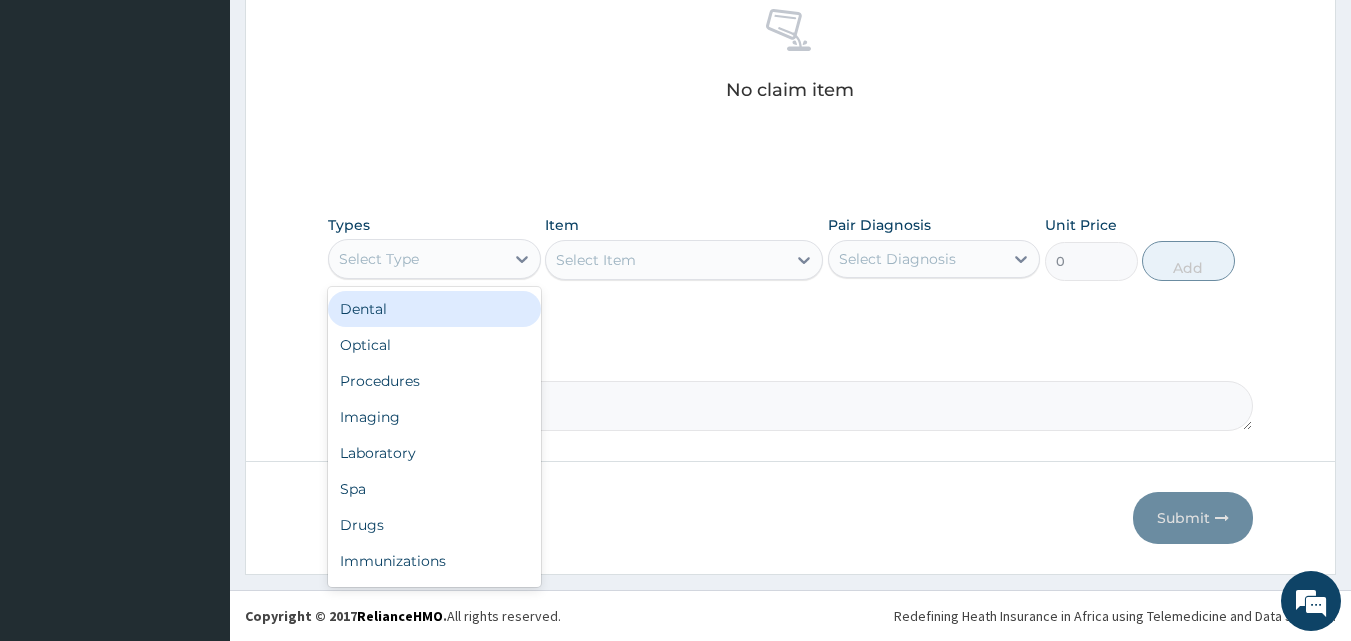 click on "Select Type" at bounding box center [379, 259] 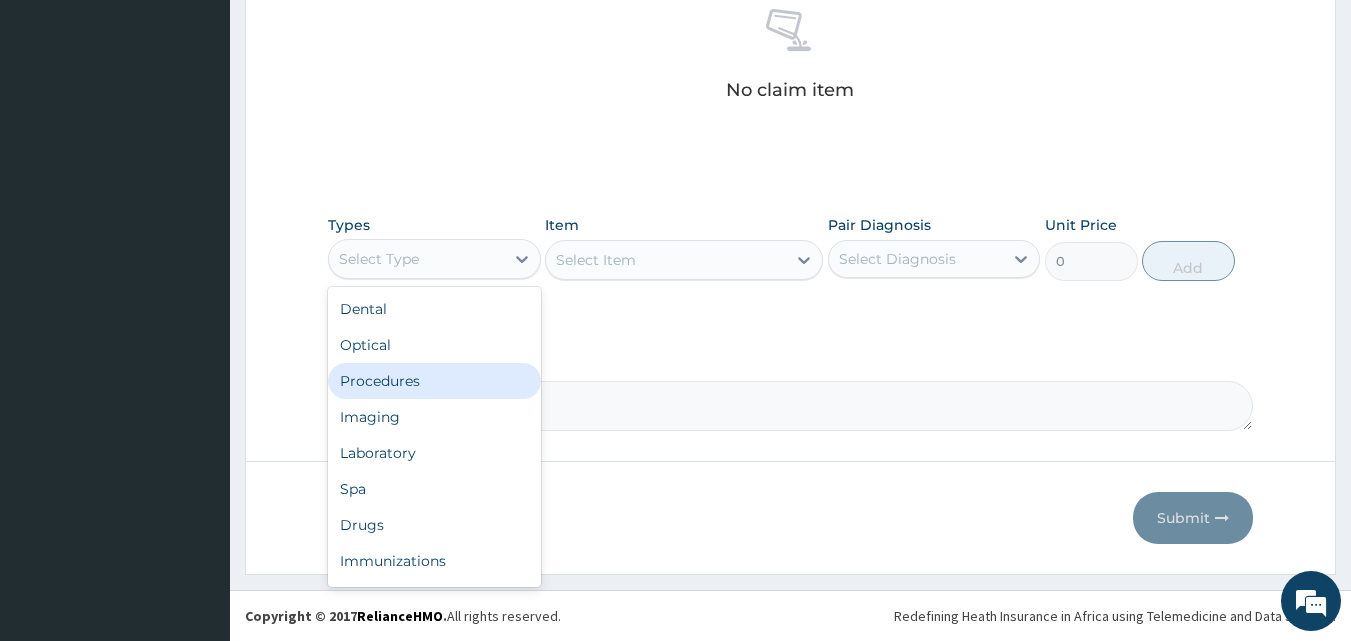 click on "Procedures" at bounding box center [434, 381] 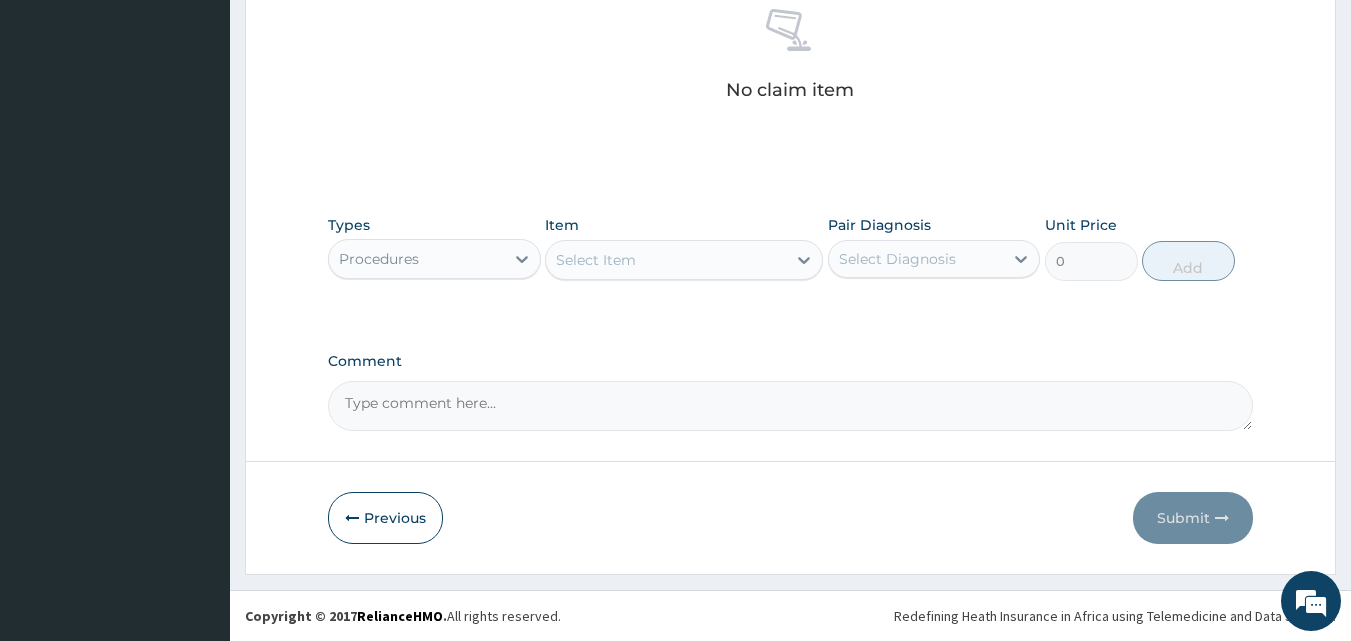 click on "Select Item" at bounding box center [596, 260] 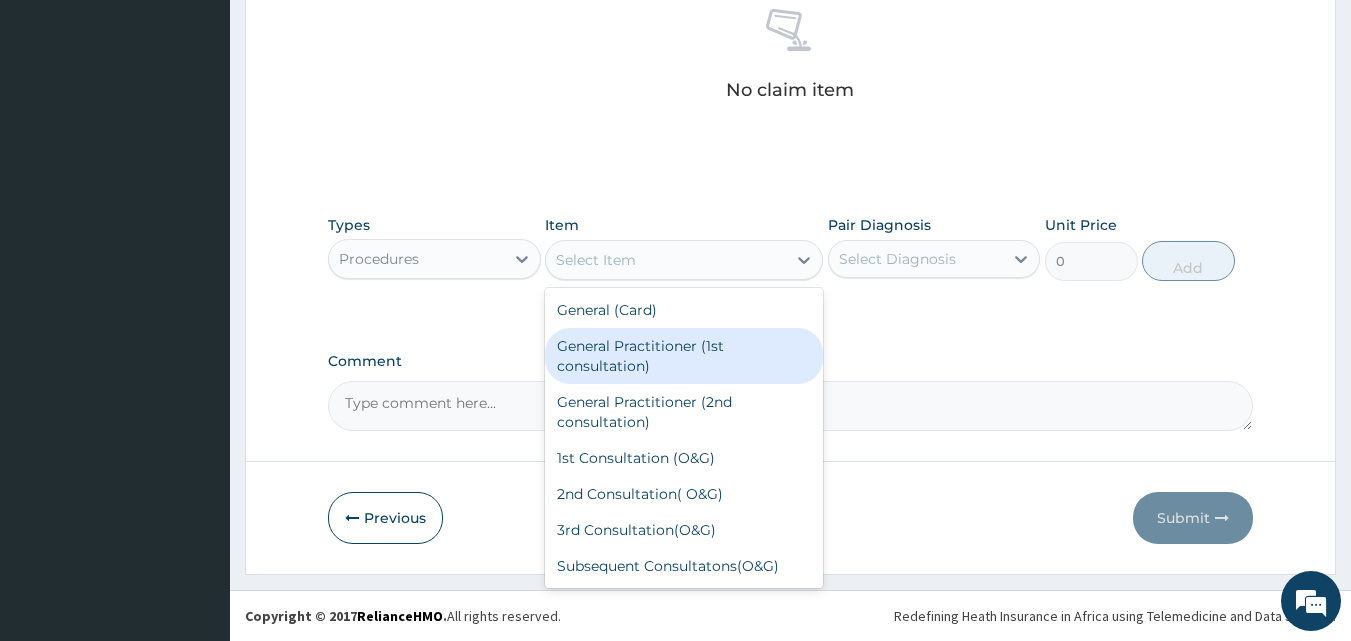 click on "General Practitioner (1st consultation)" at bounding box center [684, 356] 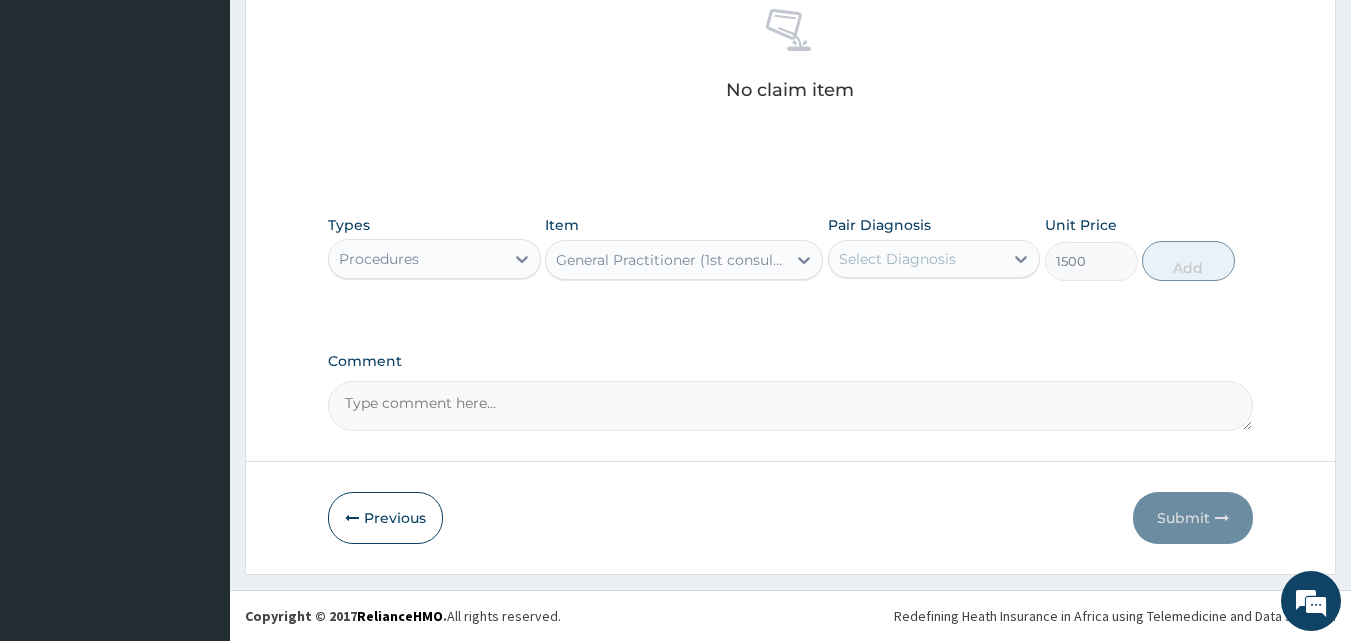 click on "Select Diagnosis" at bounding box center (897, 259) 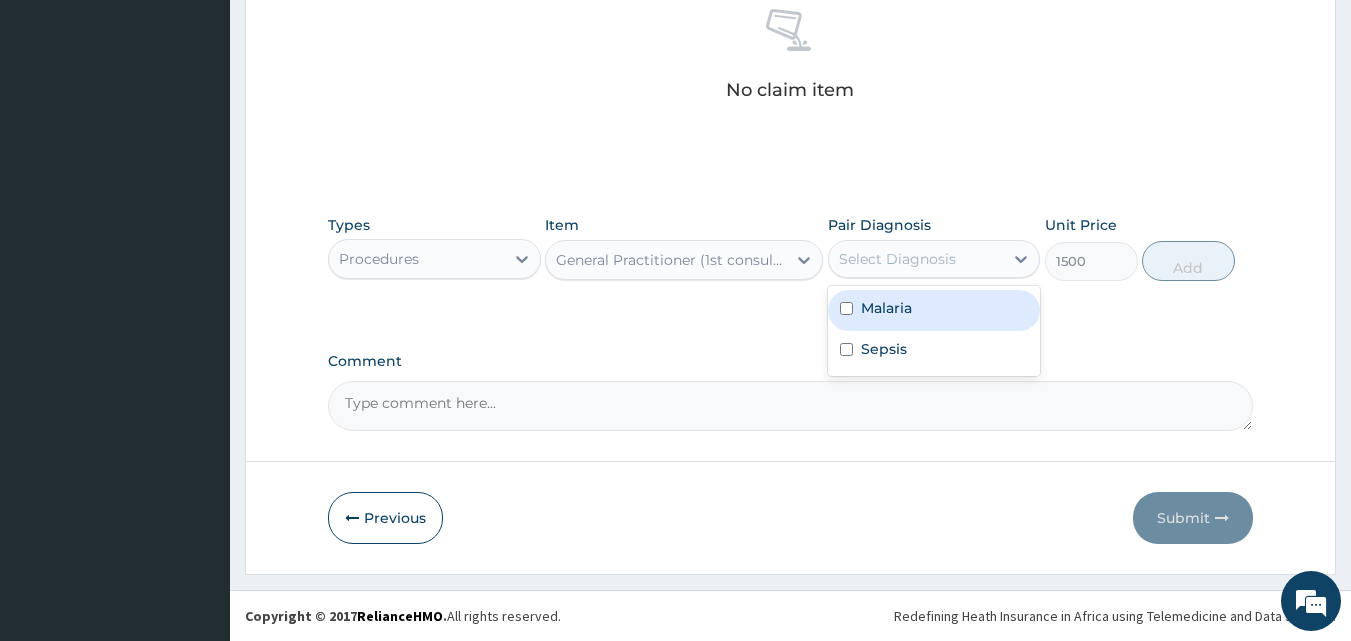 click on "Malaria" at bounding box center [886, 308] 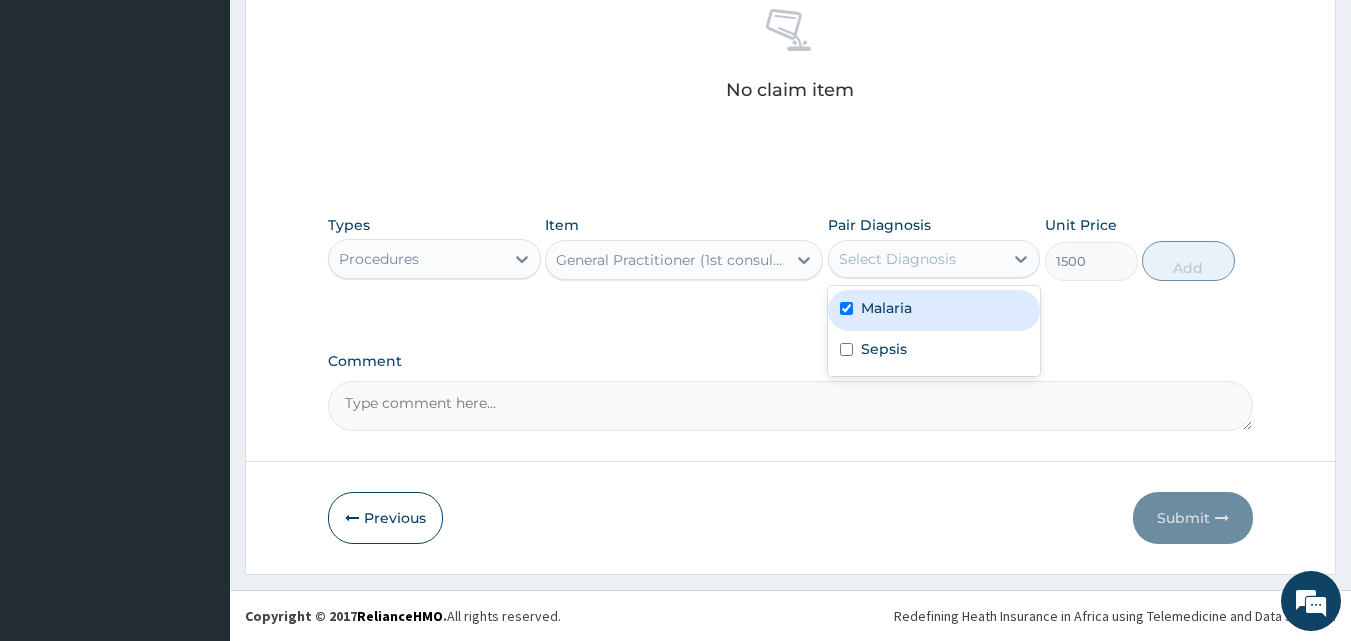 checkbox on "true" 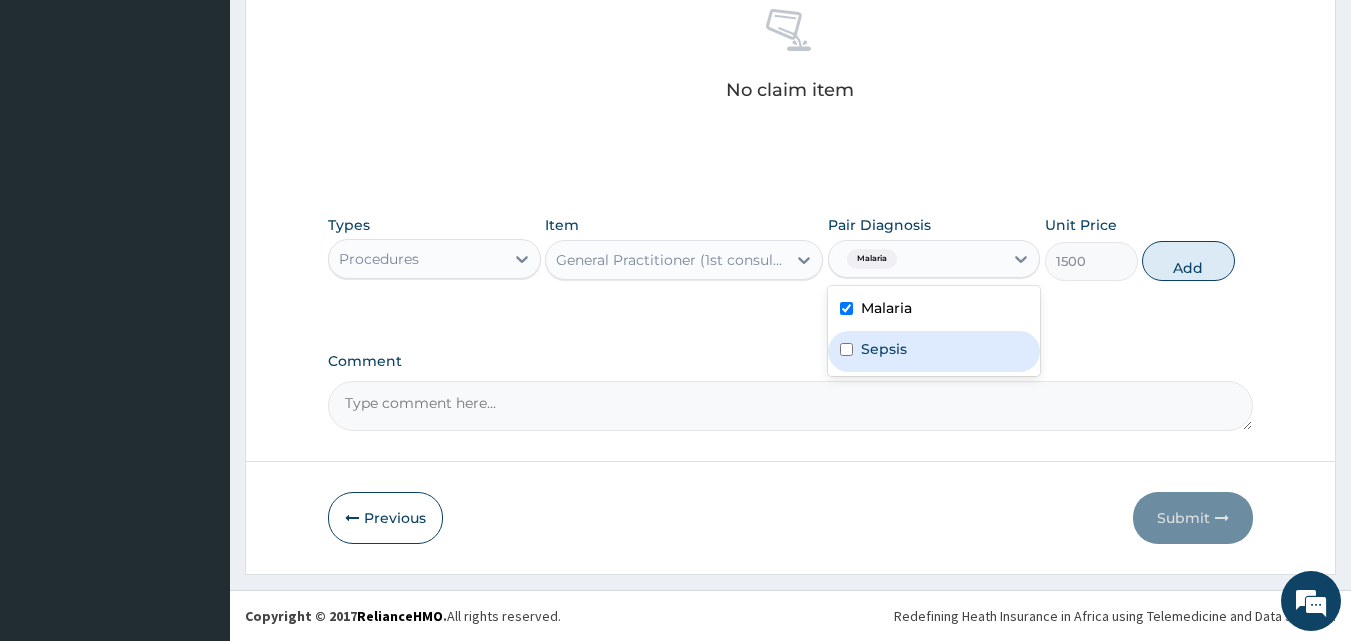 click on "Sepsis" at bounding box center [884, 349] 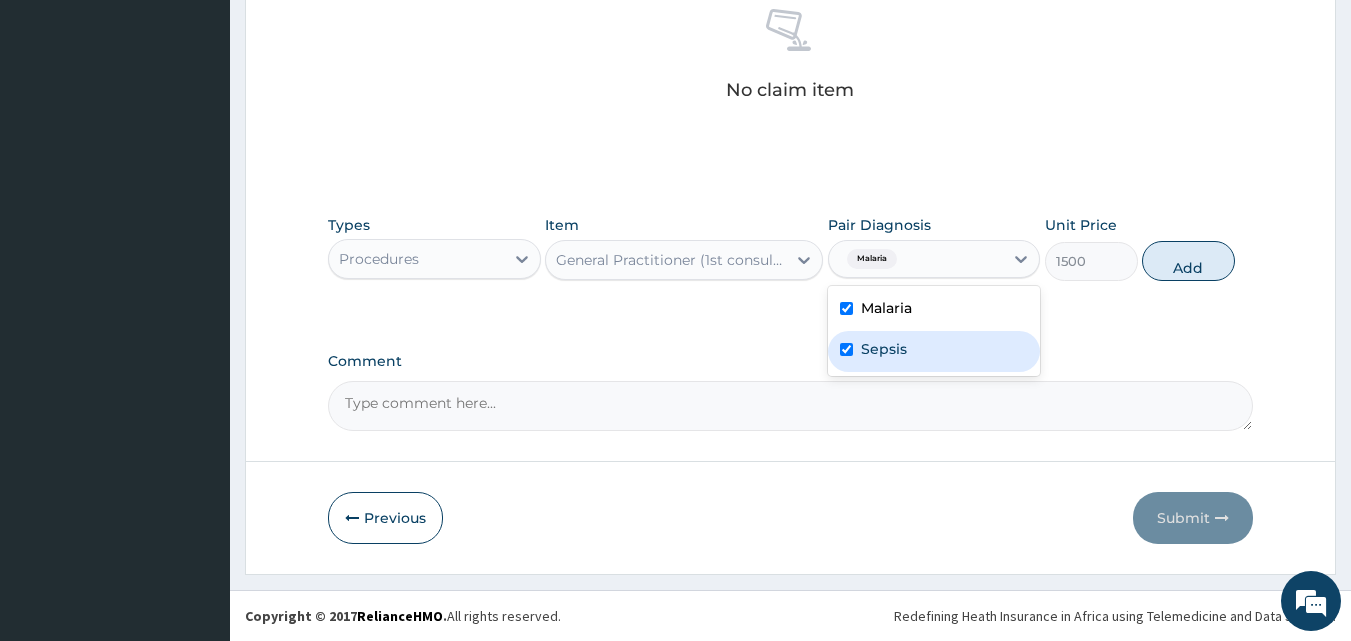 checkbox on "true" 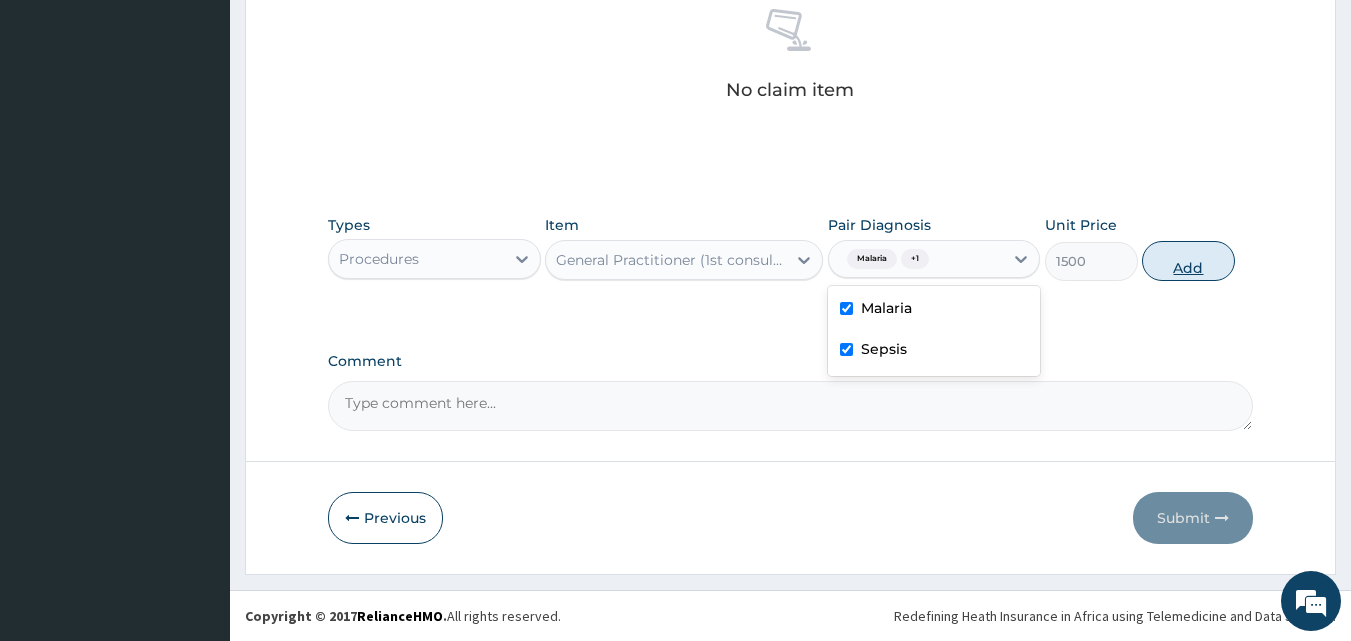click on "Add" at bounding box center [1188, 261] 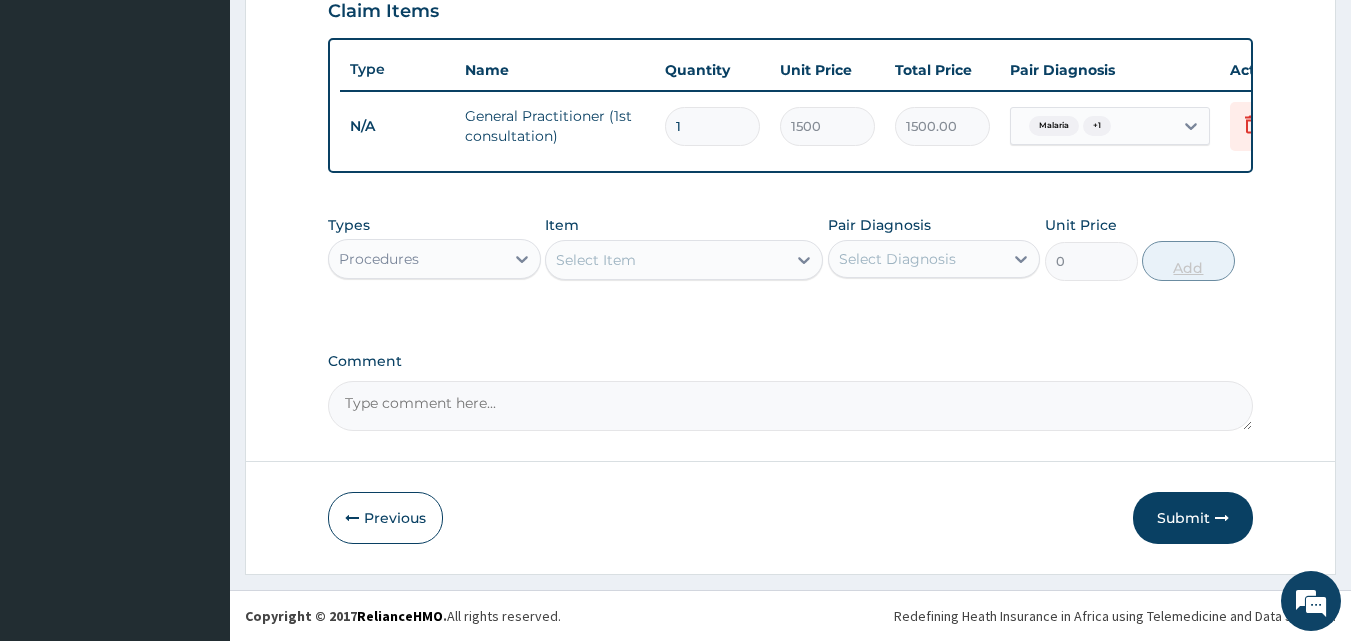 scroll, scrollTop: 721, scrollLeft: 0, axis: vertical 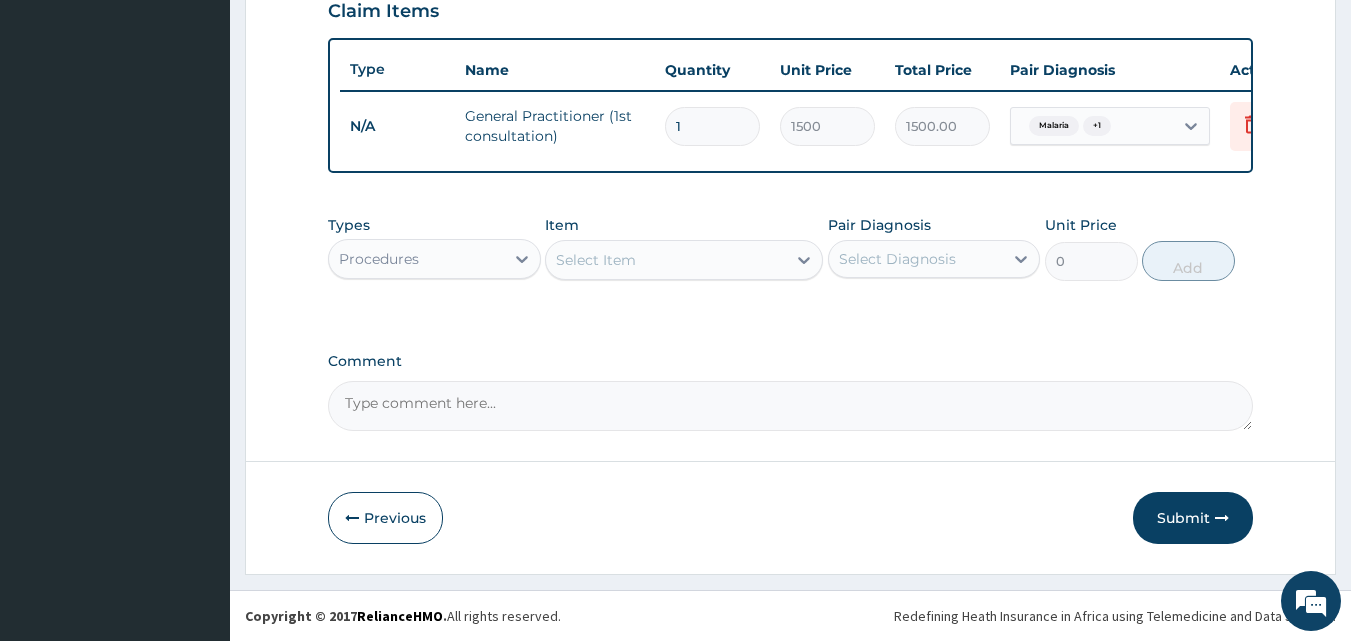 click on "Procedures" at bounding box center [416, 259] 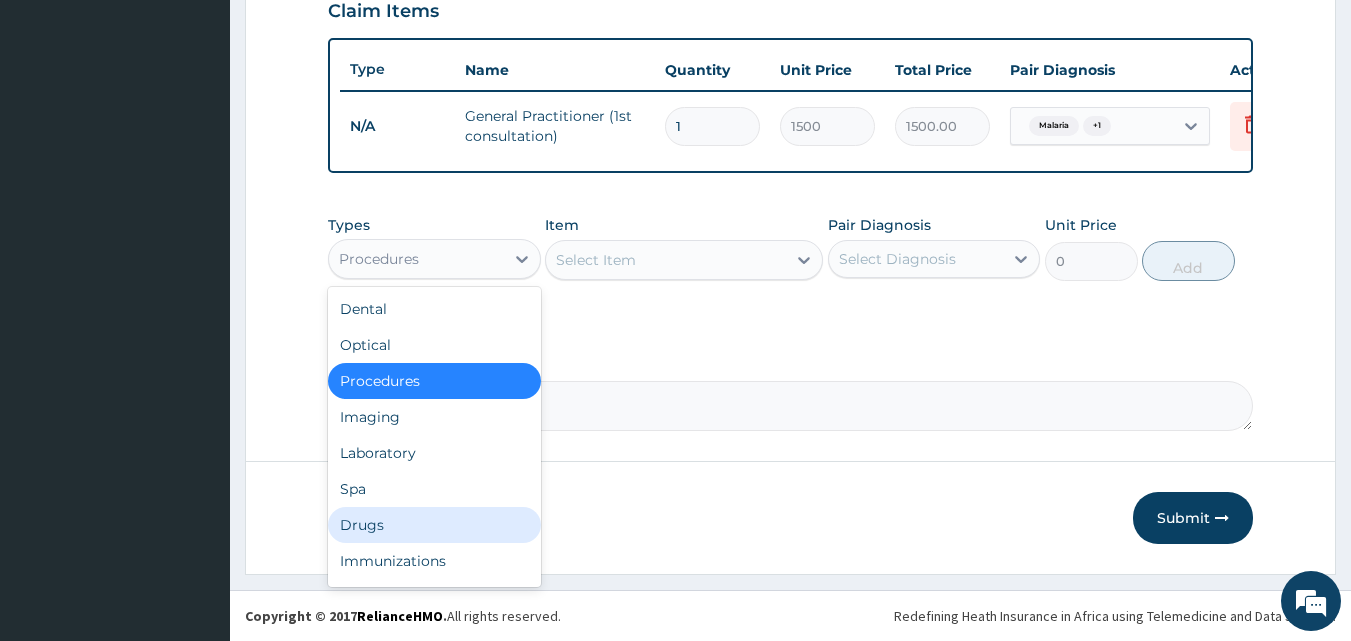 click on "Drugs" at bounding box center (434, 525) 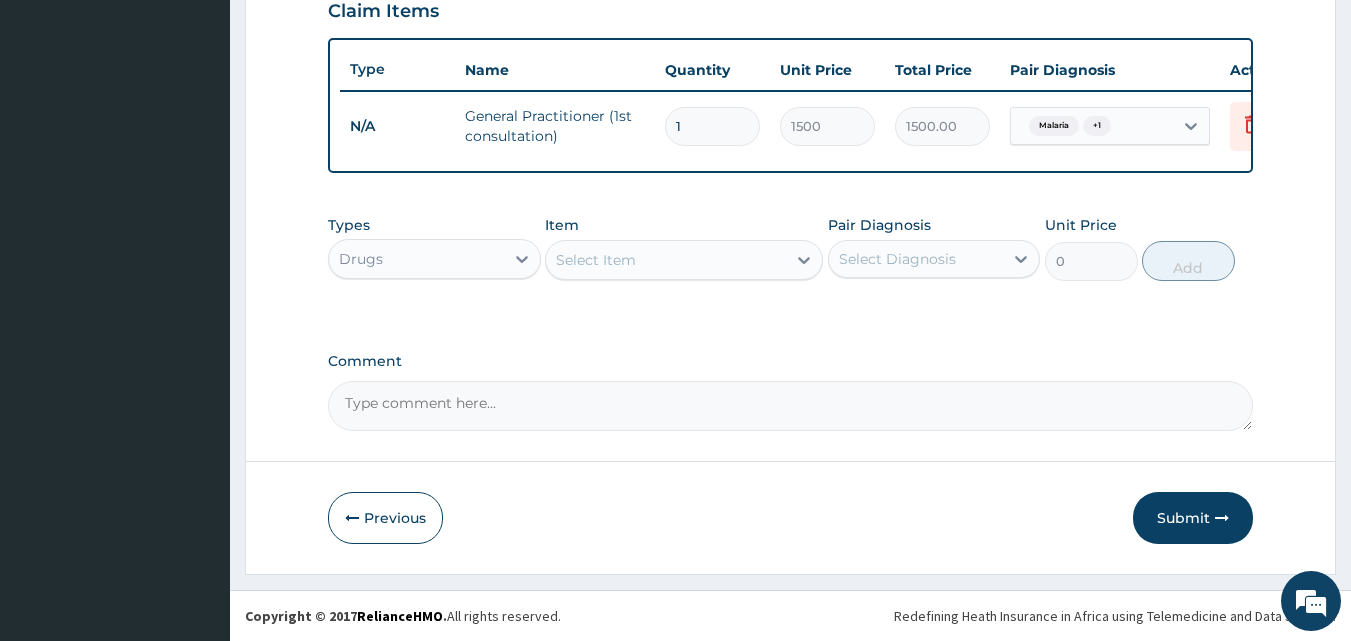 click on "Select Item" at bounding box center (596, 260) 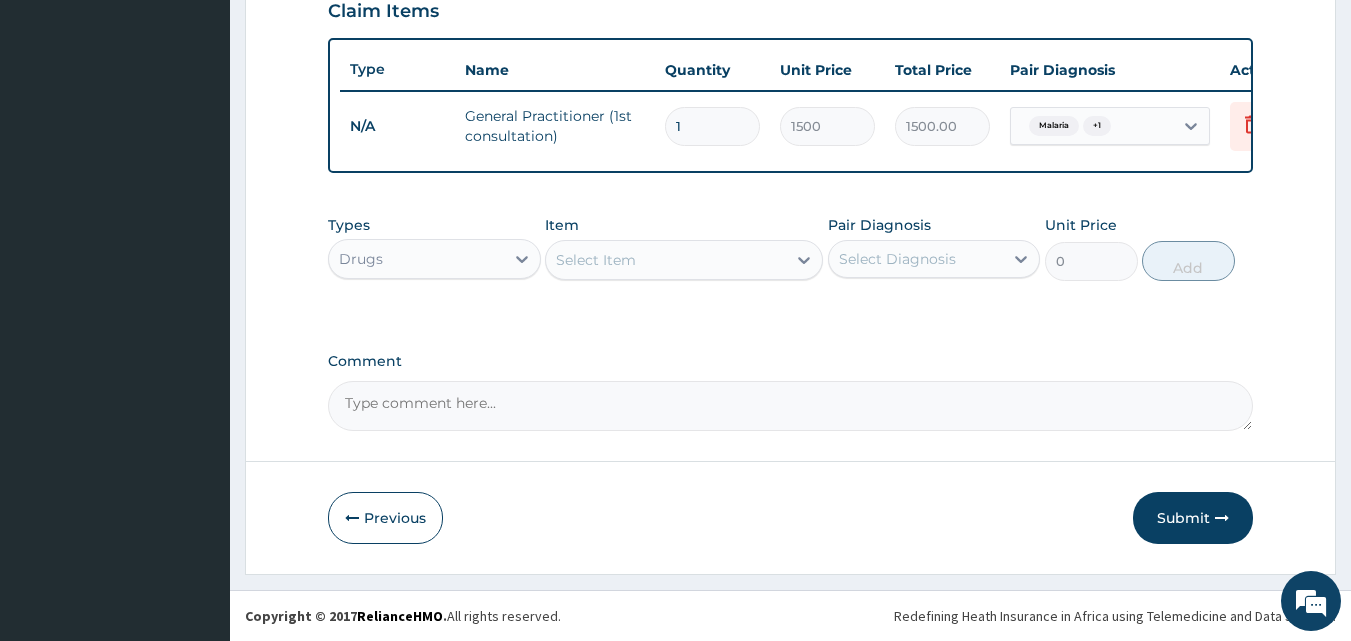 click on "Select Item" at bounding box center [596, 260] 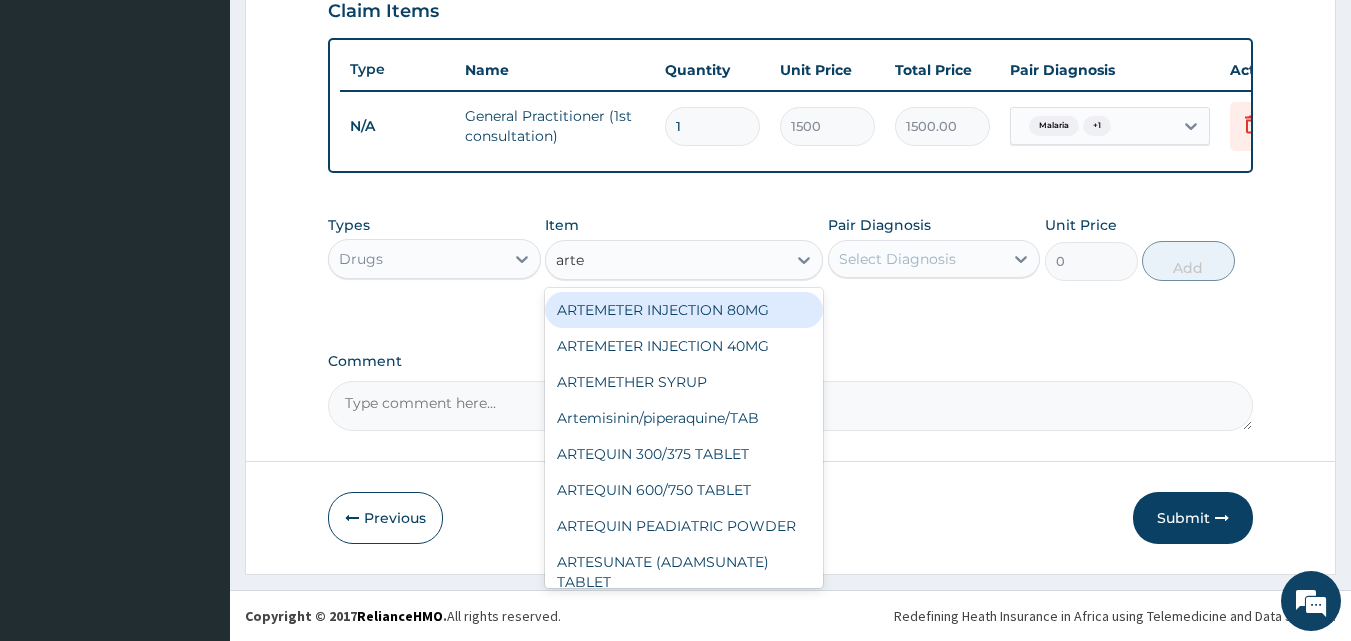 type on "artes" 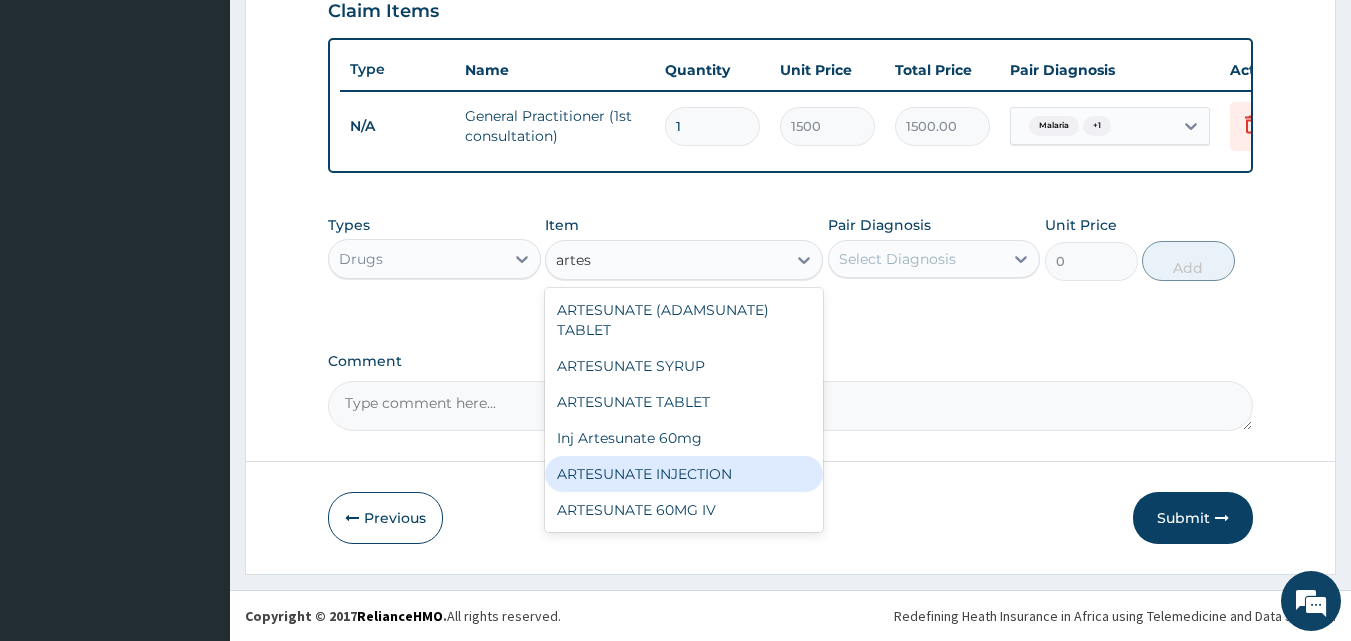 click on "ARTESUNATE INJECTION" at bounding box center [684, 474] 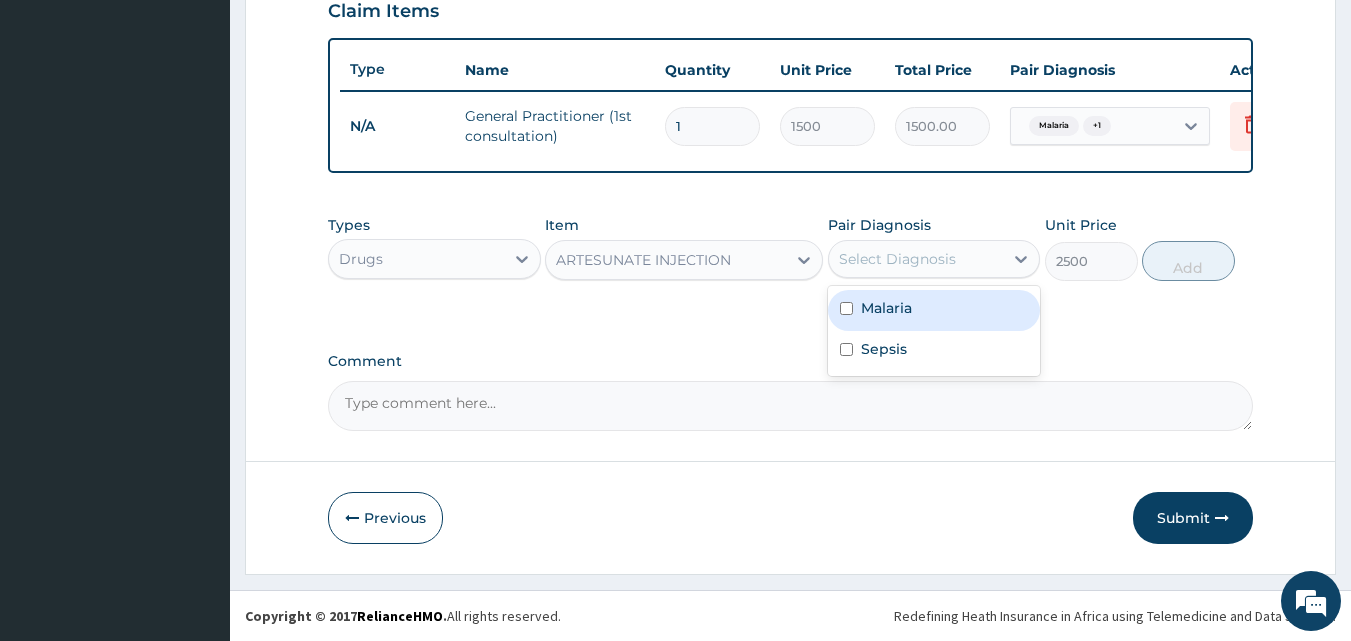 click on "Select Diagnosis" at bounding box center (916, 259) 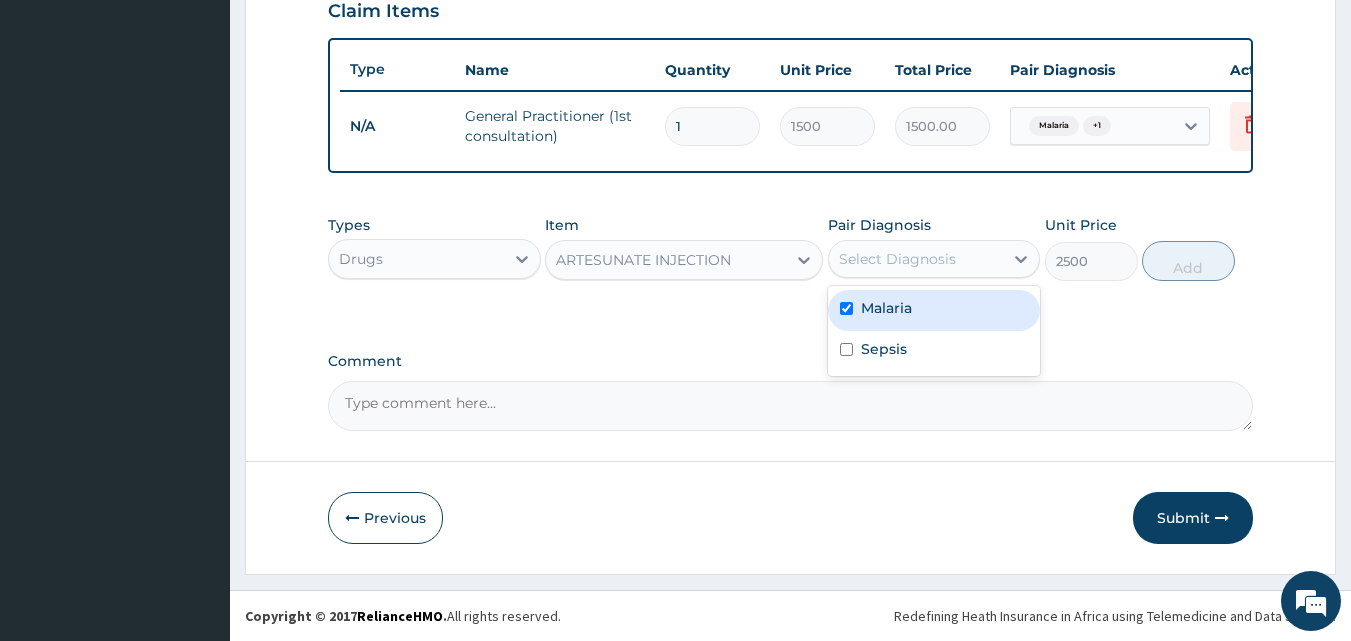 checkbox on "true" 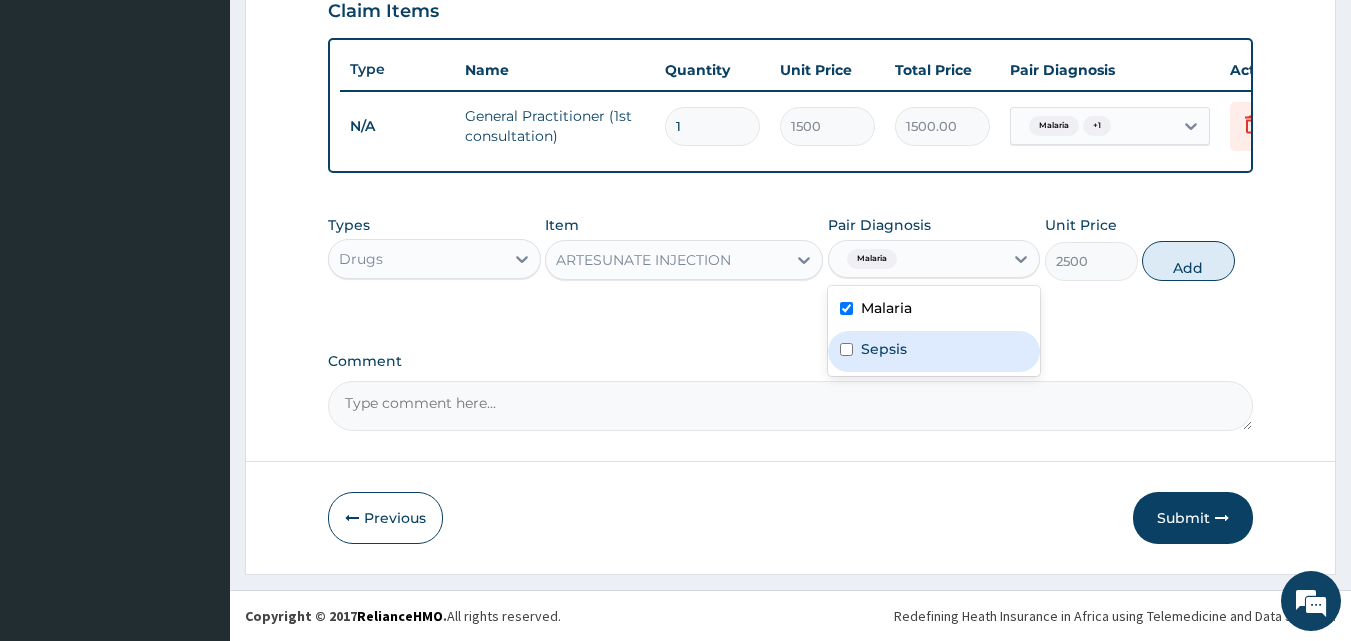 click on "Sepsis" at bounding box center [934, 351] 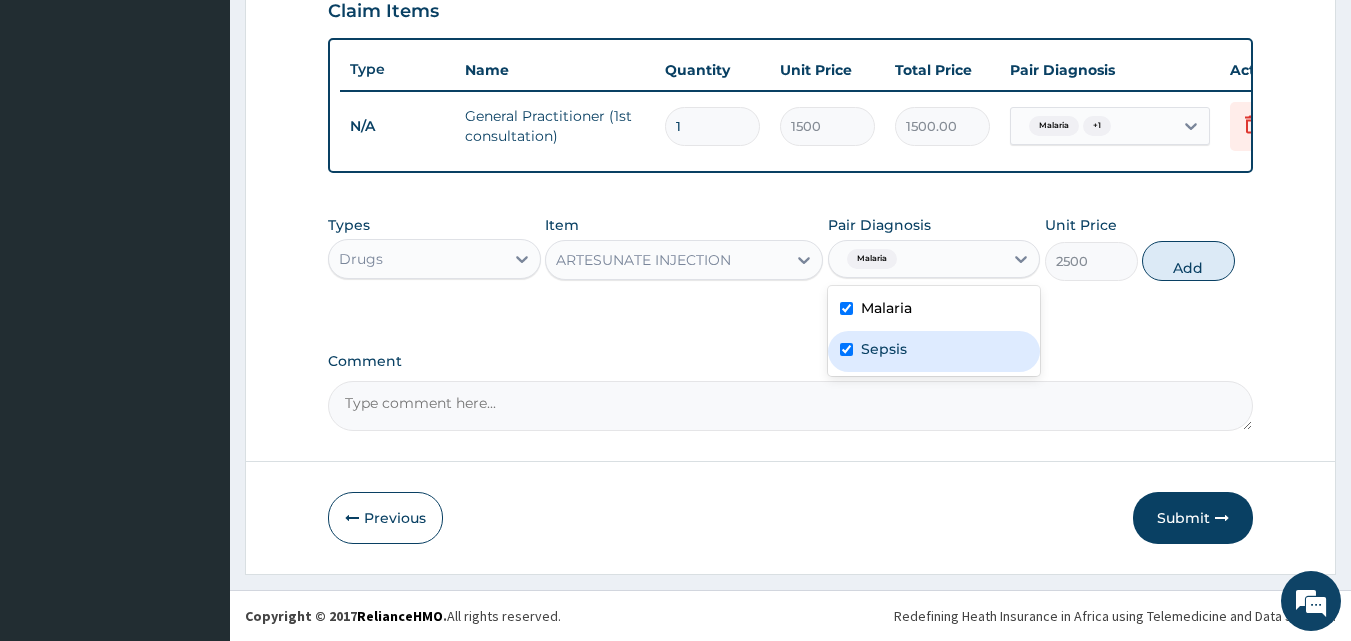 checkbox on "true" 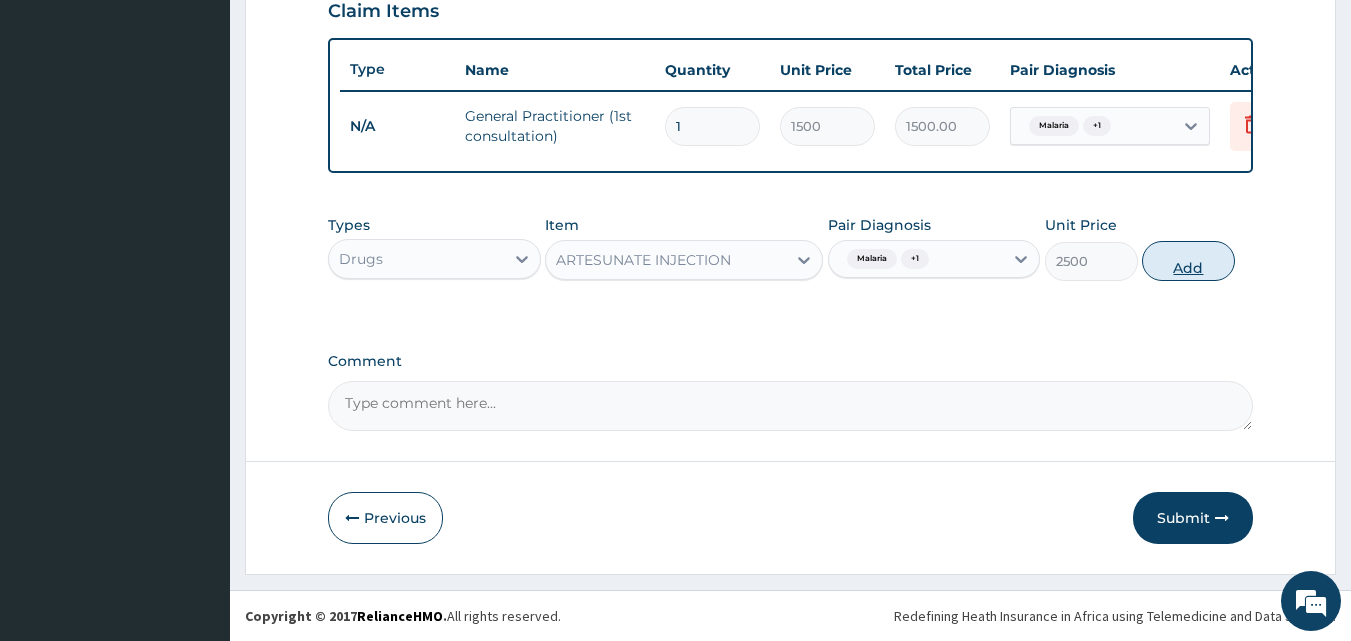click on "Add" at bounding box center (1188, 261) 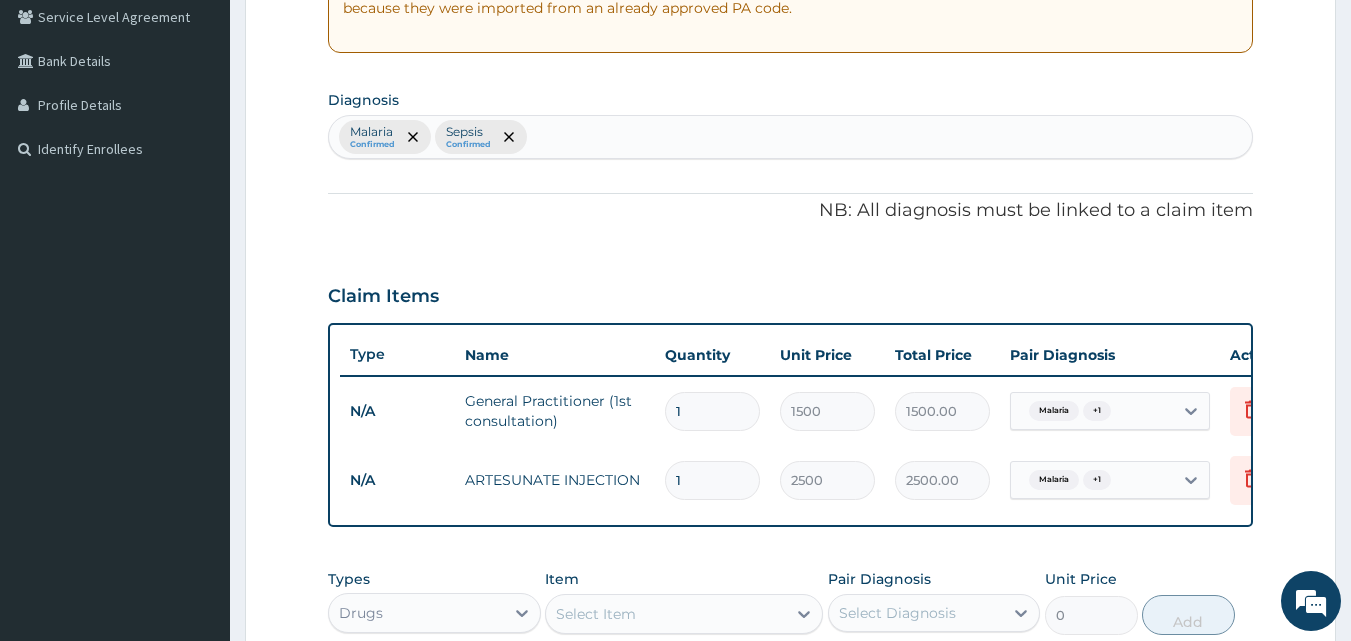 scroll, scrollTop: 0, scrollLeft: 0, axis: both 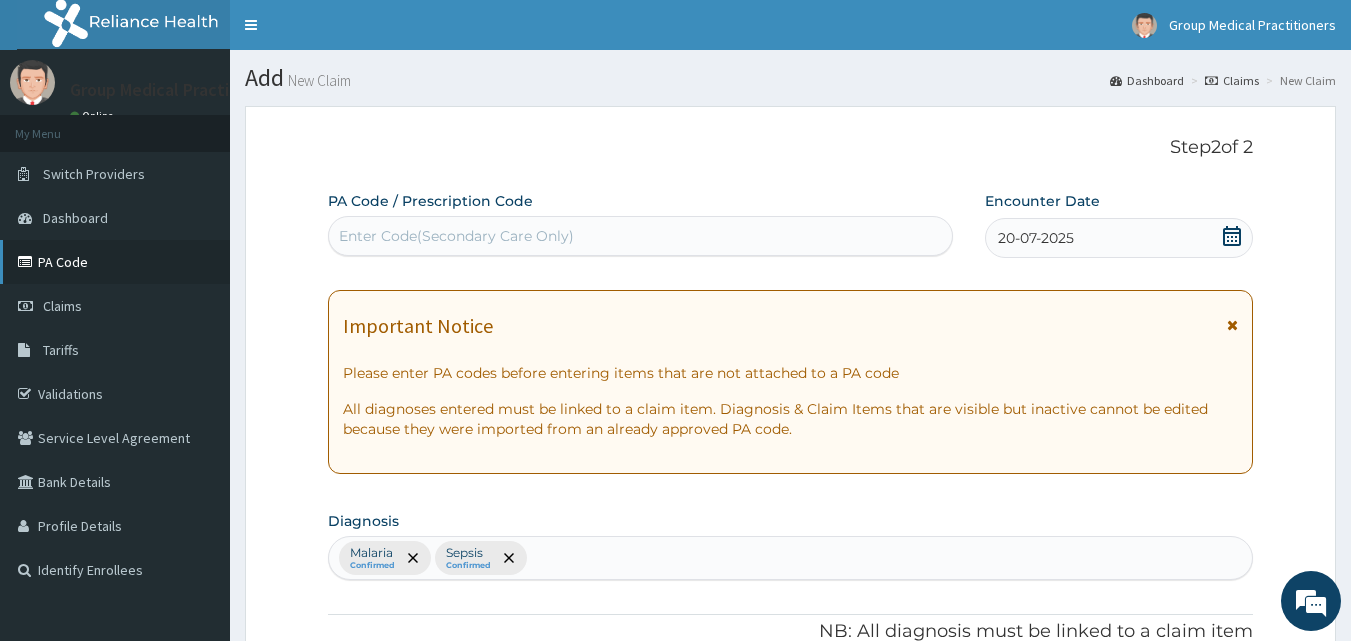 click on "PA Code" at bounding box center (115, 262) 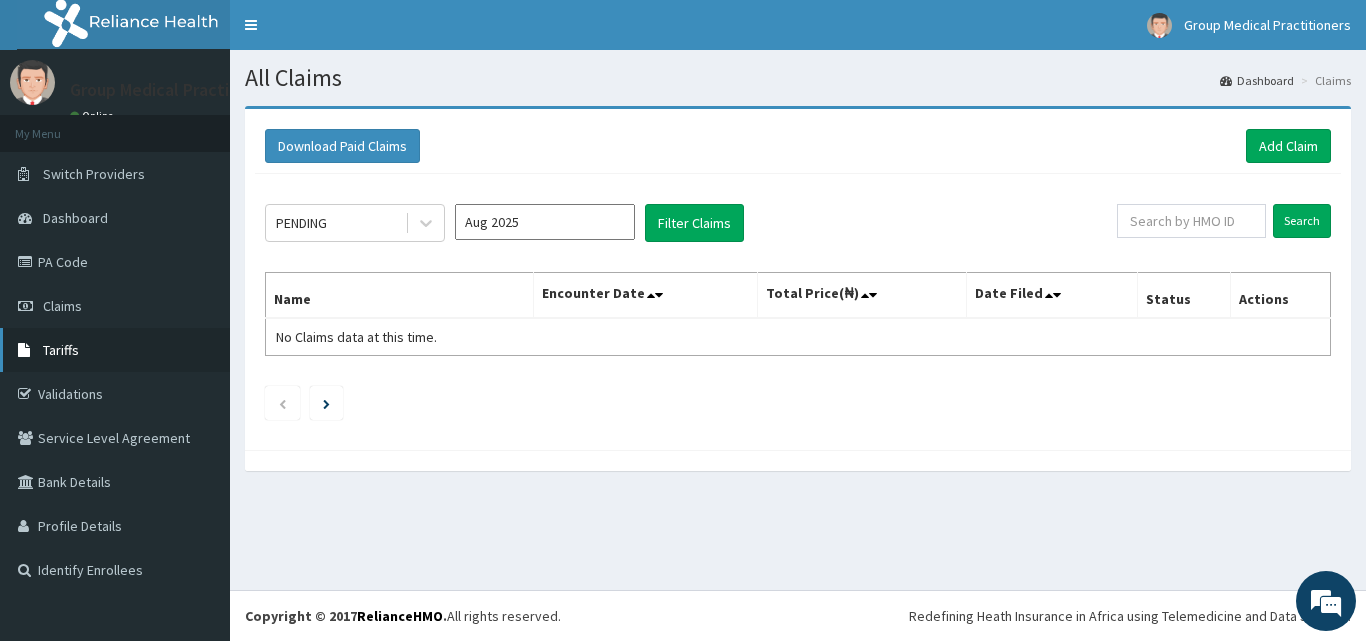 scroll, scrollTop: 0, scrollLeft: 0, axis: both 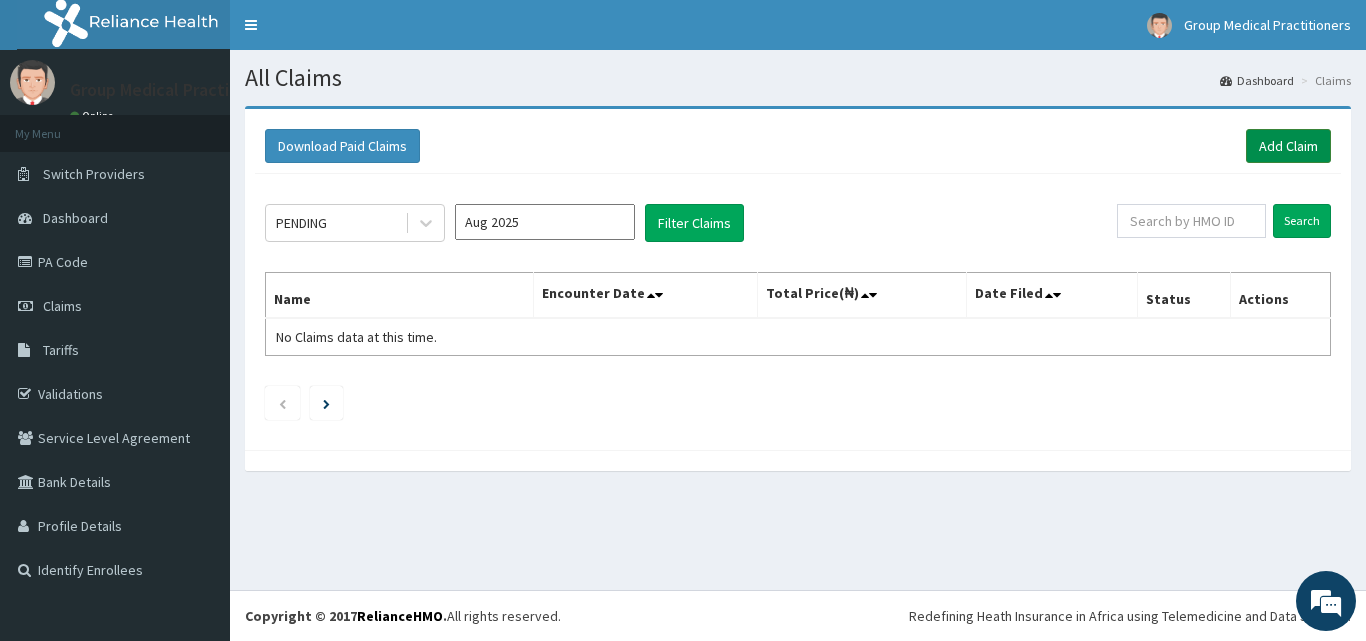 click on "Add Claim" at bounding box center [1288, 146] 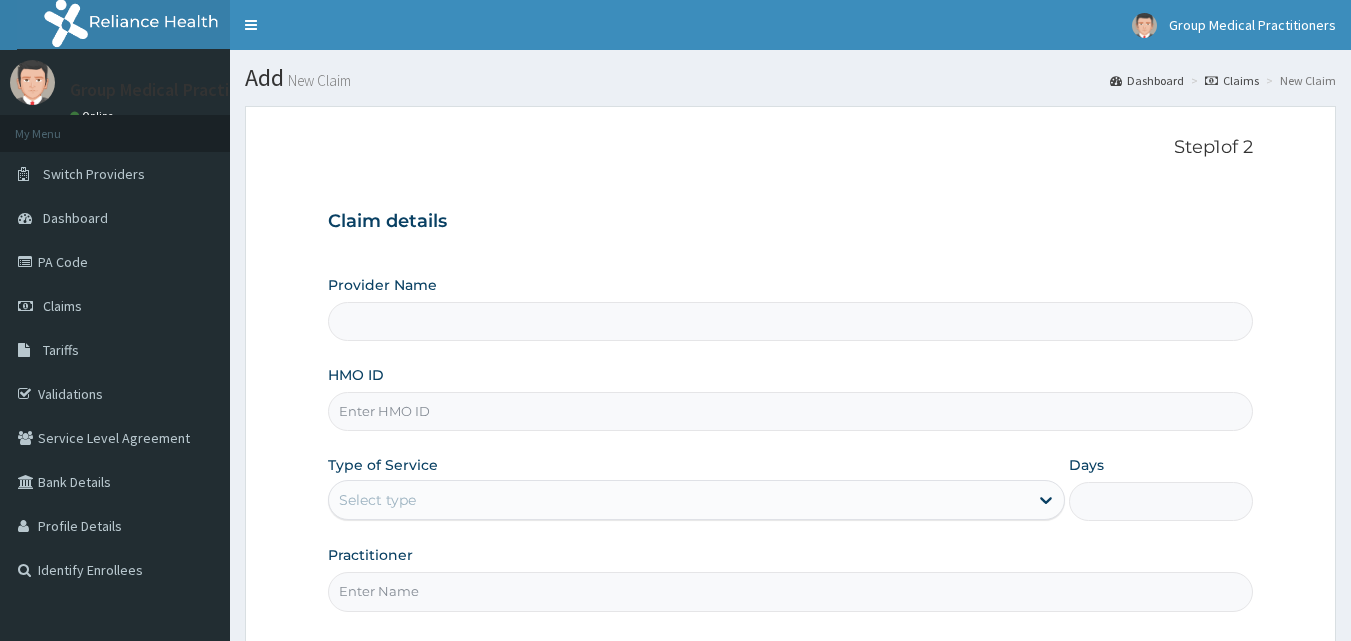 scroll, scrollTop: 0, scrollLeft: 0, axis: both 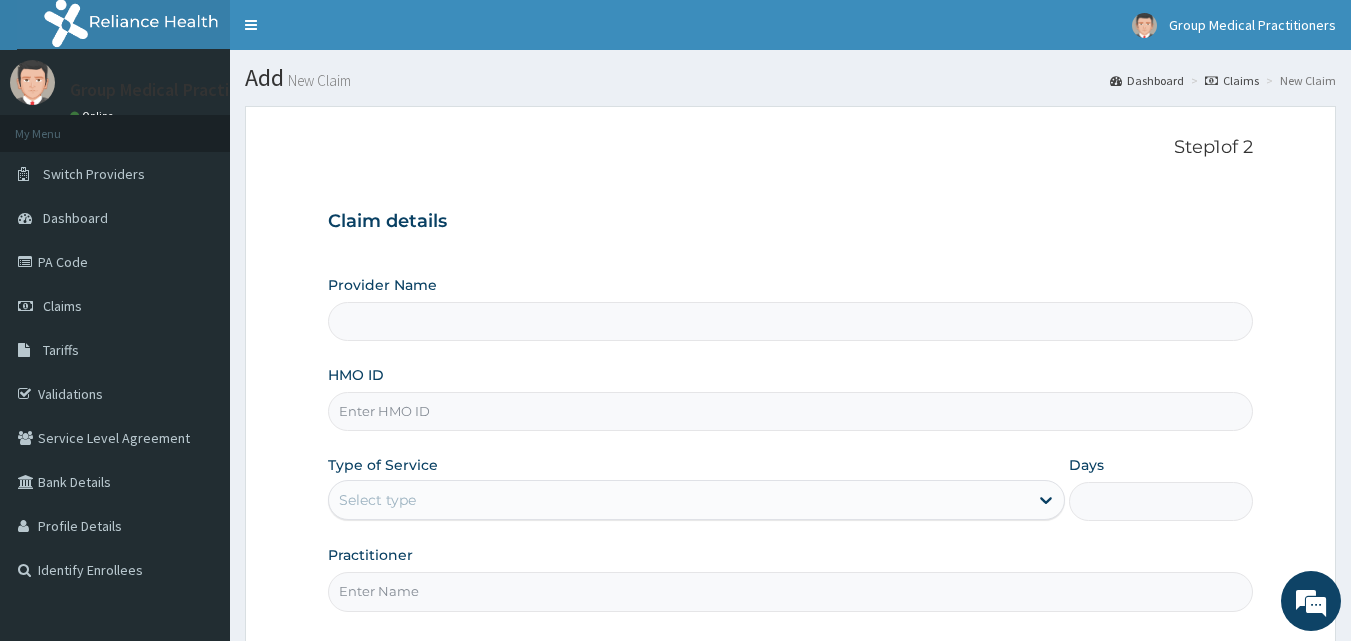 type on "Group Medical practitioners ltd Hospital" 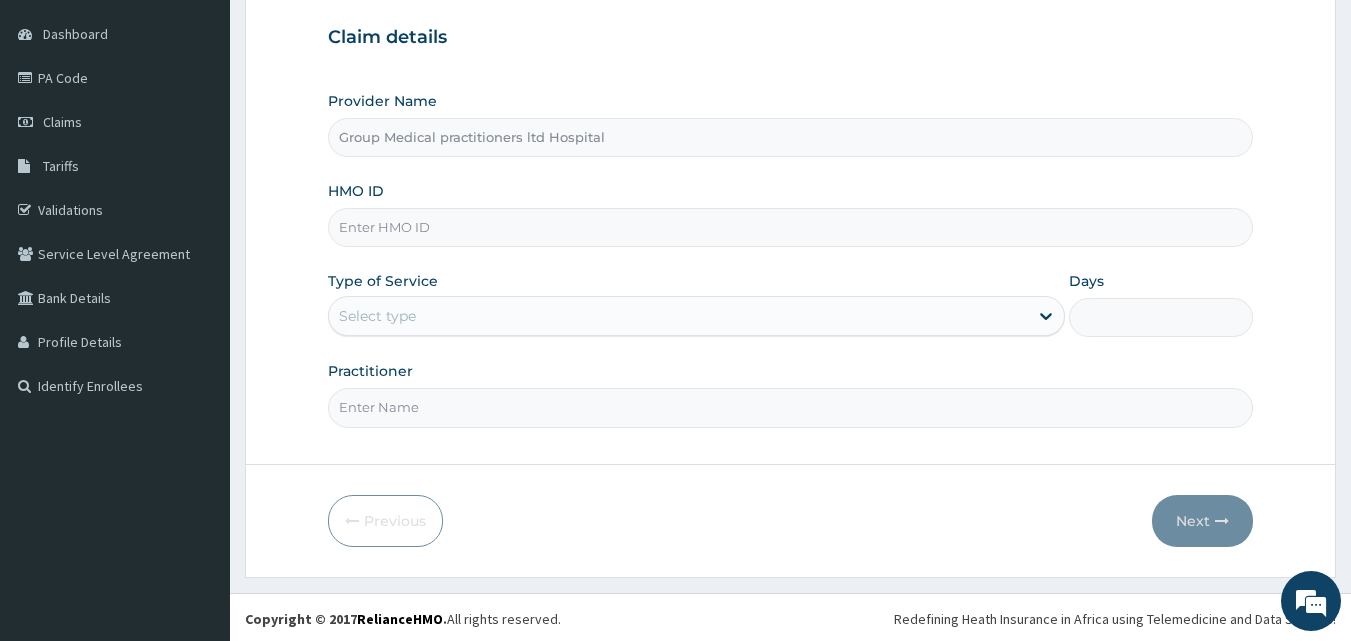 scroll, scrollTop: 187, scrollLeft: 0, axis: vertical 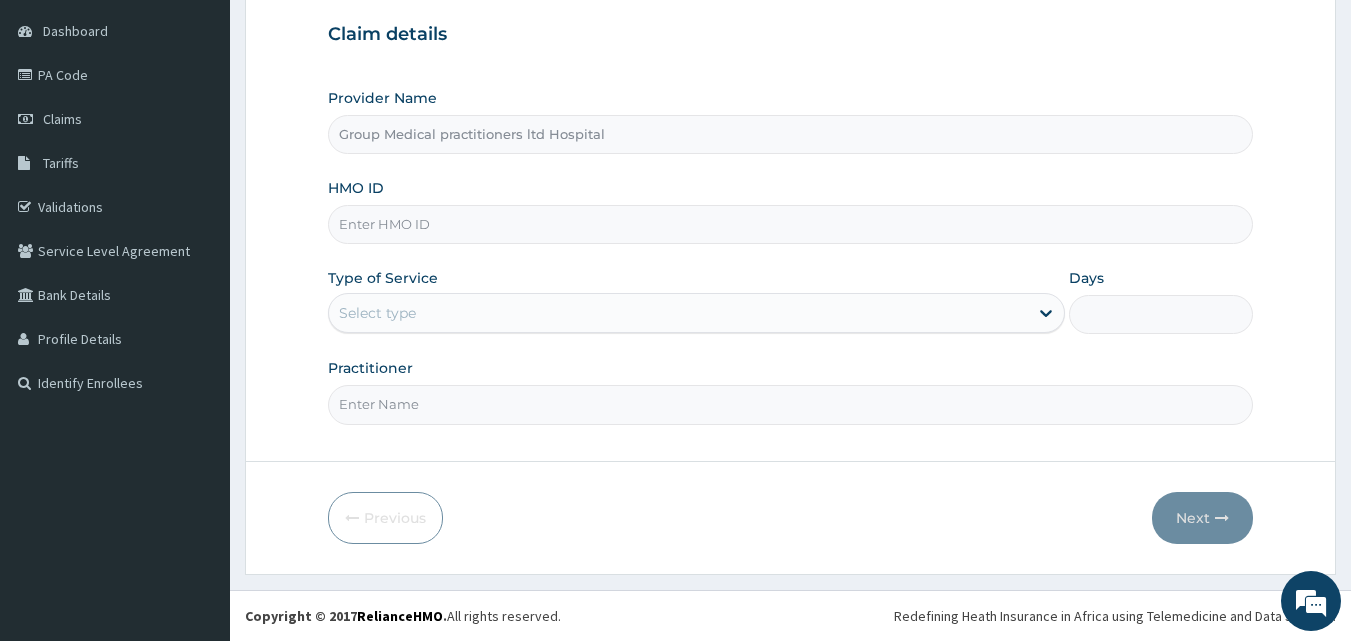click on "HMO ID" at bounding box center (791, 224) 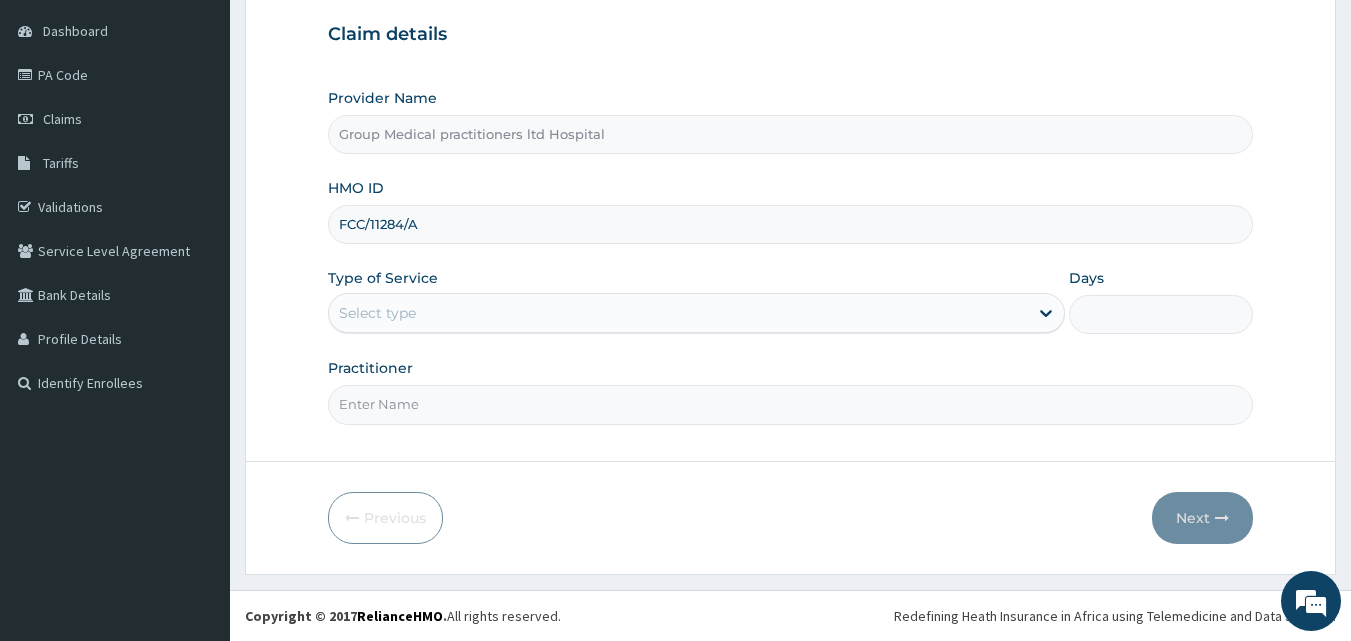 click on "Select type" at bounding box center [678, 313] 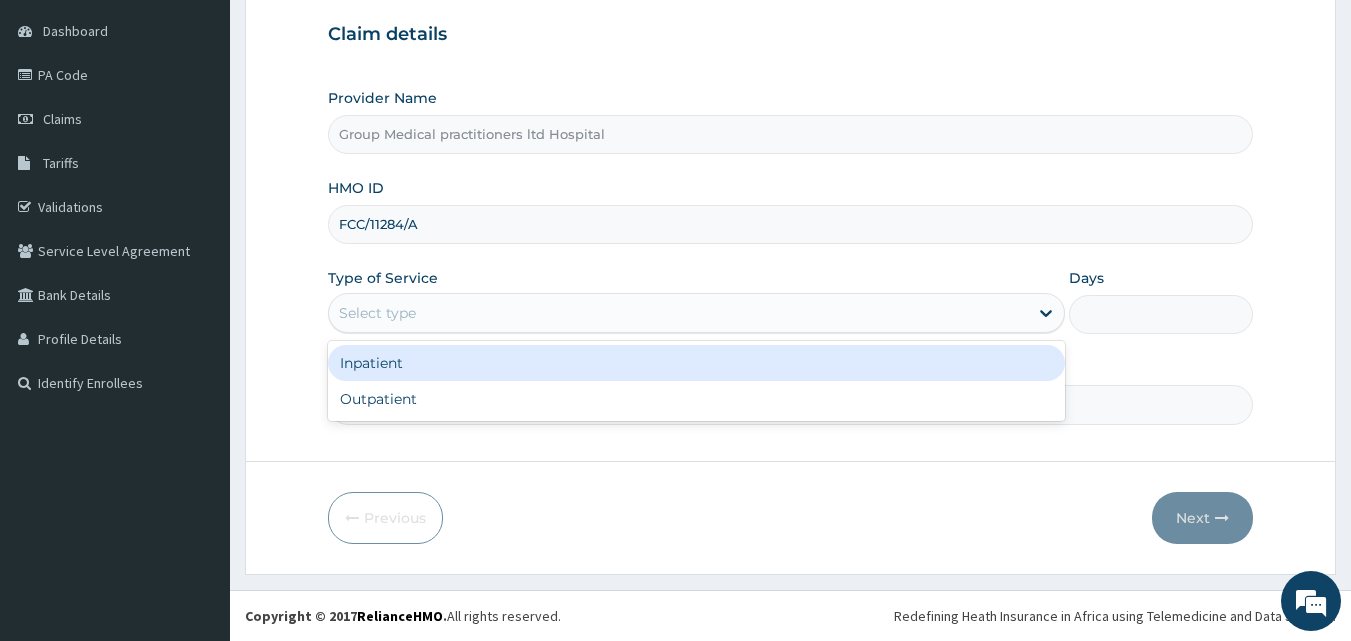 scroll, scrollTop: 0, scrollLeft: 0, axis: both 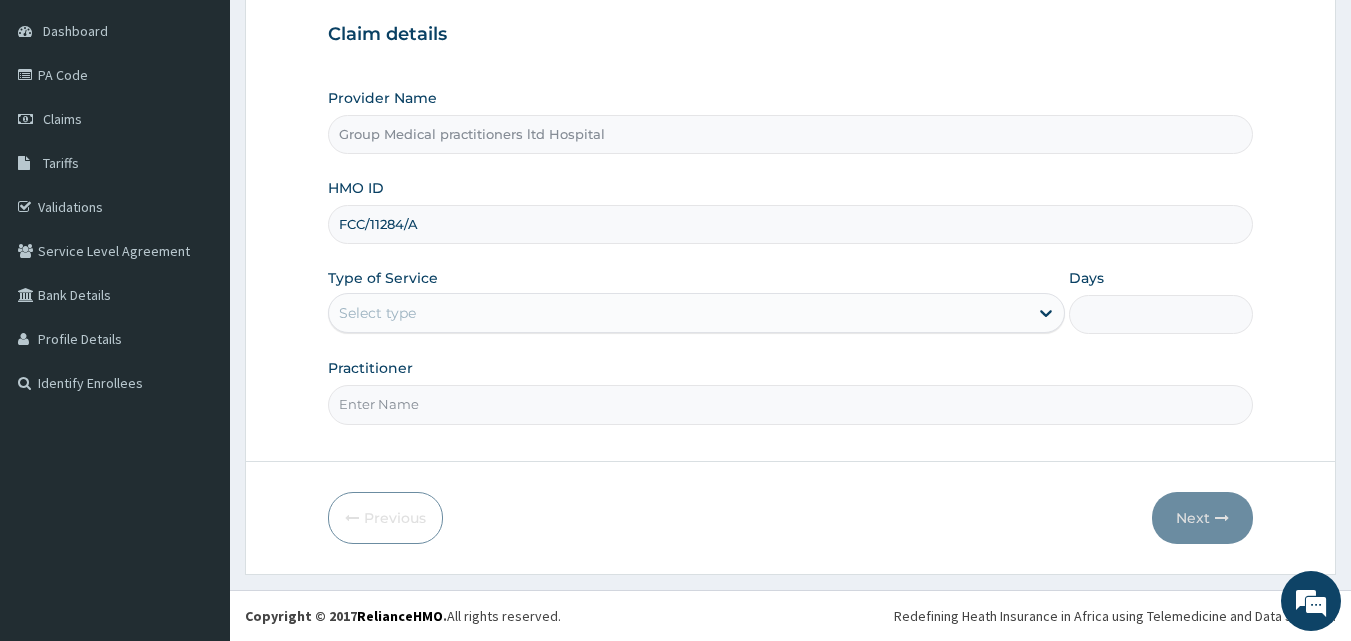 click on "FCC/11284/A" at bounding box center (791, 224) 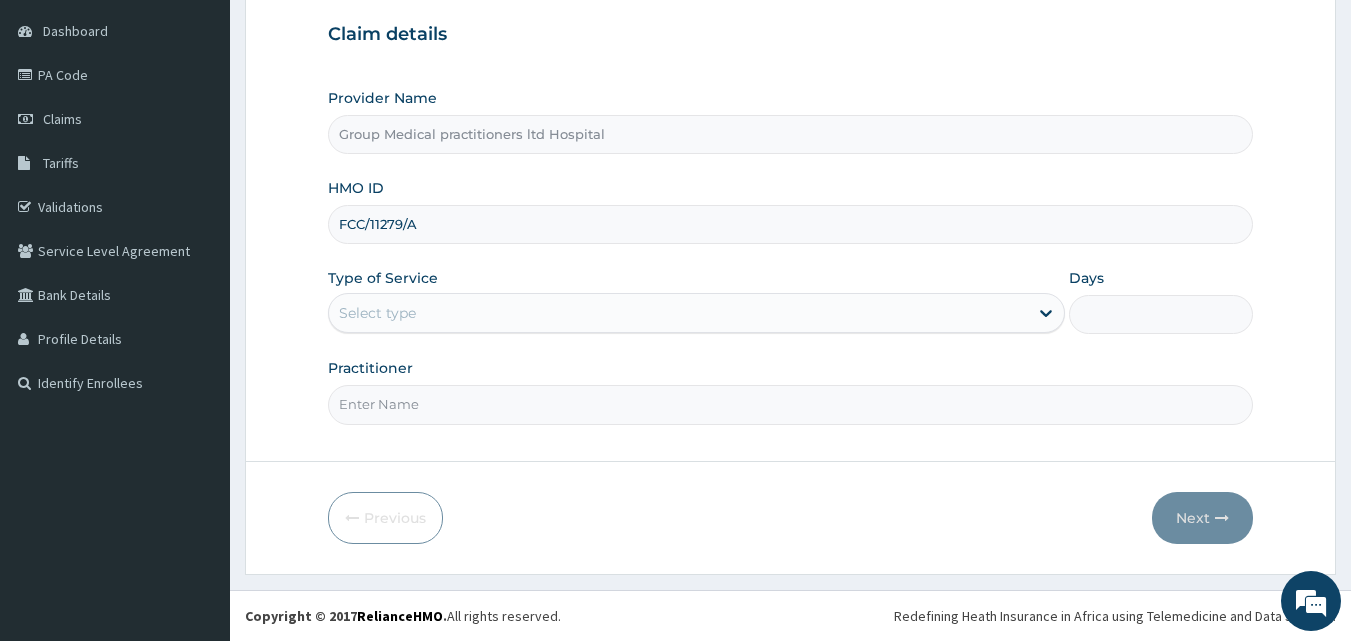 type on "FCC/11279/A" 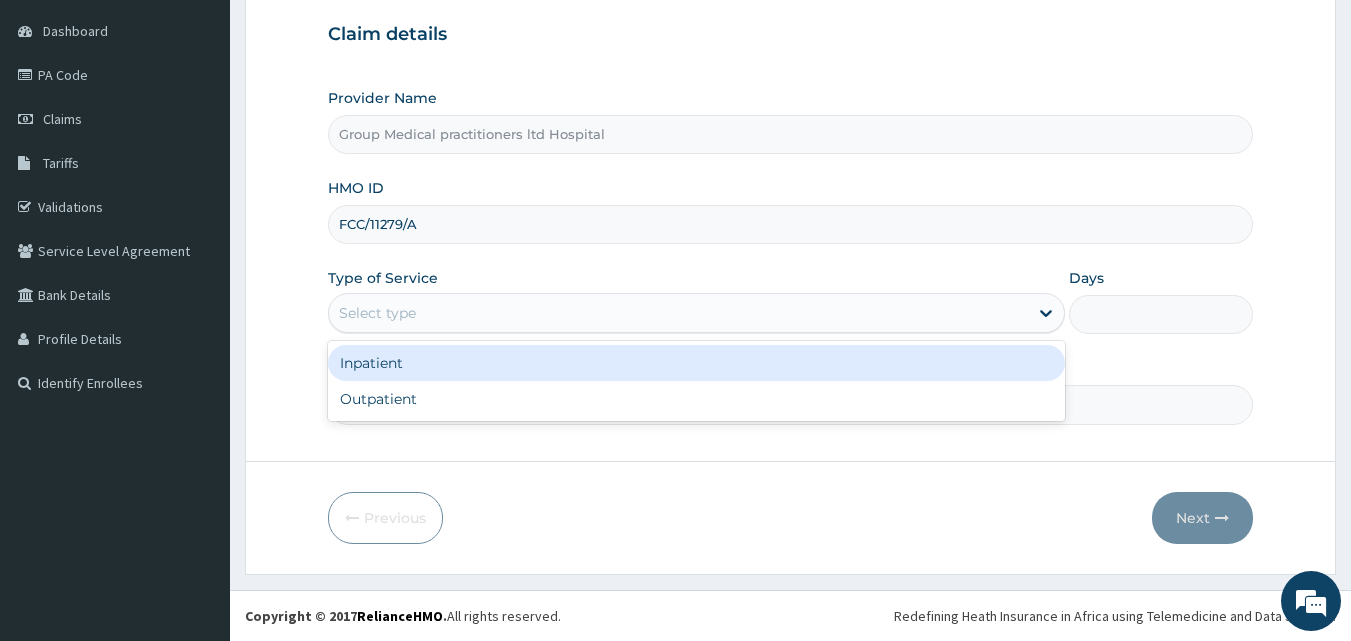 click on "Select type" at bounding box center (678, 313) 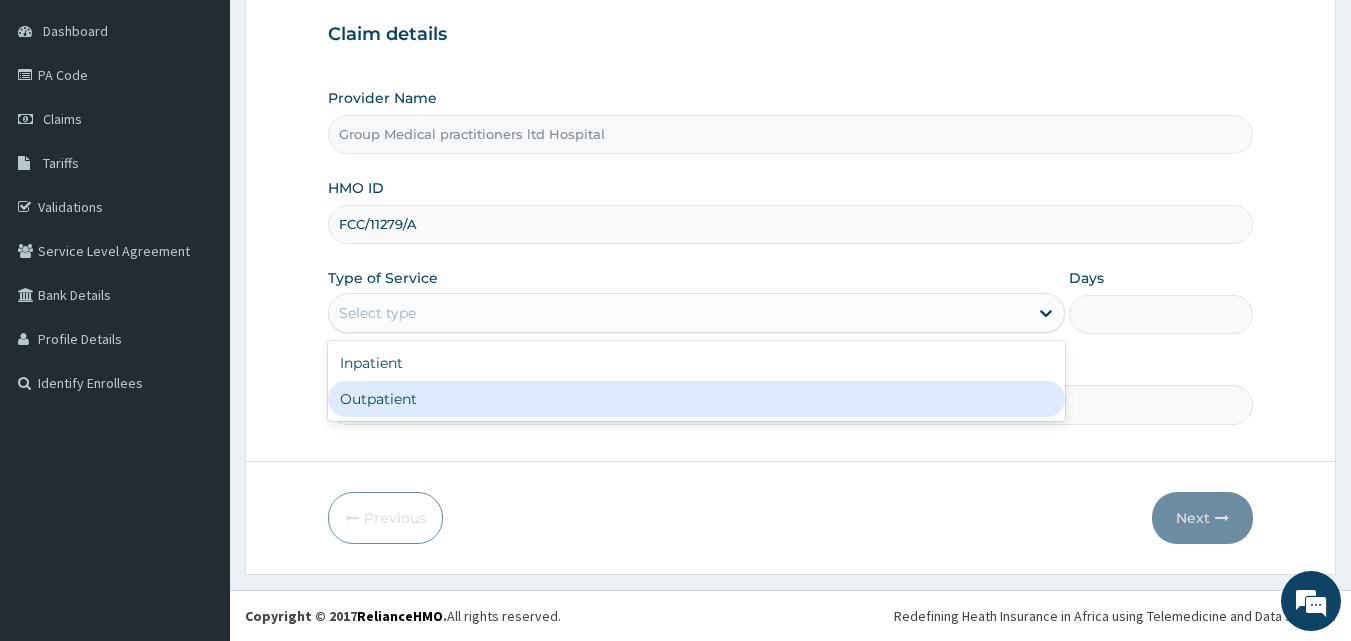 click on "Outpatient" at bounding box center (696, 399) 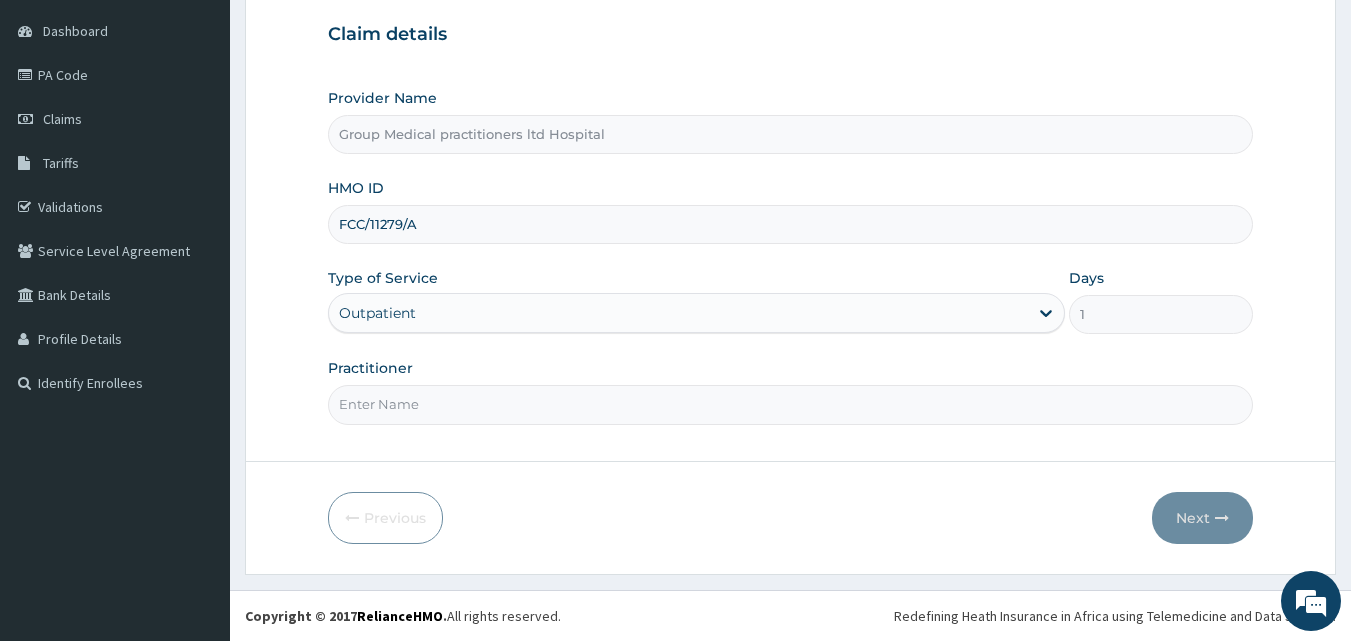 click on "Practitioner" at bounding box center (791, 404) 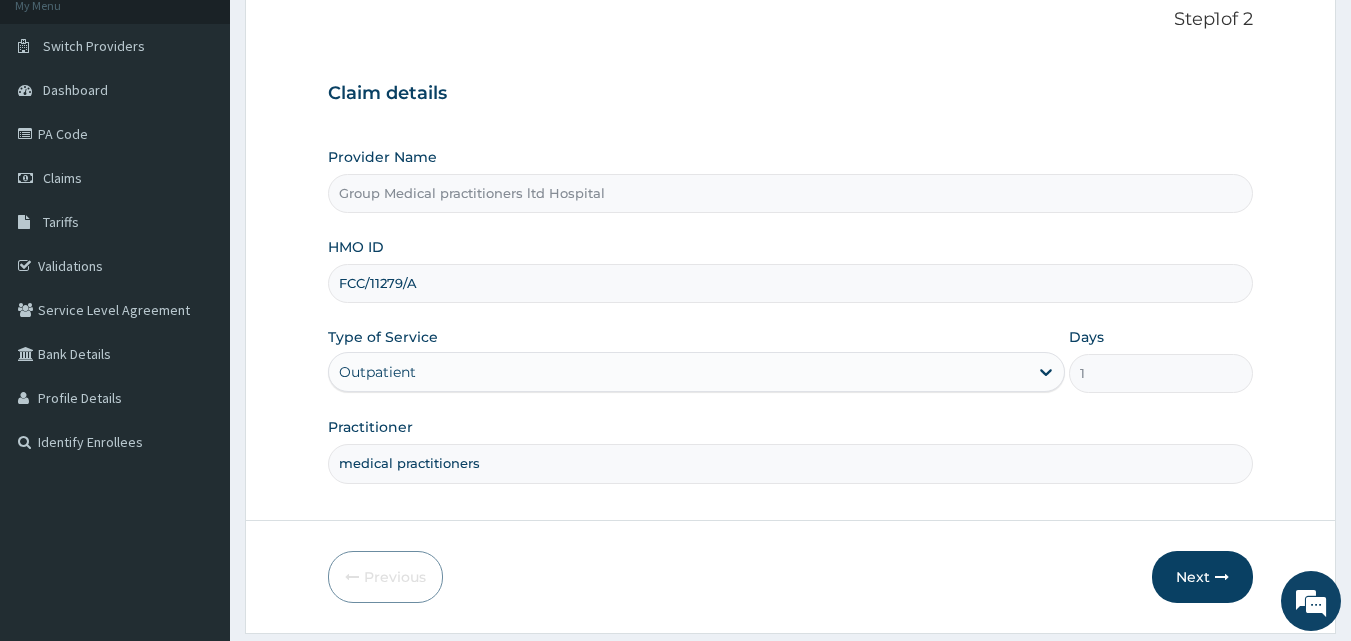 scroll, scrollTop: 0, scrollLeft: 0, axis: both 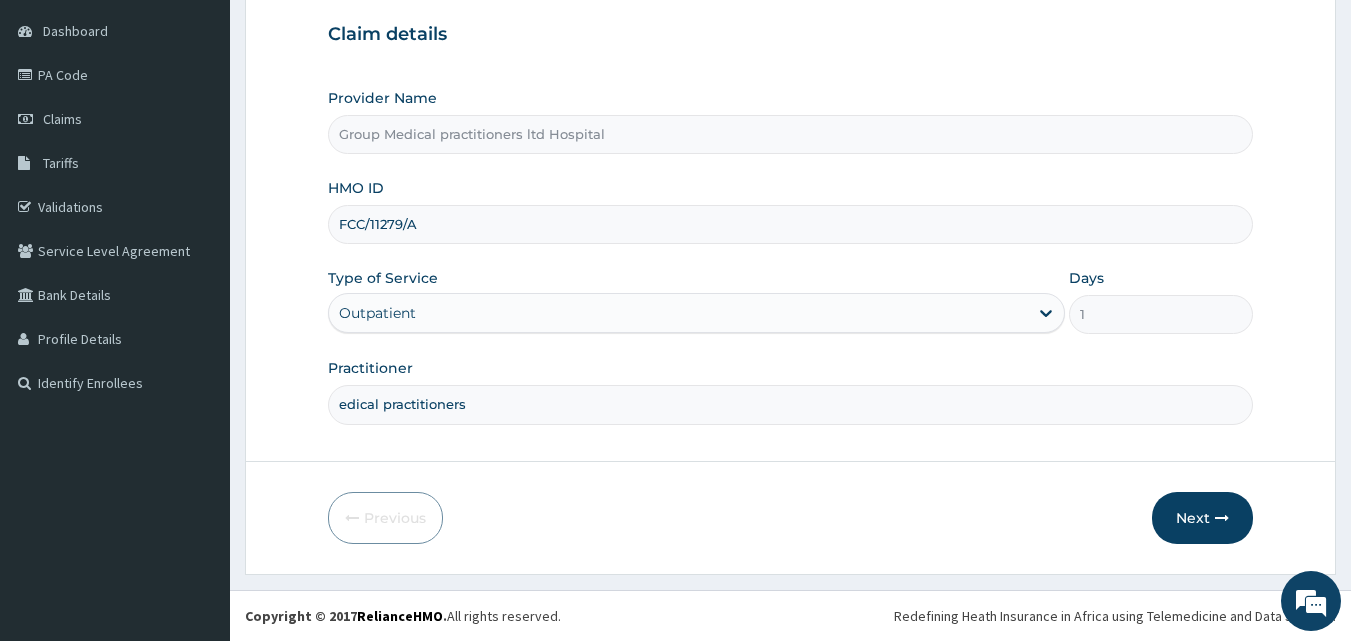 type on "medical practitioners" 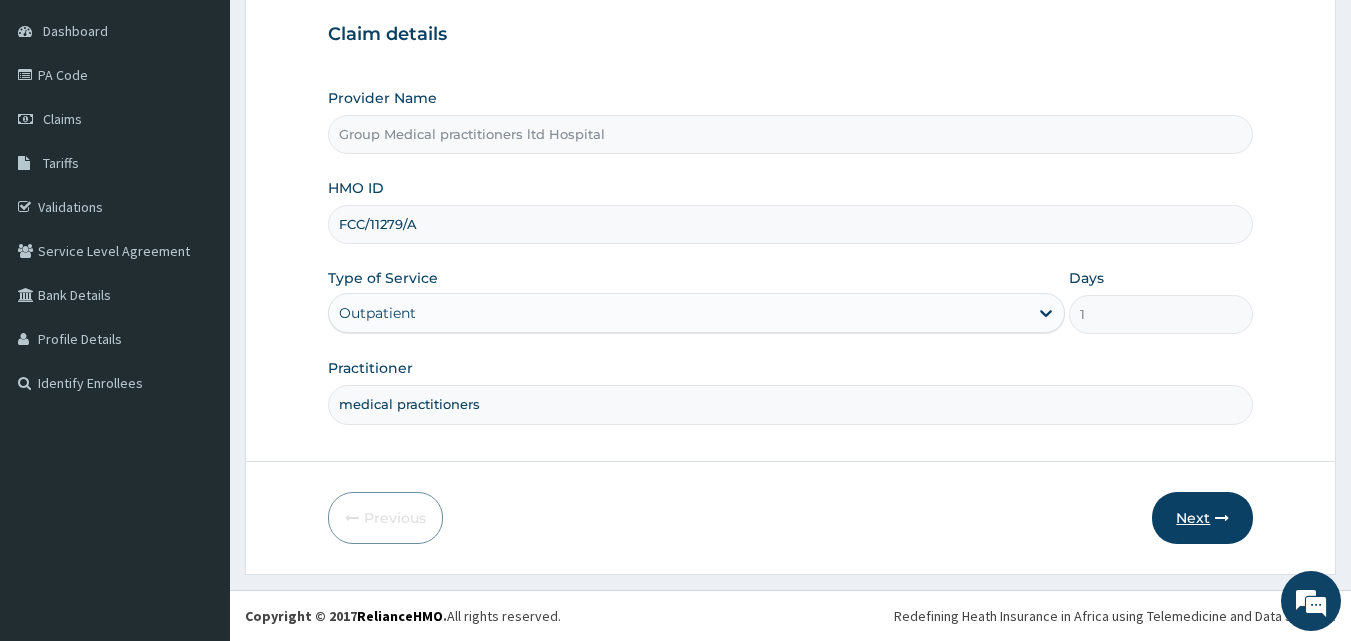 click on "Next" at bounding box center [1202, 518] 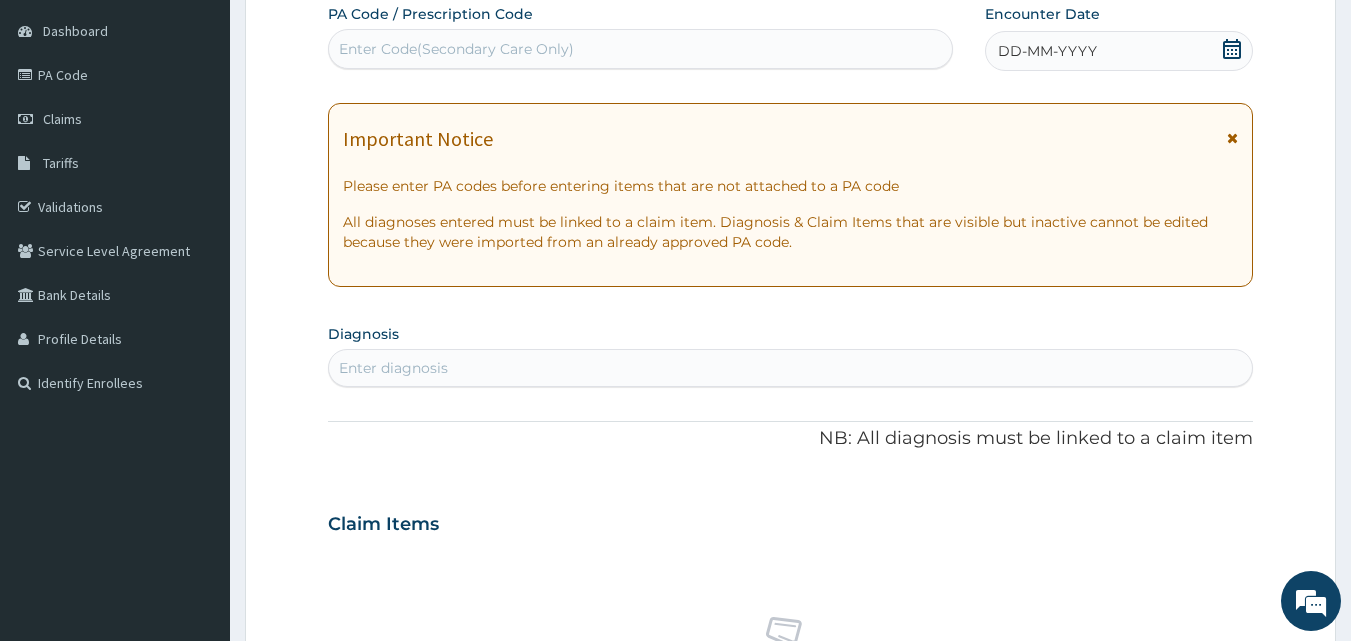 click on "Enter Code(Secondary Care Only)" at bounding box center (456, 49) 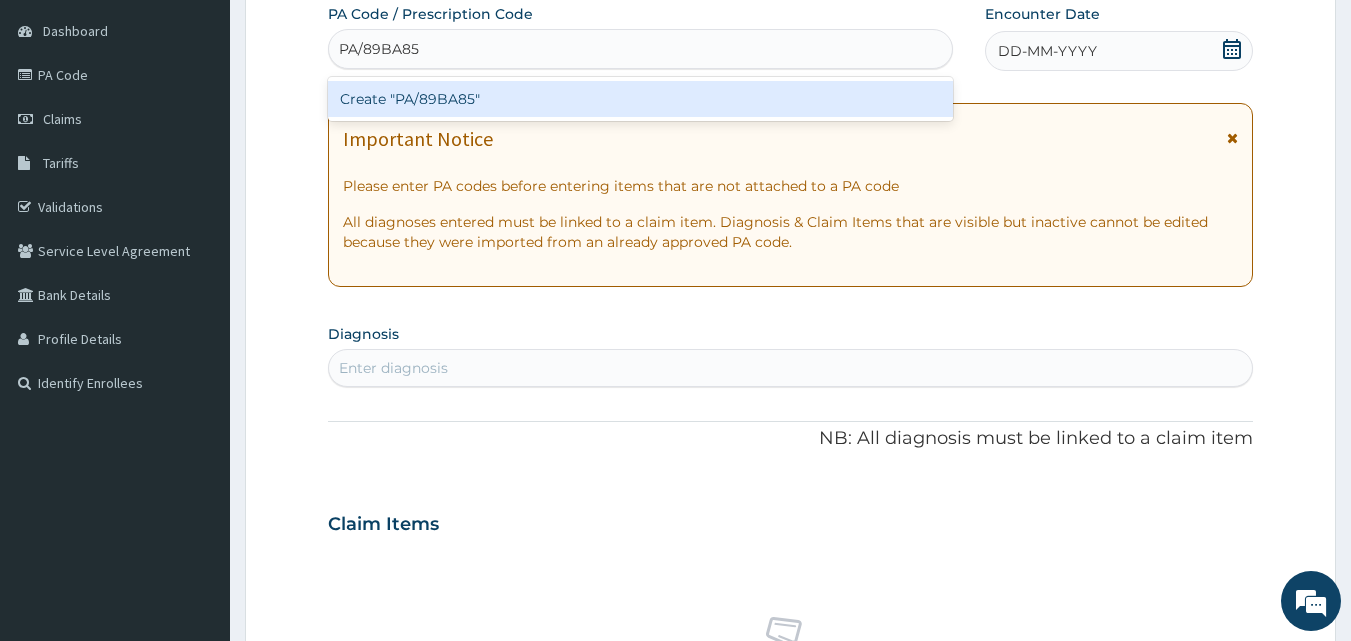 click on "Create "PA/89BA85"" at bounding box center (641, 99) 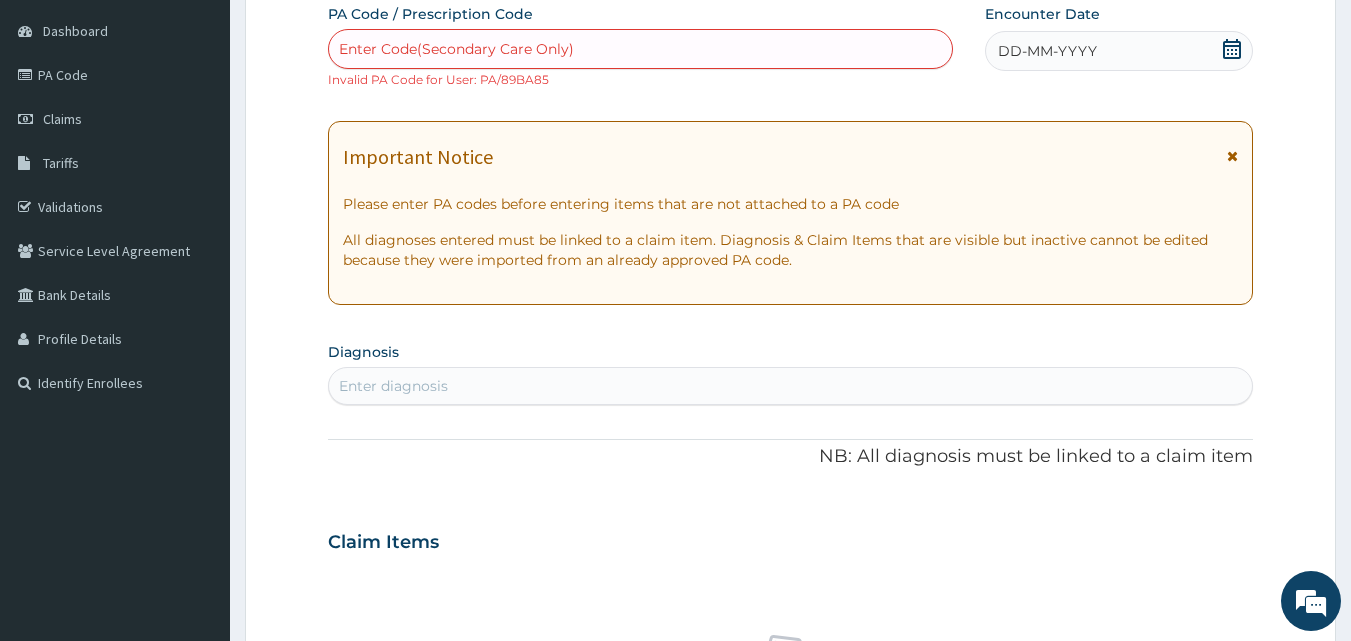 click on "Step  2  of 2 PA Code / Prescription Code option Create "PA/89BA85", selected.   Select is focused ,type to refine list, press Down to open the menu,  press left to focus selected values Enter Code(Secondary Care Only) Invalid PA Code for User: PA/89BA85 Encounter Date DD-MM-YYYY Important Notice Please enter PA codes before entering items that are not attached to a PA code   All diagnoses entered must be linked to a claim item. Diagnosis & Claim Items that are visible but inactive cannot be edited because they were imported from an already approved PA code. Diagnosis Enter diagnosis NB: All diagnosis must be linked to a claim item Claim Items No claim item Types Select Type Item Select Item Pair Diagnosis Select Diagnosis Unit Price 0 Add Comment     Previous   Submit" at bounding box center (790, 560) 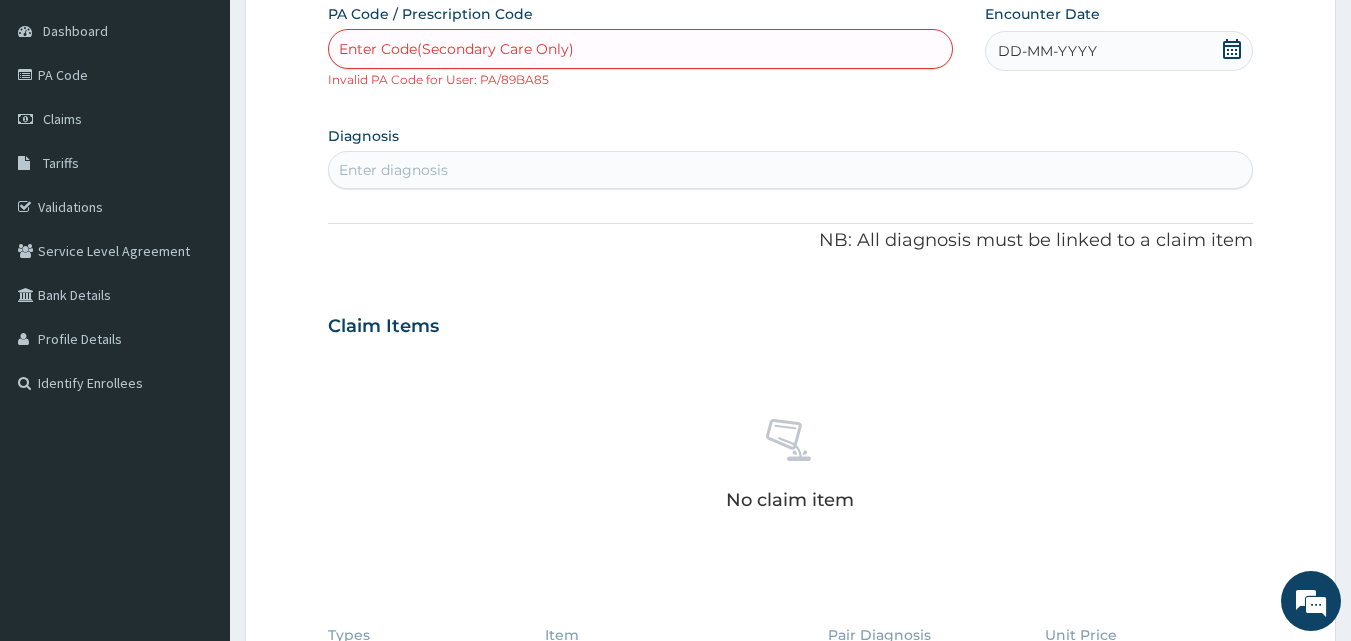 click on "Enter Code(Secondary Care Only)" at bounding box center [456, 49] 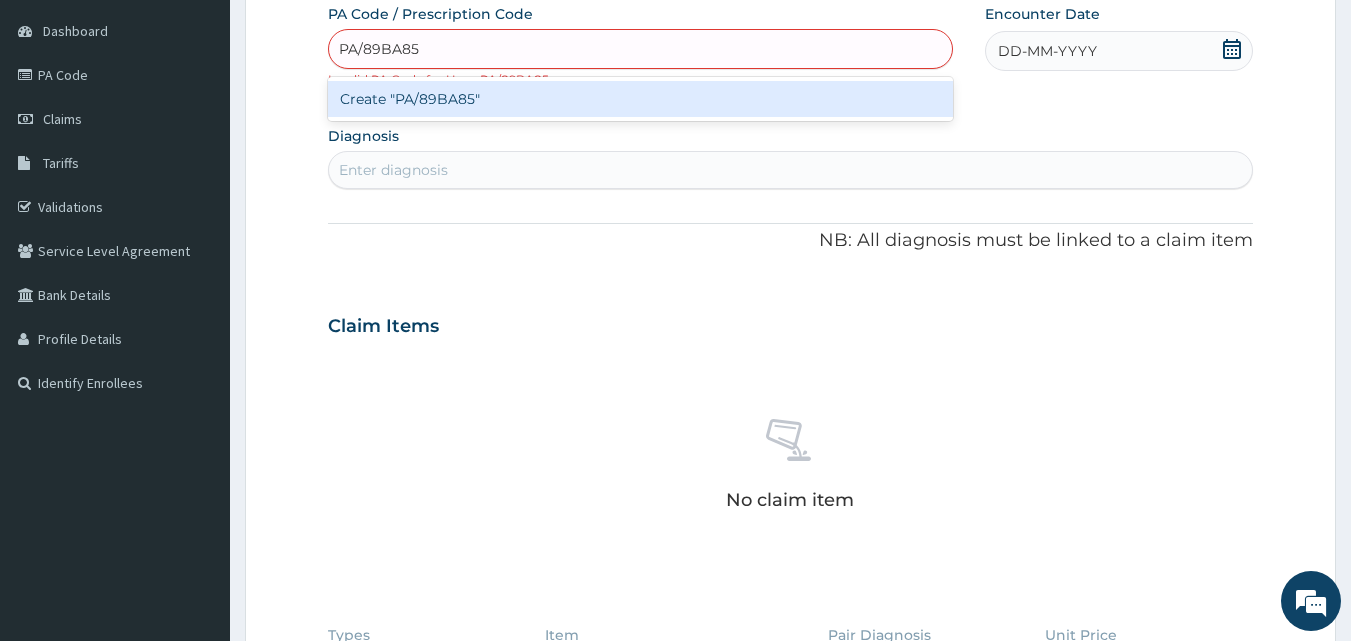 click on "Create "PA/89BA85"" at bounding box center (641, 99) 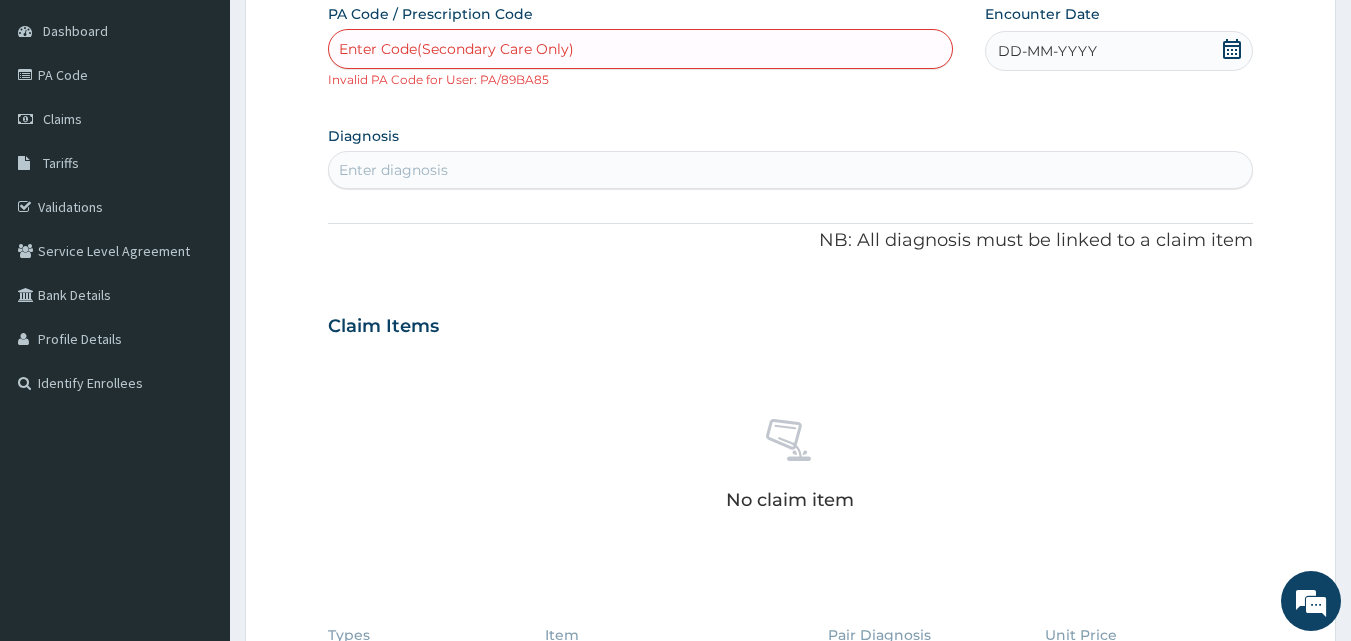 click on "PA Code / Prescription Code option Create "PA/89BA85", selected.   Select is focused ,type to refine list, press Down to open the menu,  press left to focus selected values Enter Code(Secondary Care Only) Invalid PA Code for User: PA/89BA85 Encounter Date DD-MM-YYYY Diagnosis Enter diagnosis NB: All diagnosis must be linked to a claim item Claim Items No claim item Types Select Type Item Select Item Pair Diagnosis Select Diagnosis Unit Price 0 Add Comment" at bounding box center [791, 422] 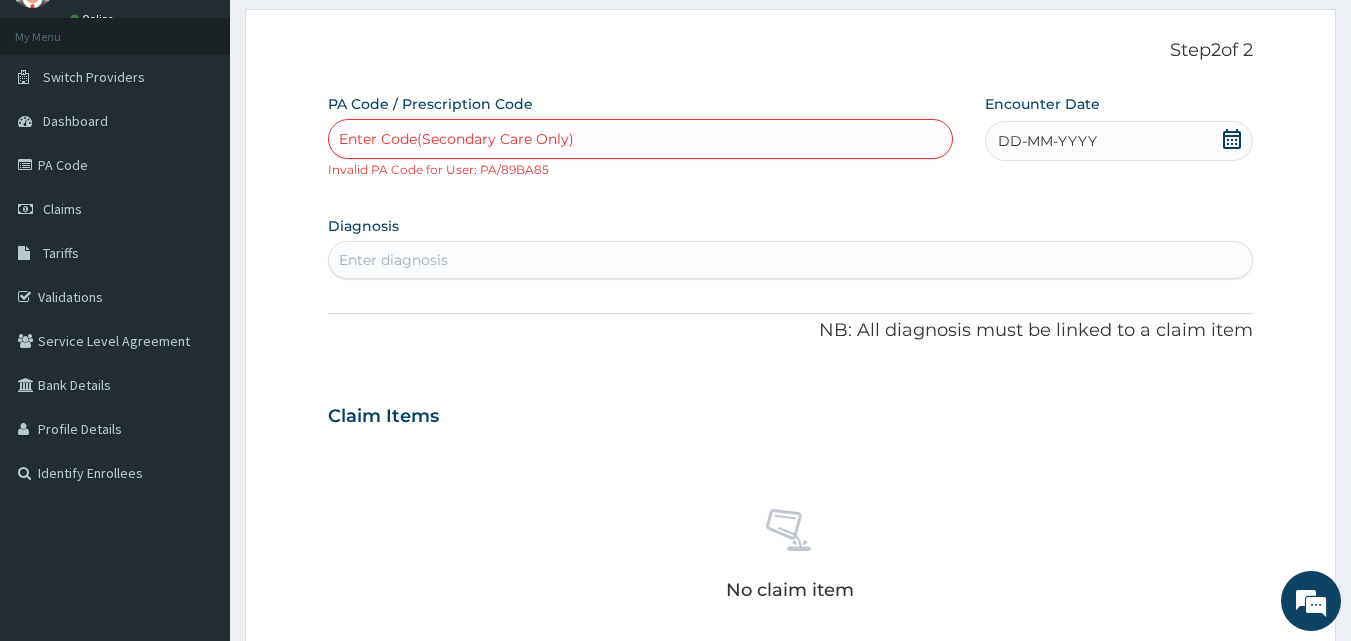 scroll, scrollTop: 0, scrollLeft: 0, axis: both 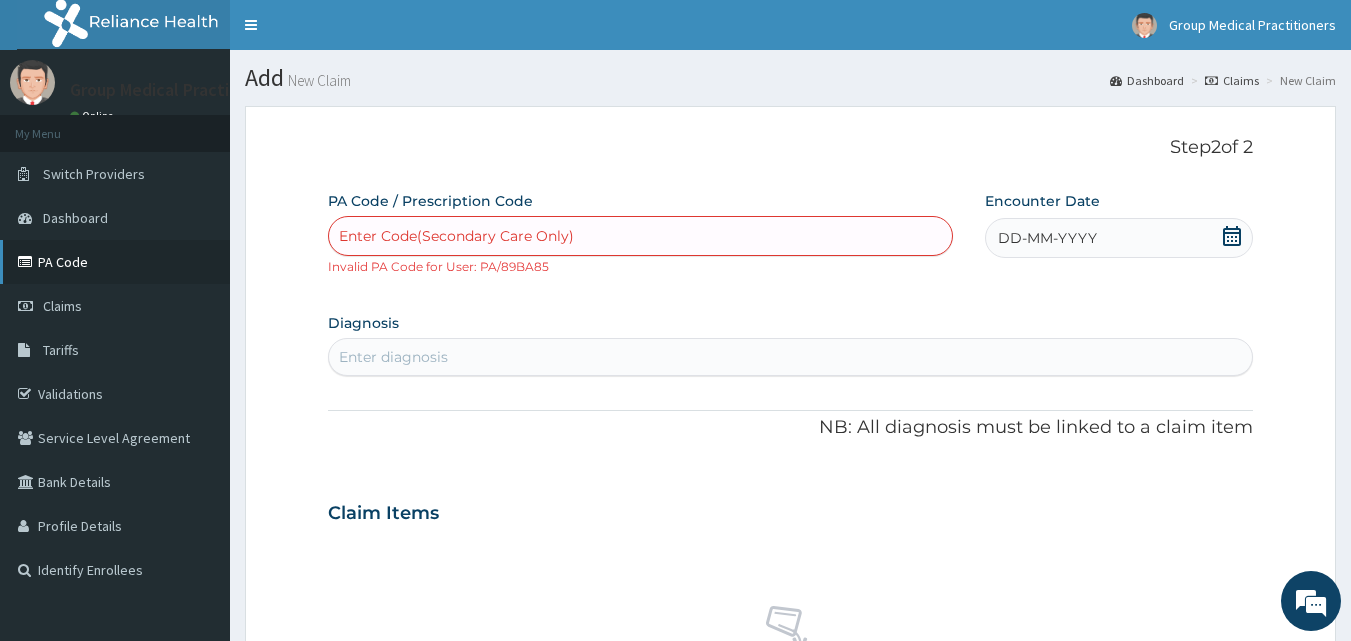 click on "PA Code" at bounding box center [115, 262] 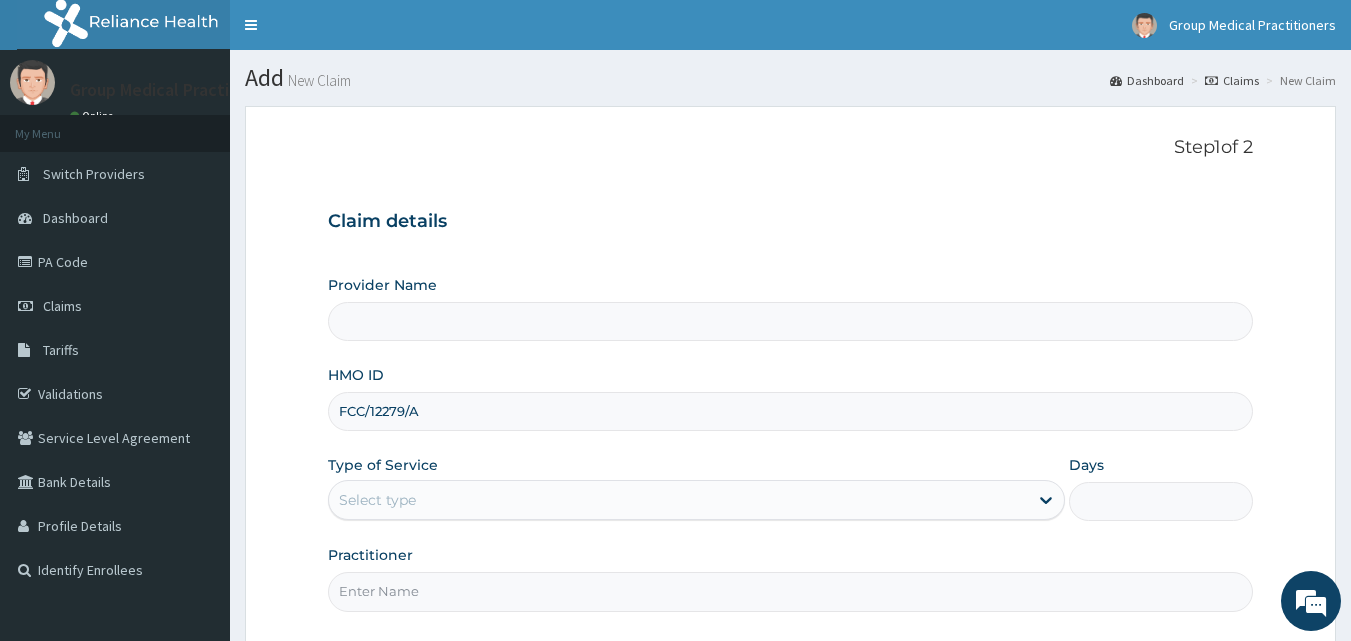 scroll, scrollTop: 0, scrollLeft: 0, axis: both 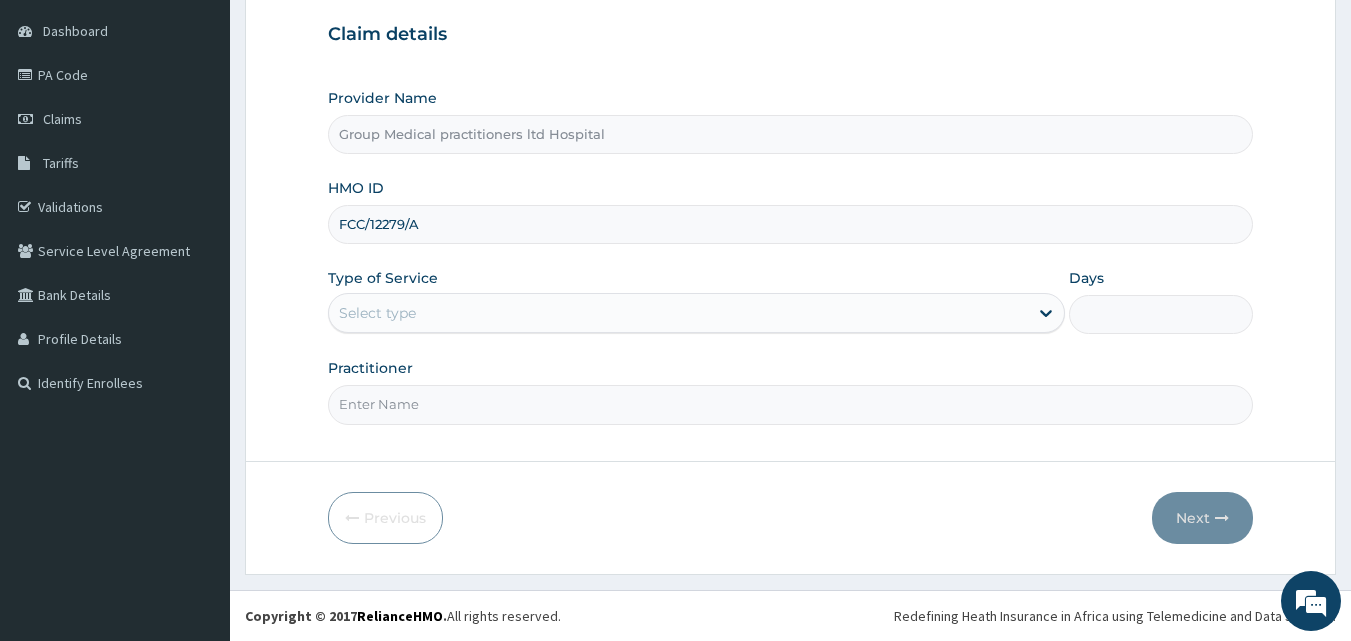 type on "FCC/12279/A" 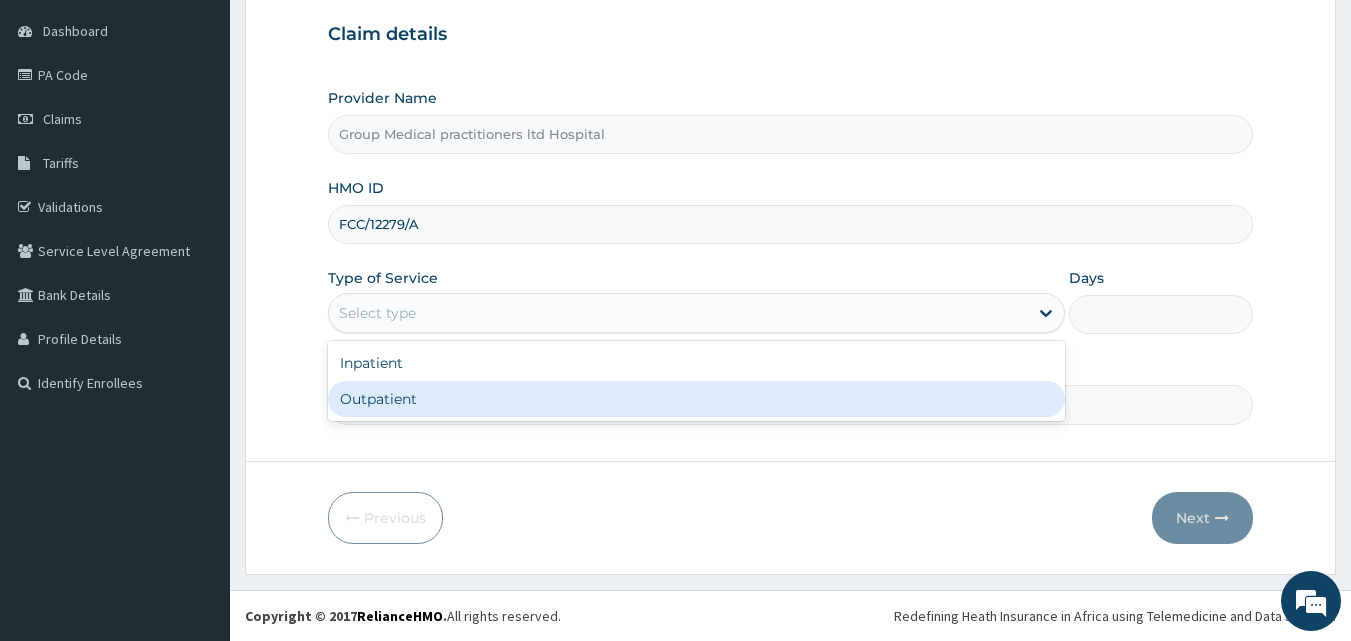 click on "Outpatient" at bounding box center (696, 399) 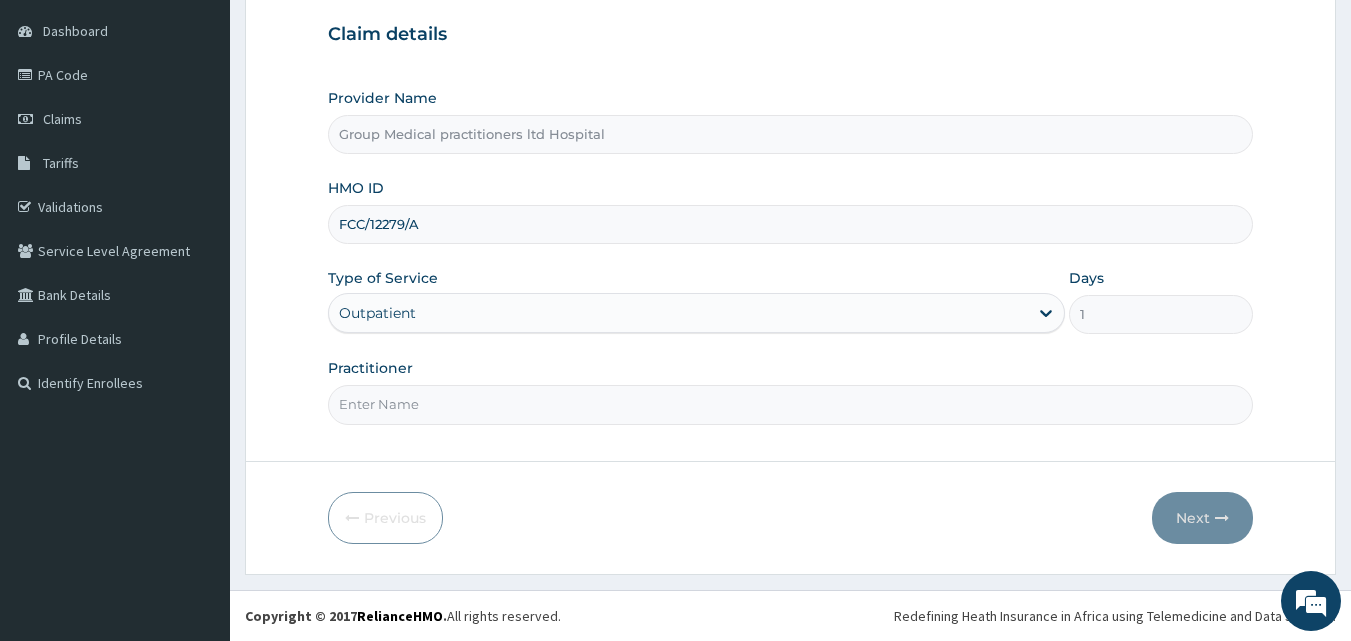 click on "Practitioner" at bounding box center [791, 404] 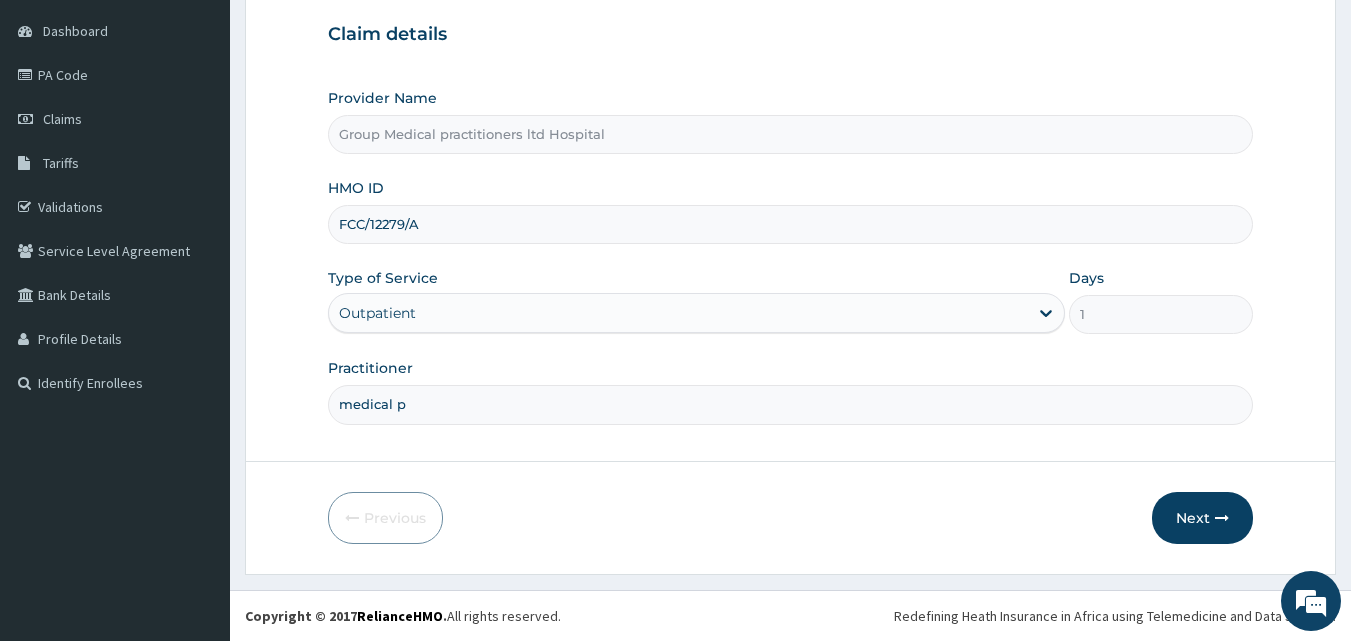 scroll, scrollTop: 0, scrollLeft: 0, axis: both 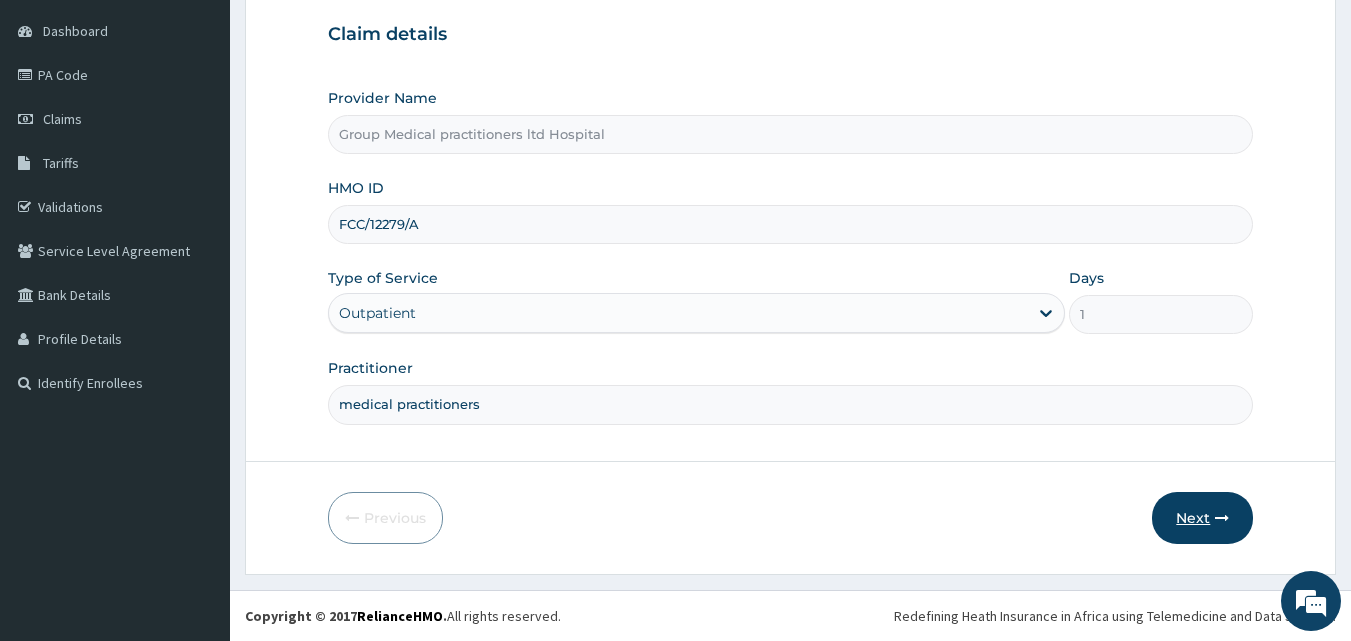 type on "medical practitioners" 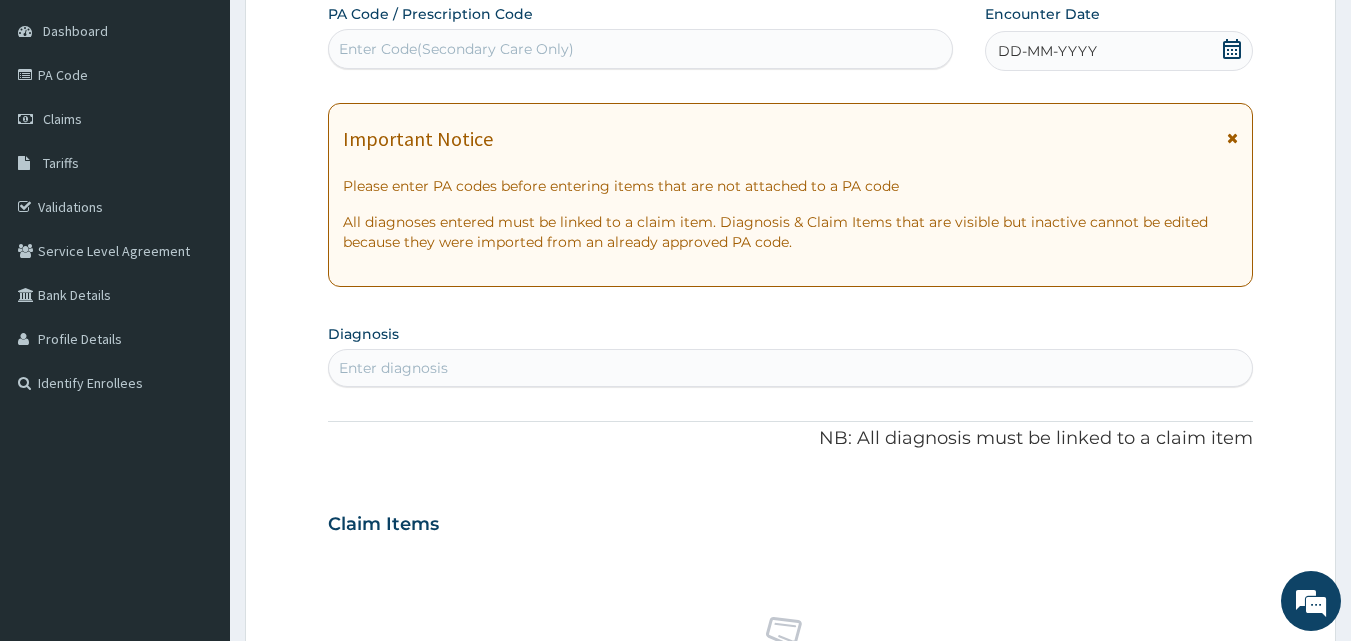click on "Enter Code(Secondary Care Only)" at bounding box center (641, 49) 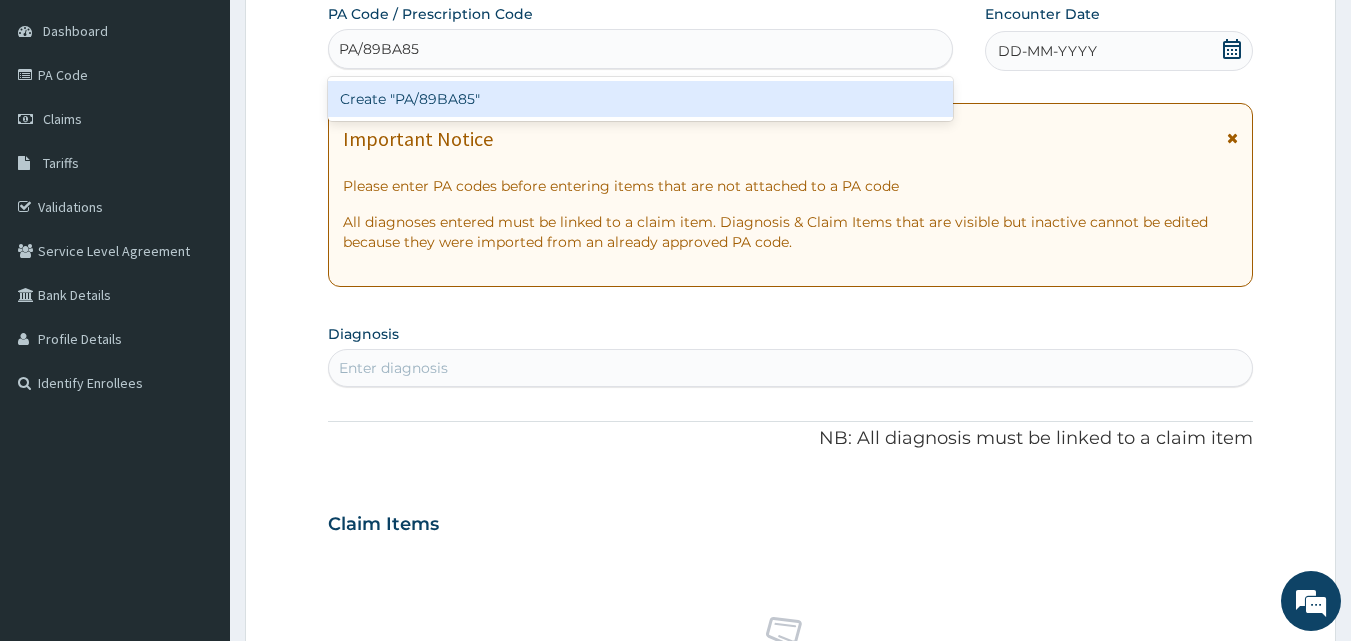 click on "Create "PA/89BA85"" at bounding box center [641, 99] 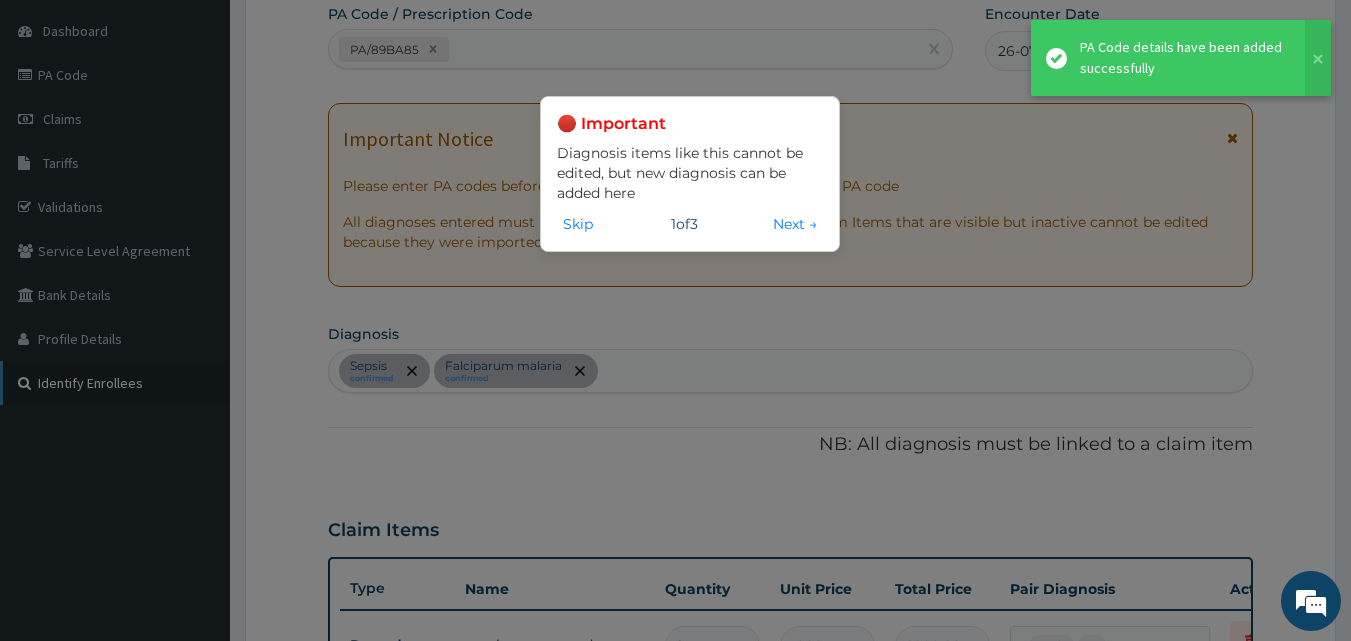 scroll, scrollTop: 585, scrollLeft: 0, axis: vertical 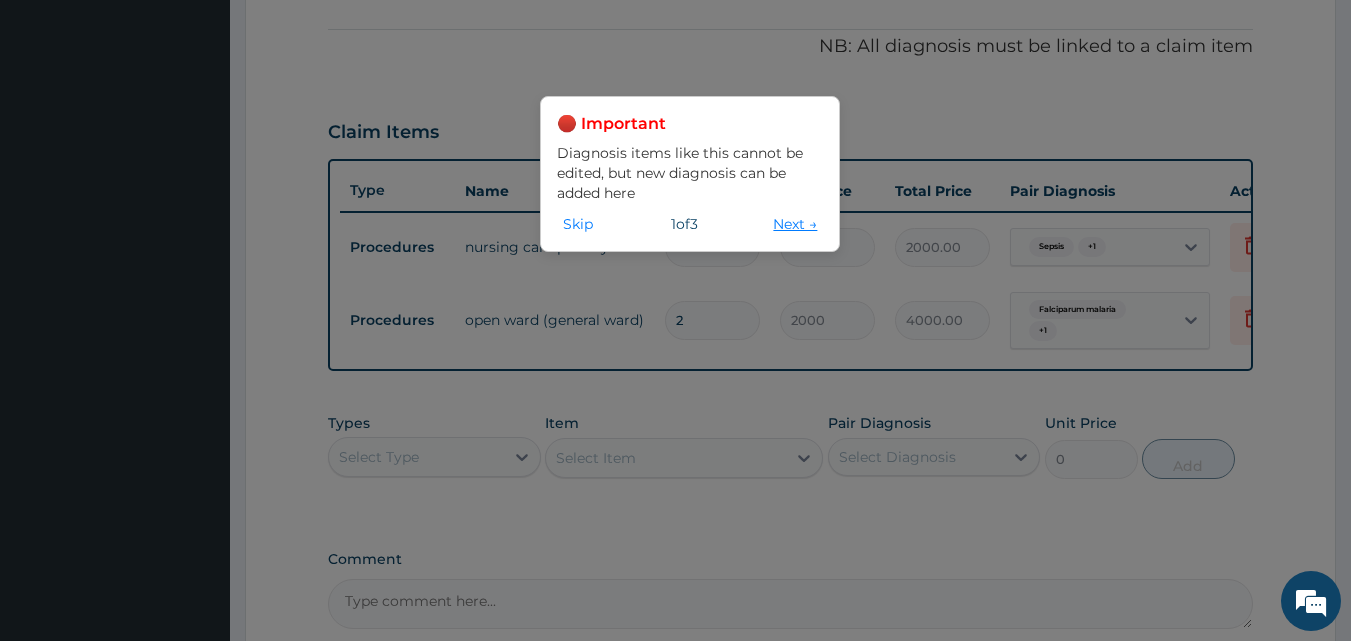 click on "Next →" at bounding box center [795, 224] 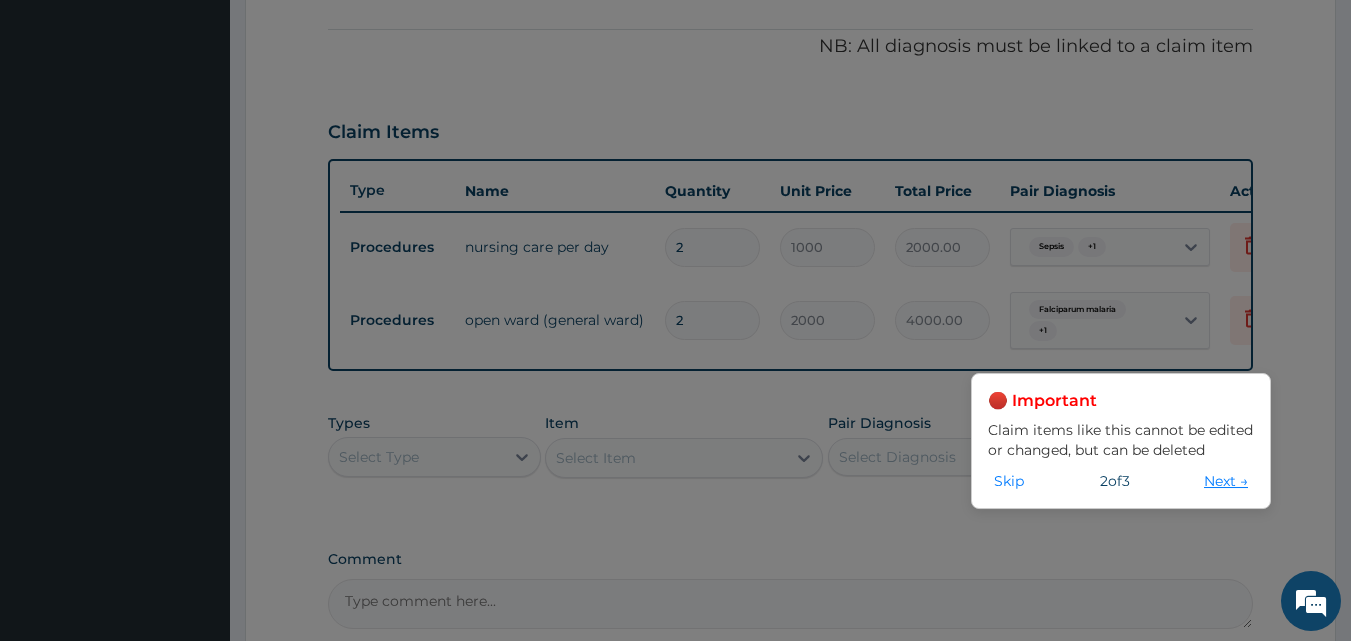 click on "Next →" at bounding box center (1226, 481) 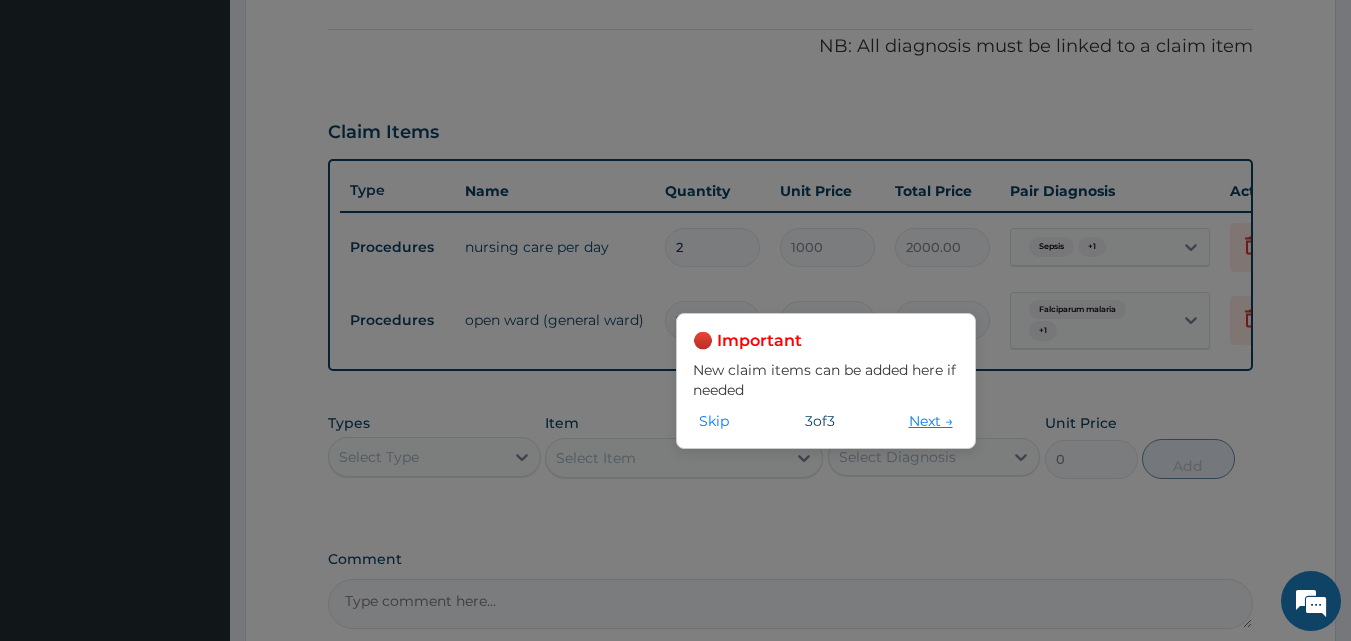click on "Next →" at bounding box center (931, 421) 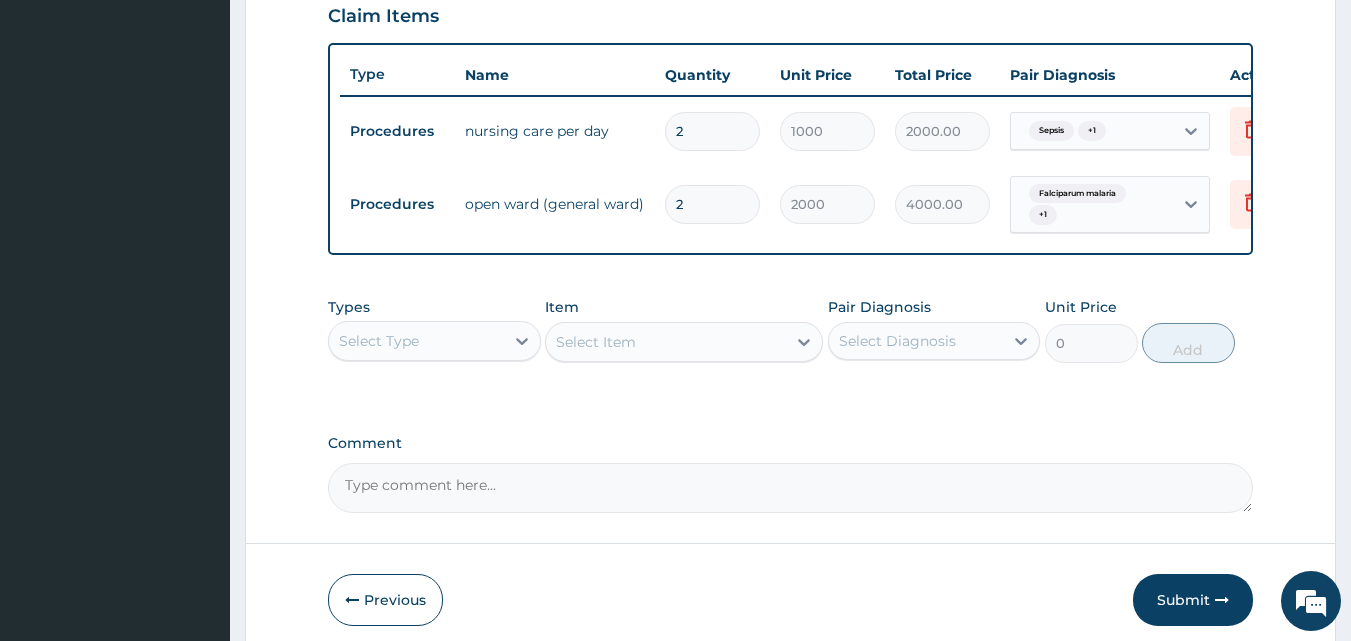 scroll, scrollTop: 785, scrollLeft: 0, axis: vertical 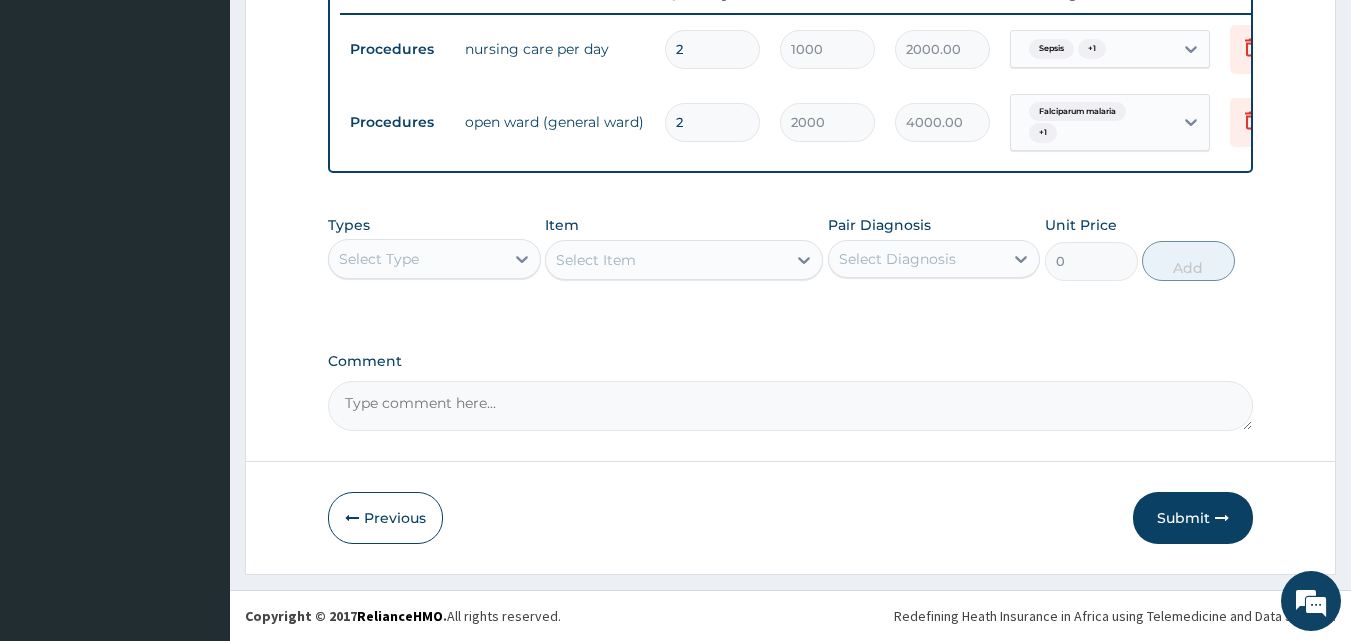 click on "Select Type" at bounding box center [416, 259] 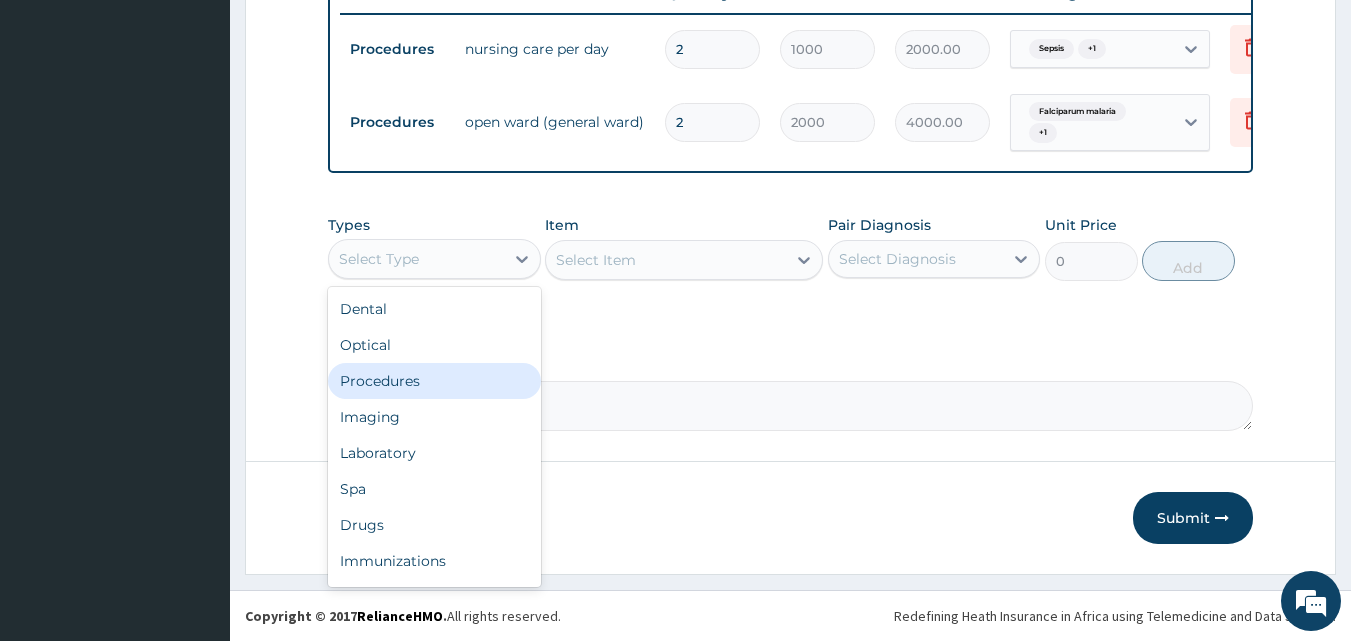 click on "Procedures" at bounding box center [434, 381] 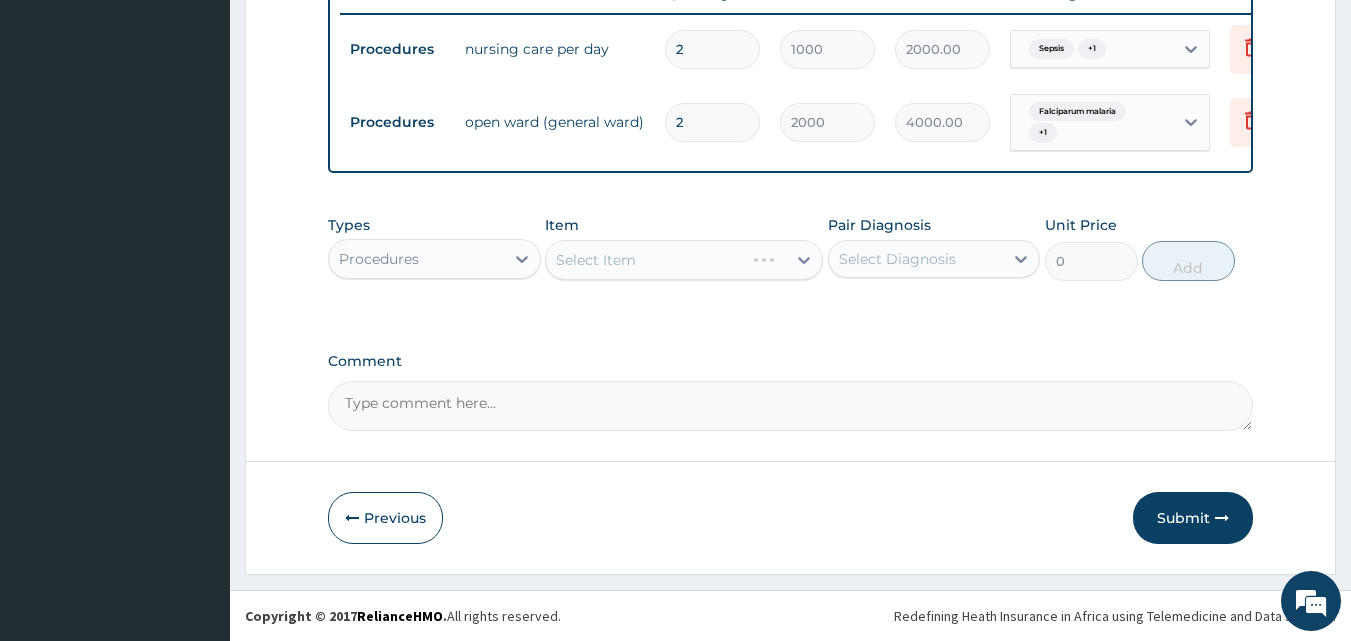 click on "Select Item" at bounding box center (684, 260) 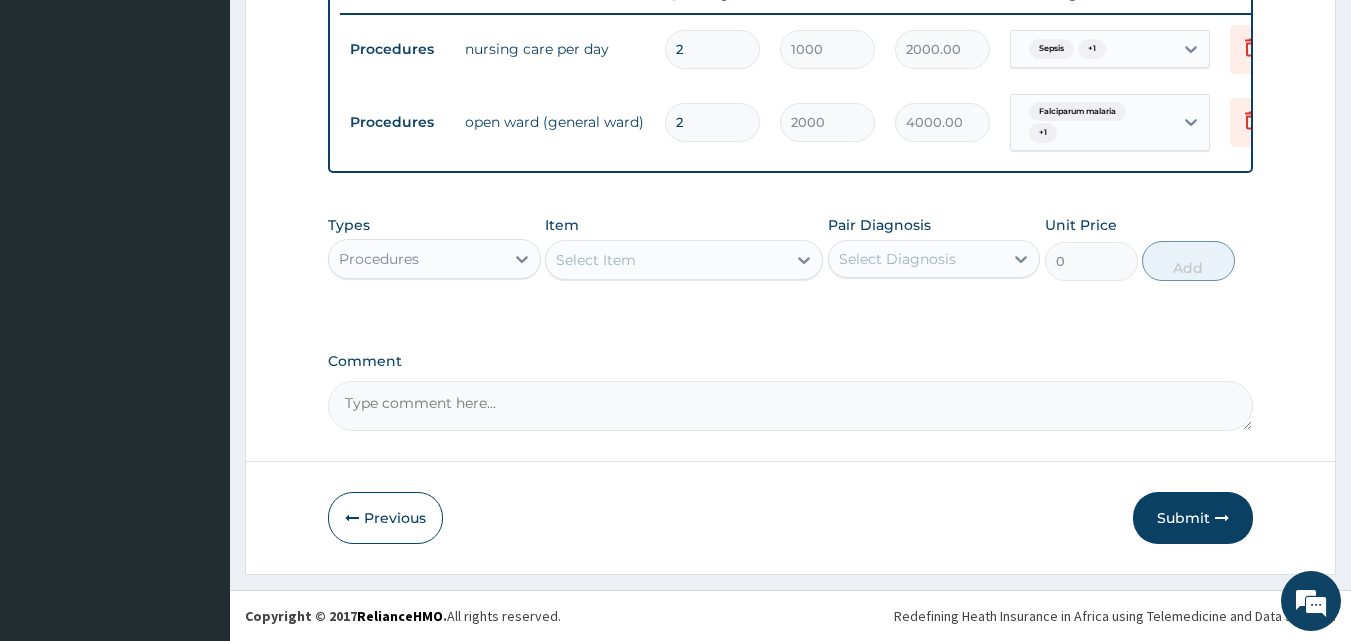 click on "Select Item" at bounding box center (596, 260) 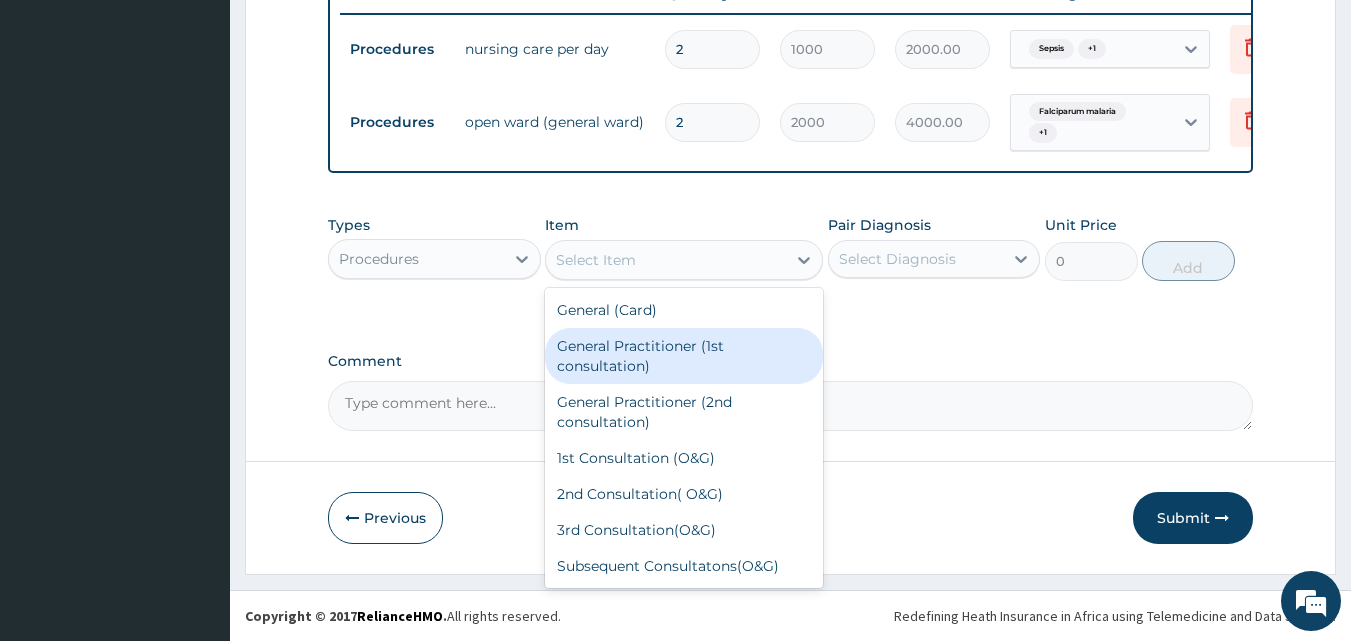 click on "General Practitioner (1st consultation)" at bounding box center (684, 356) 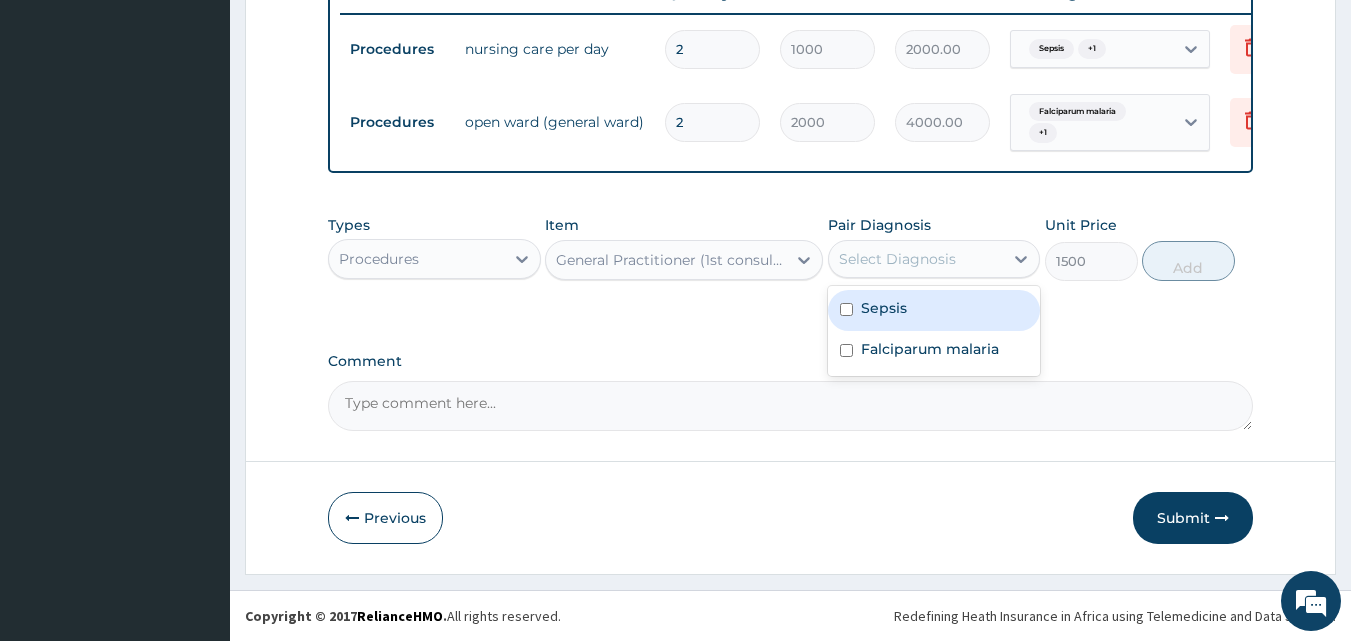 click on "Select Diagnosis" at bounding box center [897, 259] 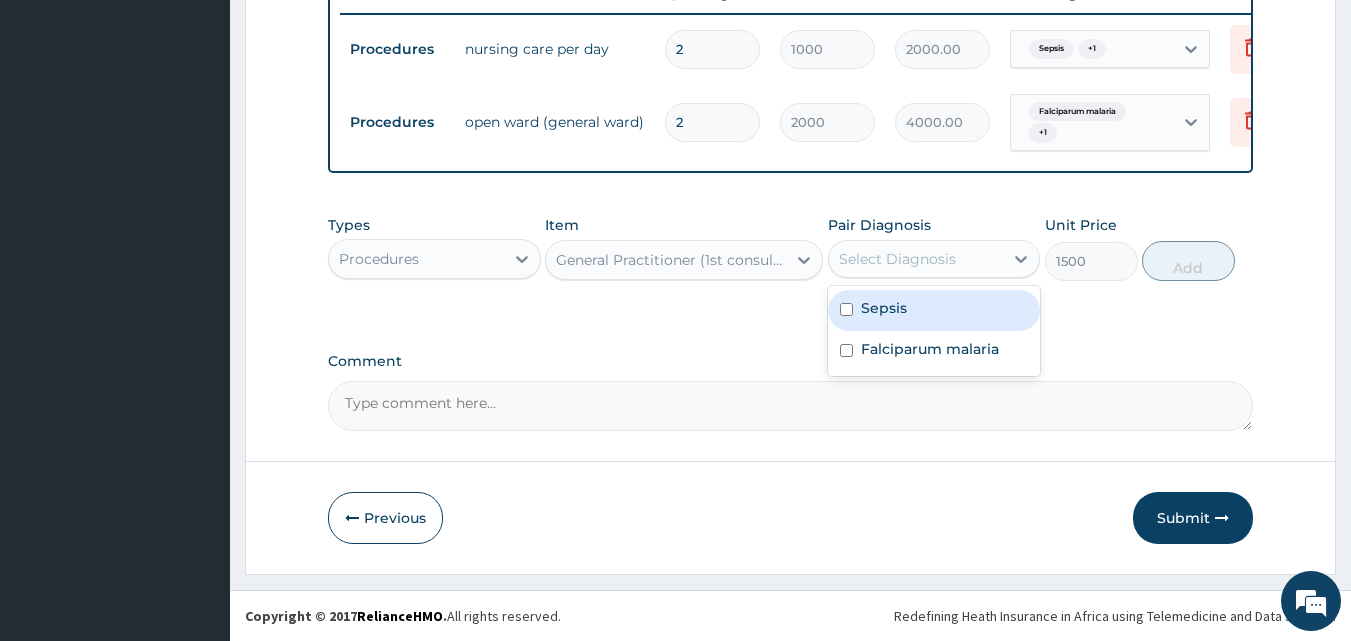 click on "Sepsis" at bounding box center (934, 310) 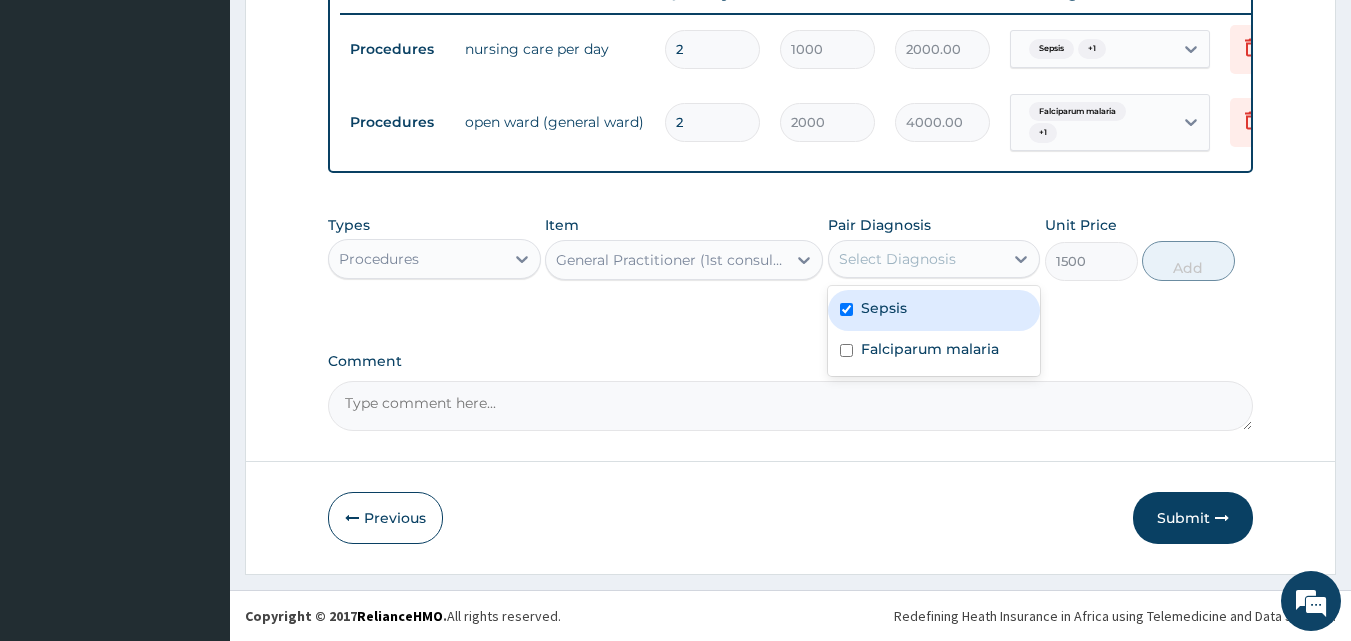 checkbox on "true" 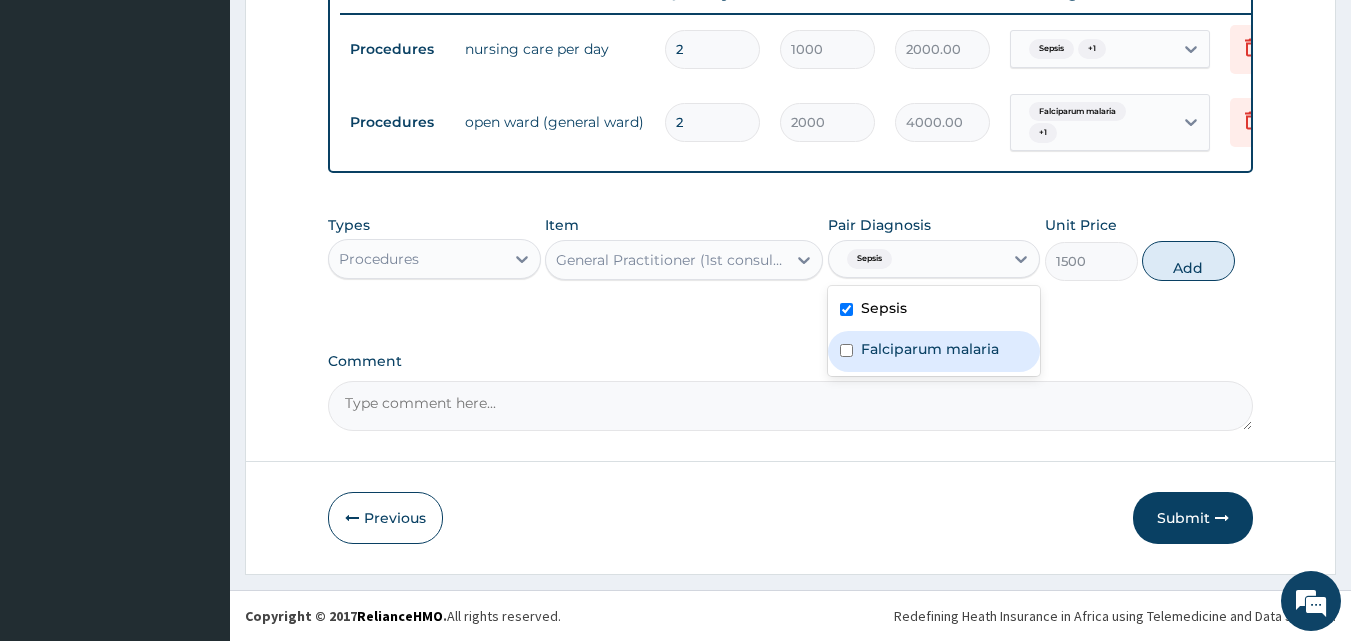 click on "Falciparum malaria" at bounding box center [930, 349] 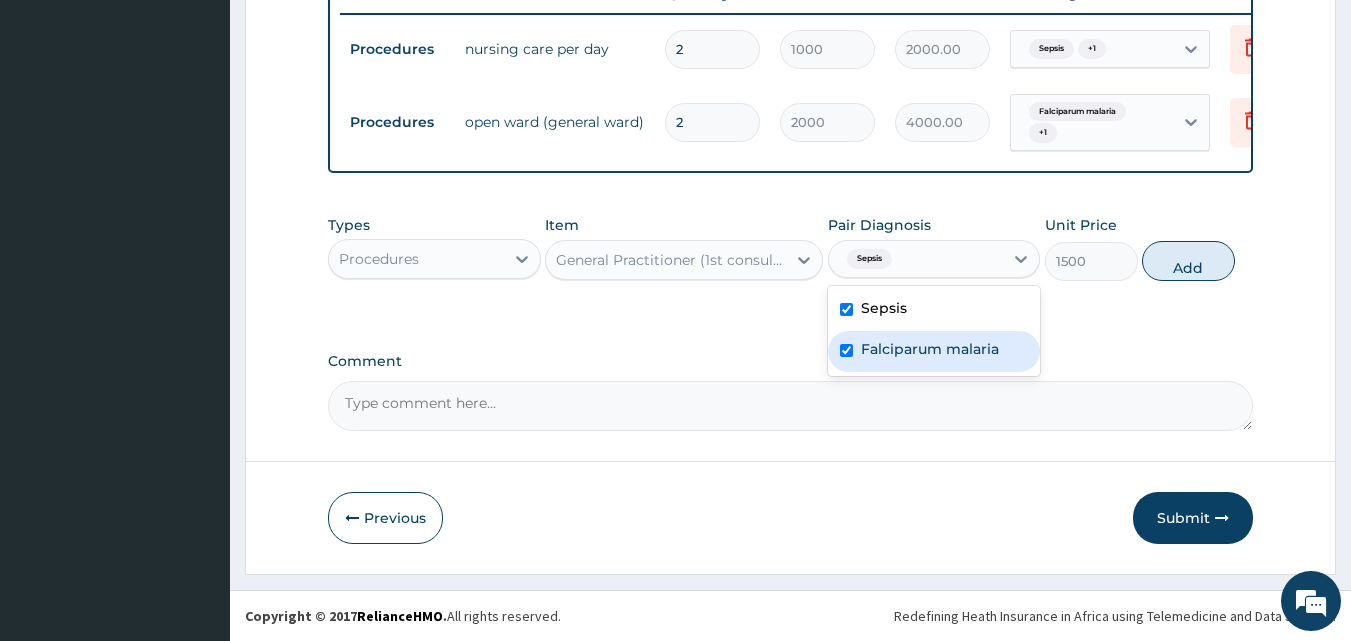 checkbox on "true" 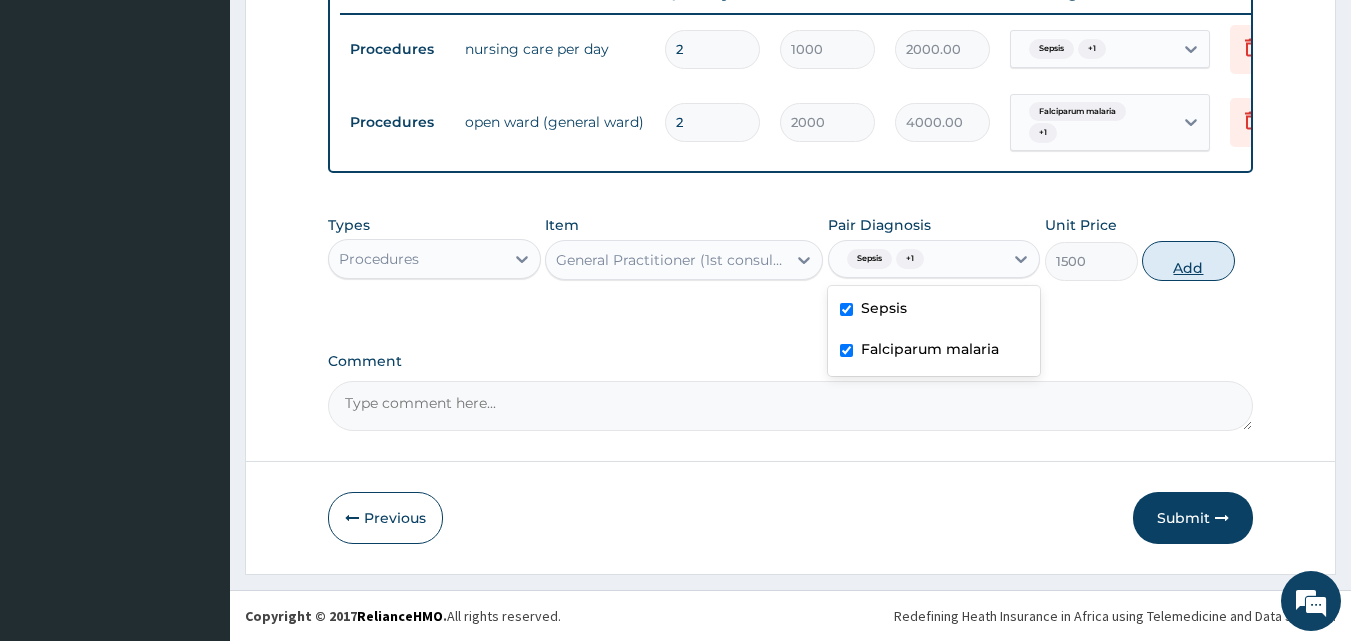 click on "Add" at bounding box center (1188, 261) 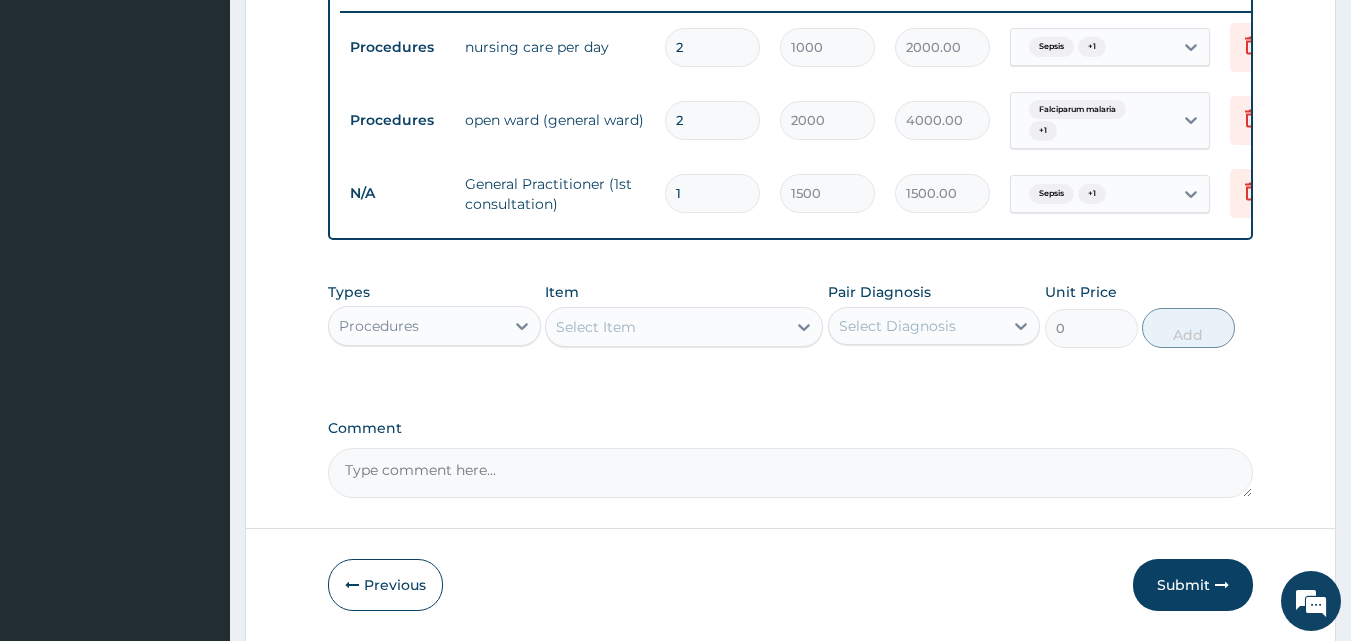 type 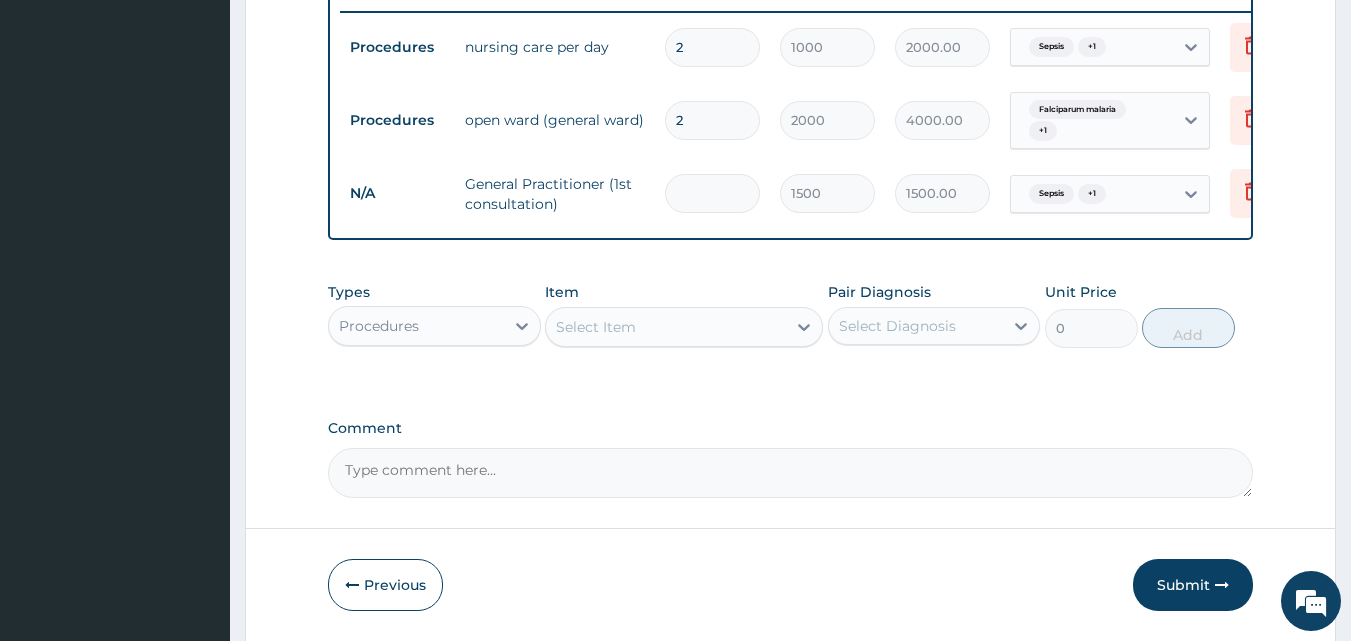 type on "0.00" 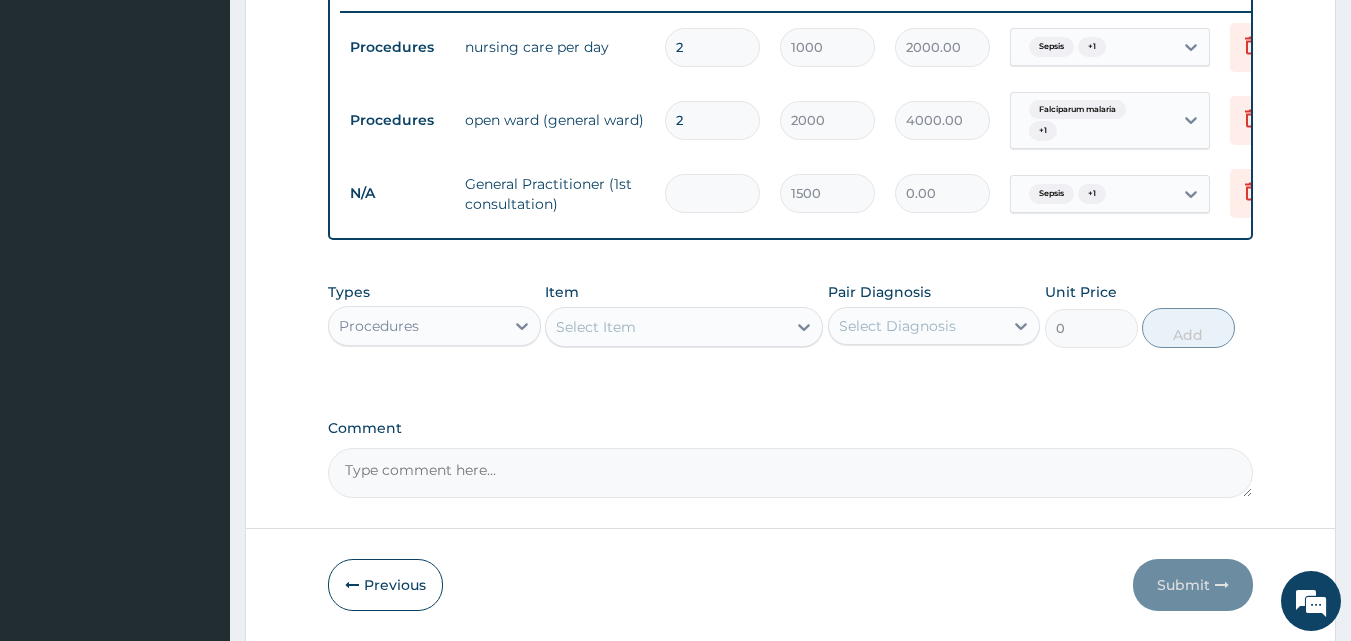 type on "1" 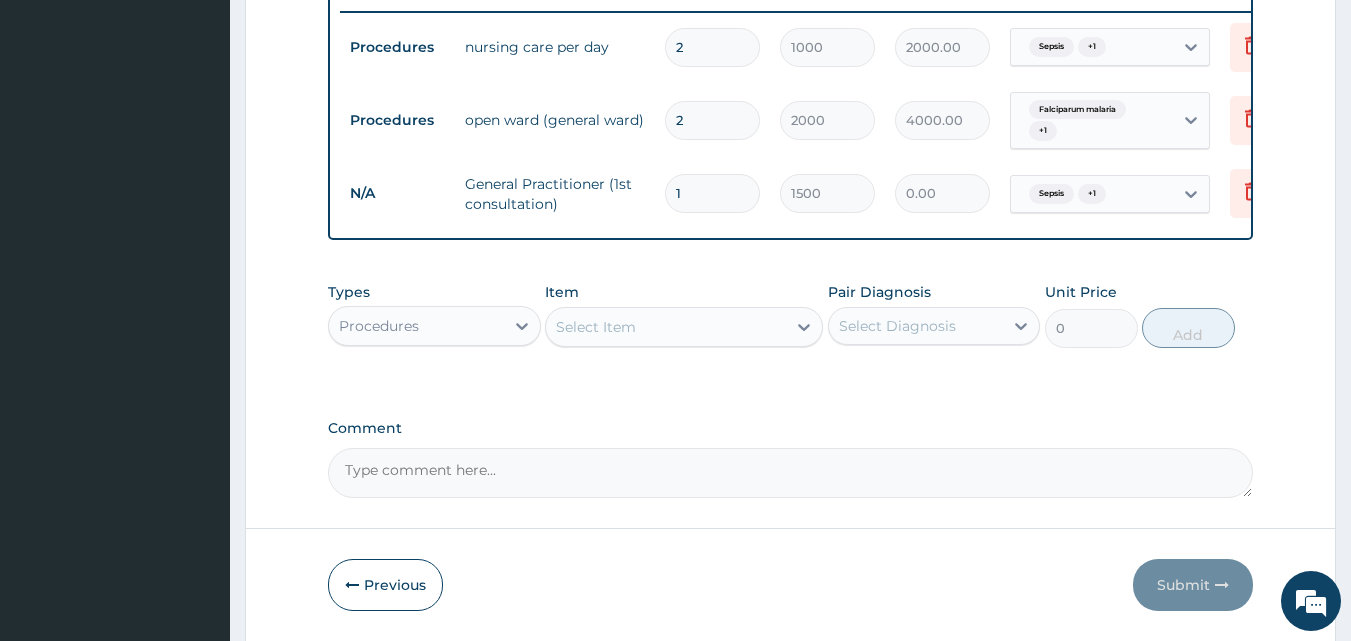 type on "1500.00" 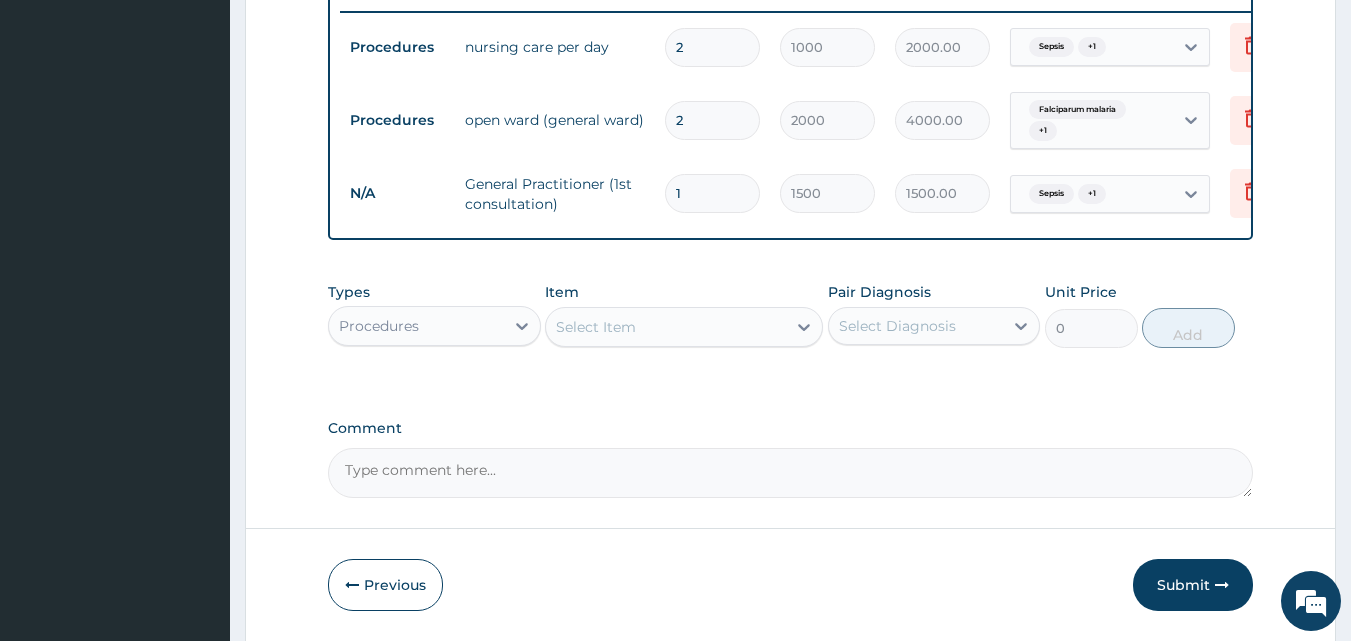 click on "Procedures" at bounding box center (379, 326) 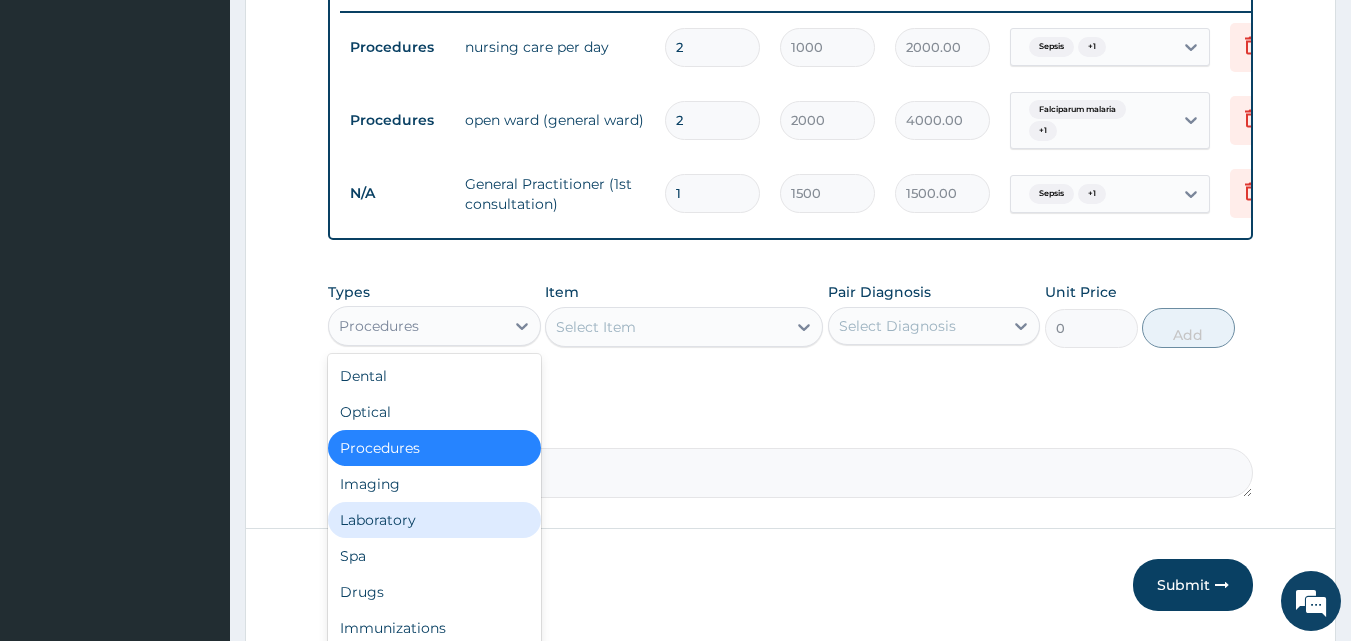 click on "Laboratory" at bounding box center [434, 520] 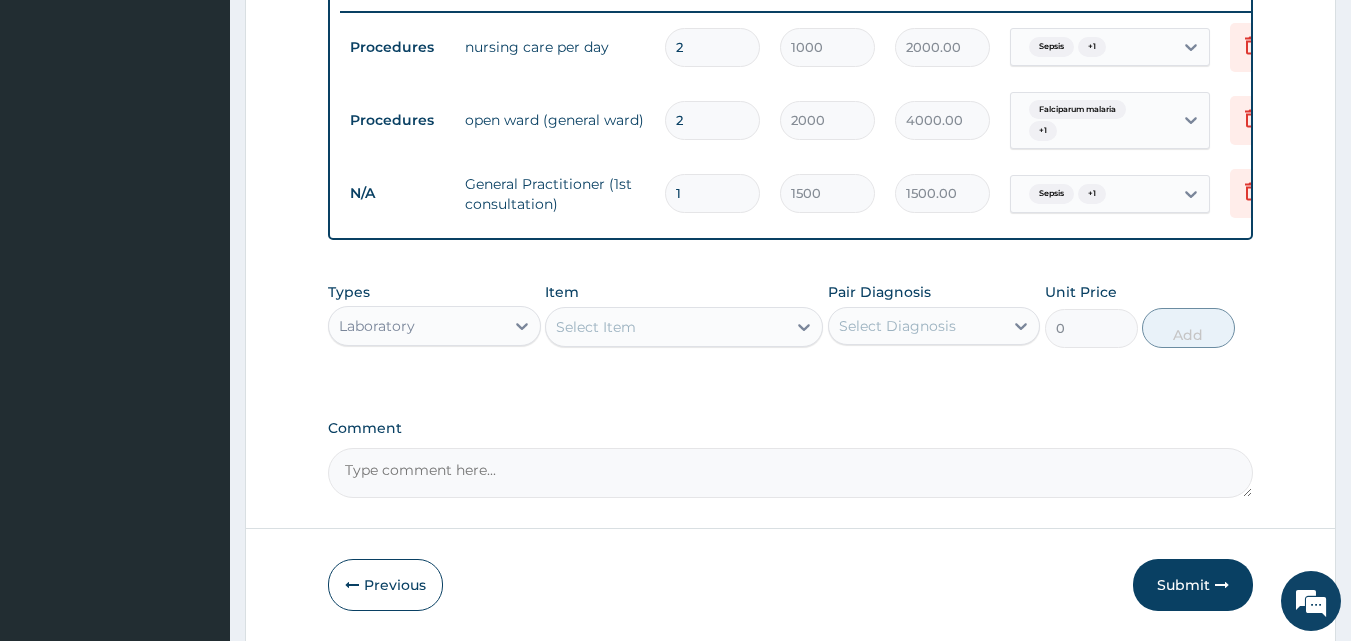 click on "Select Item" at bounding box center [596, 327] 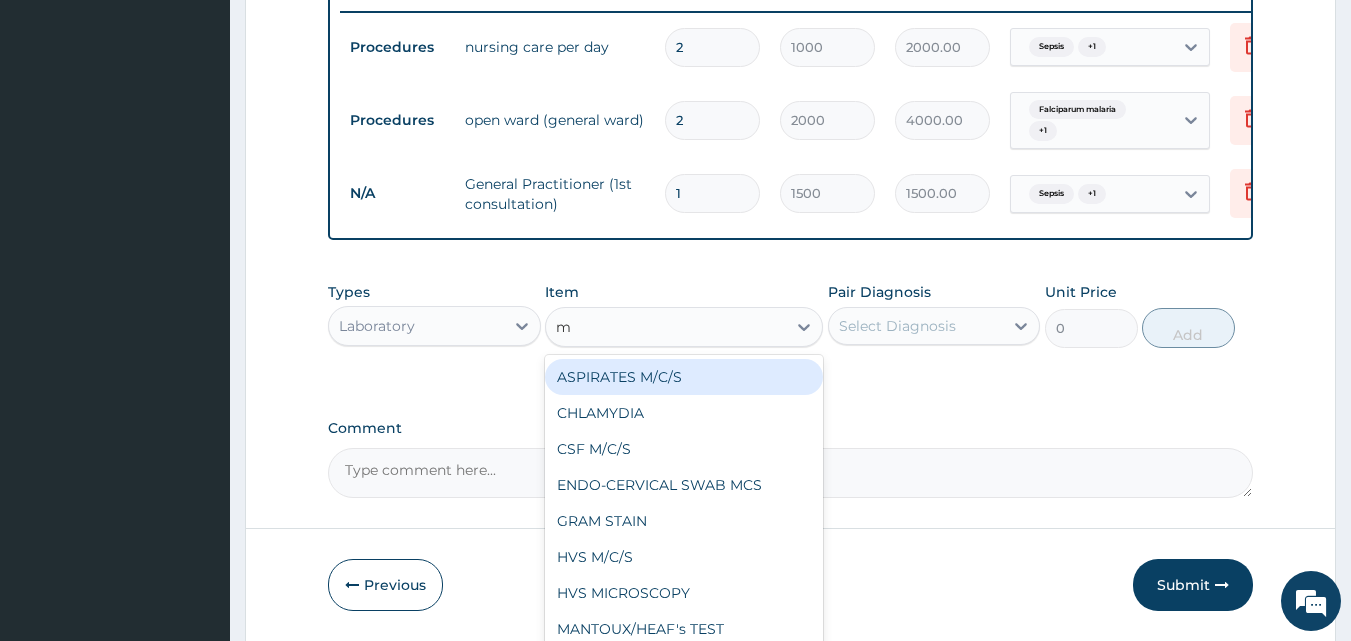 type on "mp" 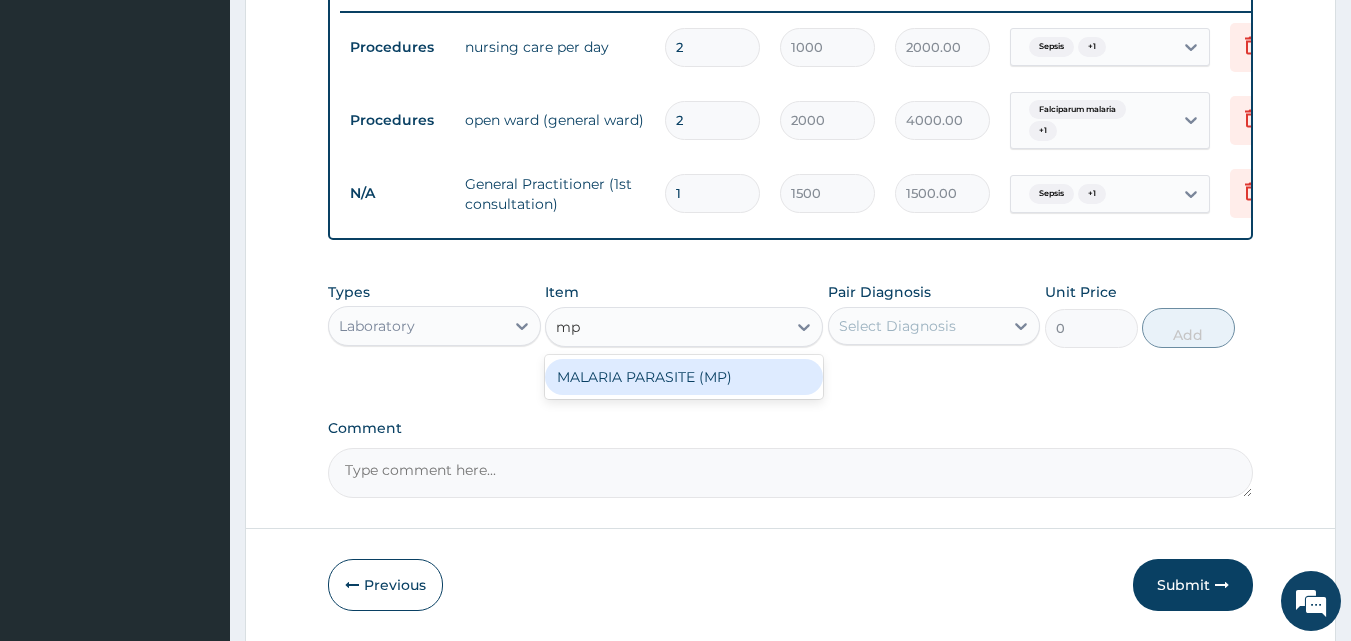 click on "MALARIA PARASITE (MP)" at bounding box center (684, 377) 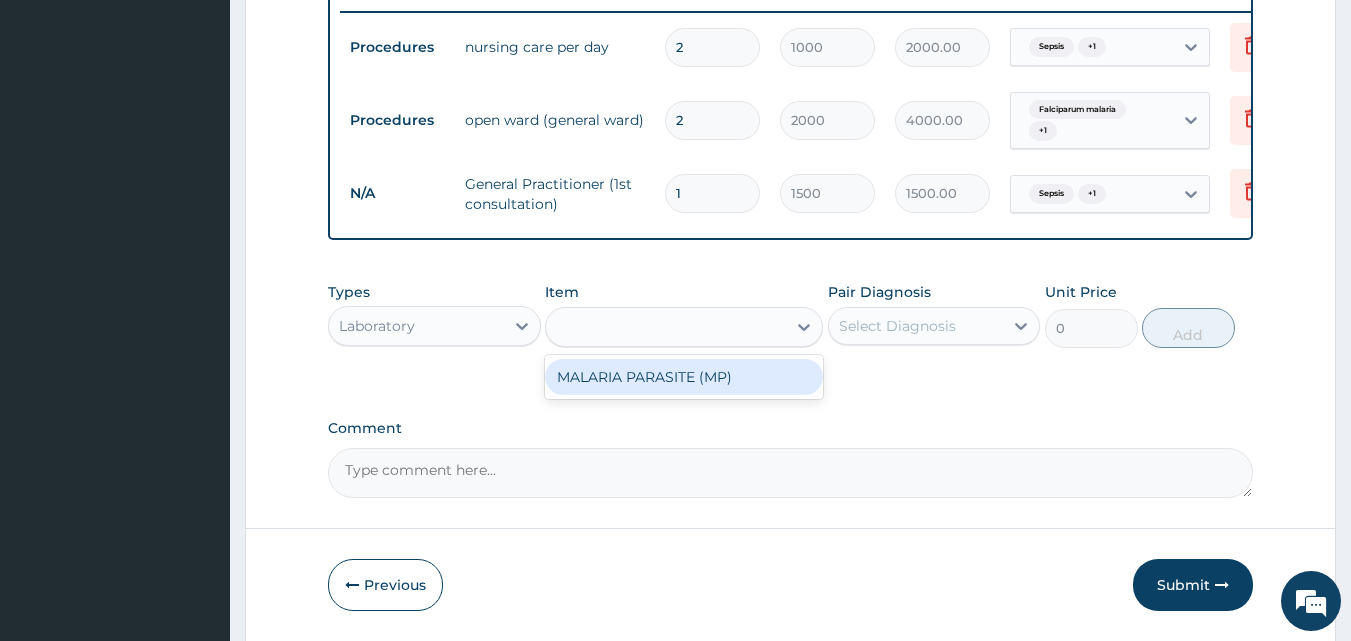 type on "560" 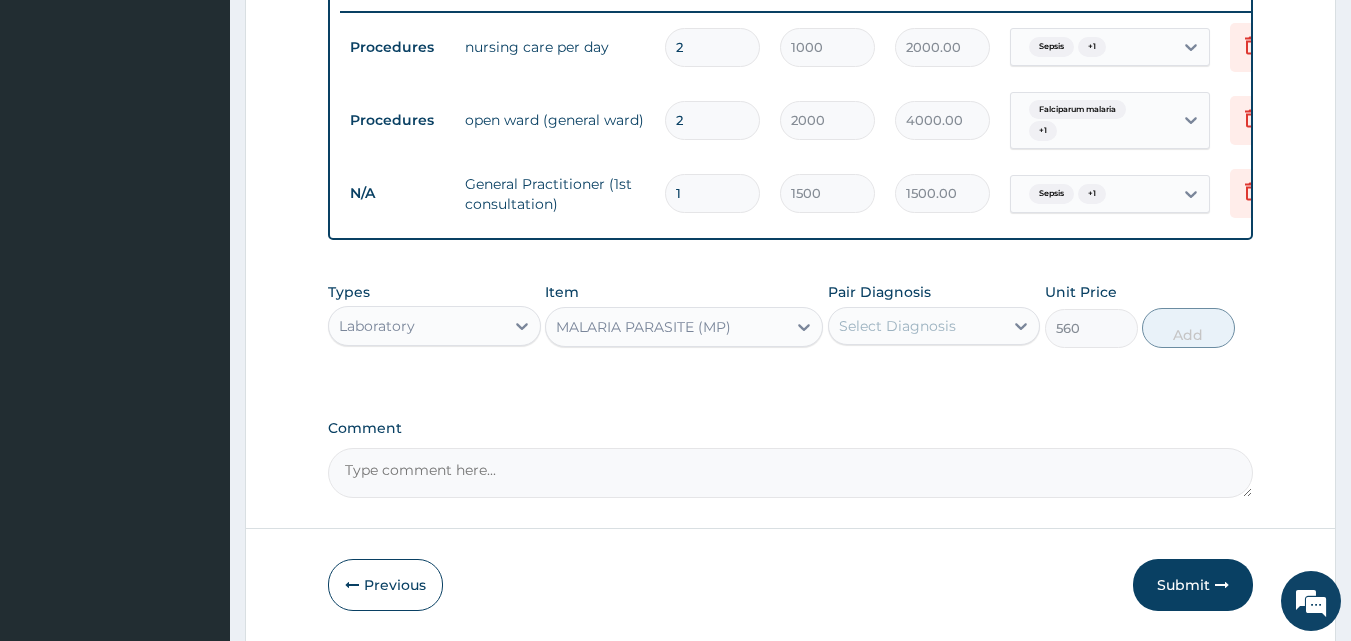 click on "Select Diagnosis" at bounding box center (897, 326) 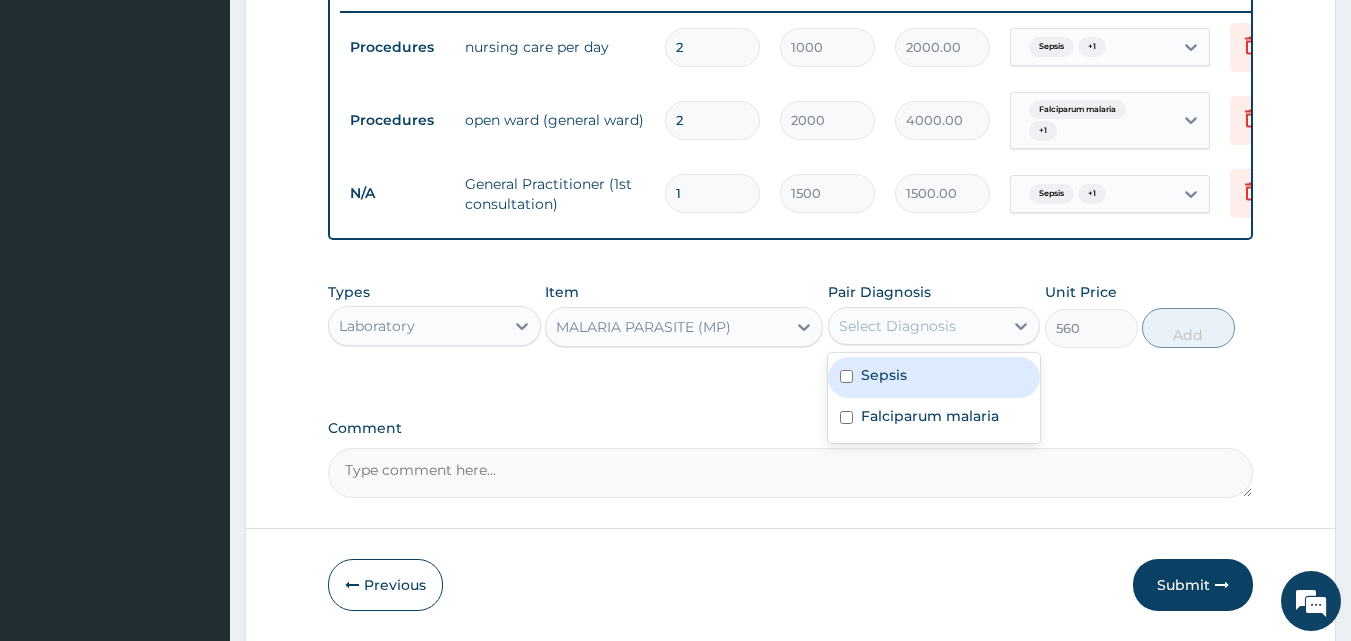 click on "Sepsis" at bounding box center [934, 377] 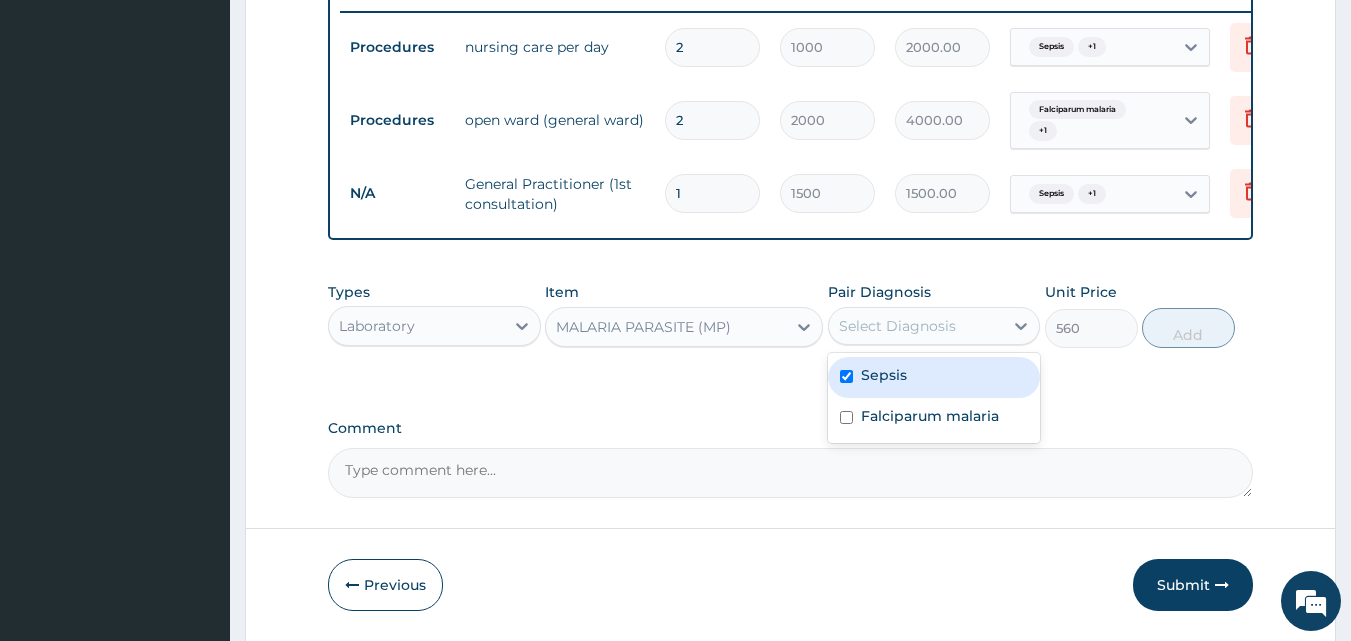 checkbox on "true" 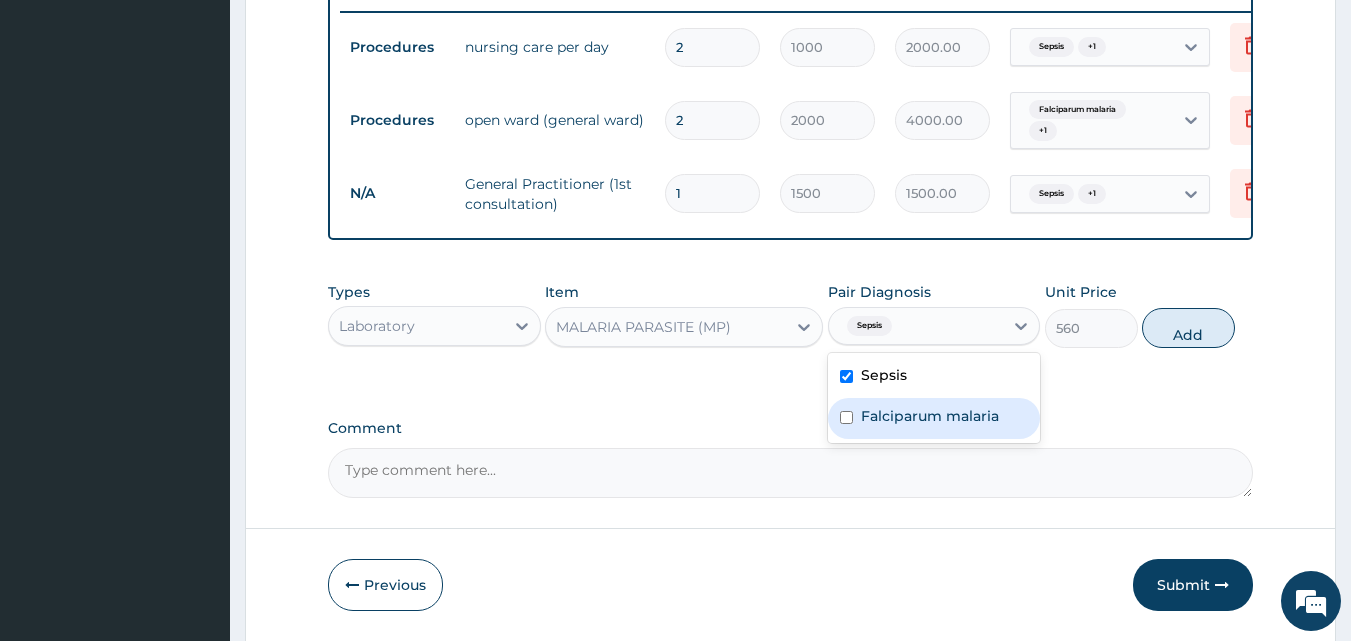 click on "Falciparum malaria" at bounding box center (930, 416) 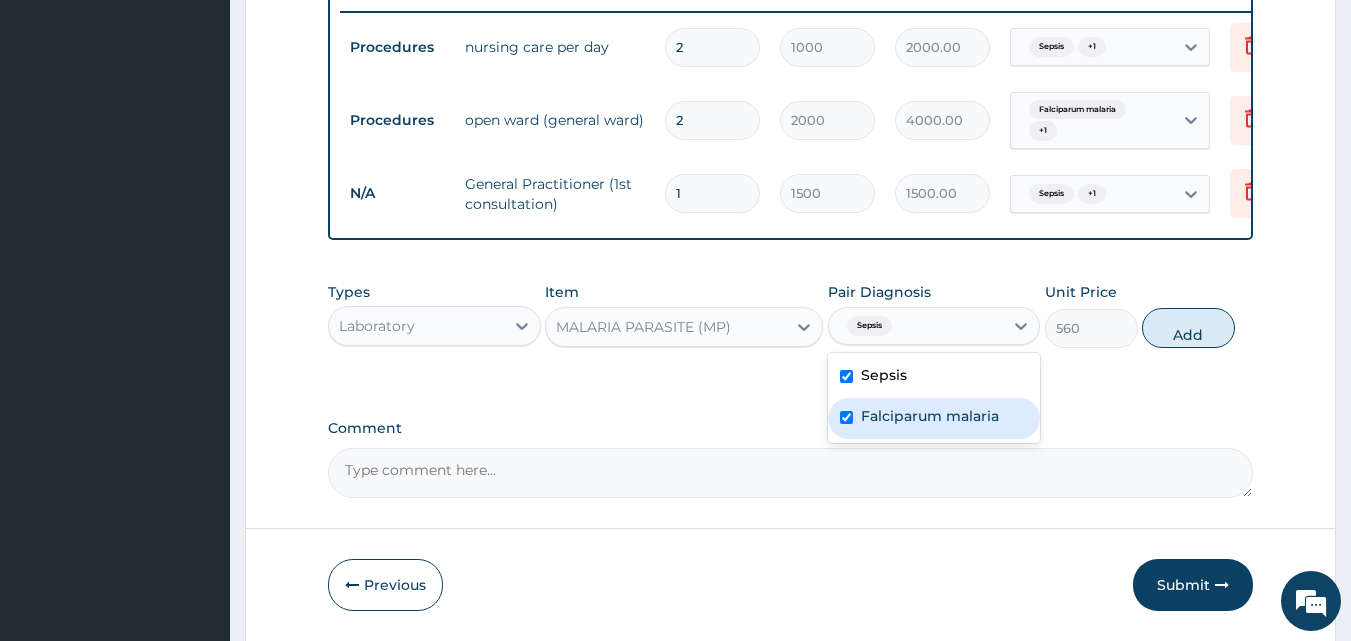 checkbox on "true" 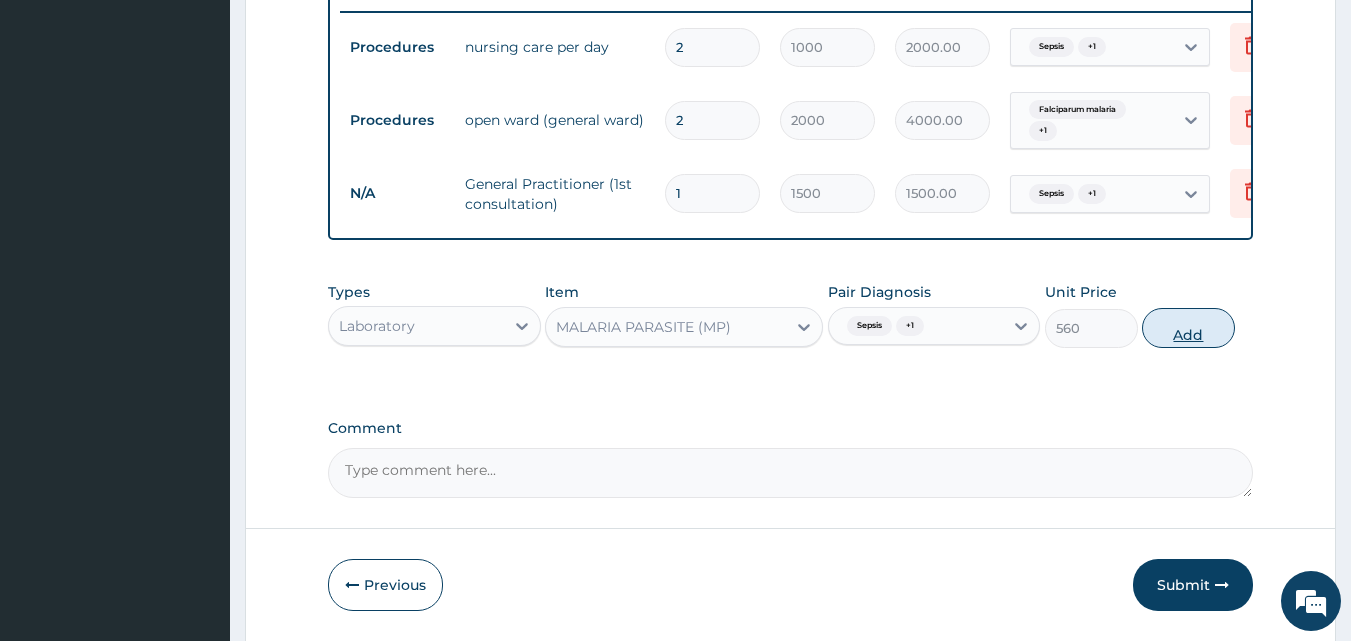 click on "Add" at bounding box center (1188, 328) 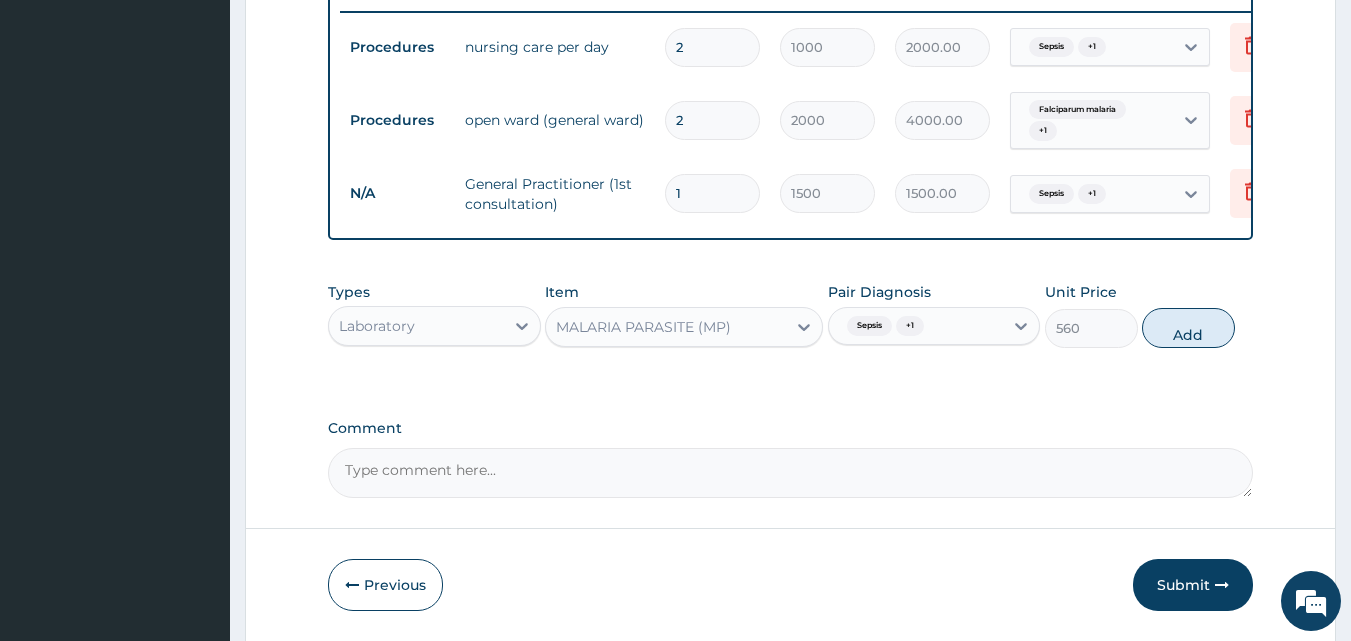 type on "0" 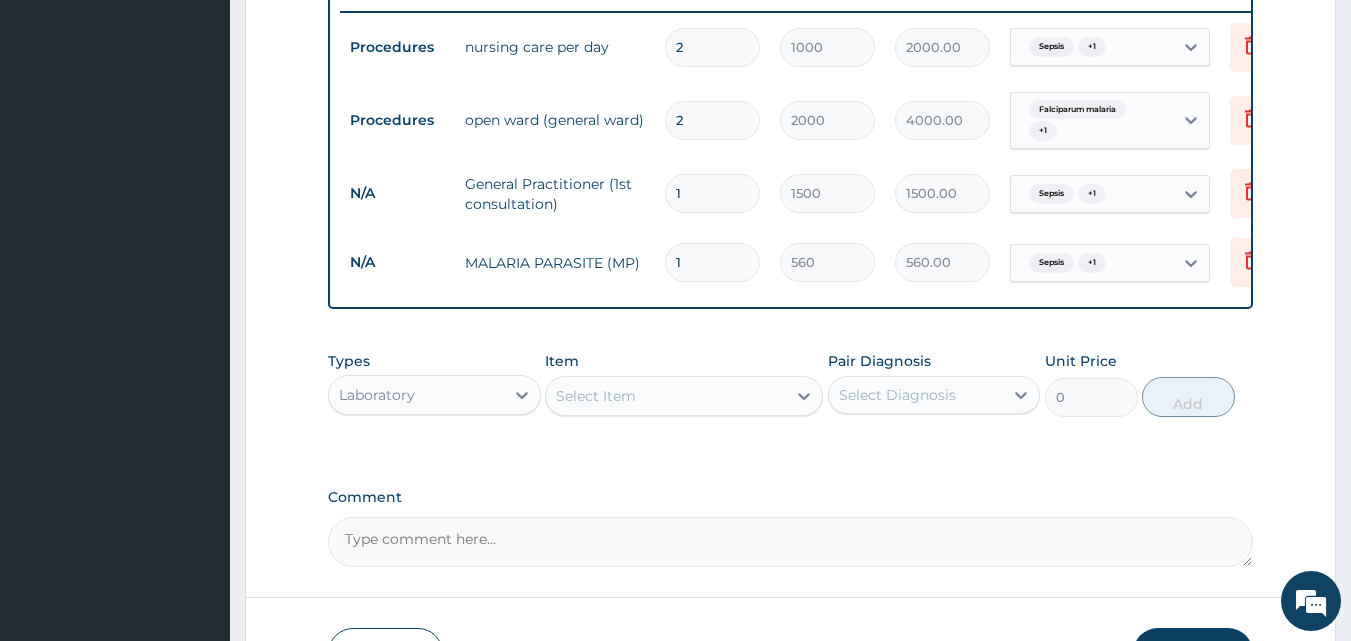 click on "Select Item" at bounding box center (666, 396) 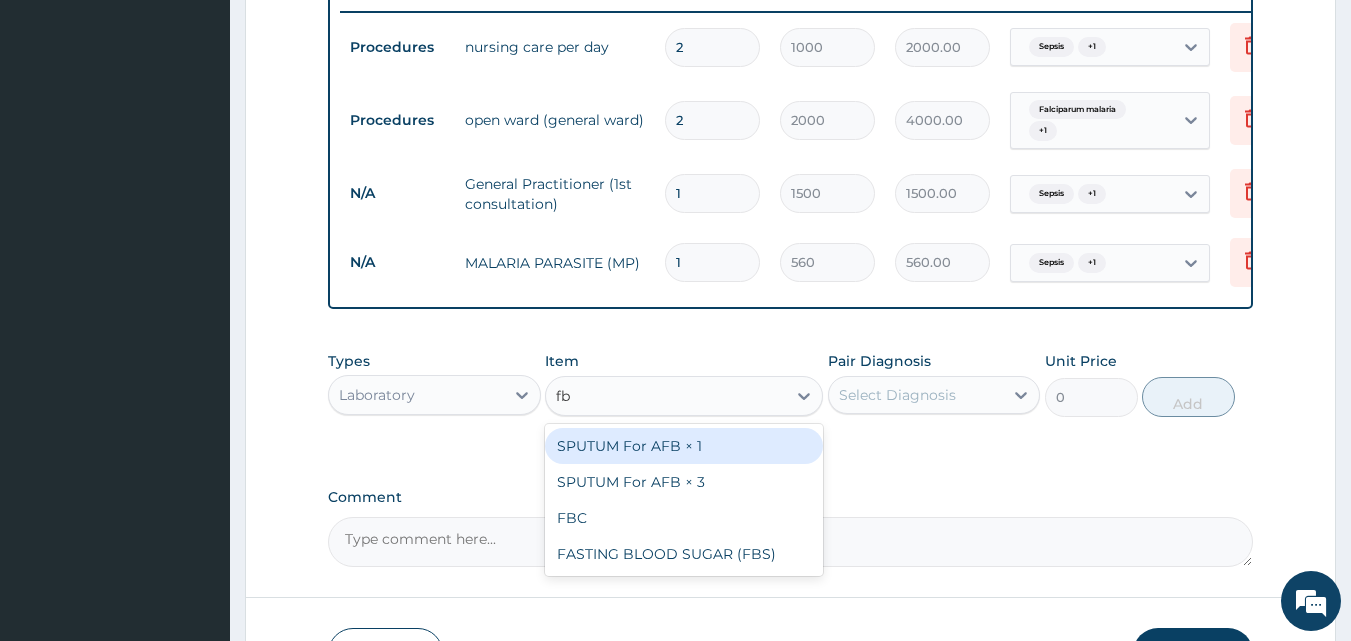 type on "fbc" 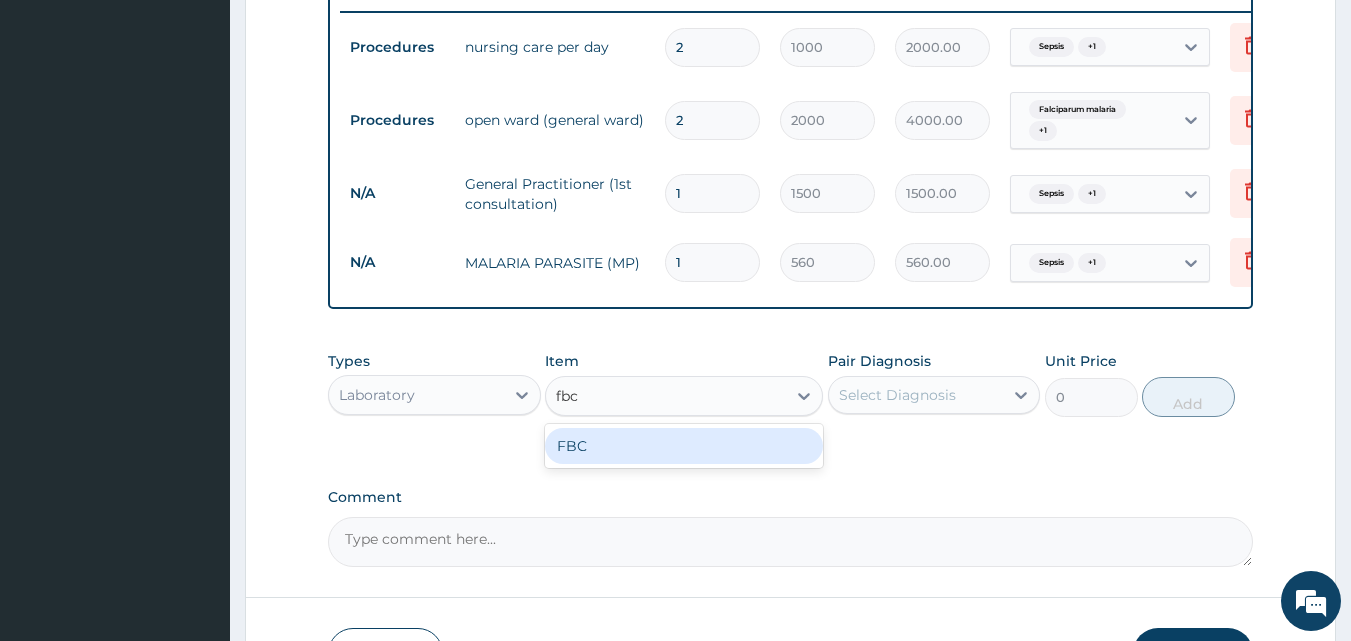 click on "FBC" at bounding box center [684, 446] 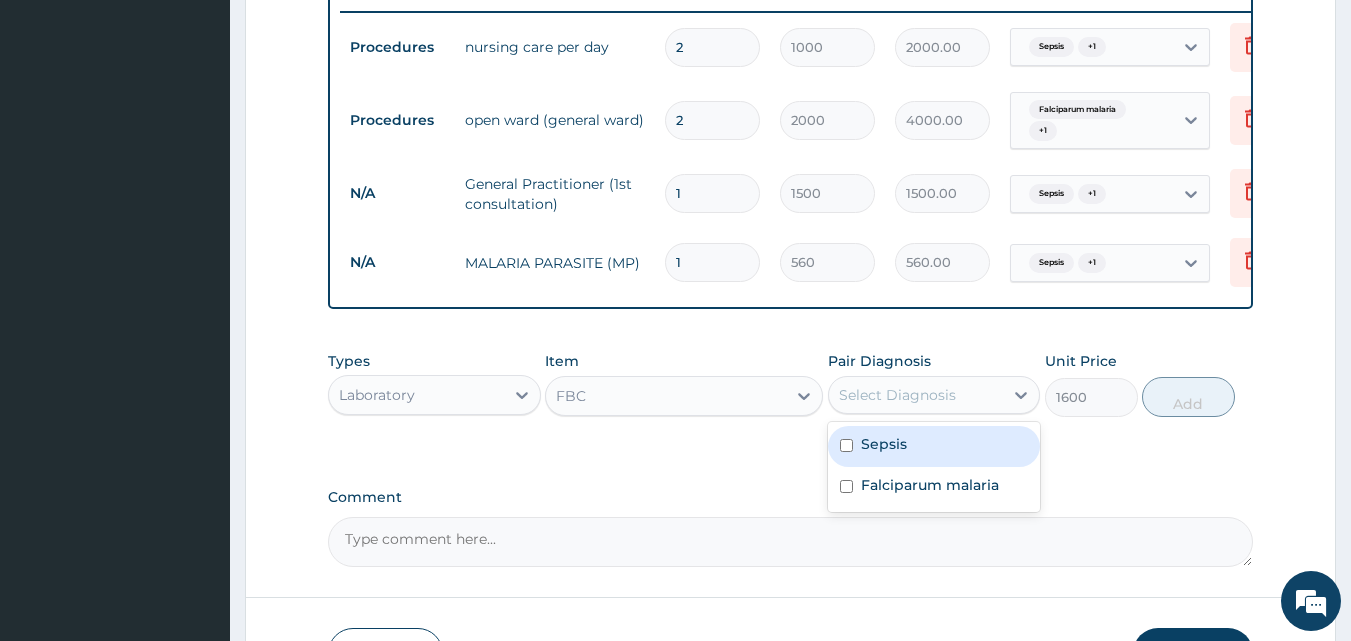 click on "Select Diagnosis" at bounding box center [897, 395] 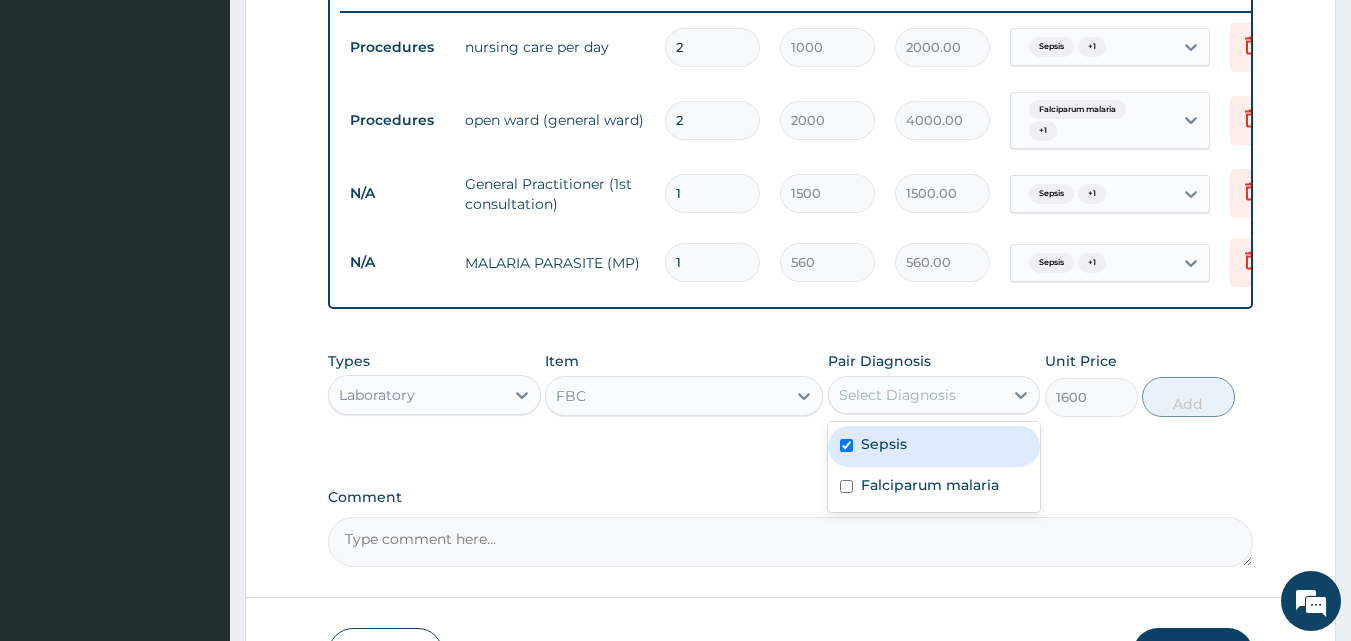 checkbox on "true" 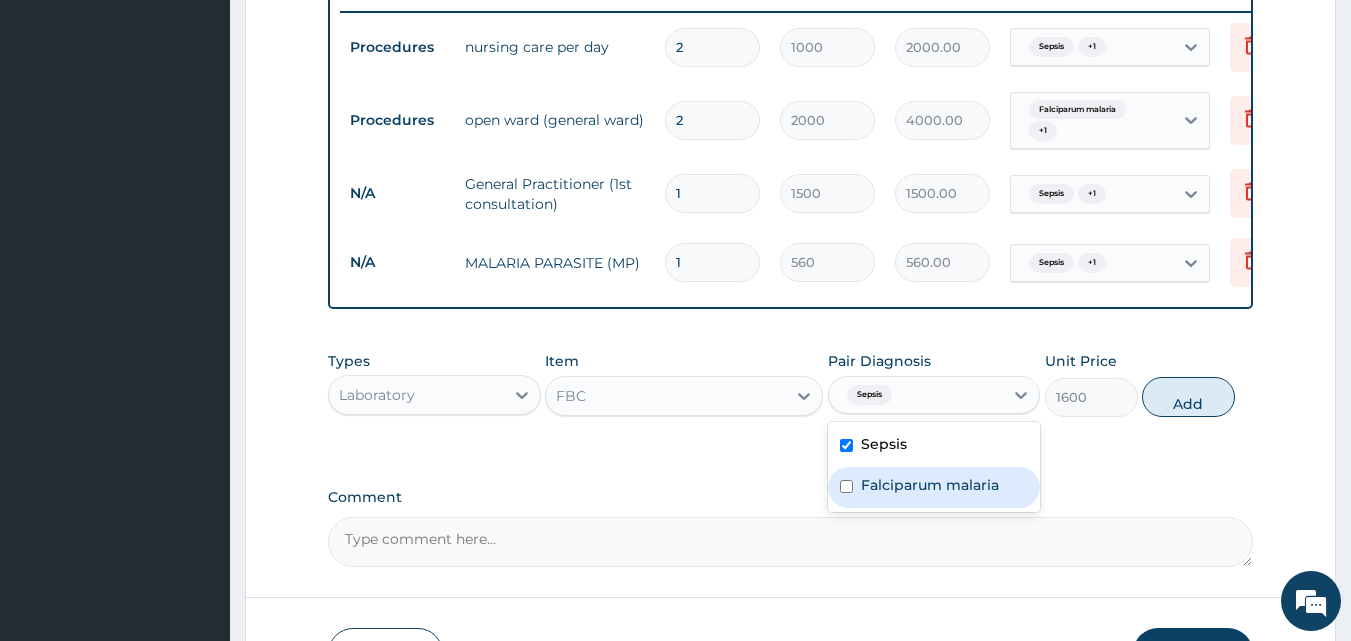 click on "Falciparum malaria" at bounding box center (930, 485) 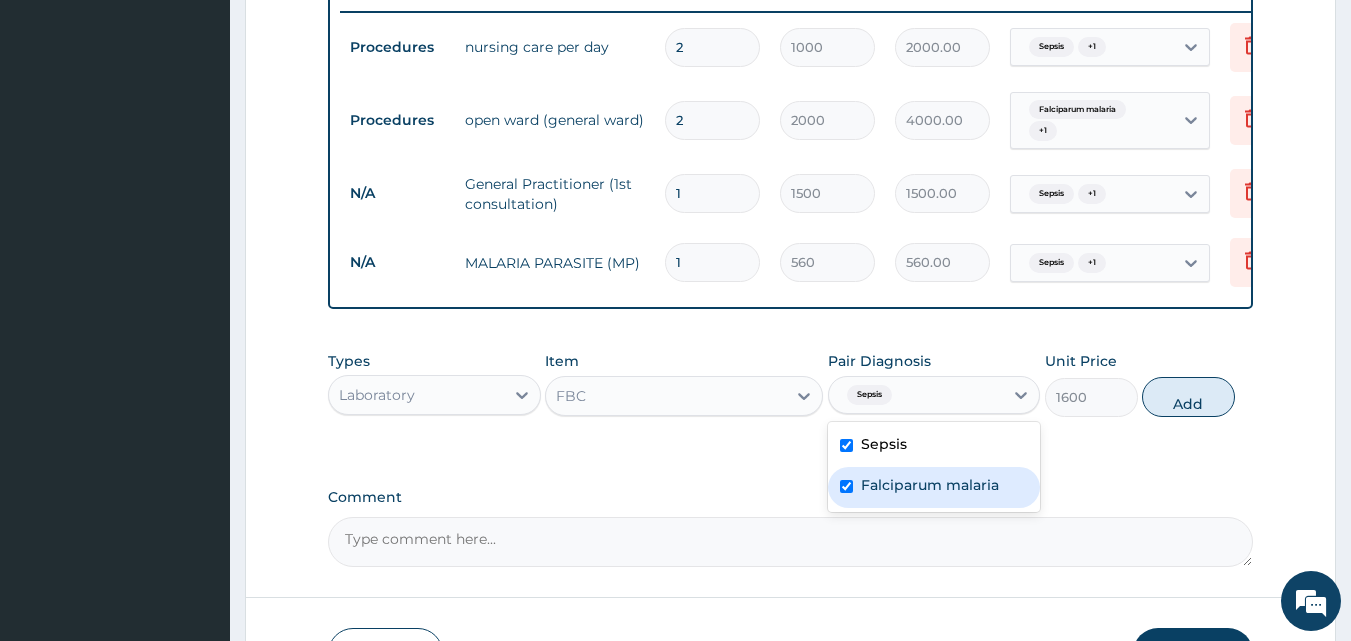 checkbox on "true" 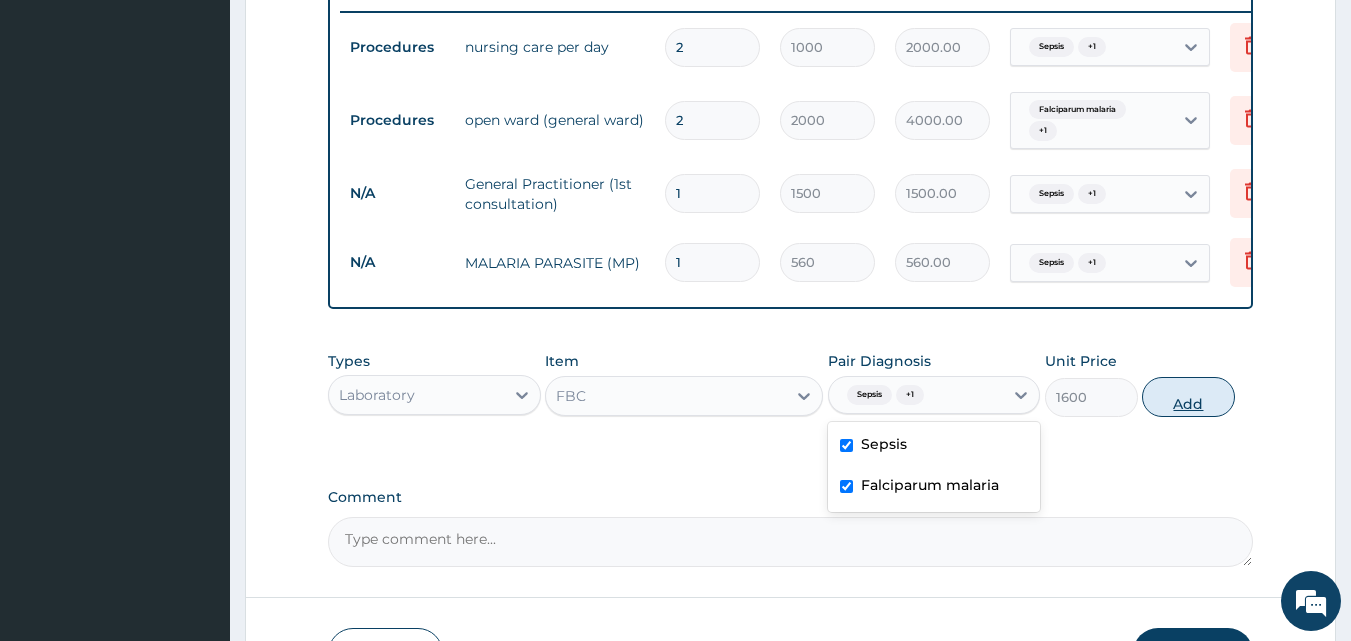 click on "Add" at bounding box center (1188, 397) 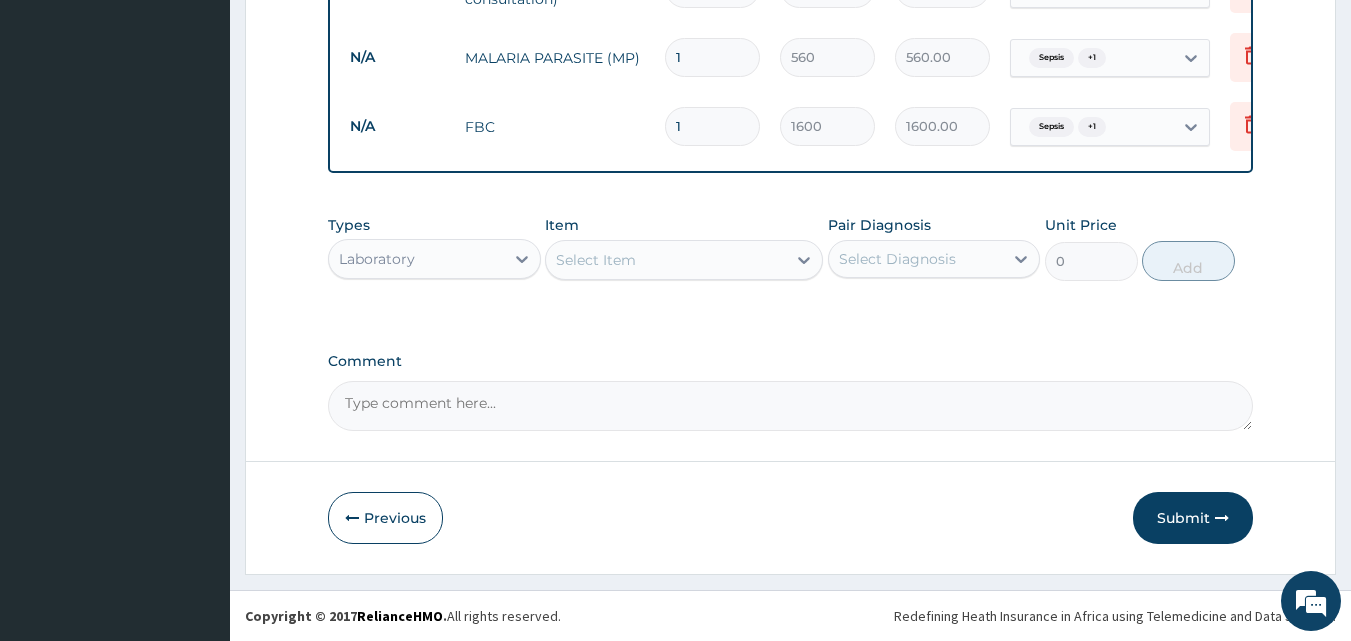 scroll, scrollTop: 1005, scrollLeft: 0, axis: vertical 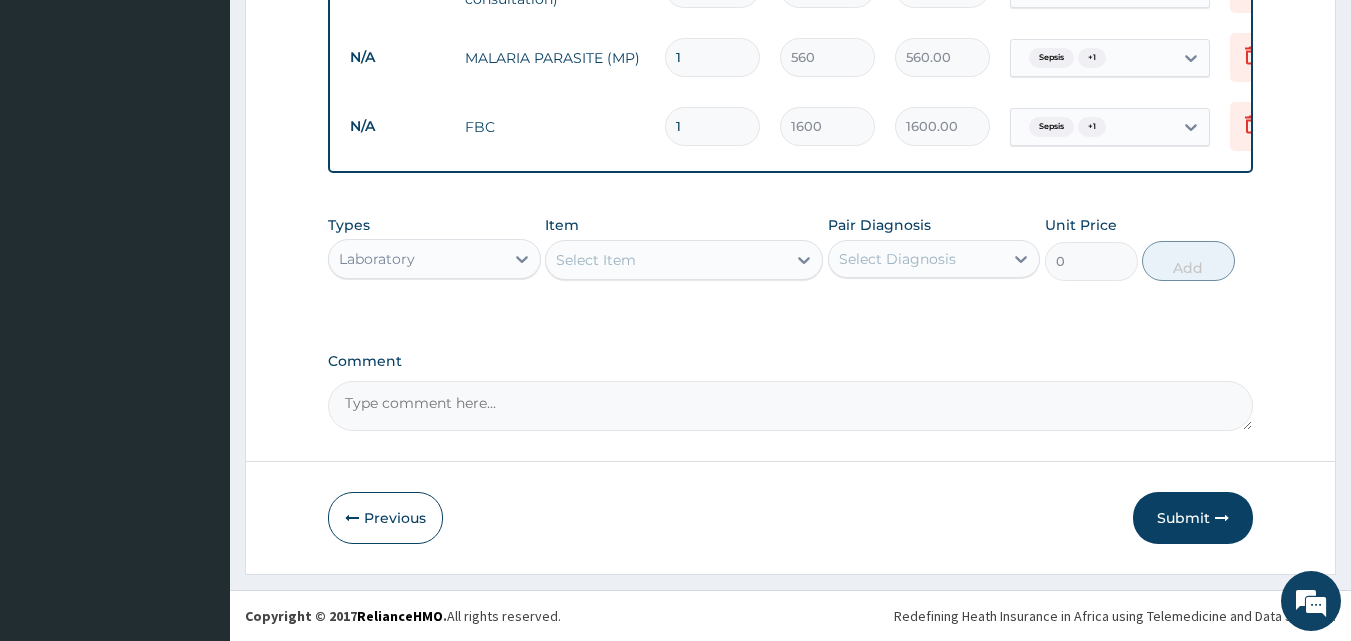 type 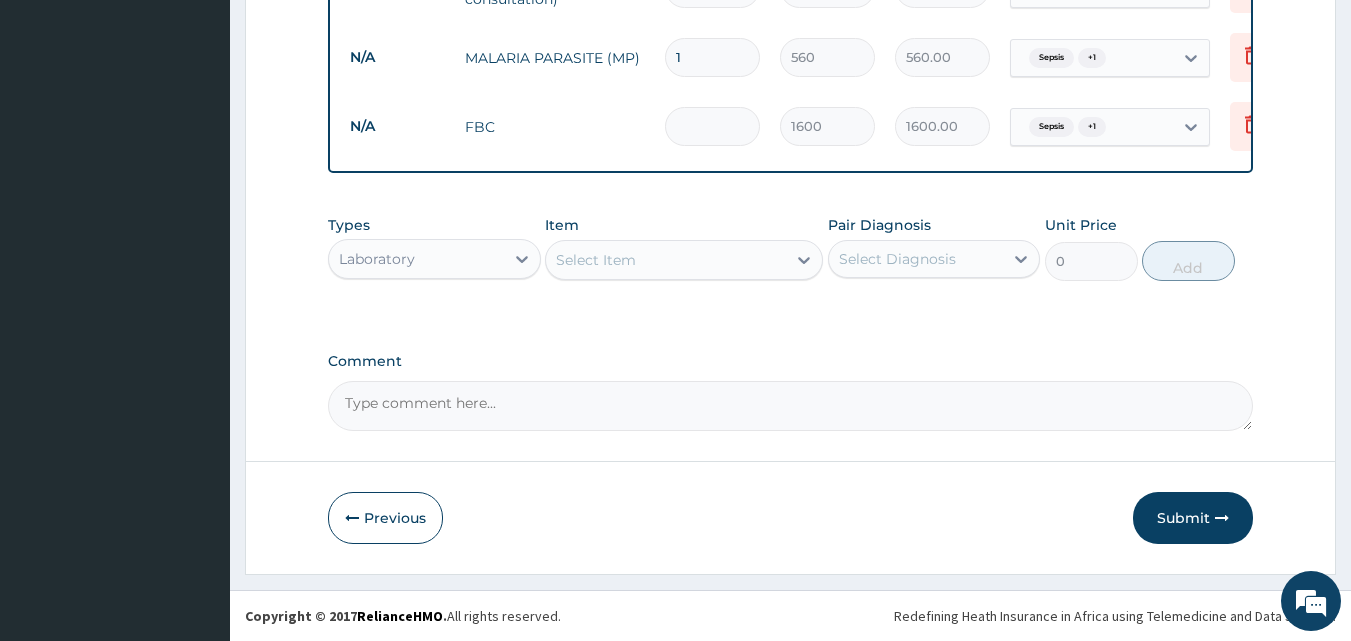 type on "0.00" 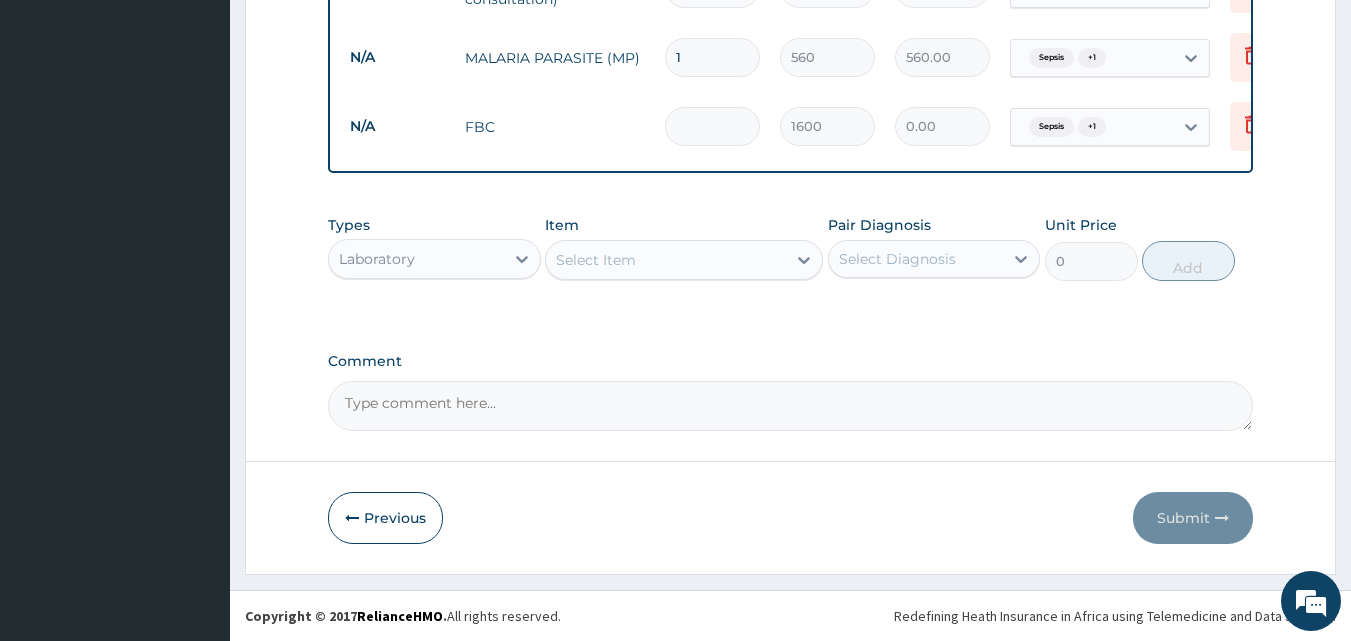 type on "2" 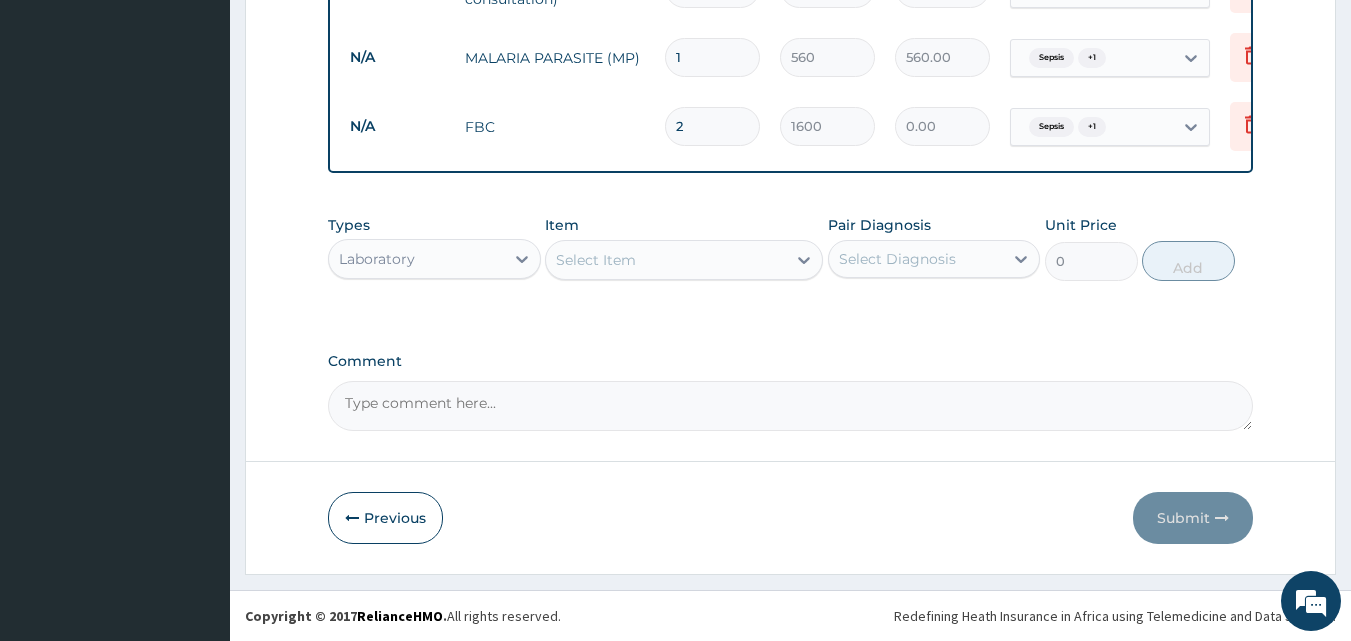 type on "3200.00" 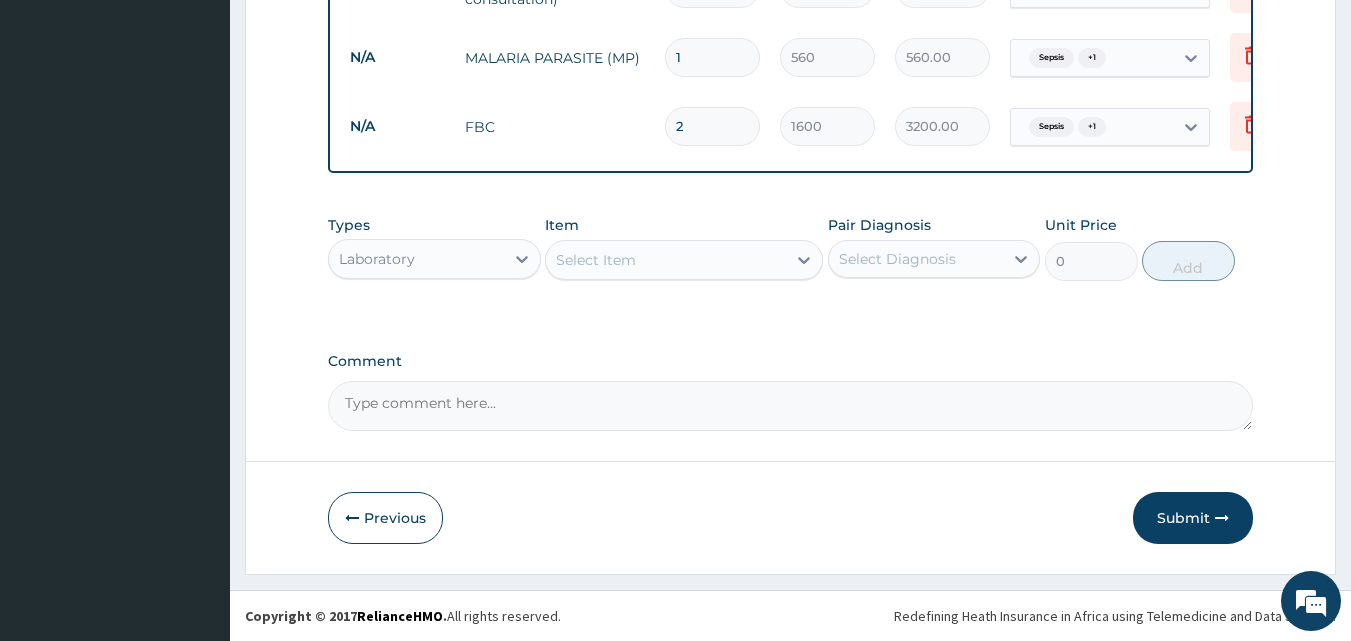 type on "2" 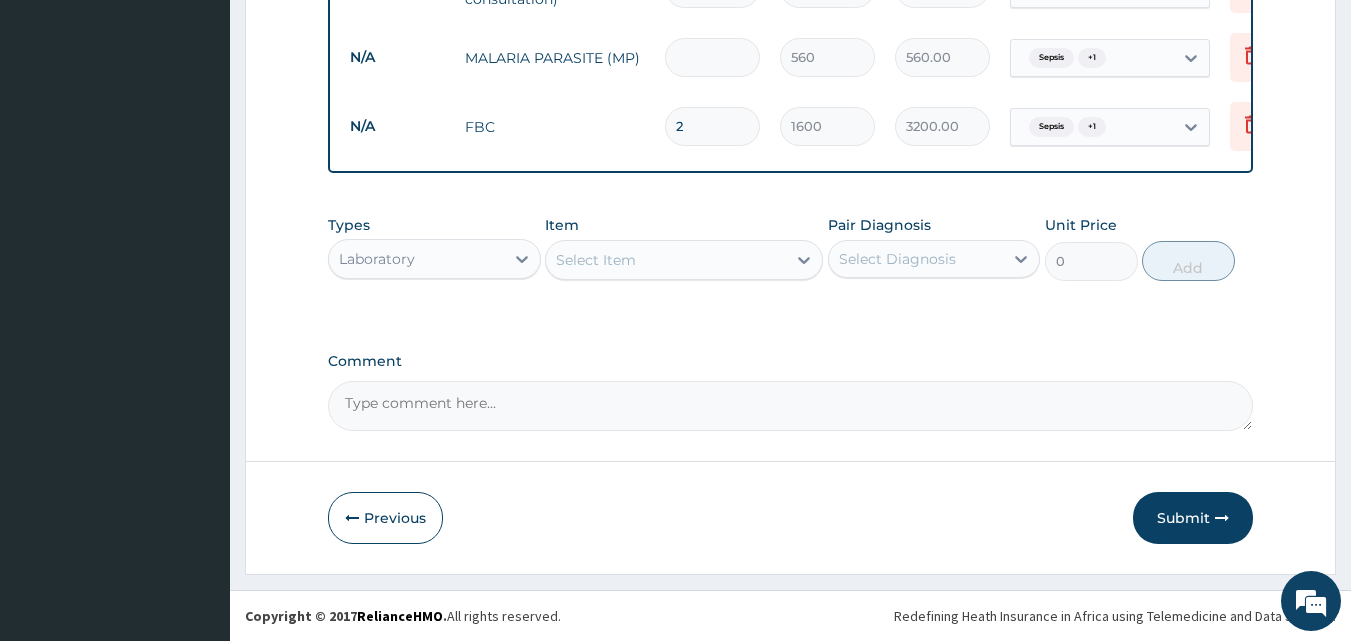 type on "0.00" 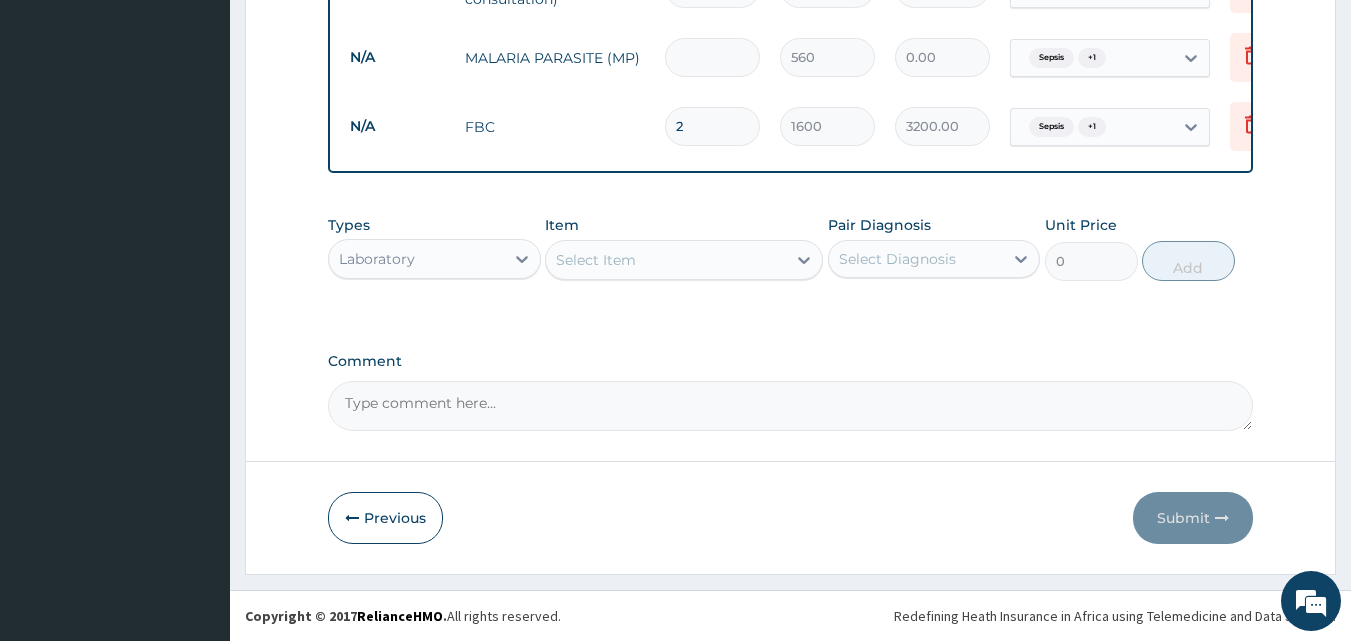 type on "2" 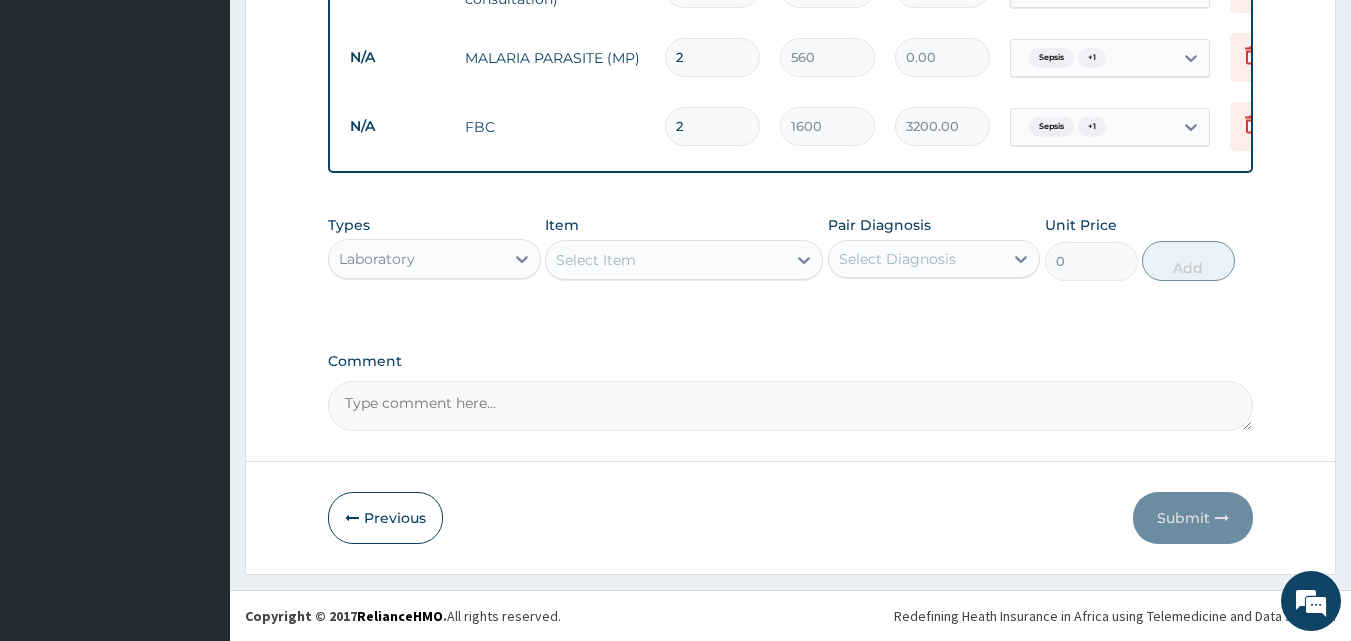 type on "1120.00" 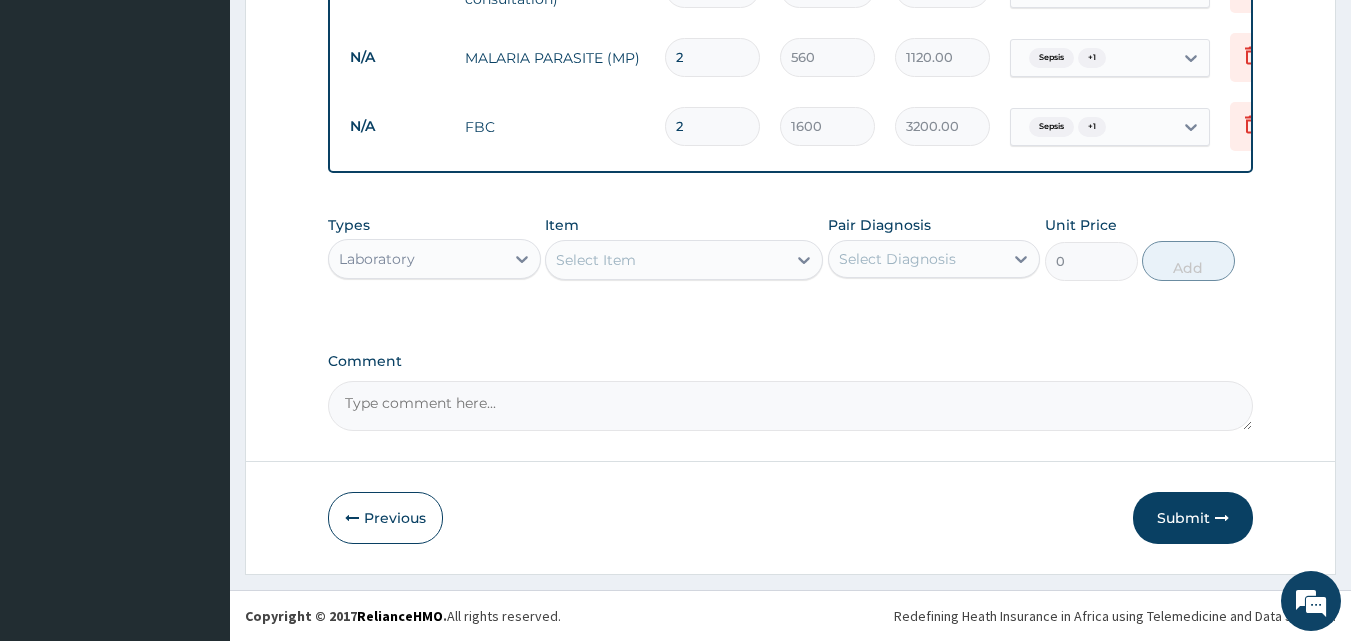 type on "2" 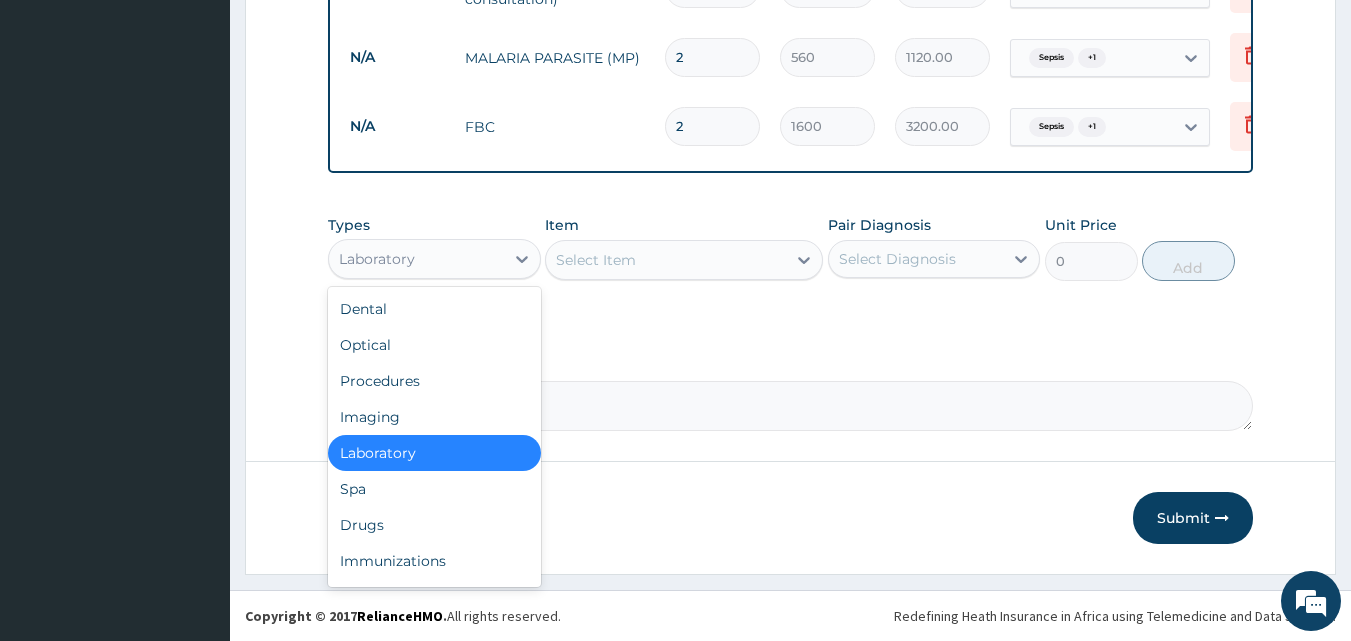 click on "Laboratory" at bounding box center (416, 259) 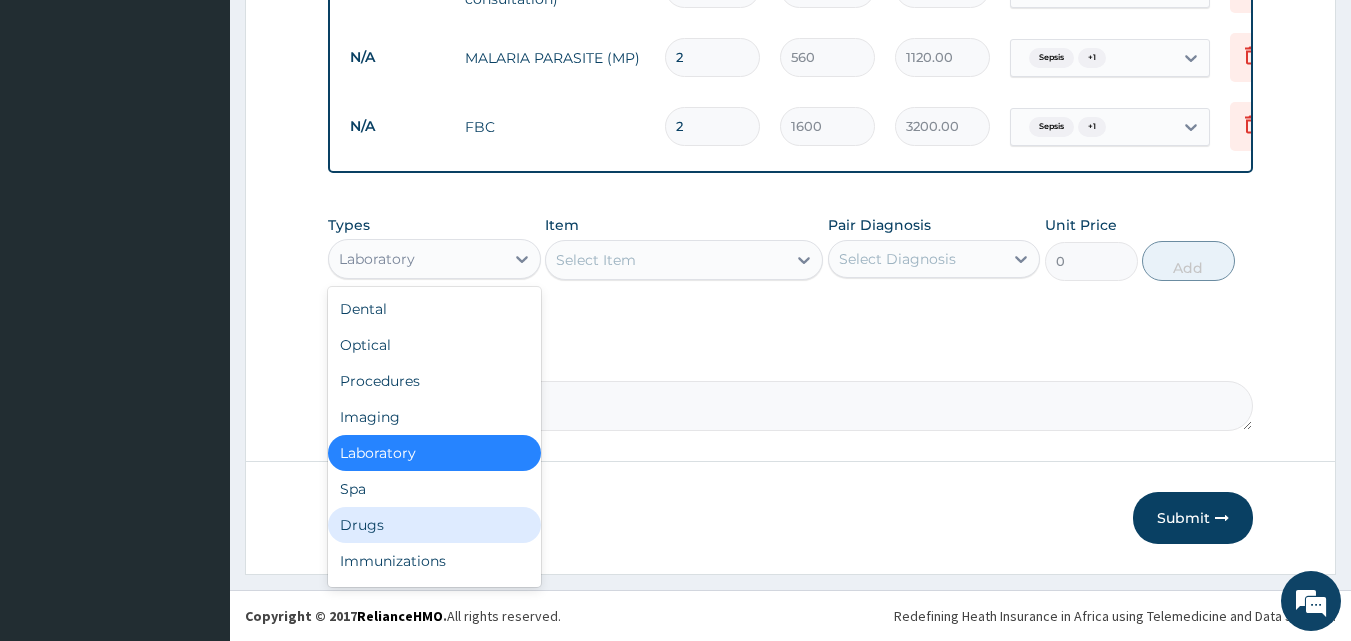 click on "Drugs" at bounding box center (434, 525) 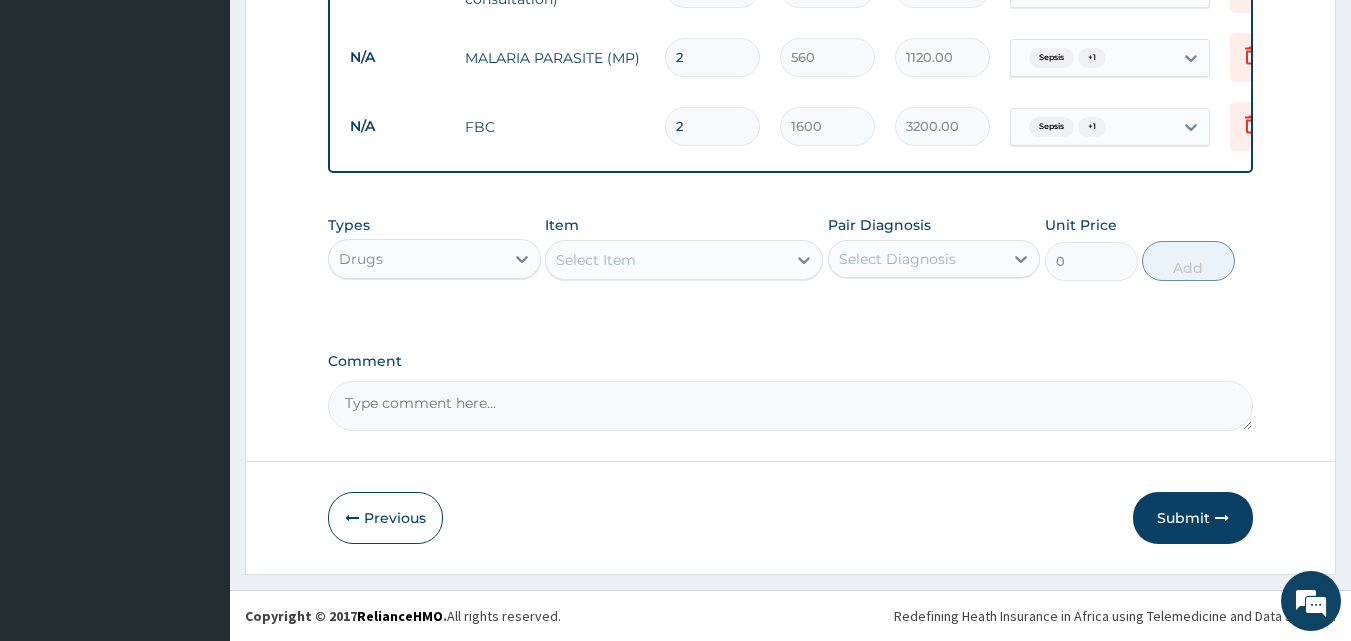 scroll, scrollTop: 1005, scrollLeft: 0, axis: vertical 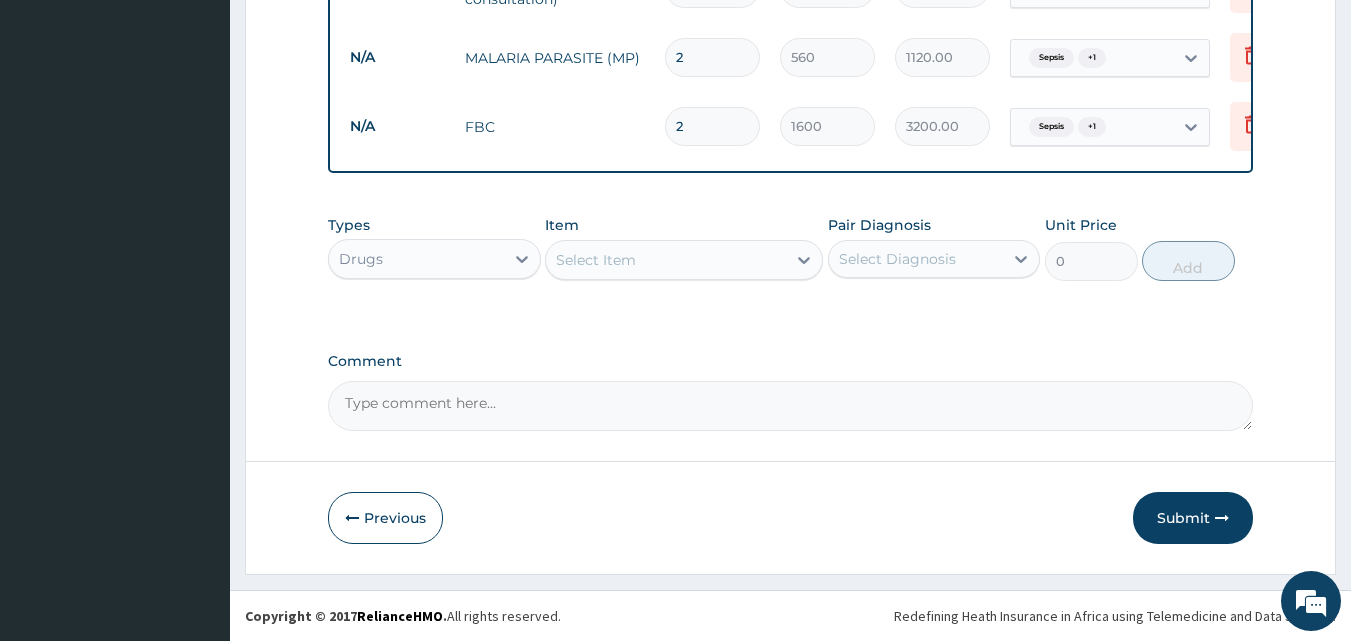 click on "Select Item" at bounding box center [666, 260] 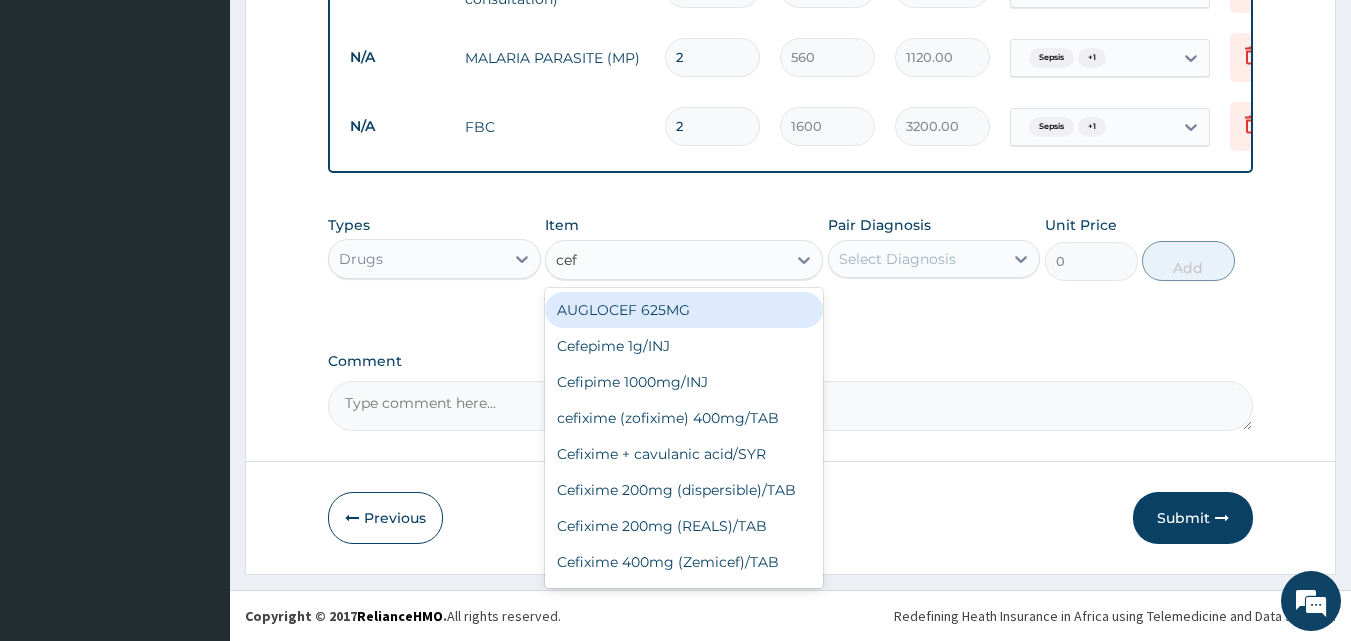 type on "ceft" 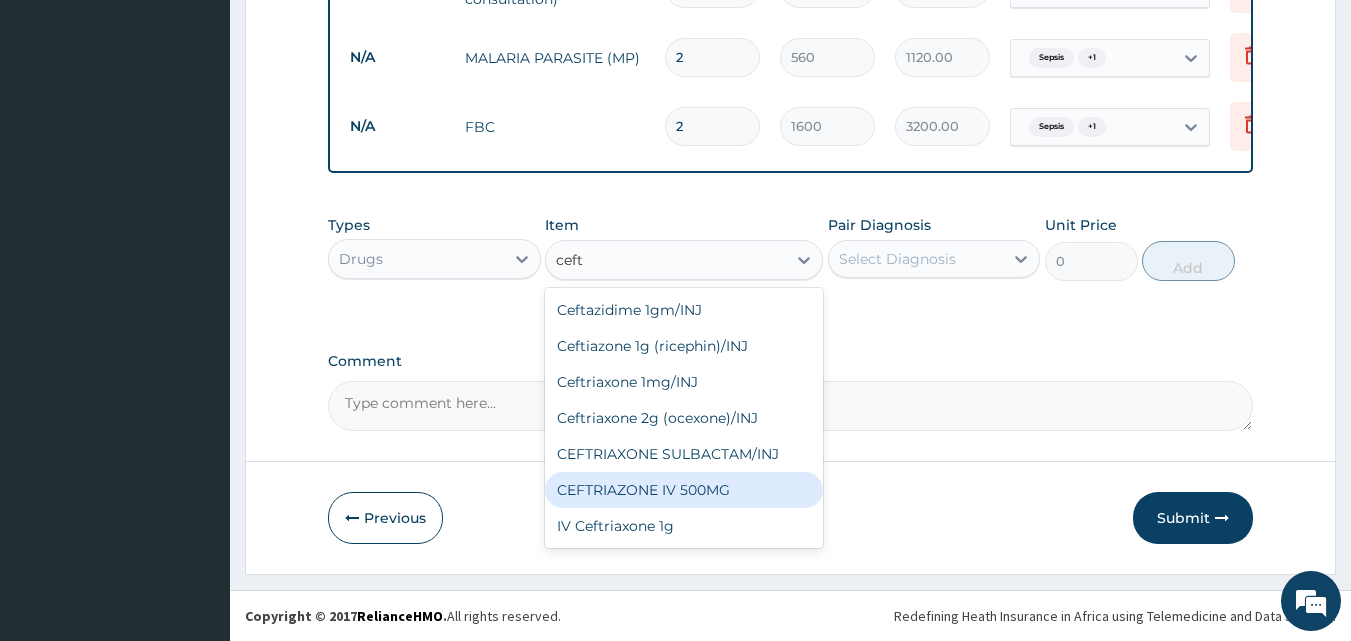 click on "CEFTRIAZONE IV 500MG" at bounding box center (684, 490) 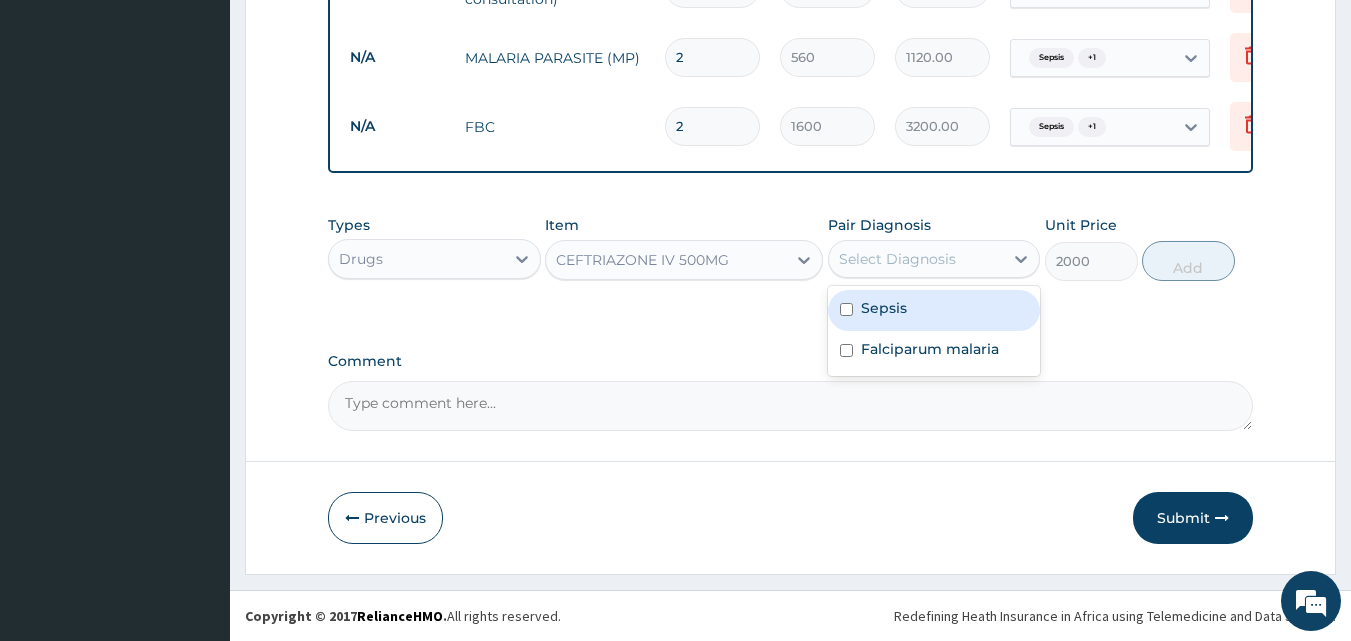 click on "Select Diagnosis" at bounding box center [897, 259] 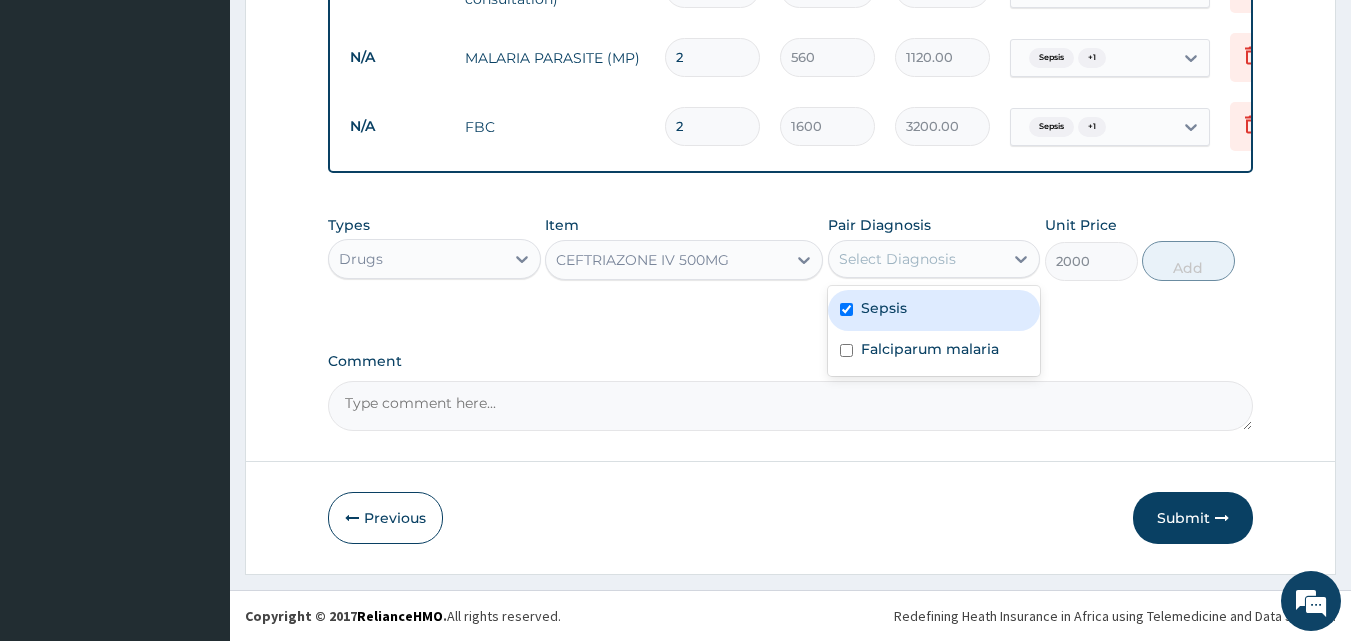 checkbox on "true" 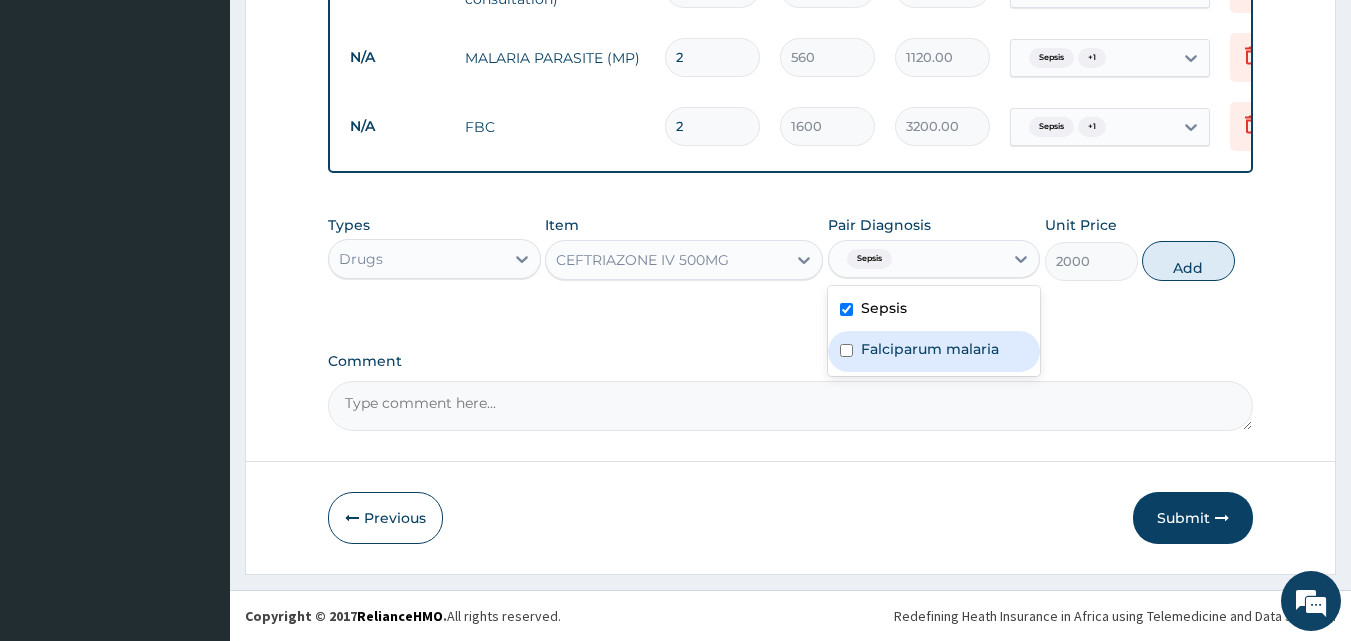 click on "Falciparum malaria" at bounding box center (934, 351) 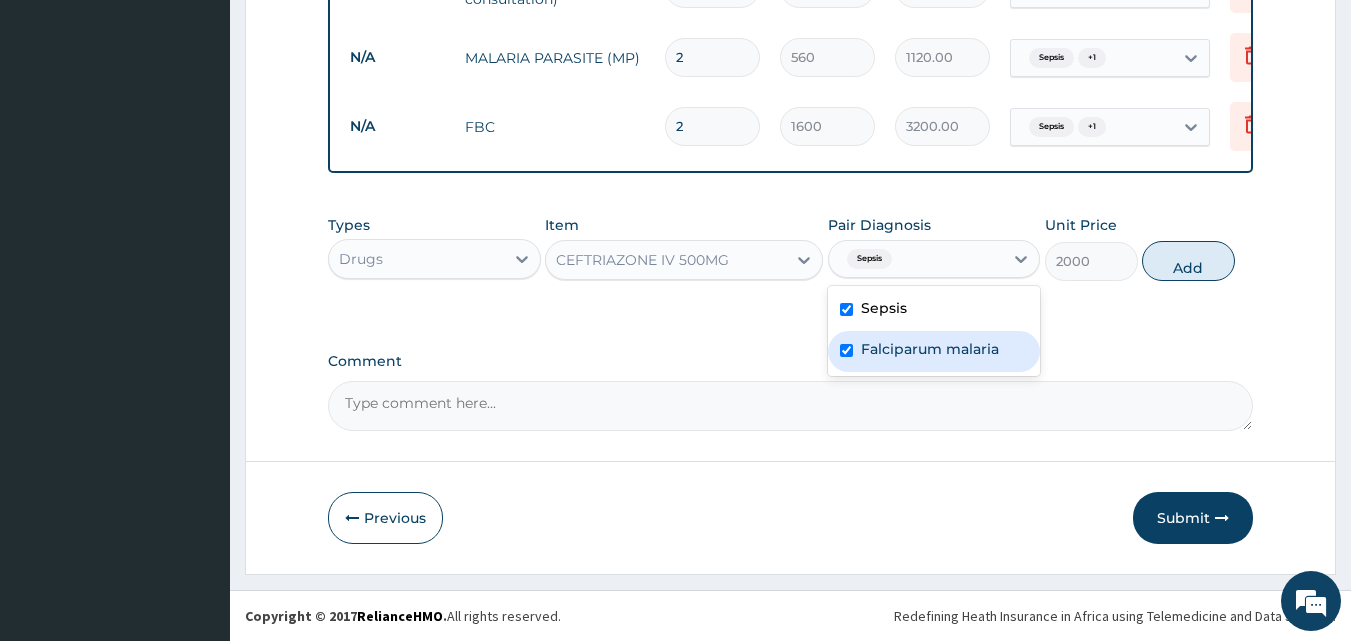 checkbox on "true" 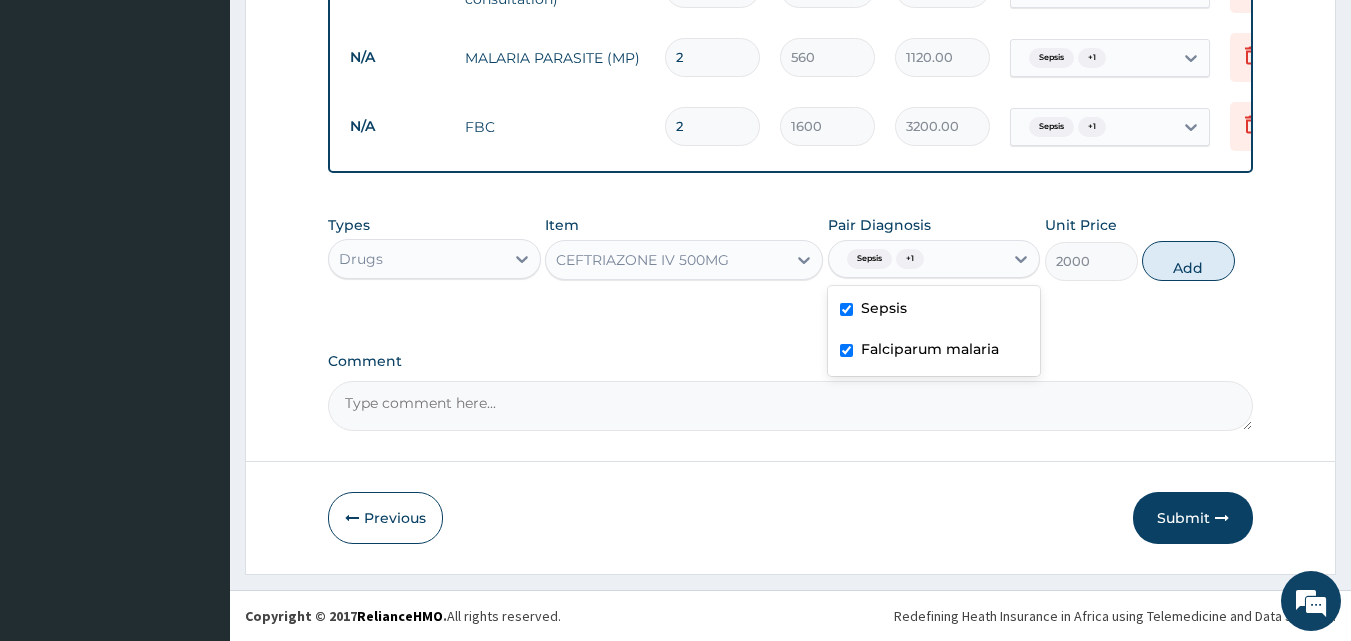 click on "CEFTRIAZONE IV 500MG" at bounding box center (666, 260) 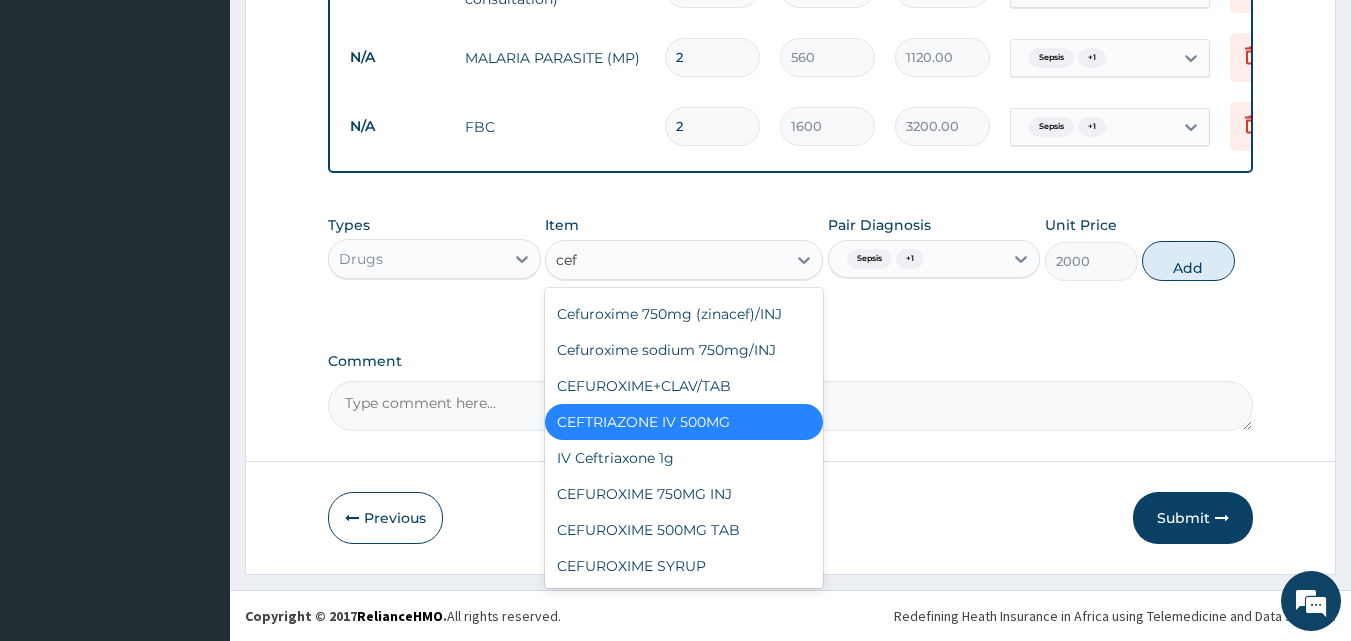 scroll, scrollTop: 968, scrollLeft: 0, axis: vertical 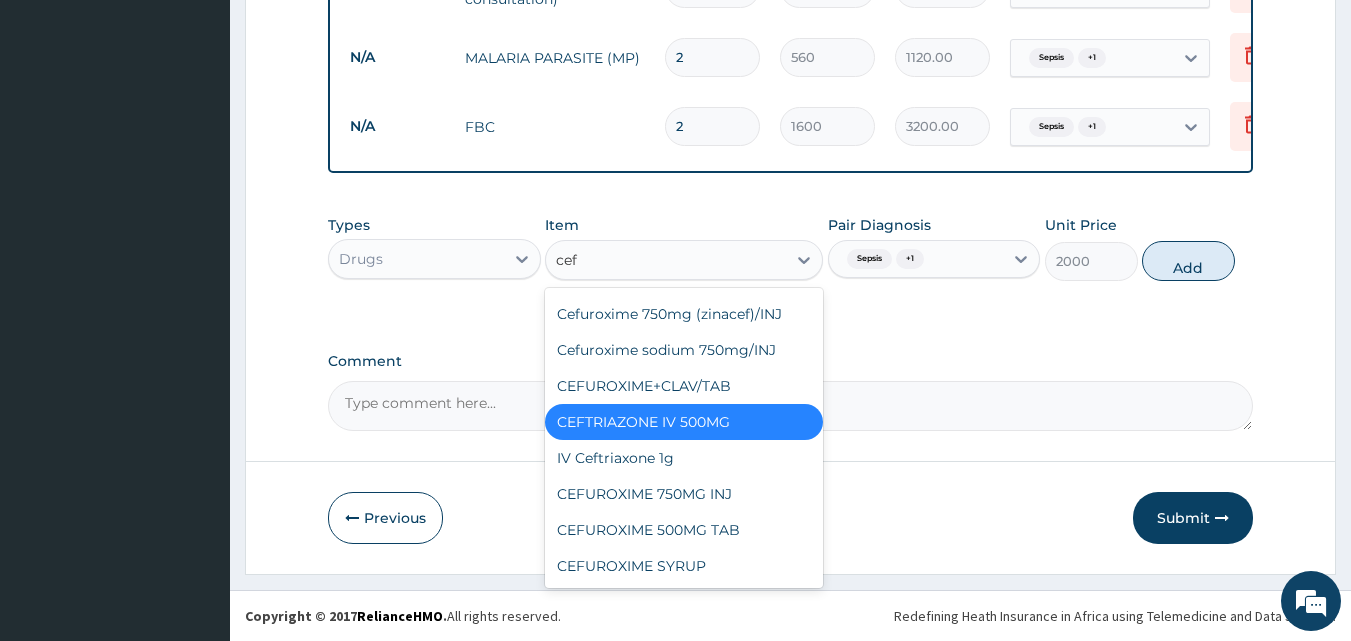 type on "ceft" 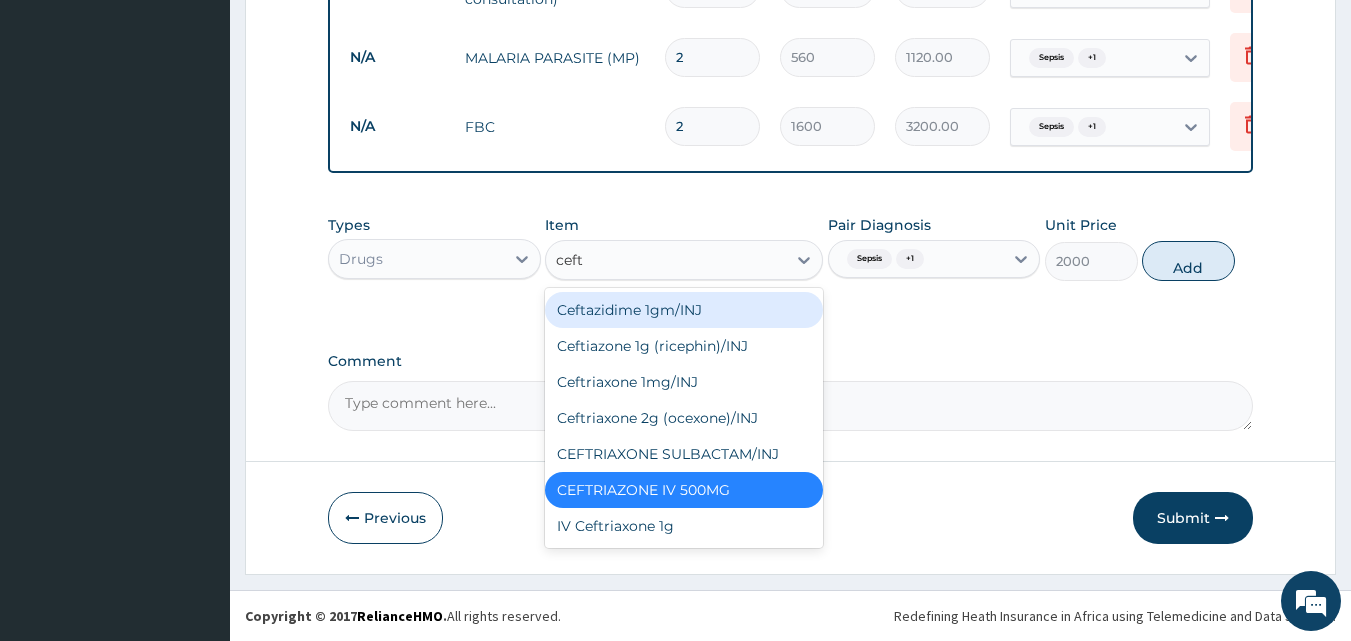 scroll, scrollTop: 0, scrollLeft: 0, axis: both 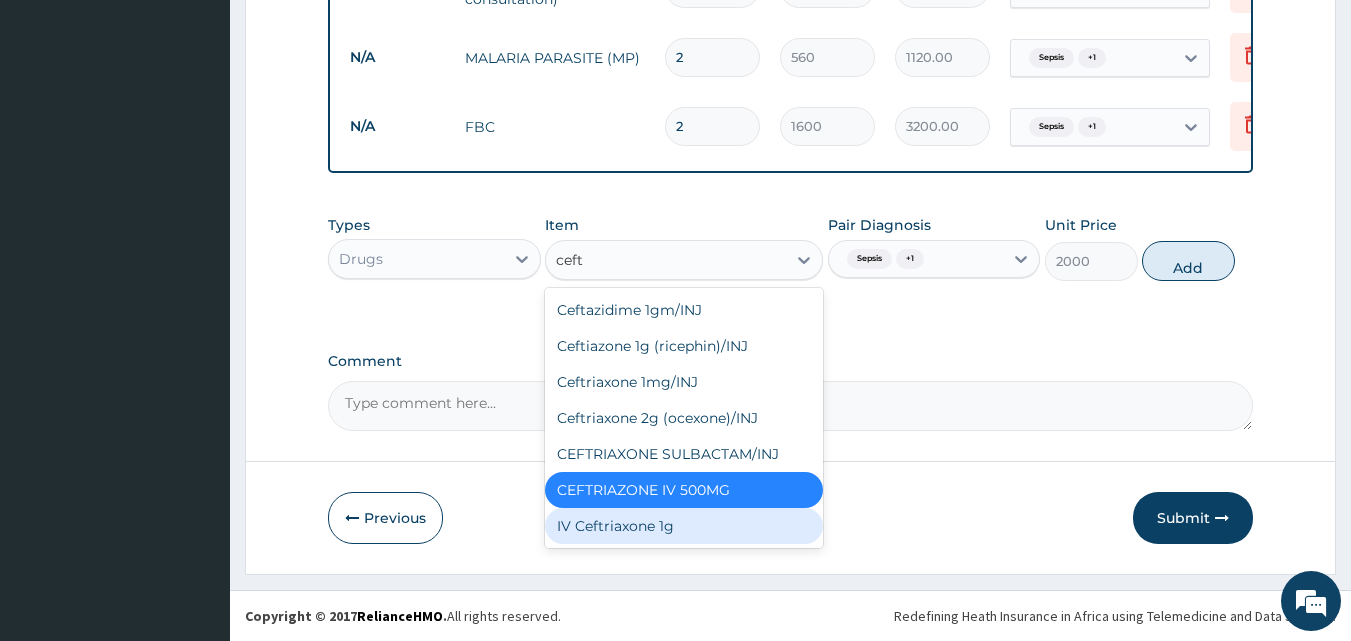 click on "IV Ceftriaxone 1g" at bounding box center [684, 526] 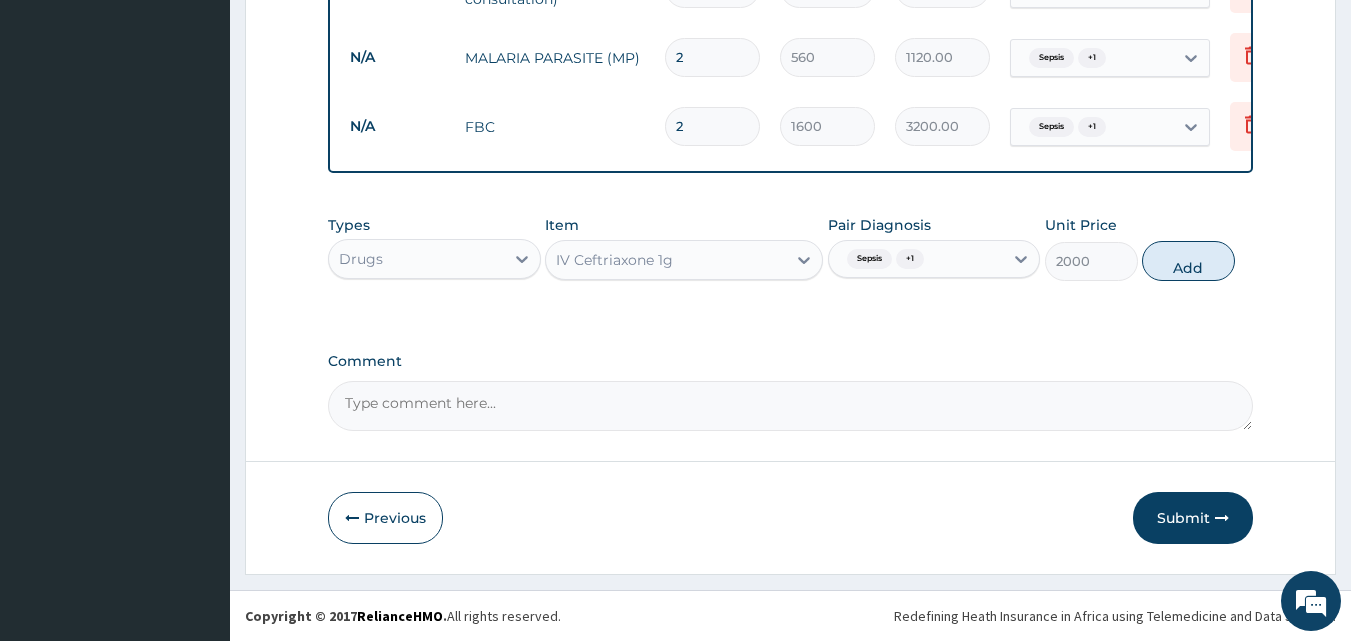 click on "IV Ceftriaxone 1g" at bounding box center [666, 260] 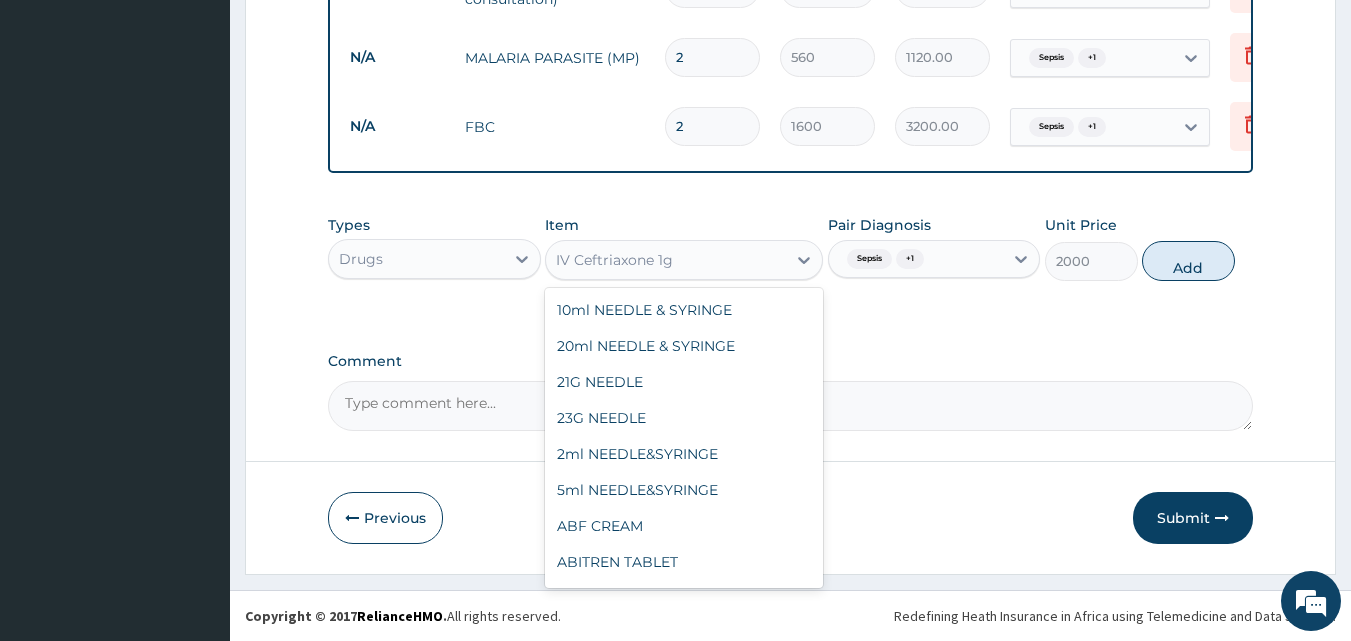 scroll, scrollTop: 38708, scrollLeft: 0, axis: vertical 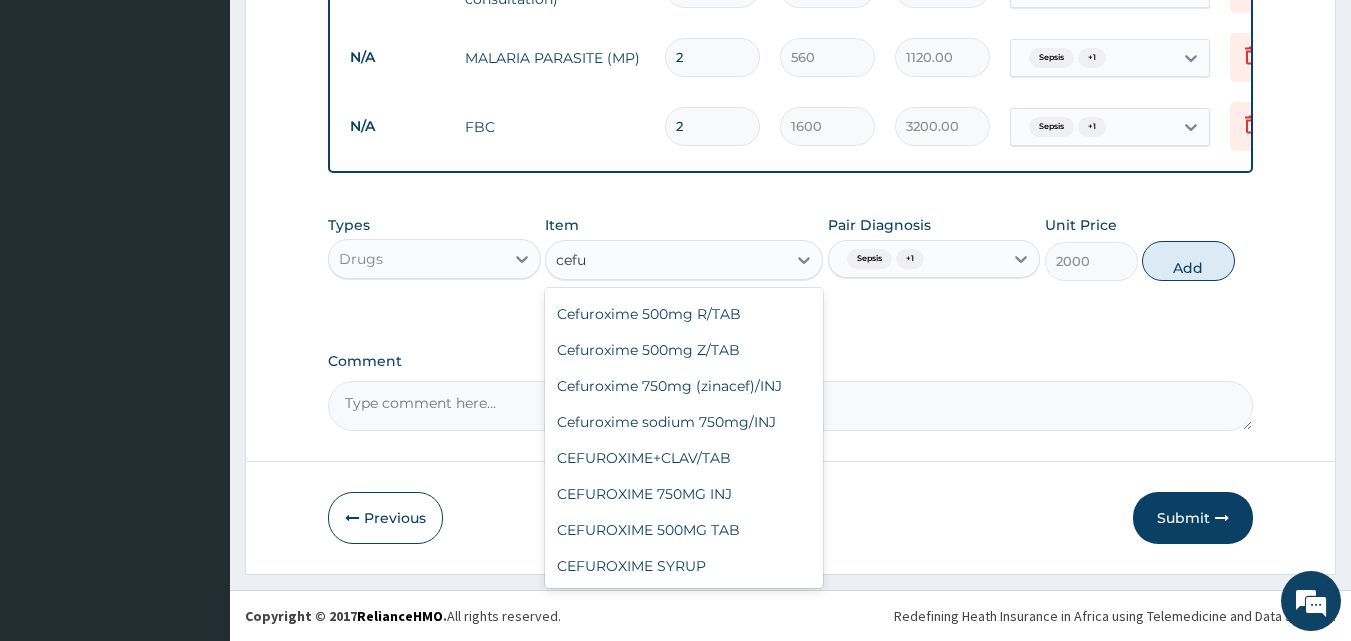 type on "cefur" 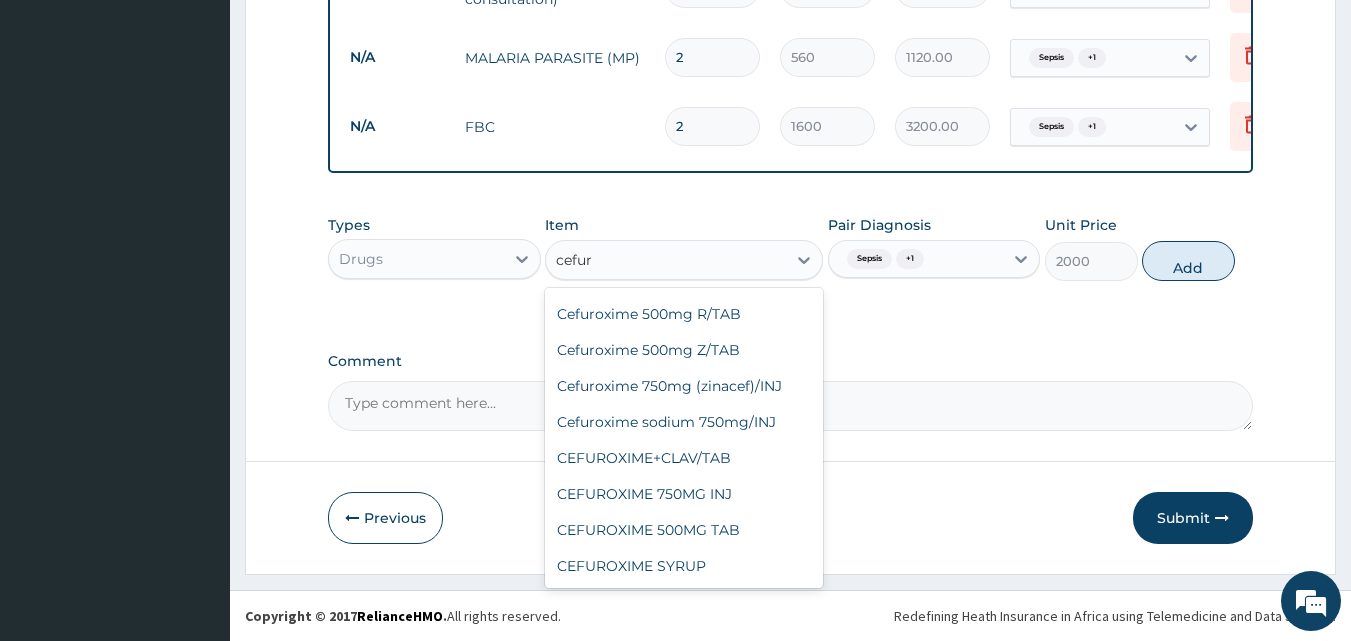 scroll, scrollTop: 140, scrollLeft: 0, axis: vertical 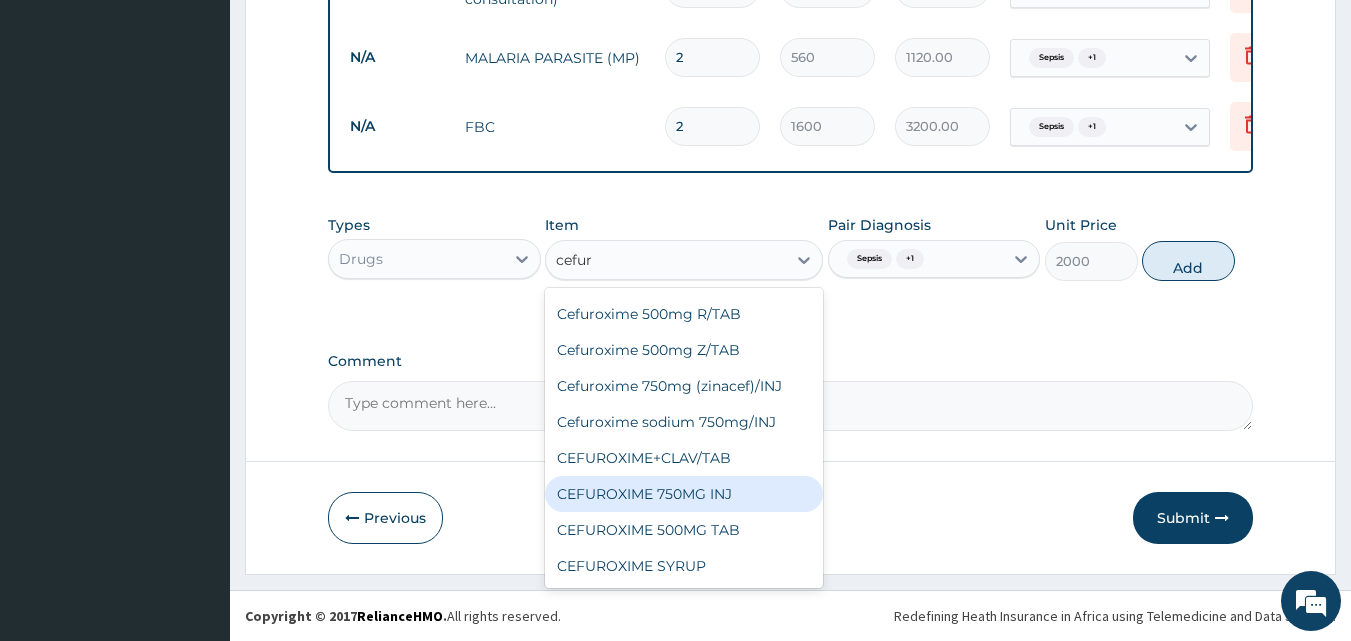 click on "CEFUROXIME 750MG INJ" at bounding box center [684, 494] 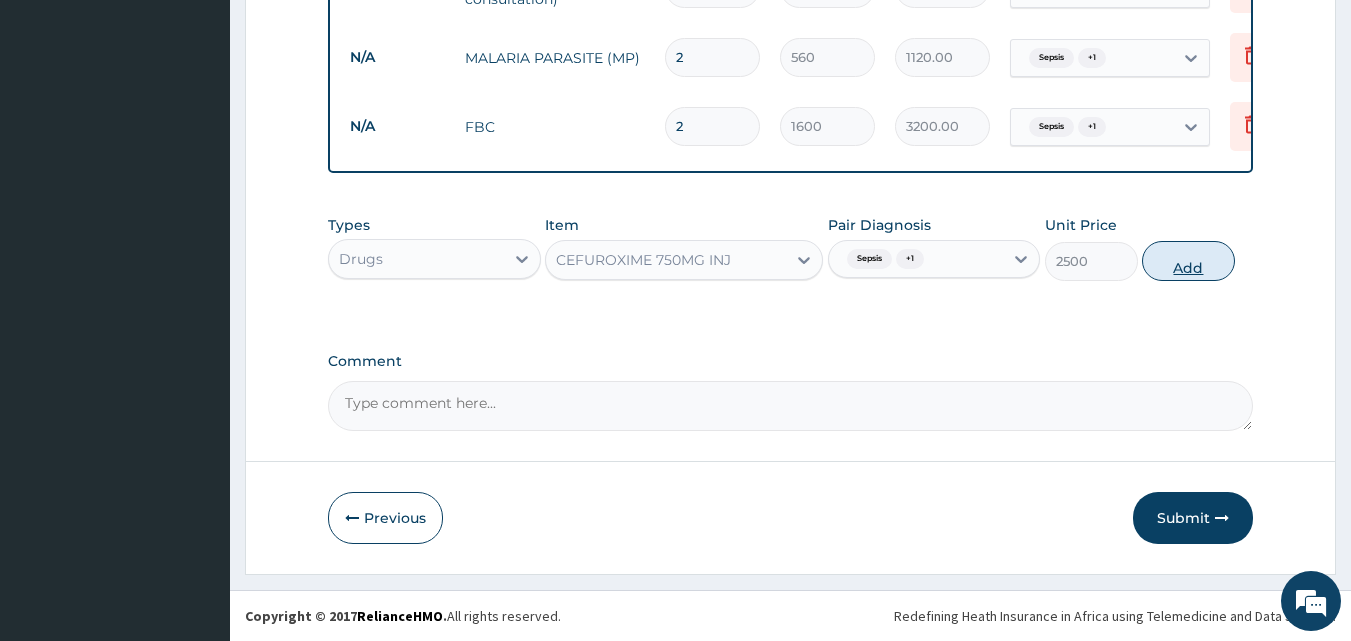 click on "Add" at bounding box center (1188, 261) 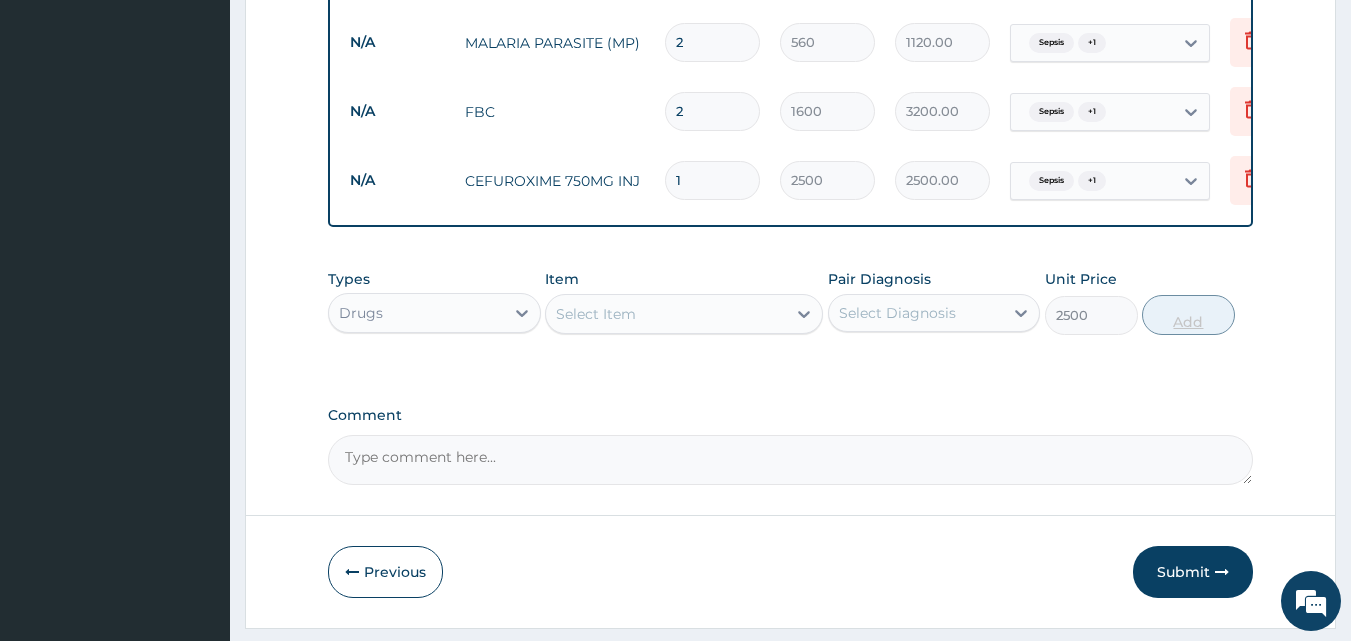 type on "0" 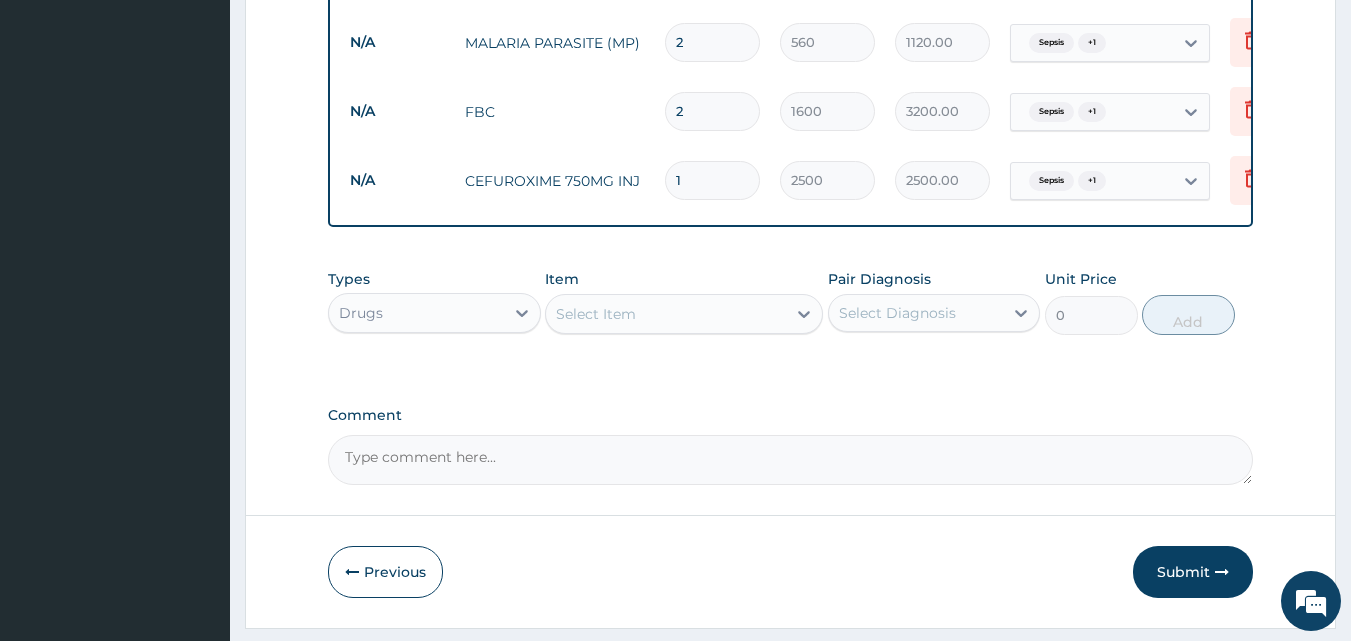 type 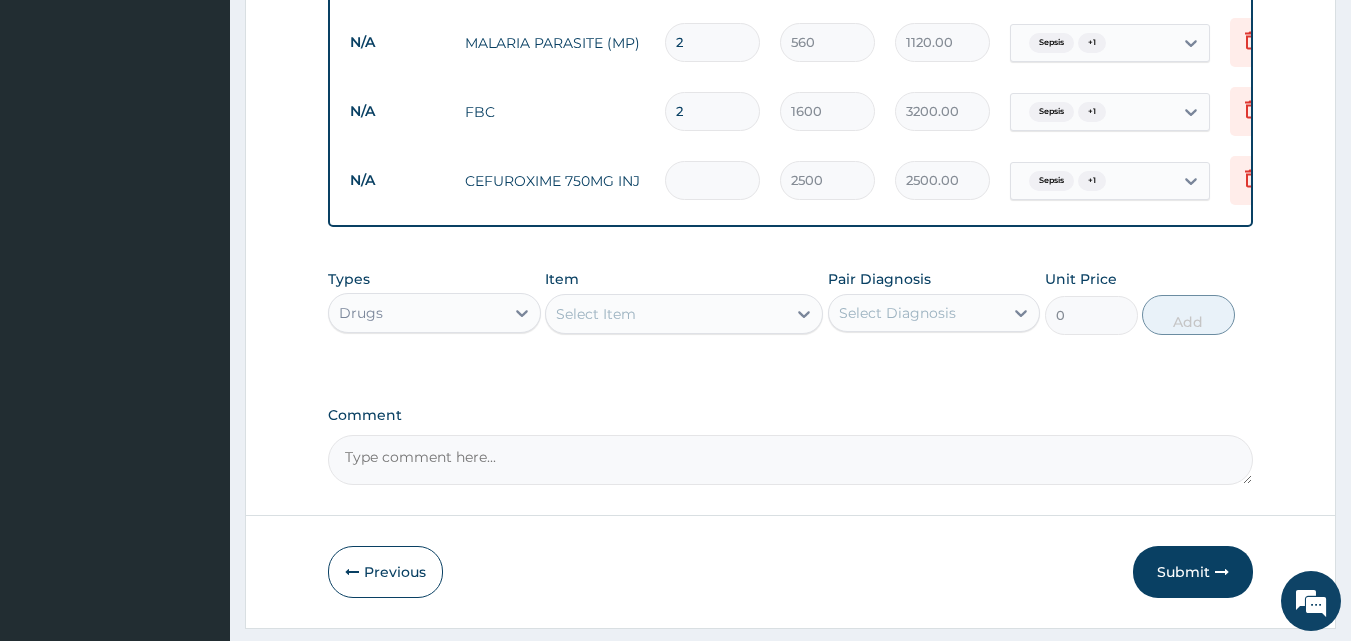 type on "0.00" 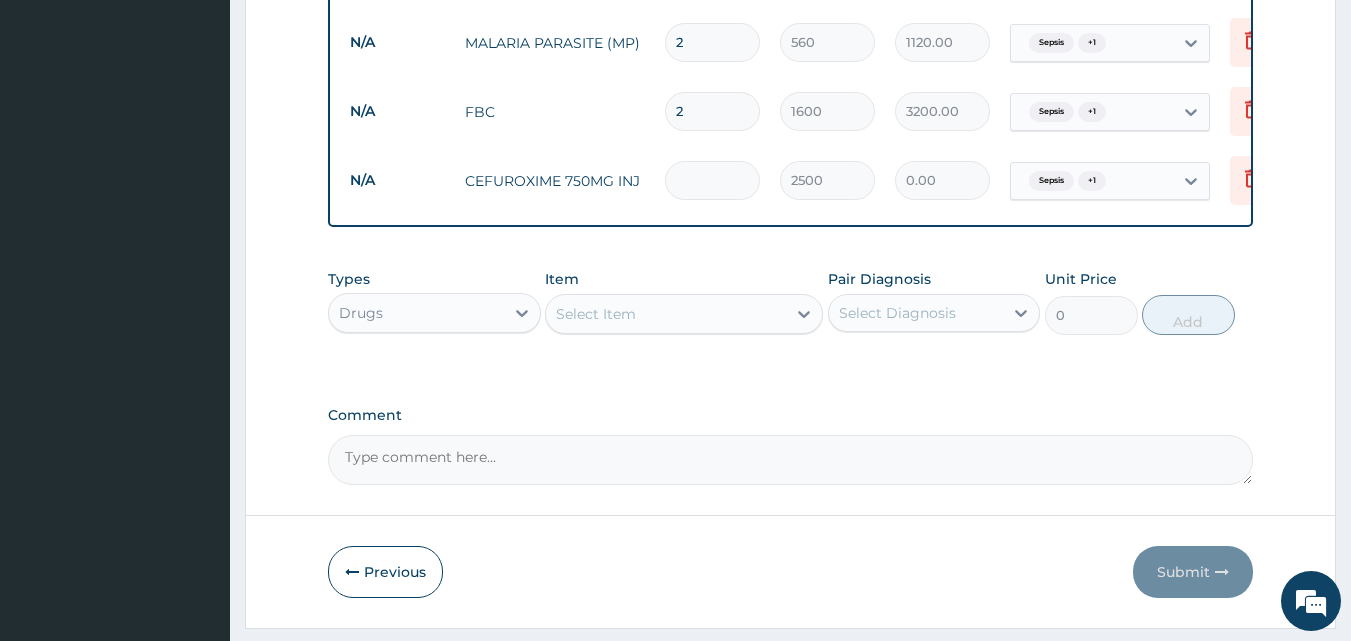 type on "4" 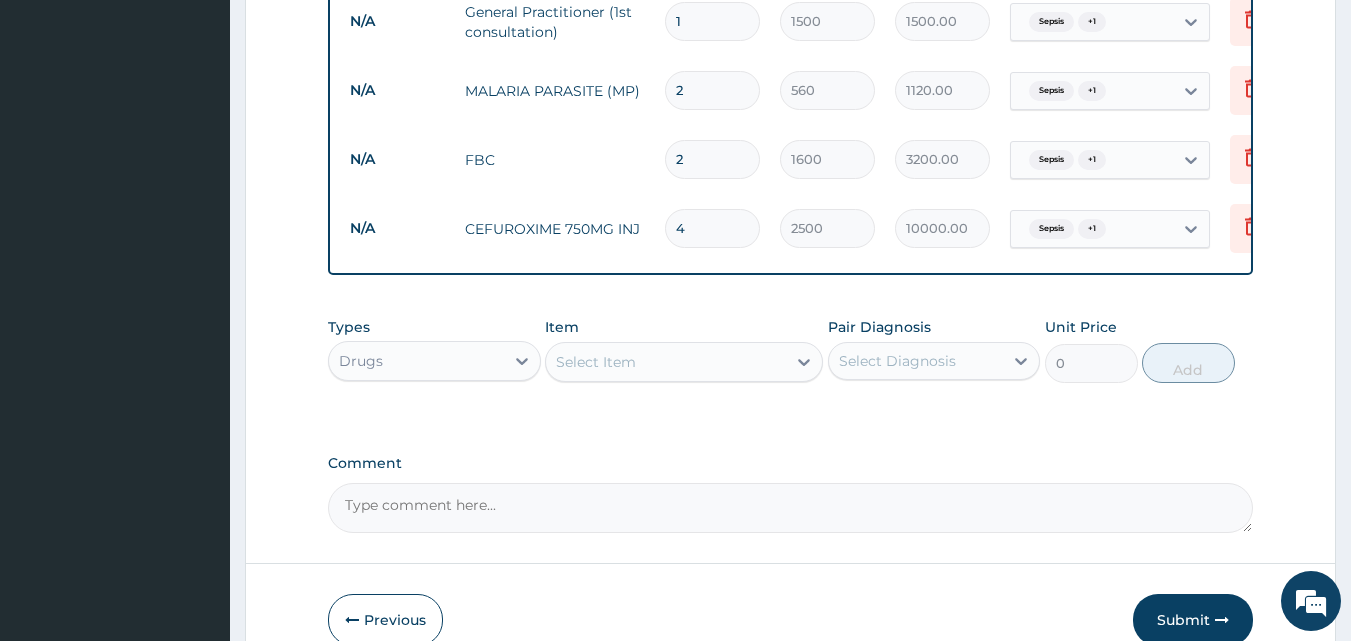 scroll, scrollTop: 1005, scrollLeft: 0, axis: vertical 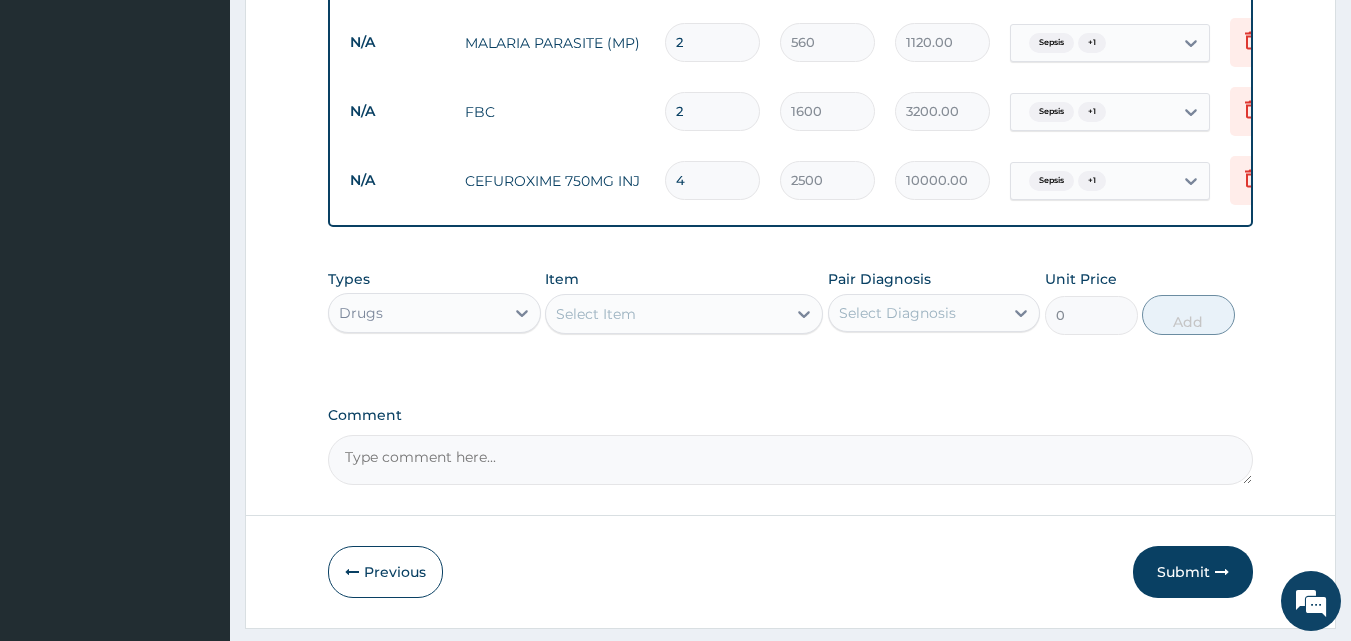 type on "4" 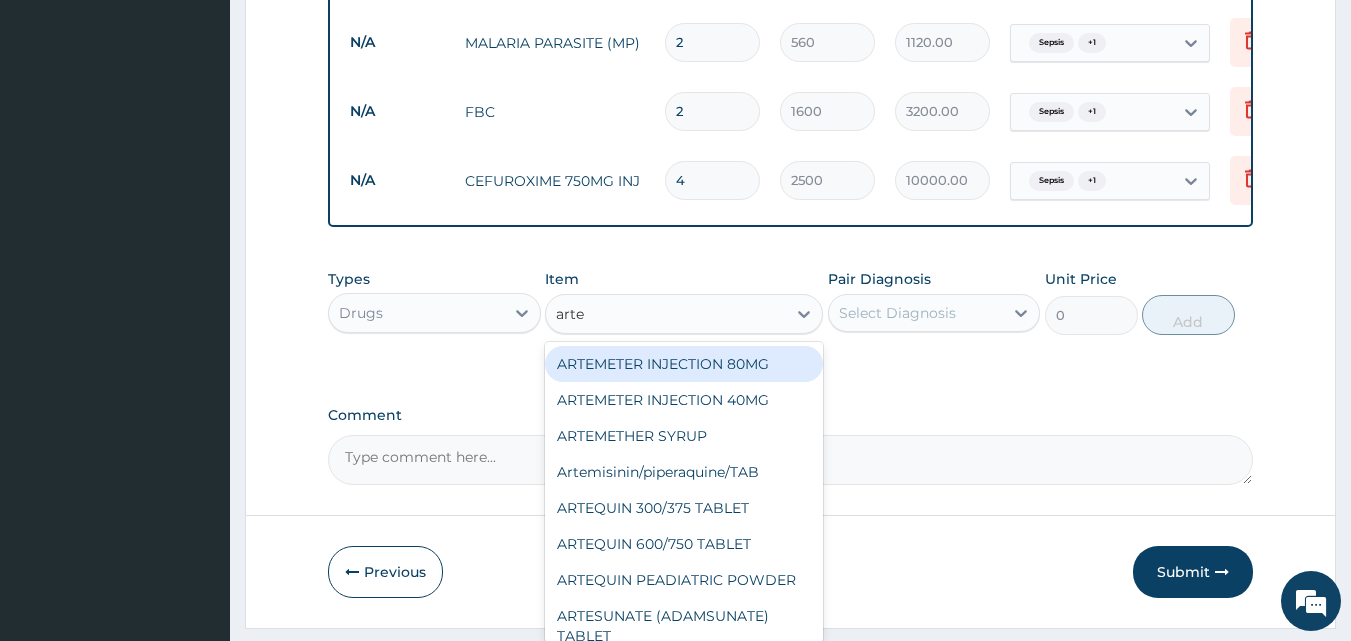 type on "artes" 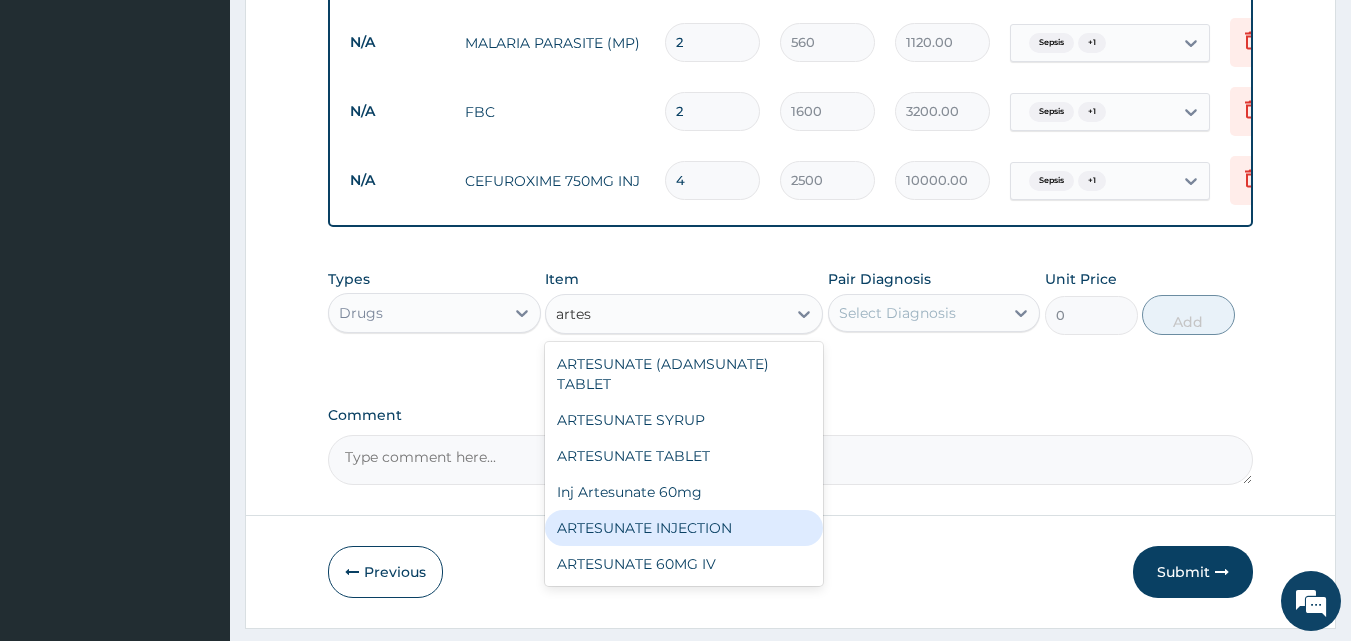 click on "ARTESUNATE INJECTION" at bounding box center (684, 528) 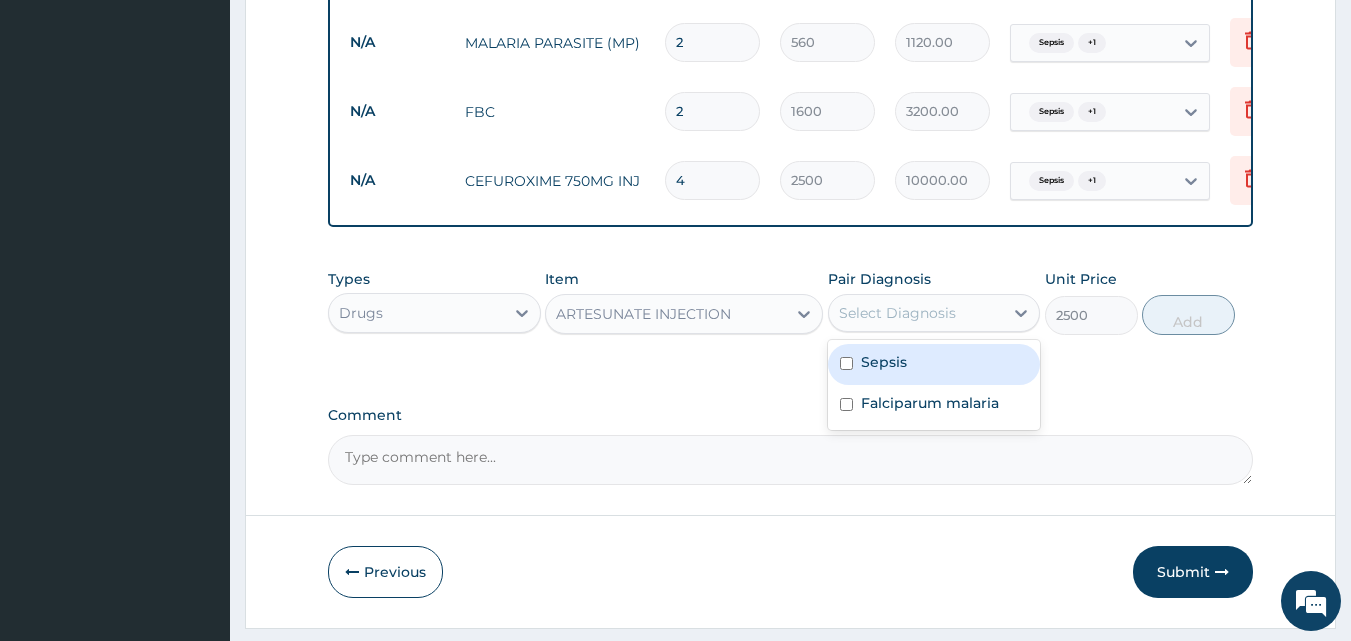click on "Select Diagnosis" at bounding box center [897, 313] 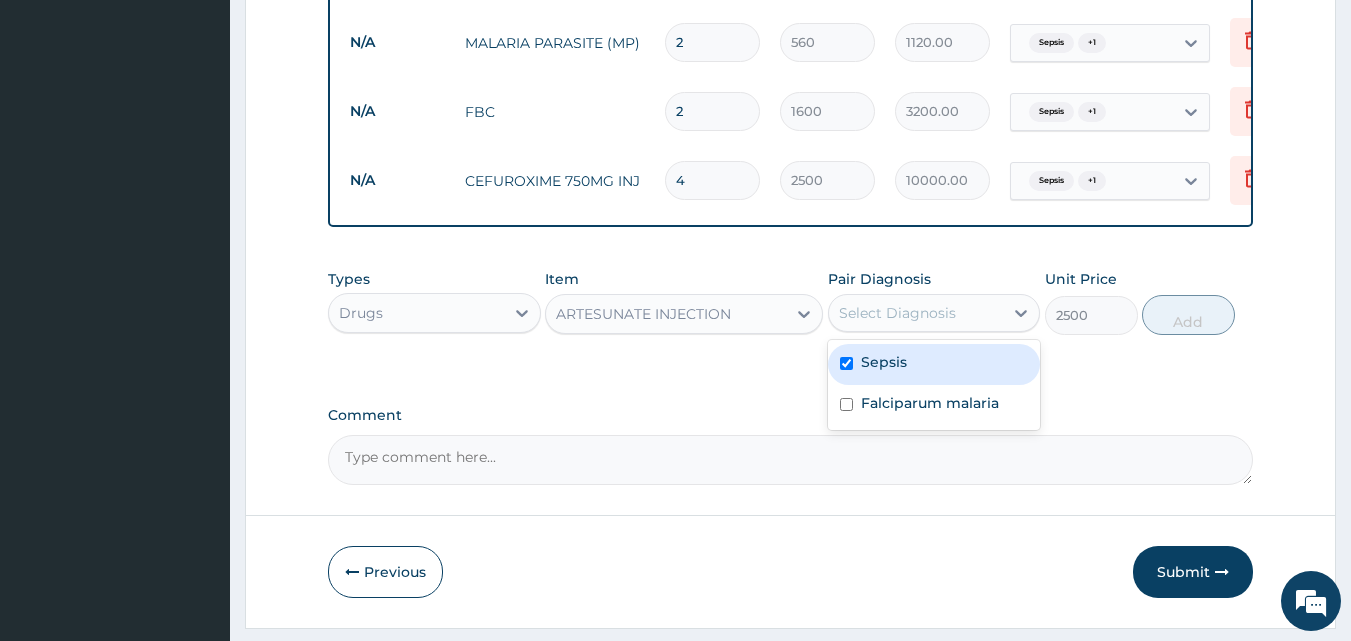 checkbox on "true" 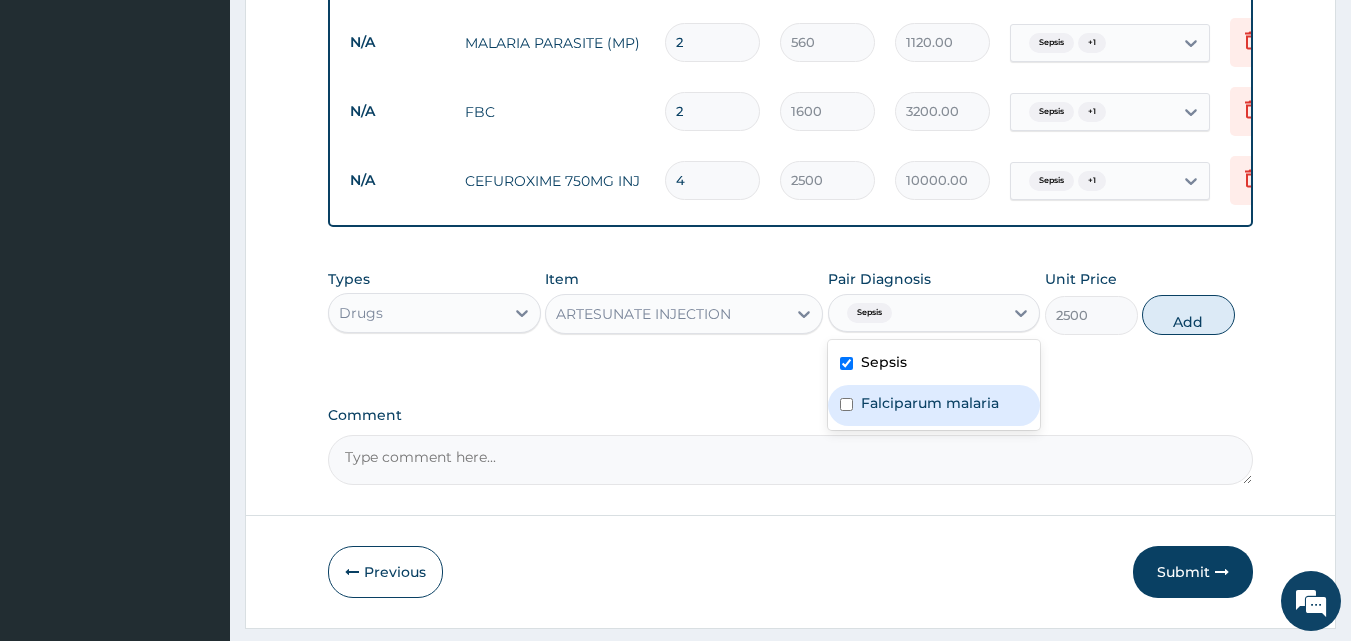 click on "Falciparum malaria" at bounding box center [930, 403] 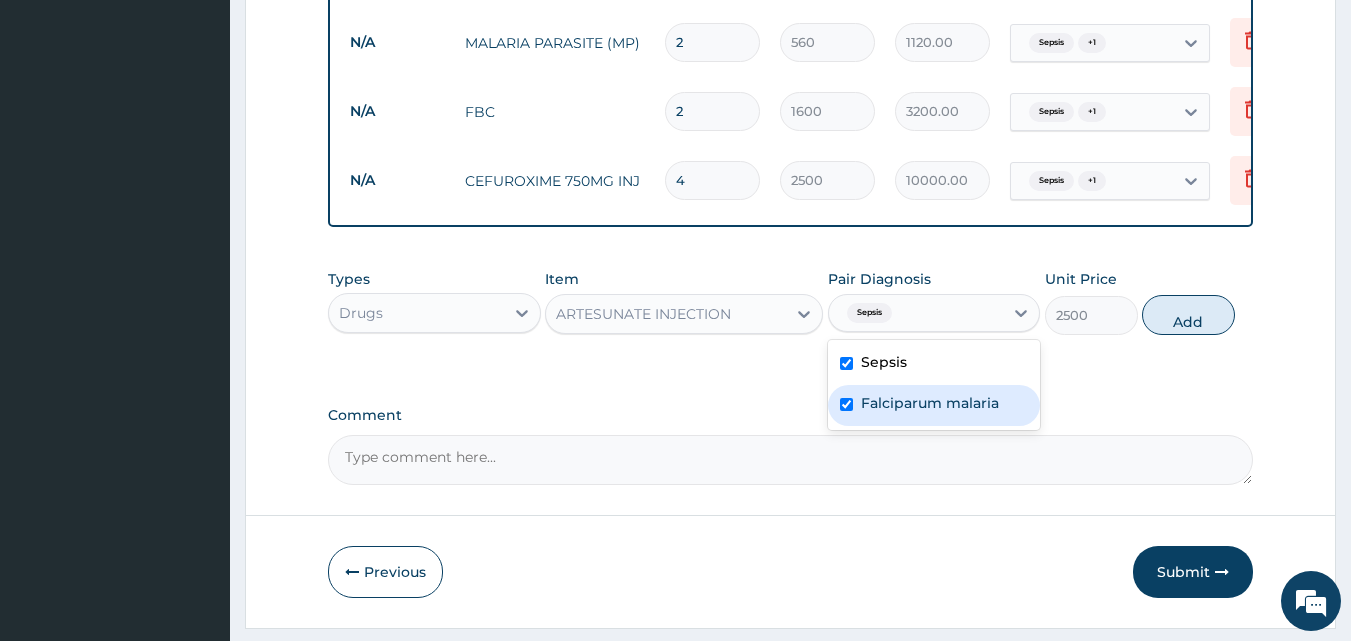 checkbox on "true" 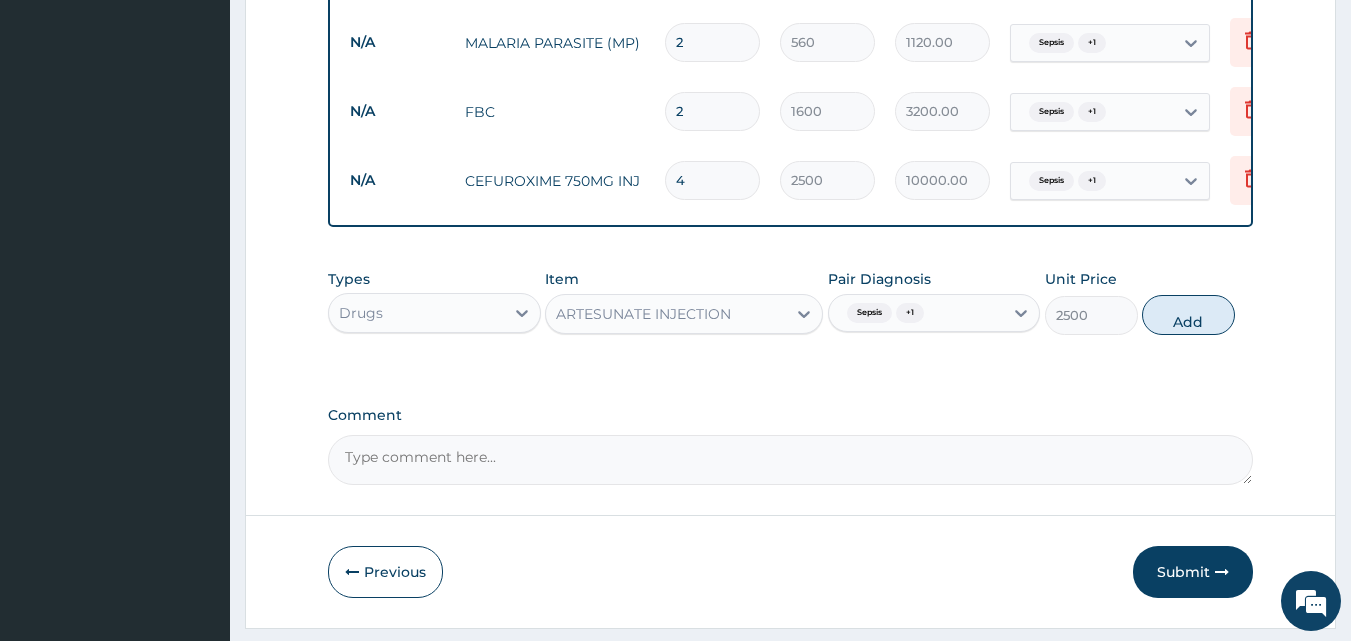 drag, startPoint x: 1181, startPoint y: 334, endPoint x: 1131, endPoint y: 332, distance: 50.039986 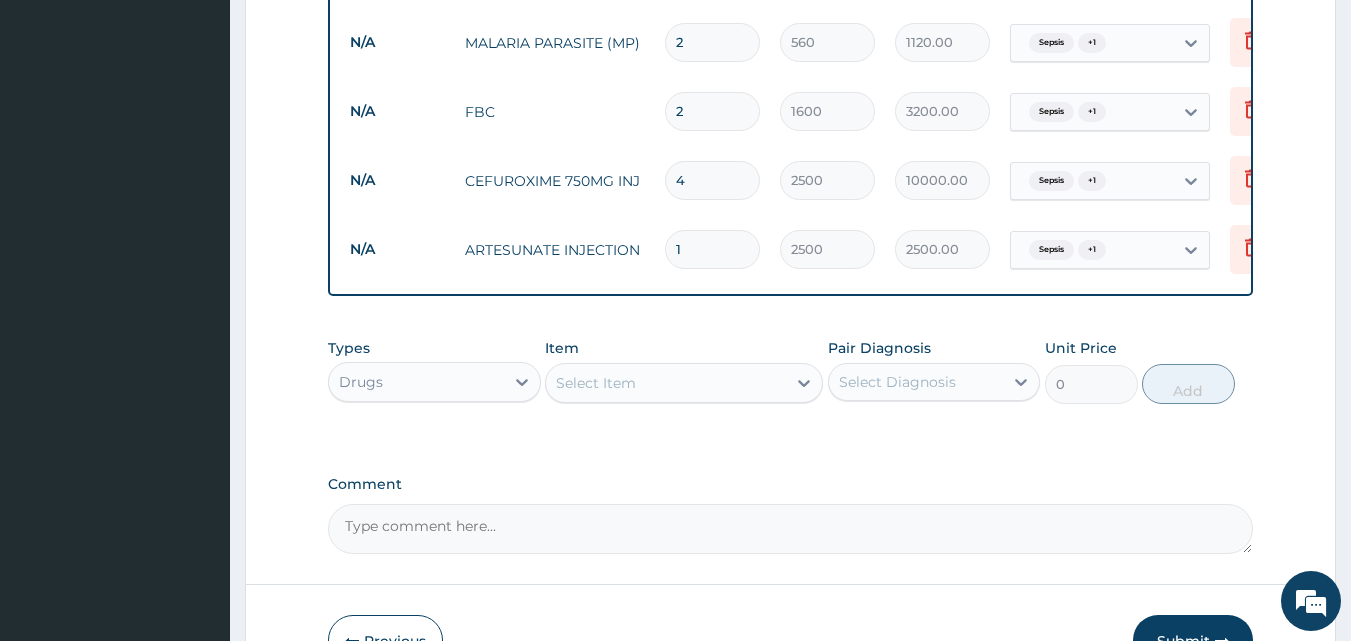 type 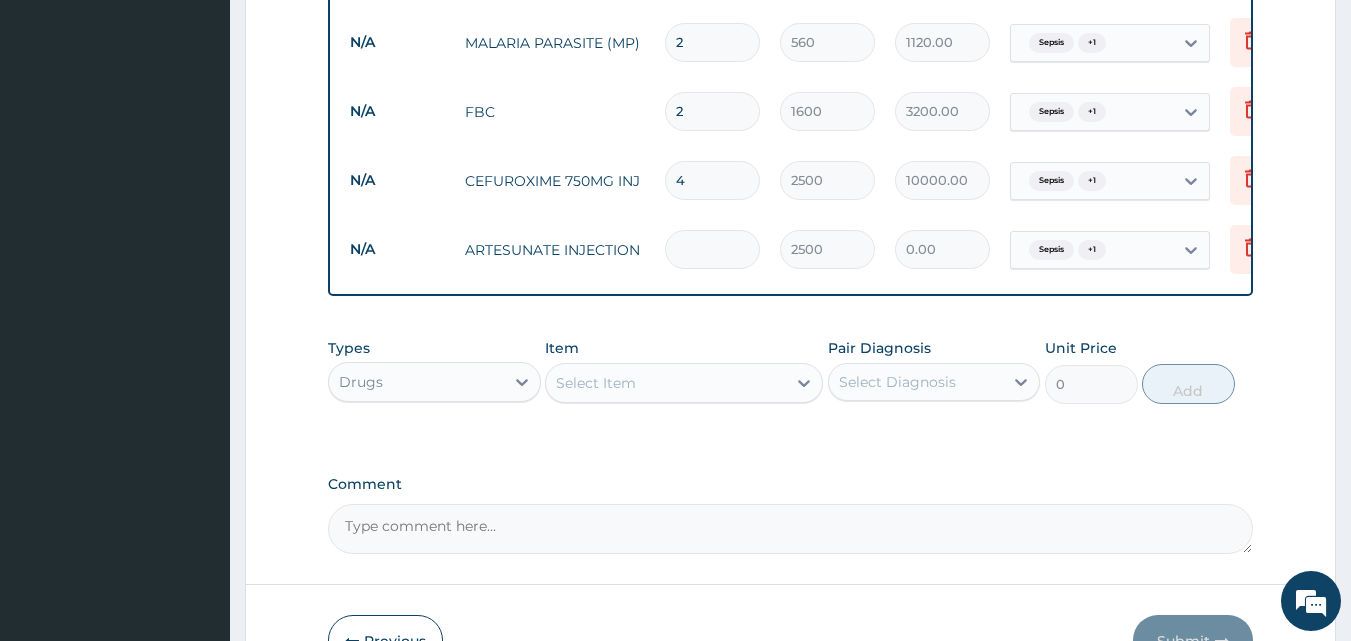 type on "0.00" 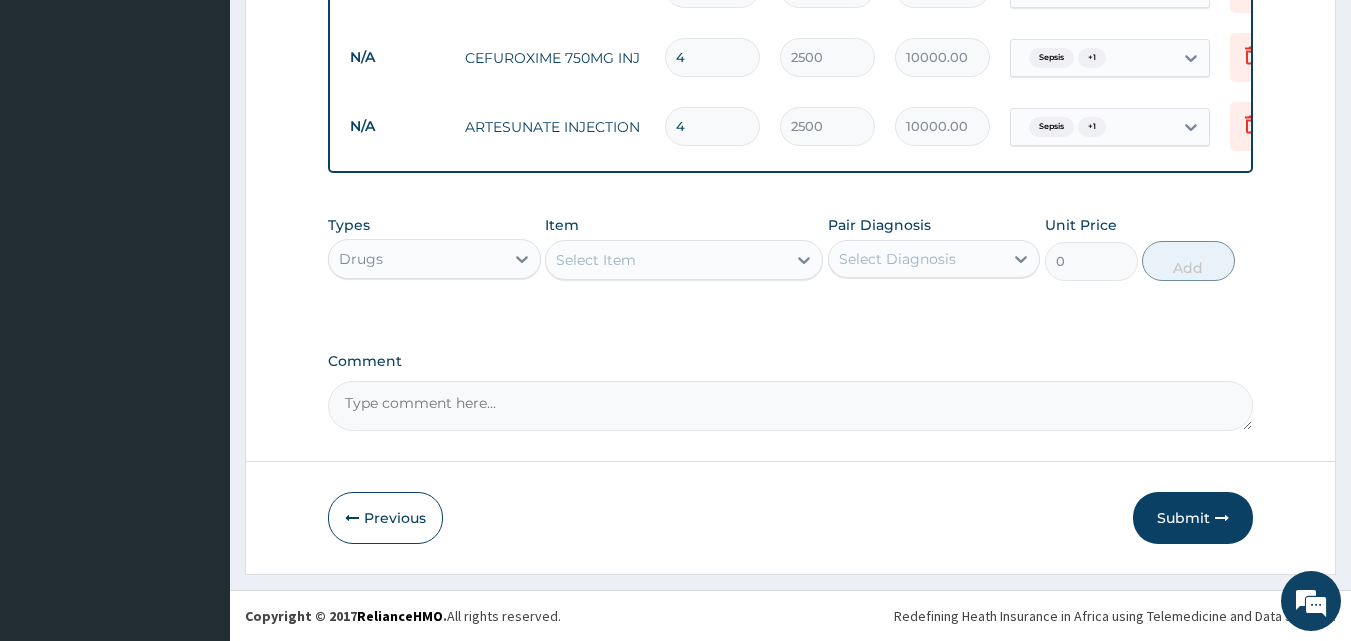 scroll, scrollTop: 1143, scrollLeft: 0, axis: vertical 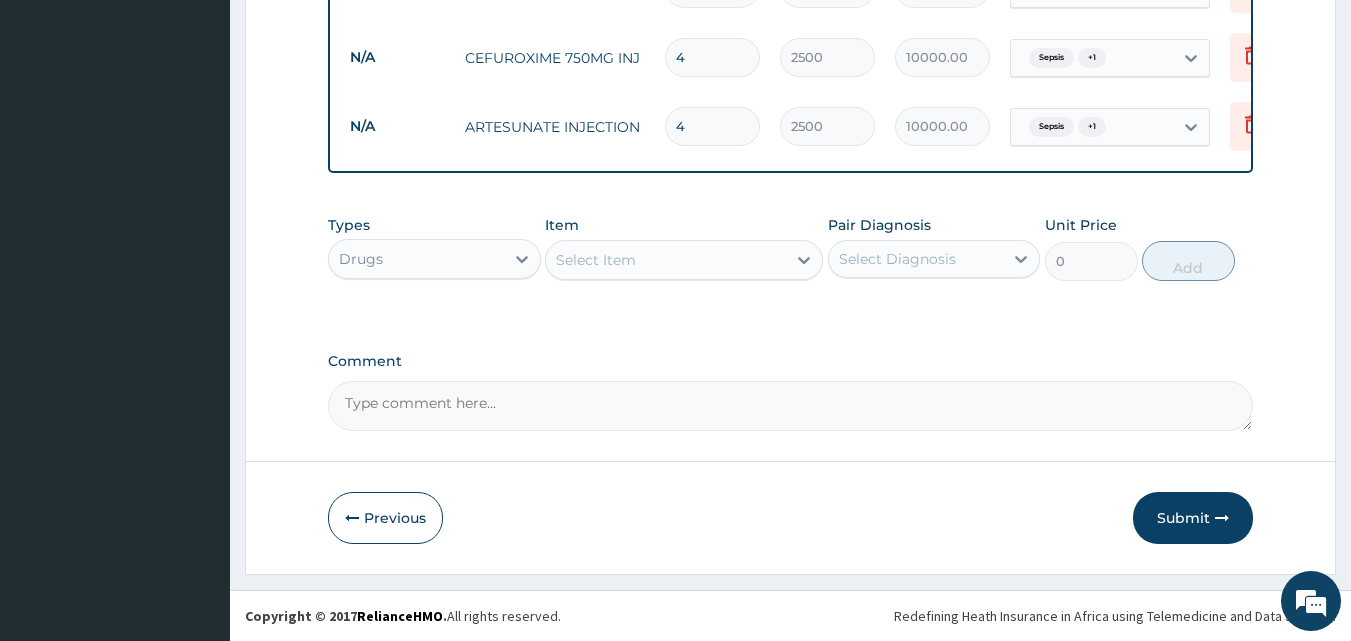 type on "4" 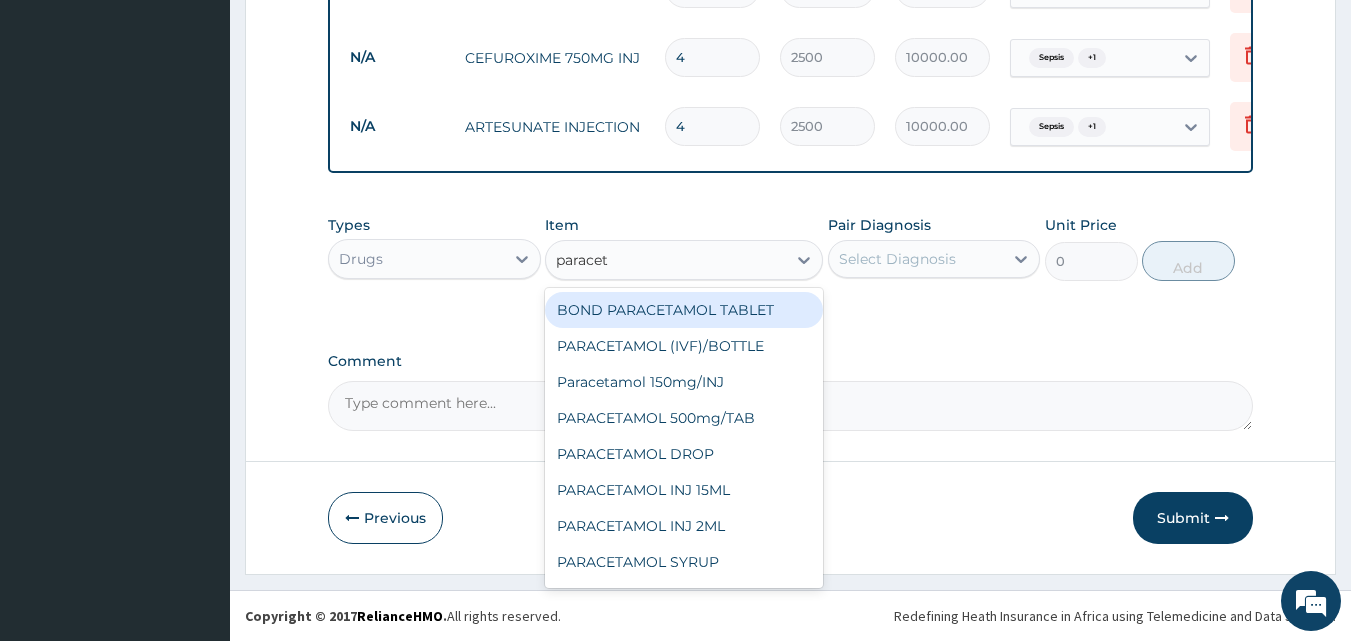 type on "paraceta" 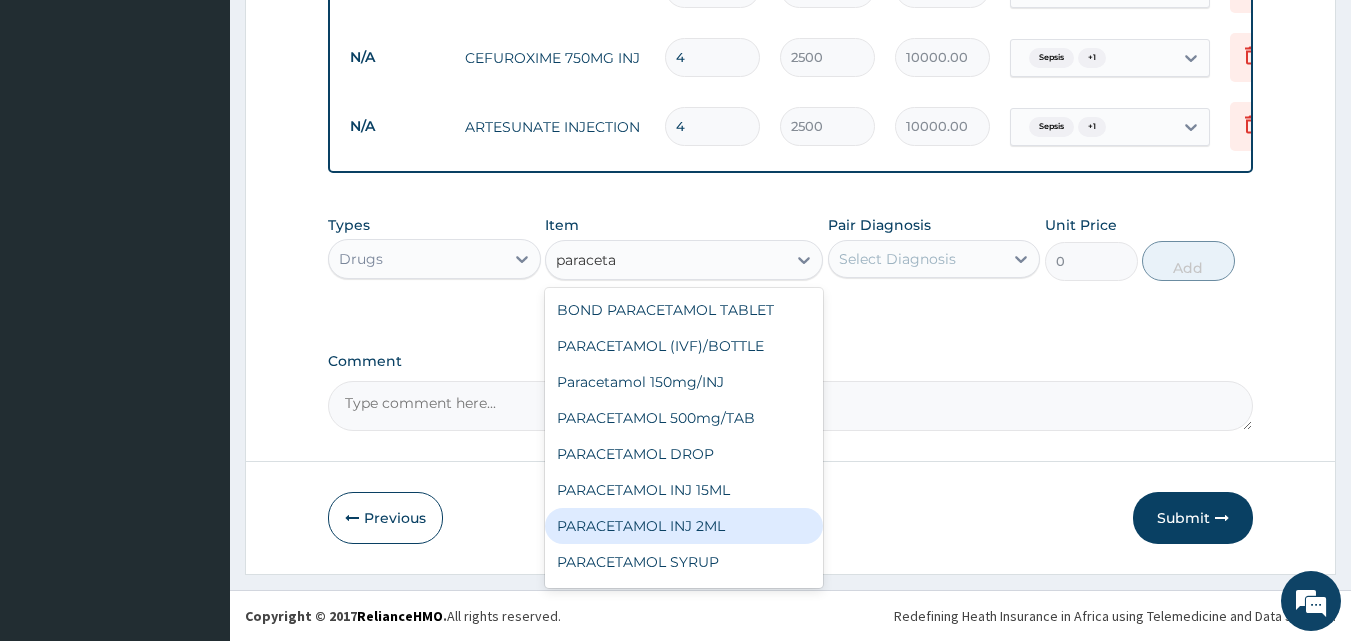 click on "PARACETAMOL INJ 2ML" at bounding box center (684, 526) 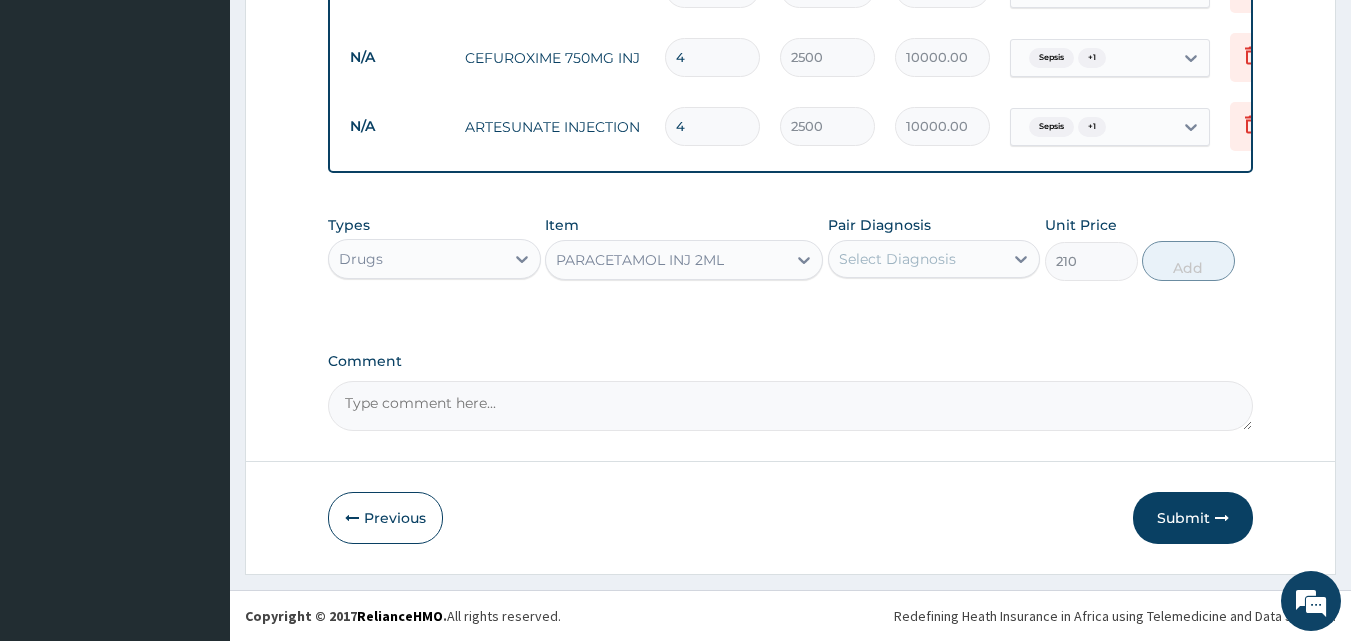 click on "Select Diagnosis" at bounding box center (897, 259) 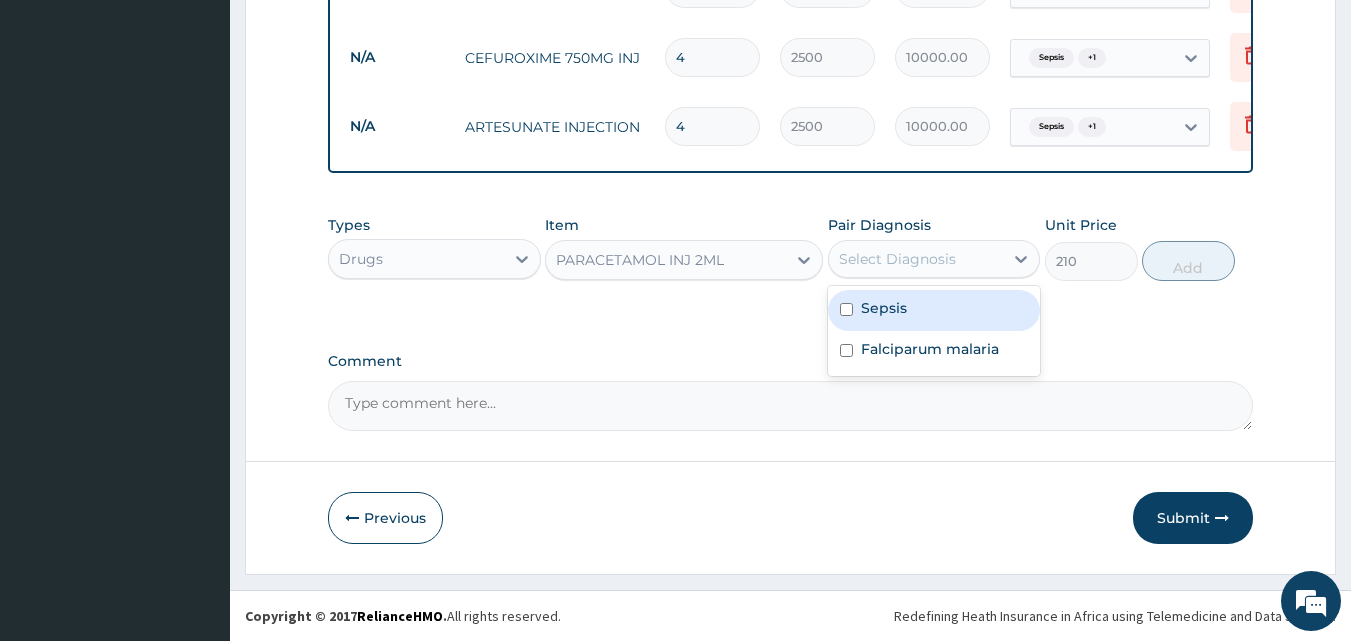 click on "Sepsis" at bounding box center (884, 308) 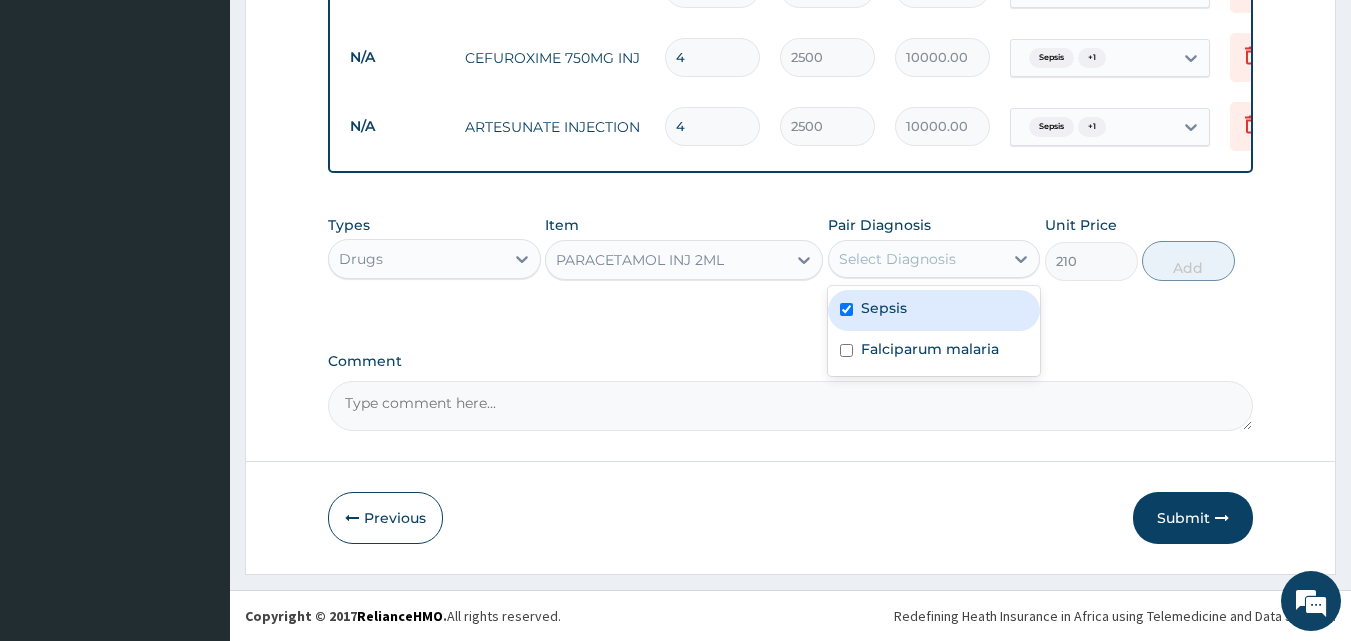 checkbox on "true" 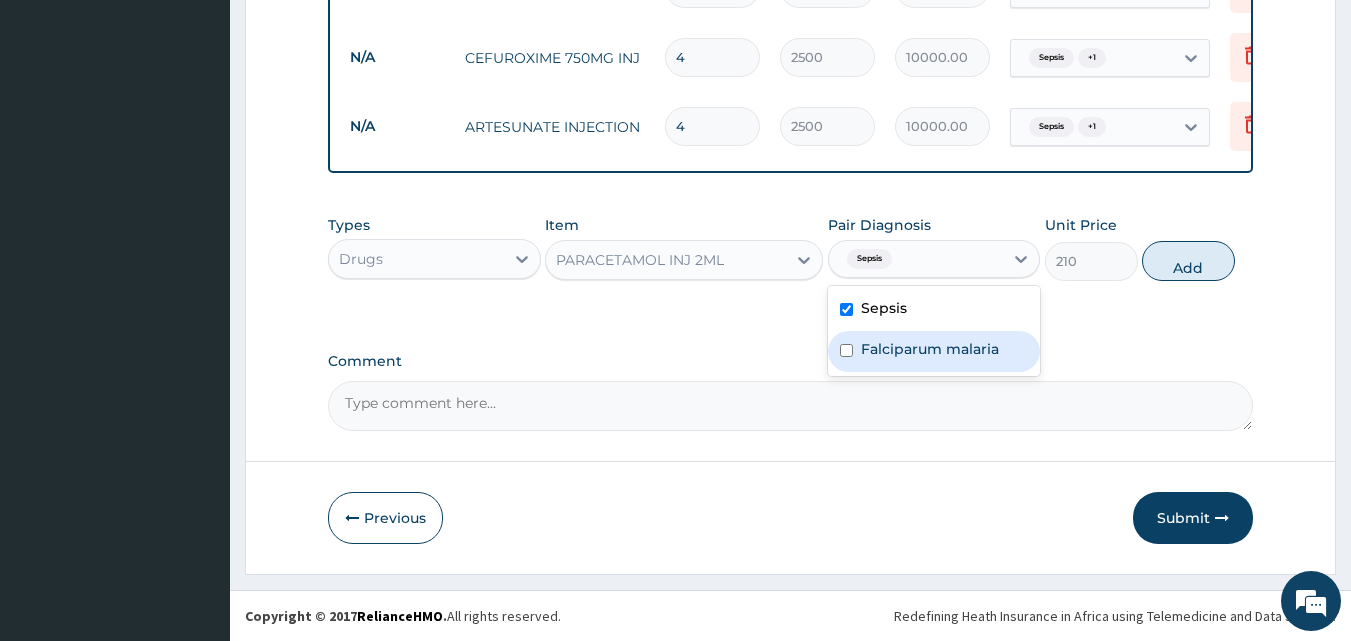 click on "Falciparum malaria" at bounding box center [930, 349] 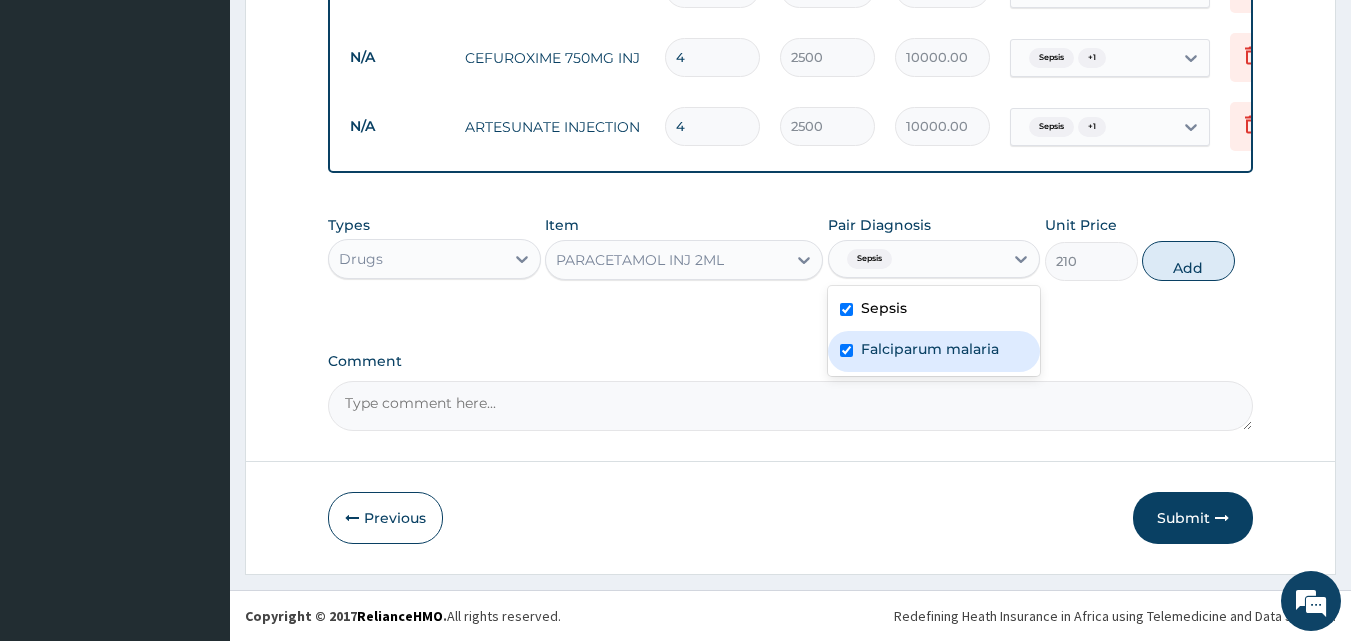 checkbox on "true" 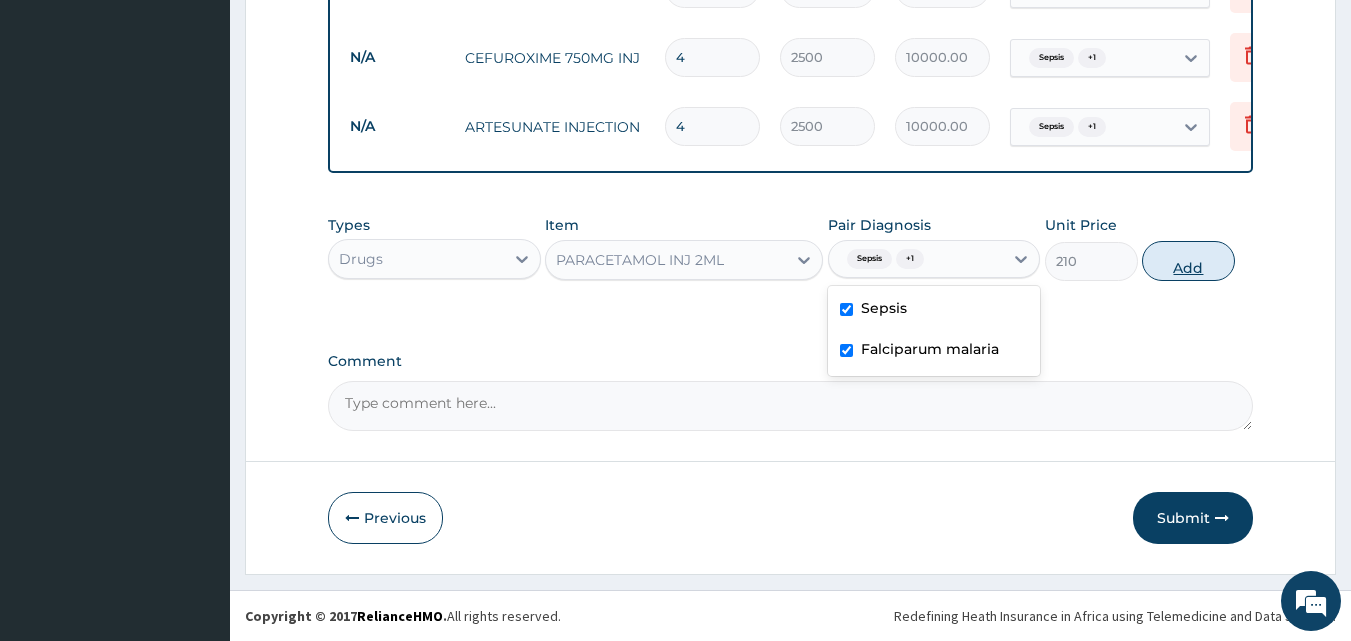 click on "Add" at bounding box center (1188, 261) 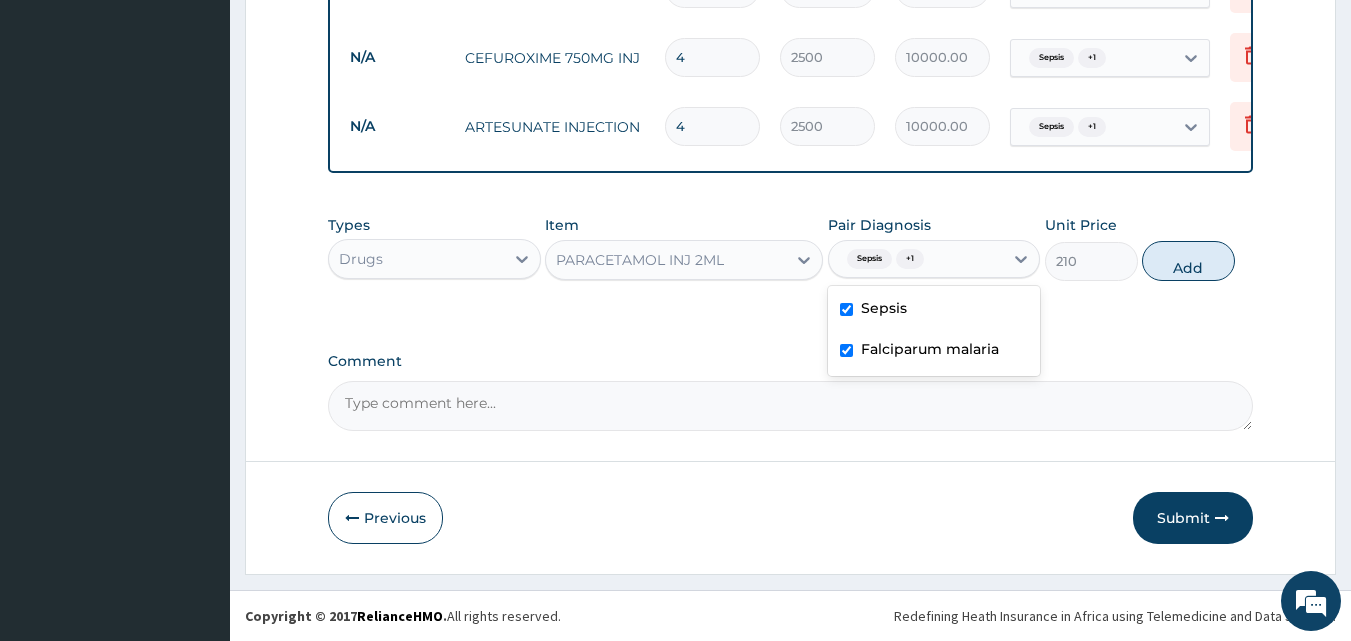 type on "0" 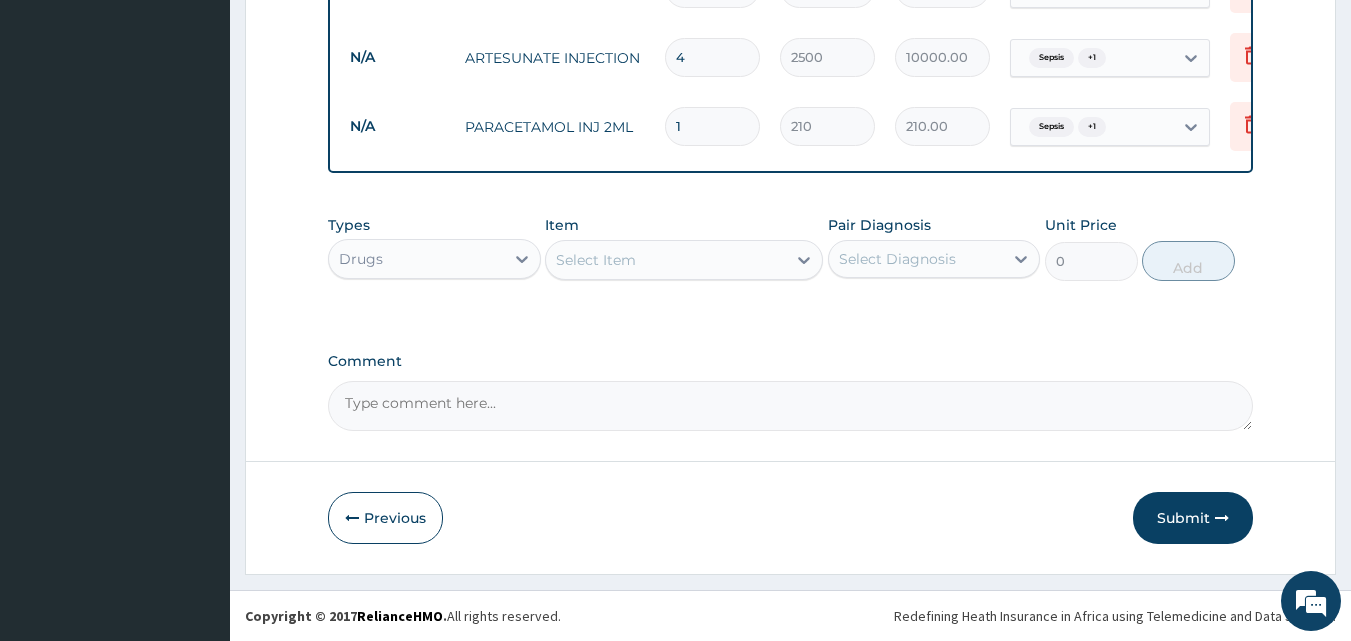 scroll, scrollTop: 1212, scrollLeft: 0, axis: vertical 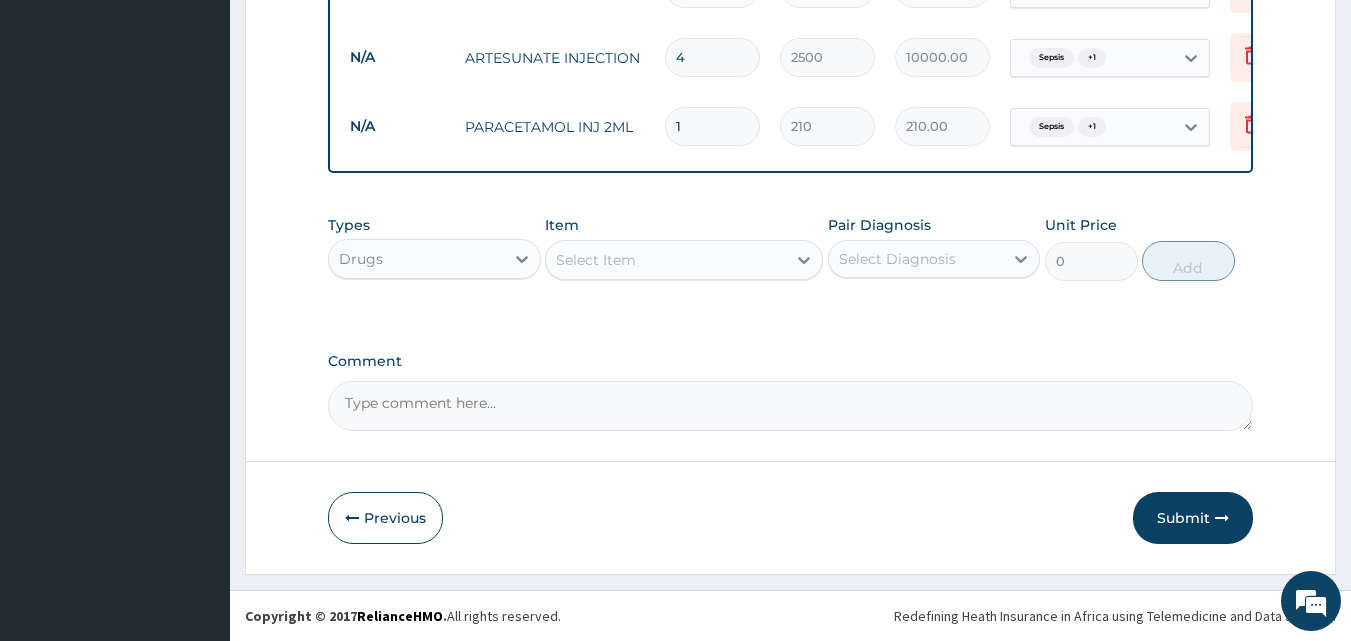 type on "0.00" 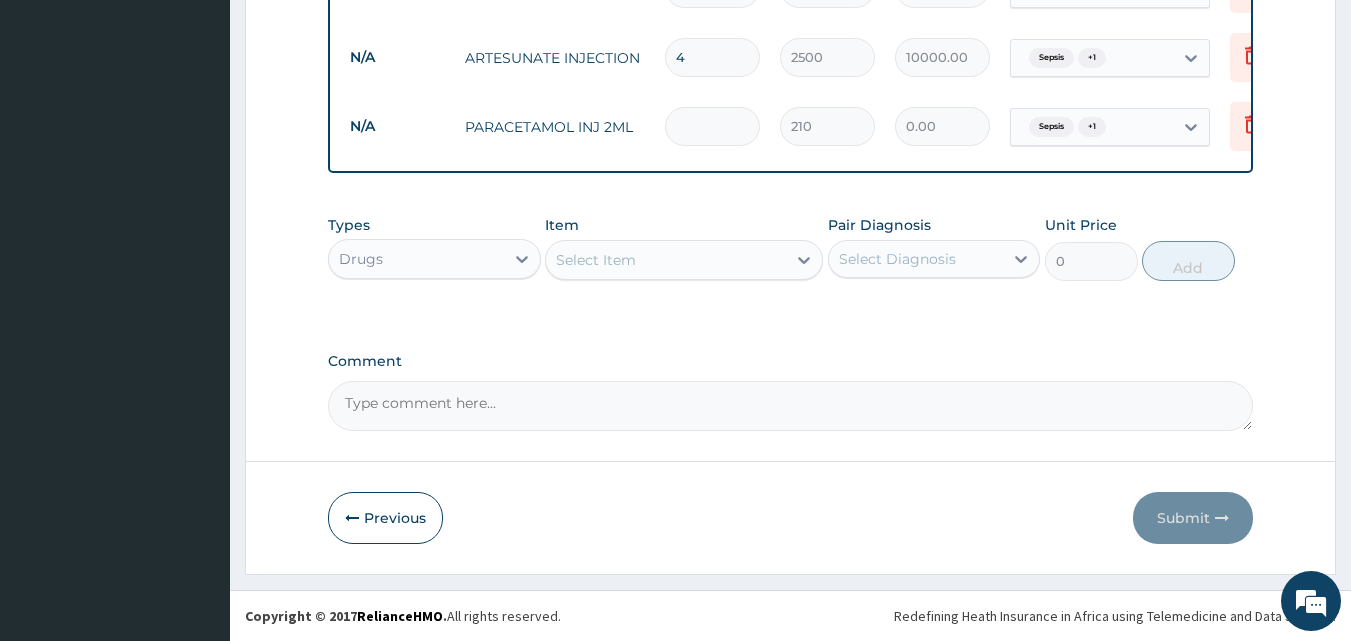 type on "3" 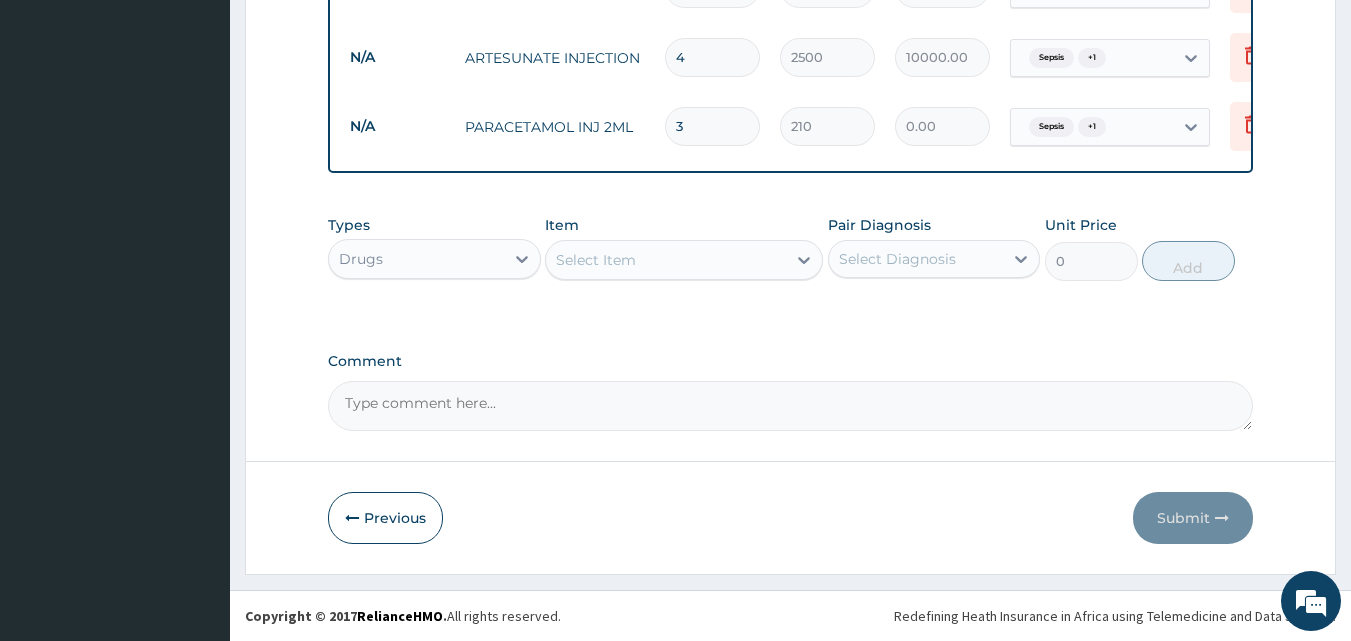 type on "630.00" 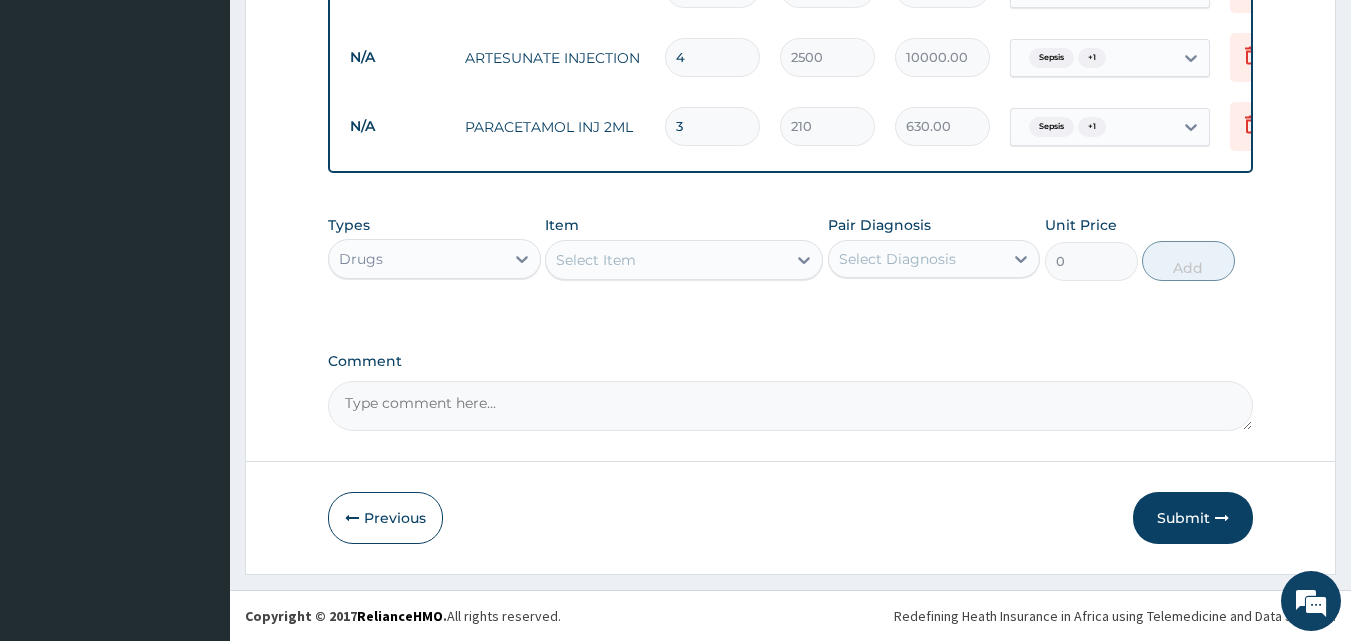 type on "30" 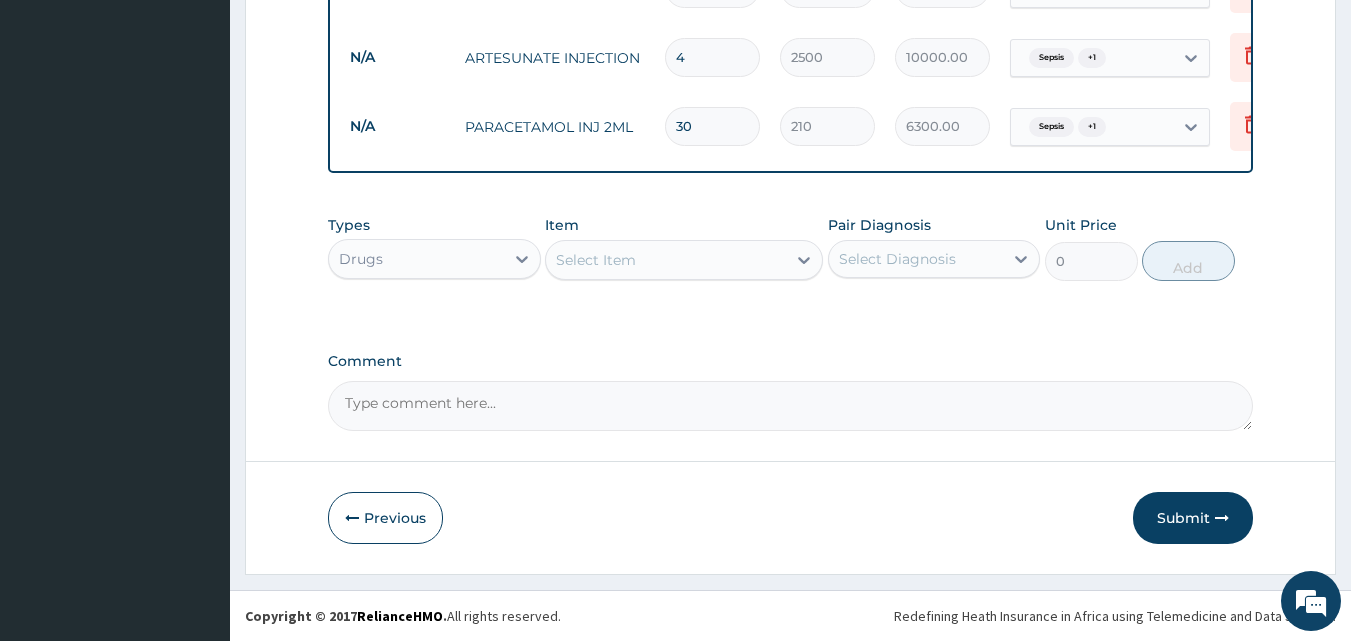 type on "30" 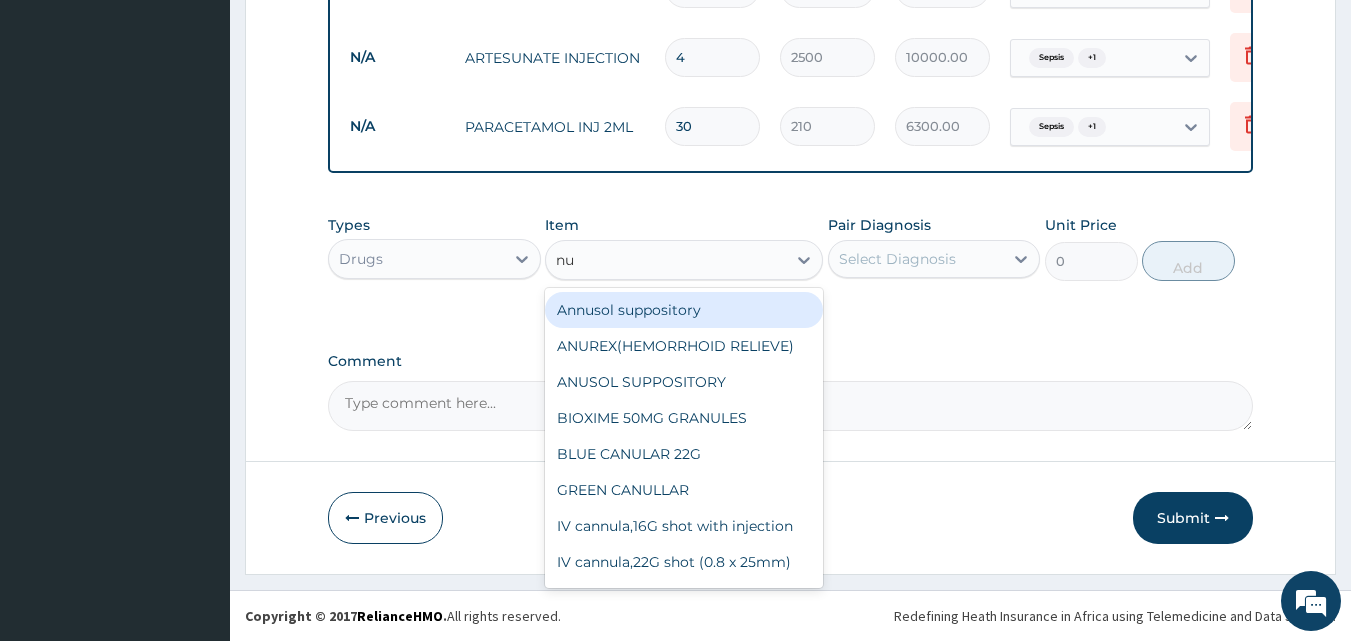 type on "n" 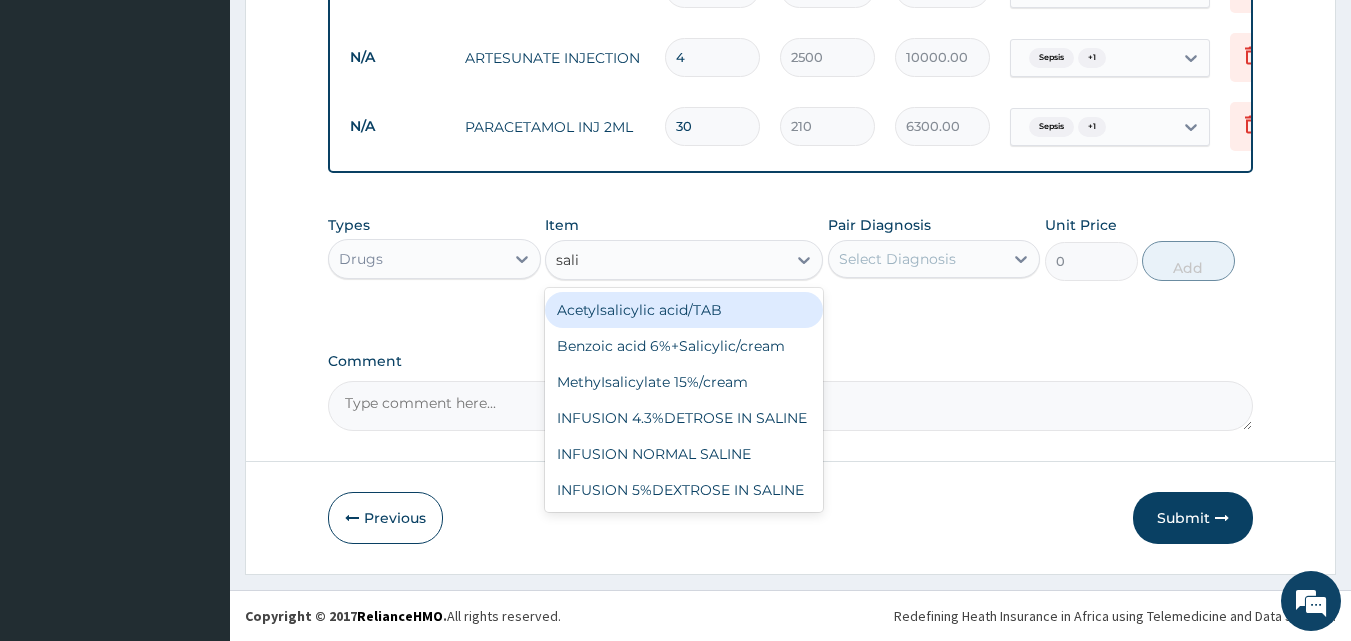 type on "salin" 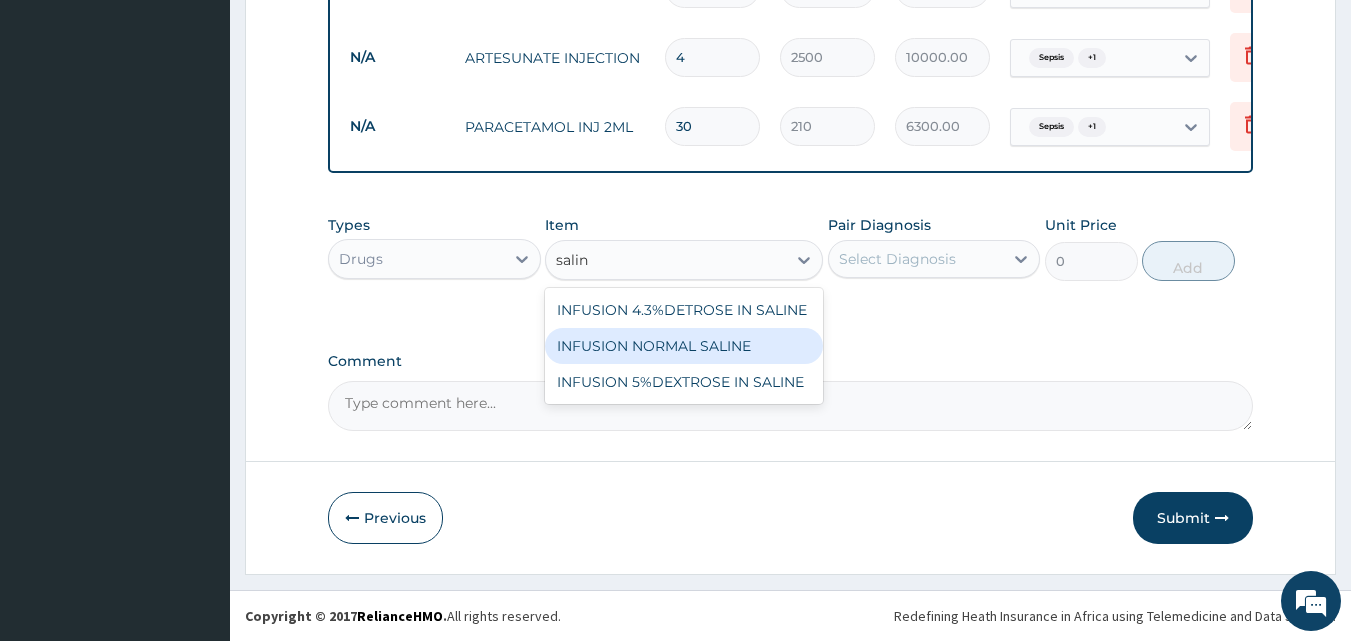 click on "INFUSION NORMAL SALINE" at bounding box center [684, 346] 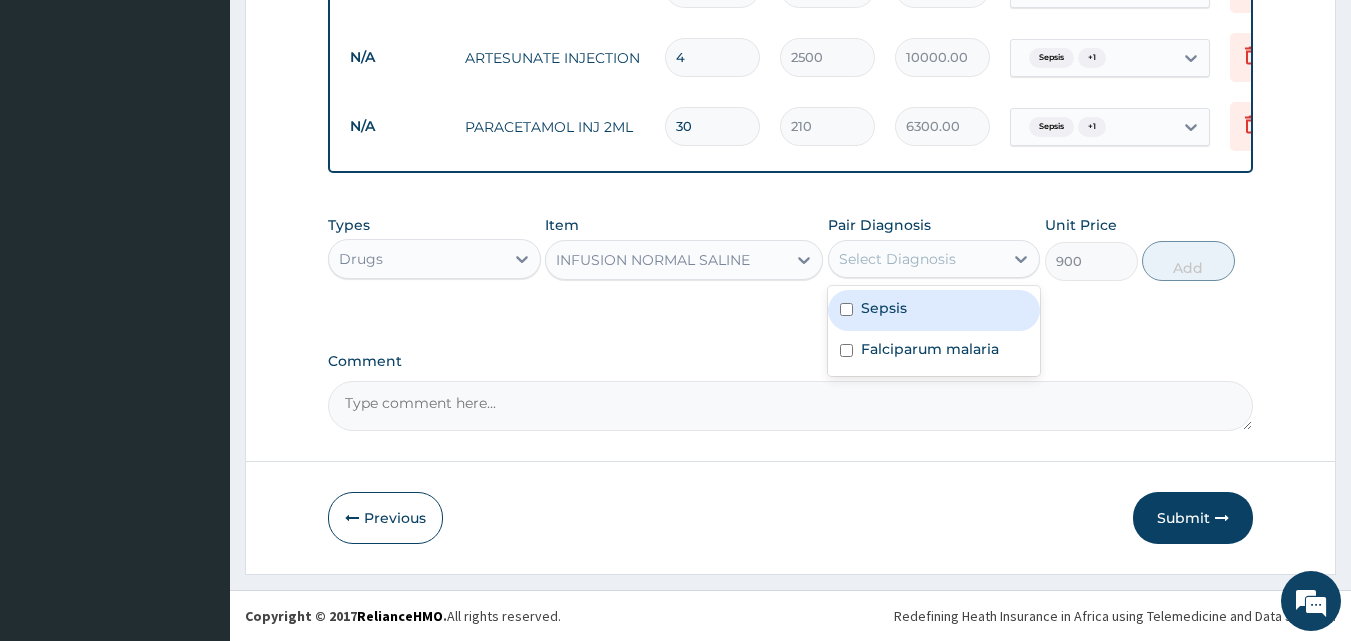 click on "Select Diagnosis" at bounding box center [897, 259] 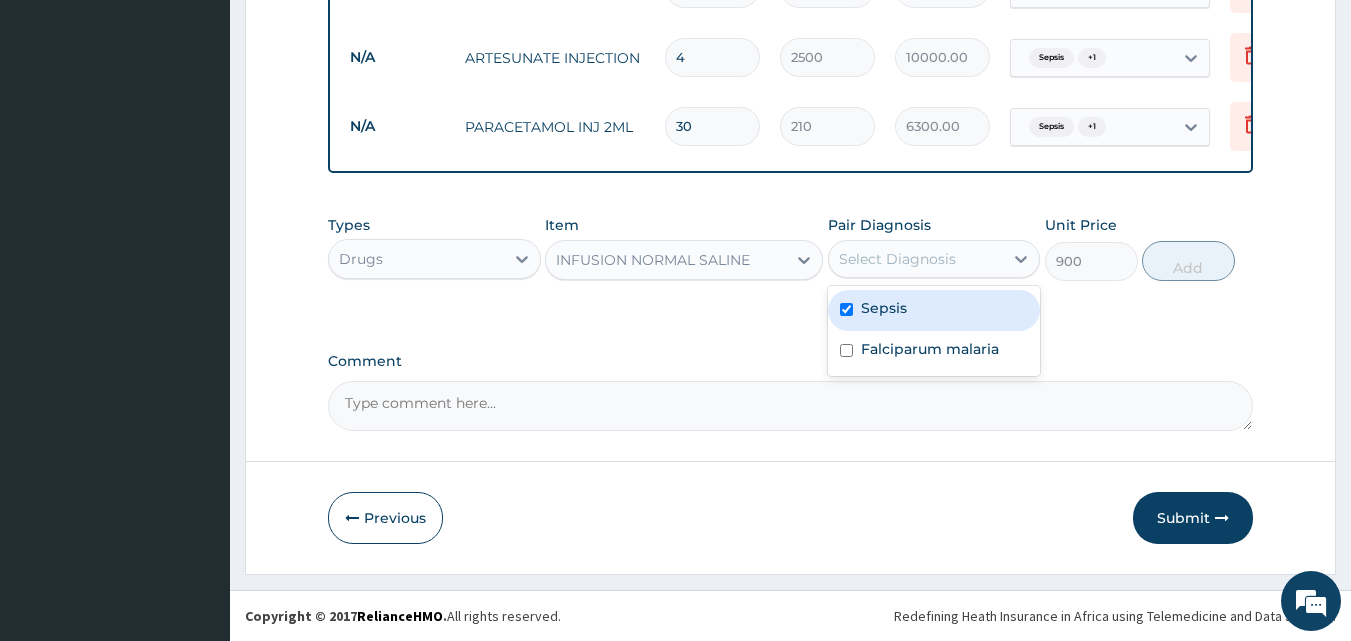 checkbox on "true" 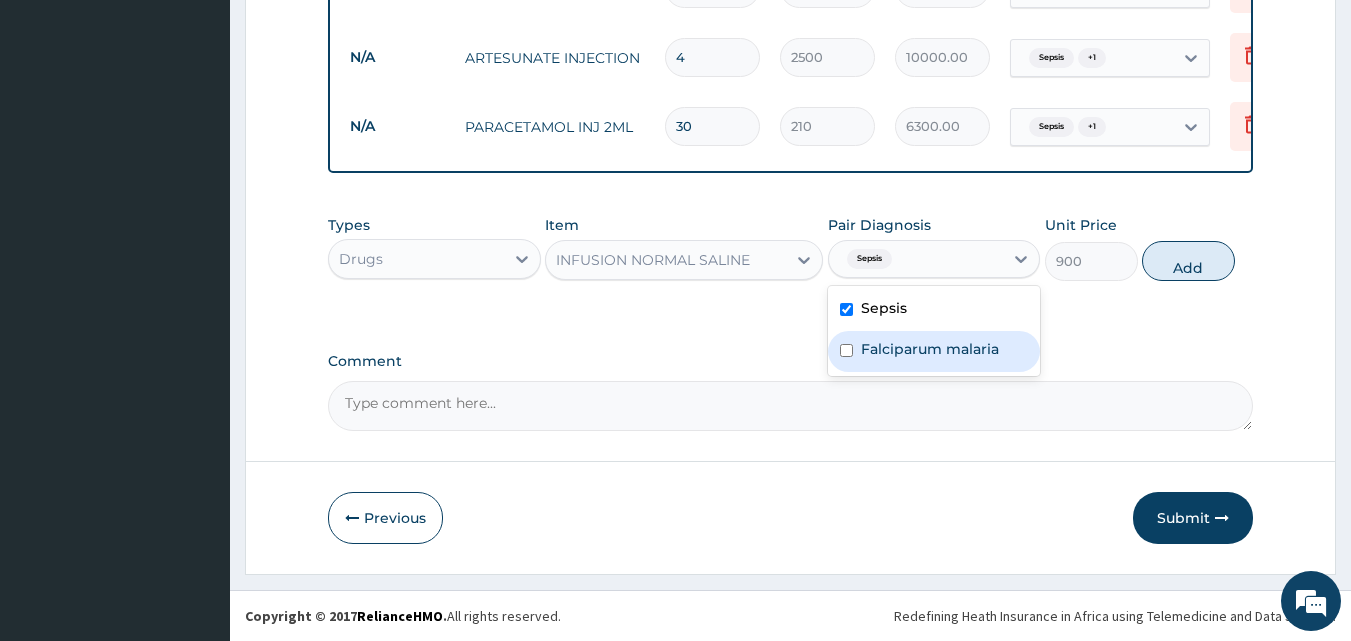 click on "Falciparum malaria" at bounding box center (930, 349) 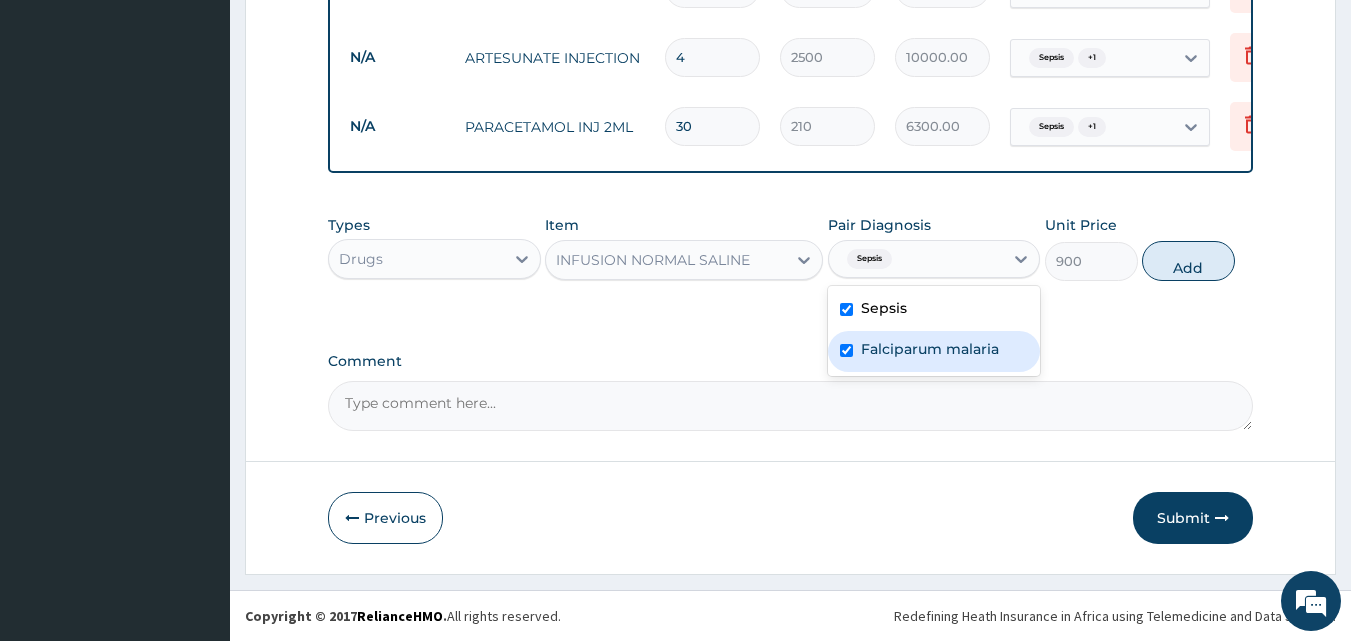 checkbox on "true" 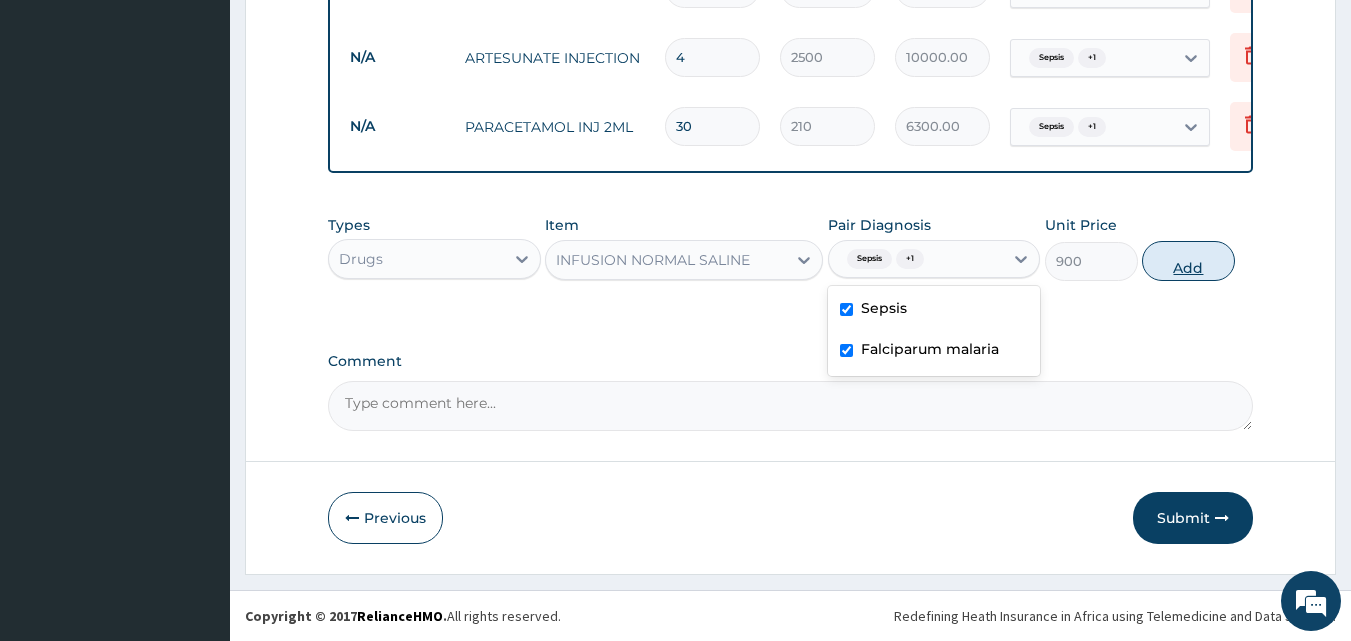 click on "Add" at bounding box center [1188, 261] 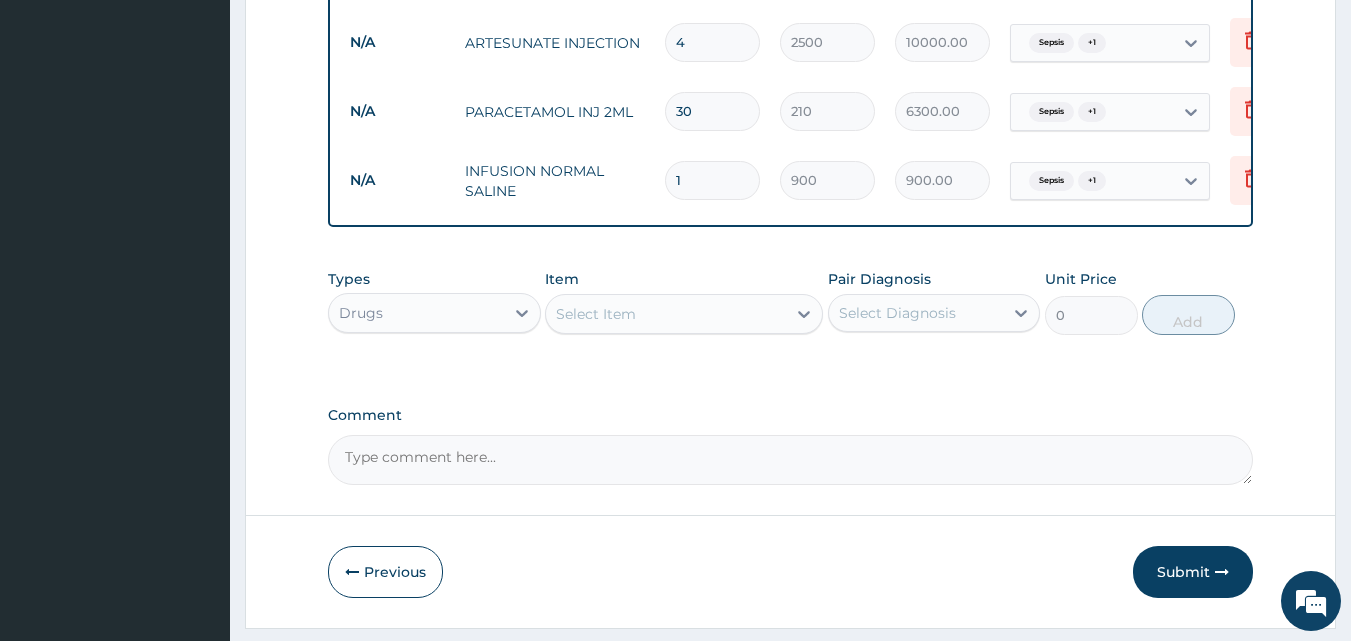 type 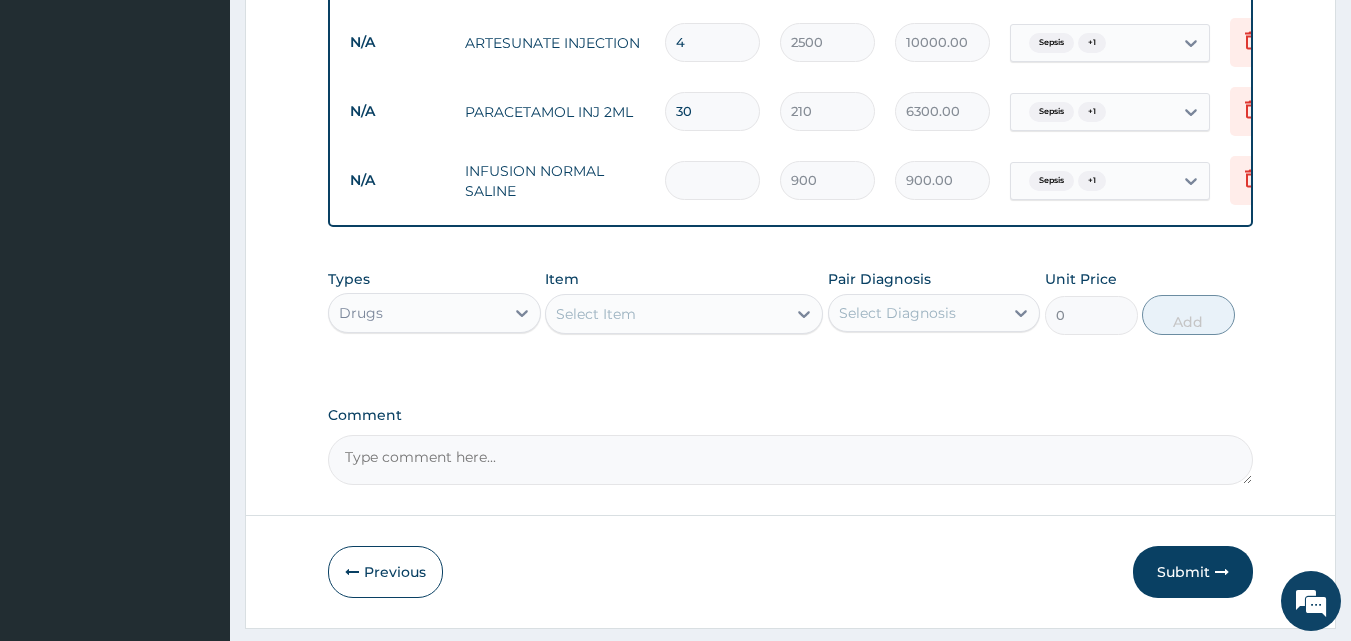 type on "0.00" 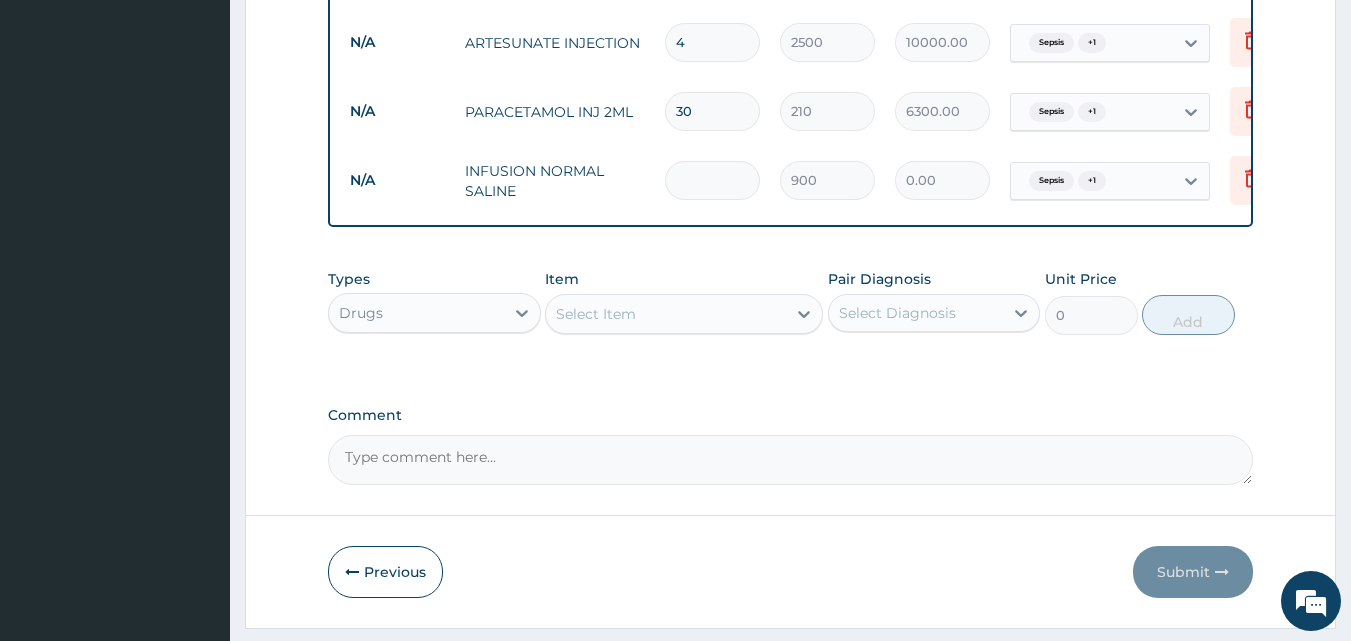 type on "2" 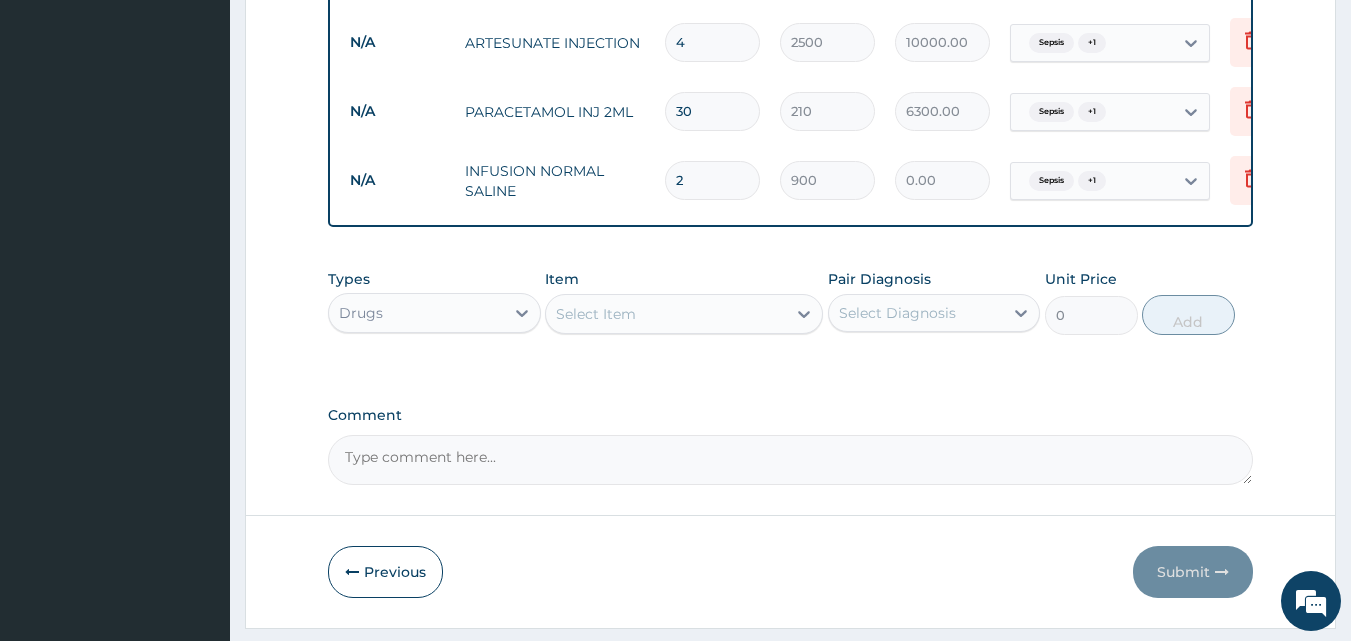 type on "1800.00" 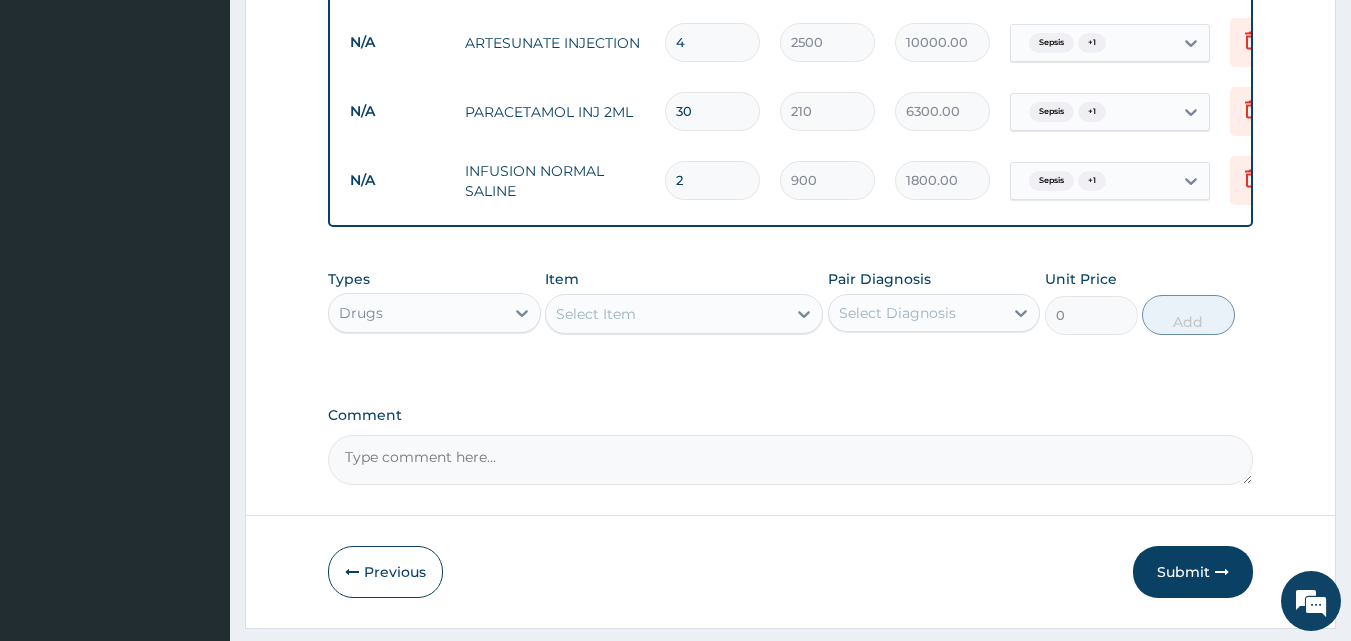type on "2" 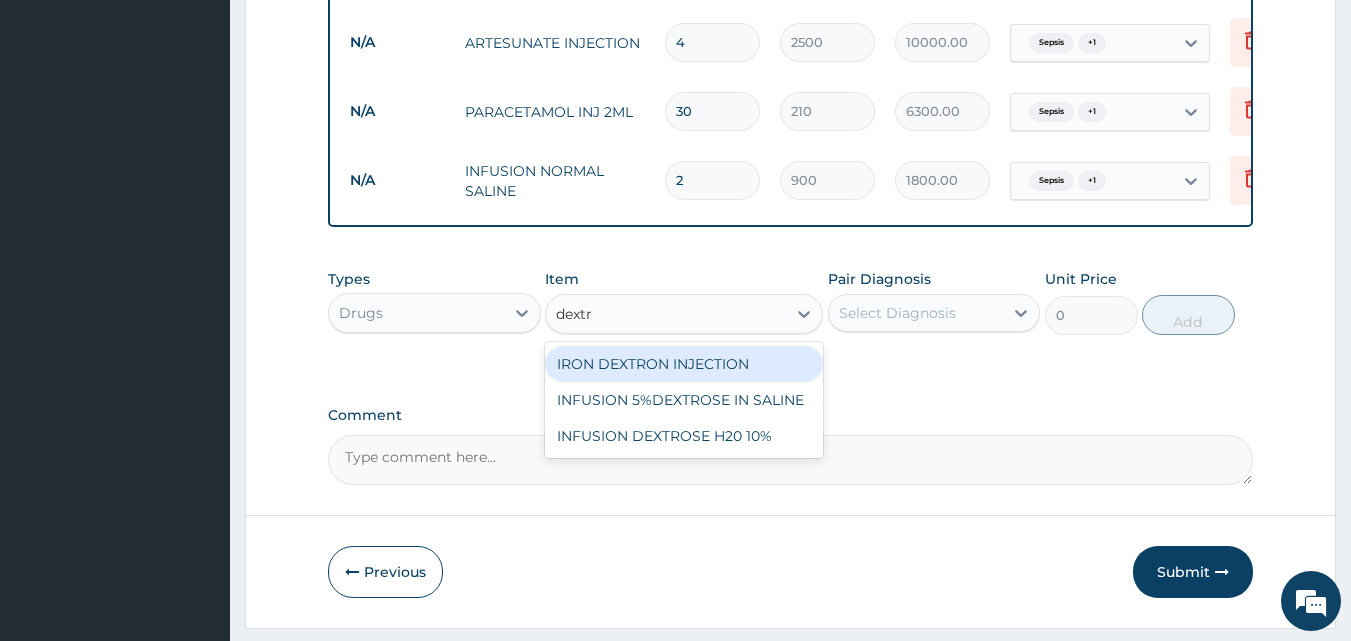 type on "dextro" 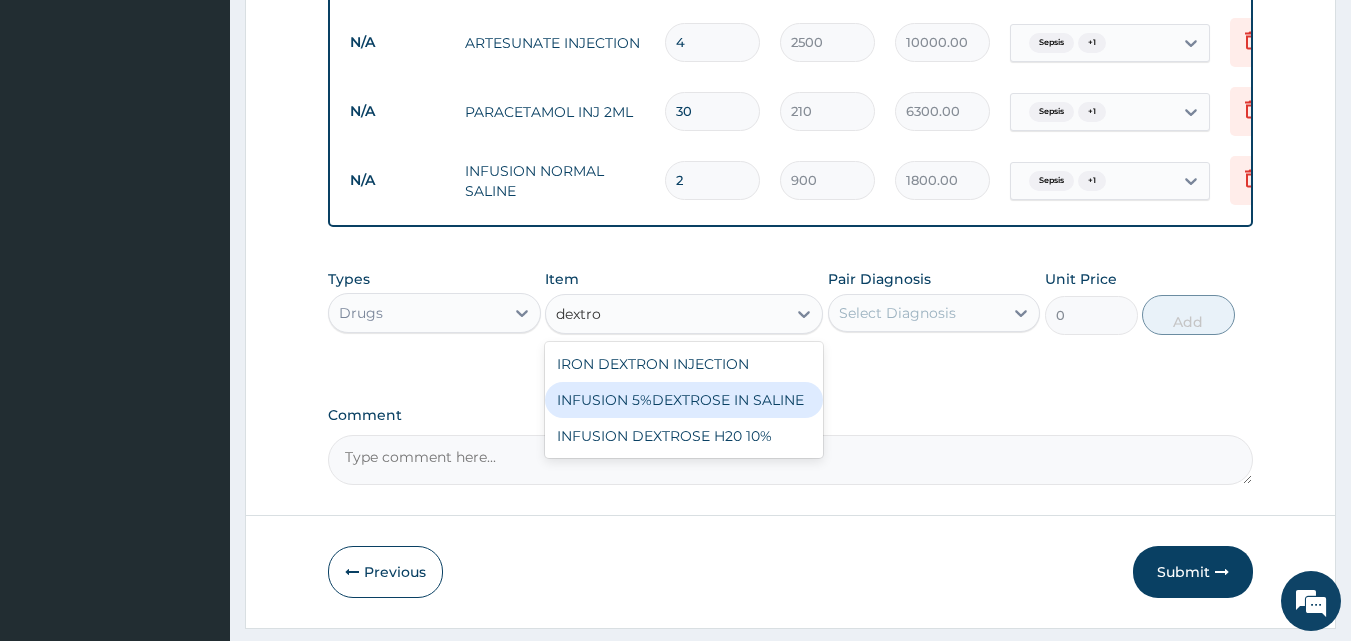 click on "INFUSION 5%DEXTROSE IN SALINE" at bounding box center (684, 400) 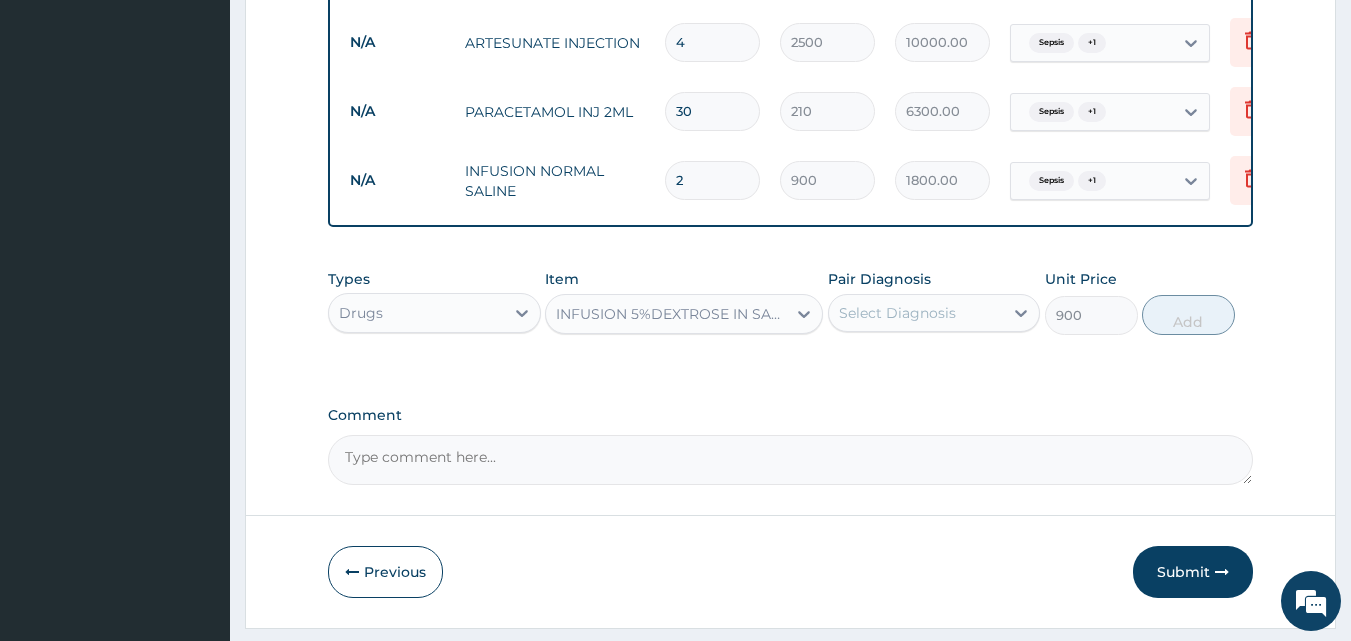 click on "Select Diagnosis" at bounding box center (897, 313) 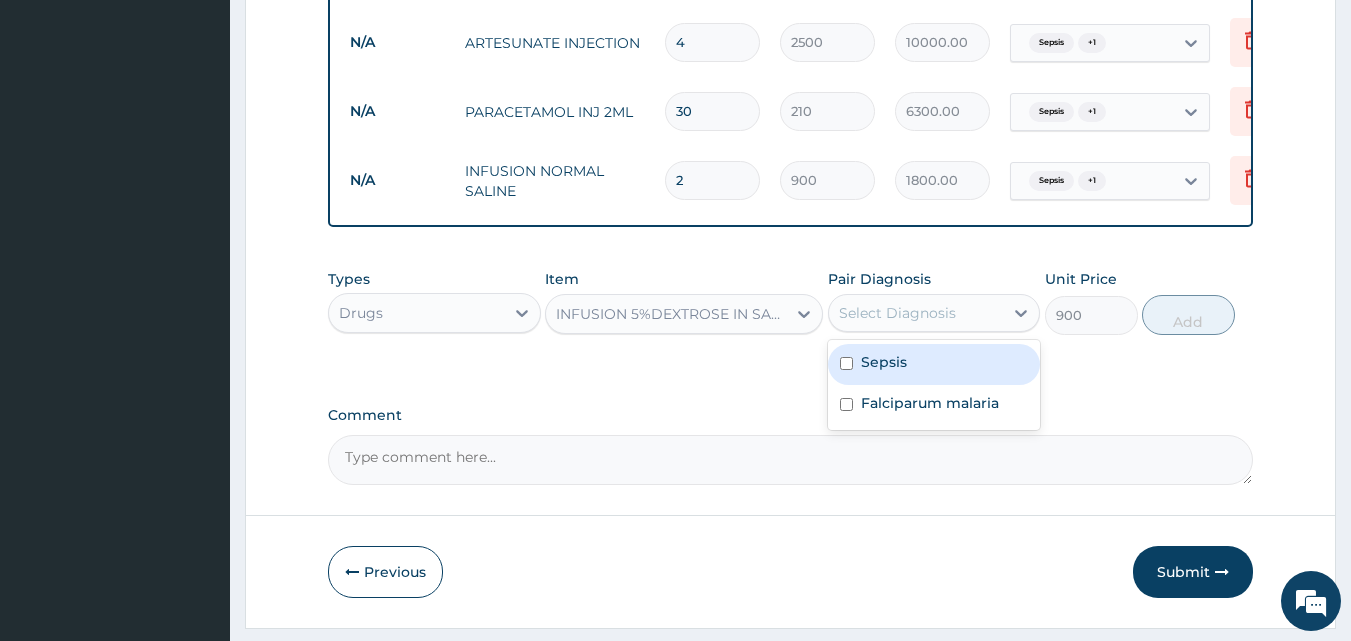 click on "Sepsis" at bounding box center [934, 364] 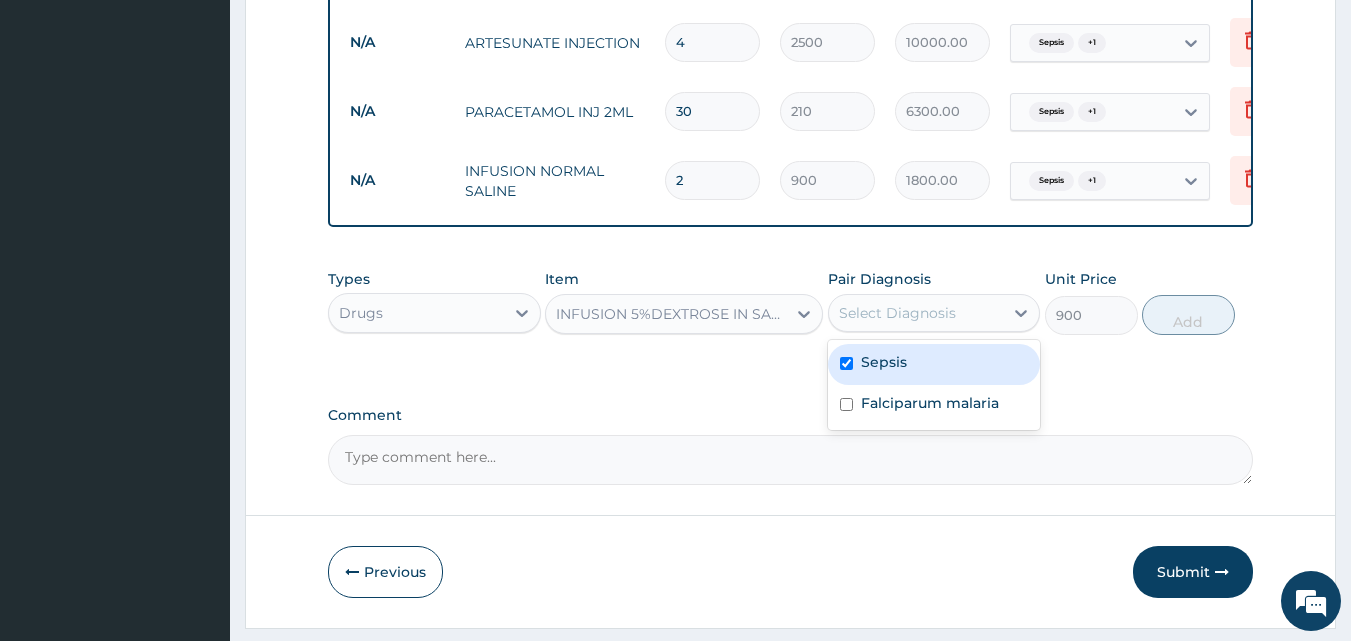 checkbox on "true" 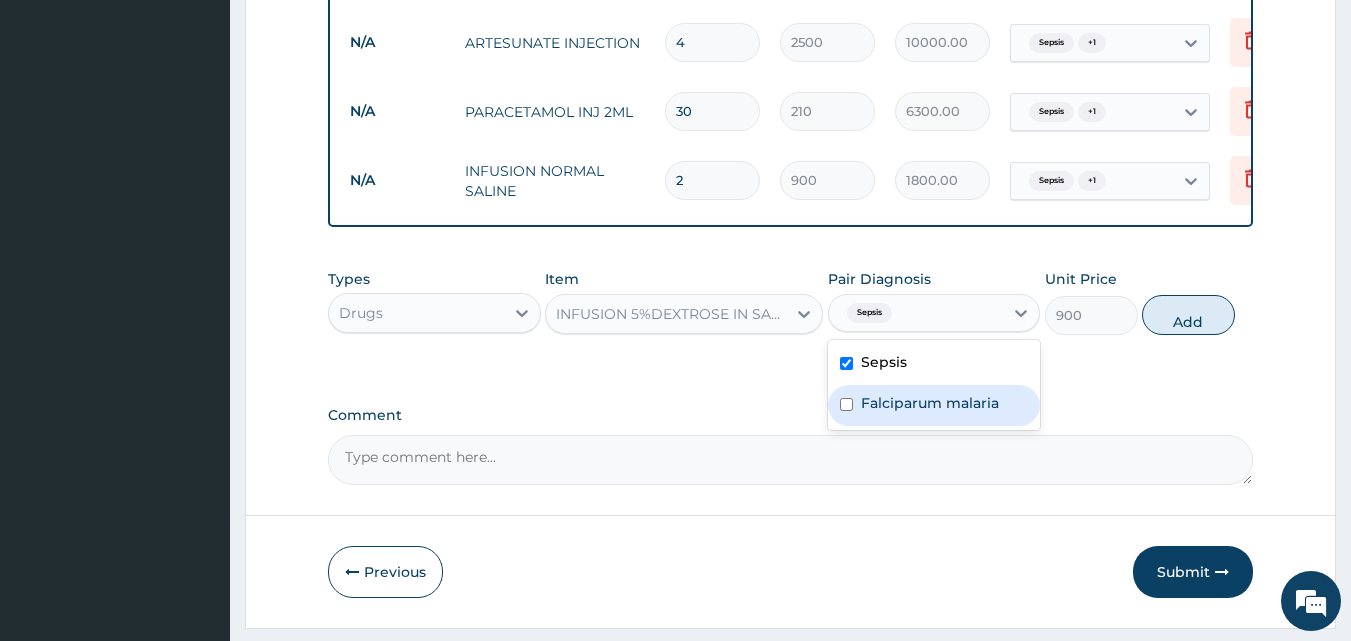 click on "Falciparum malaria" at bounding box center [930, 403] 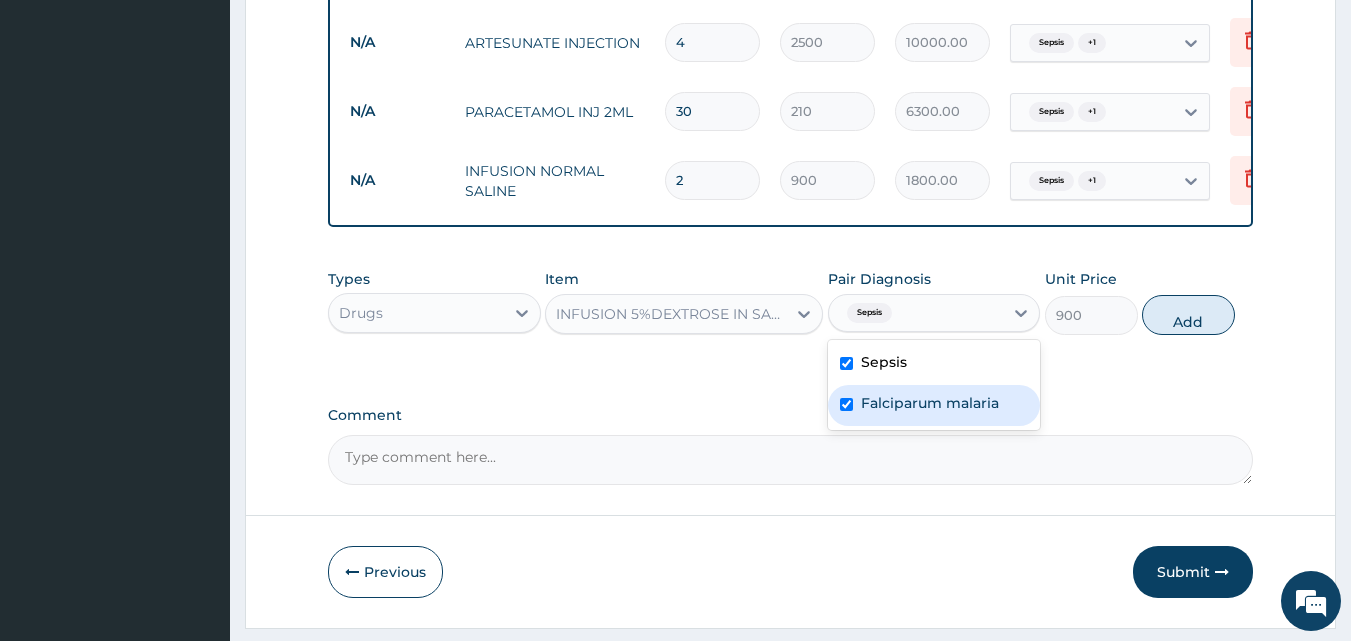 checkbox on "true" 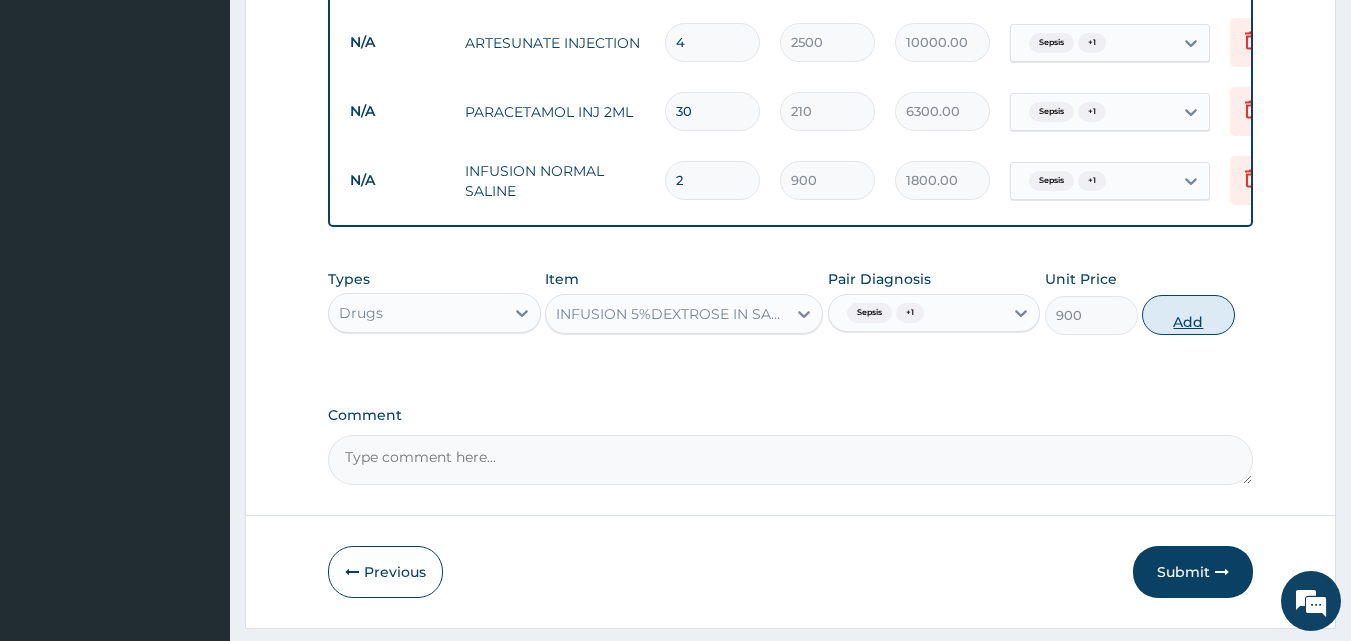 click on "Add" at bounding box center (1188, 315) 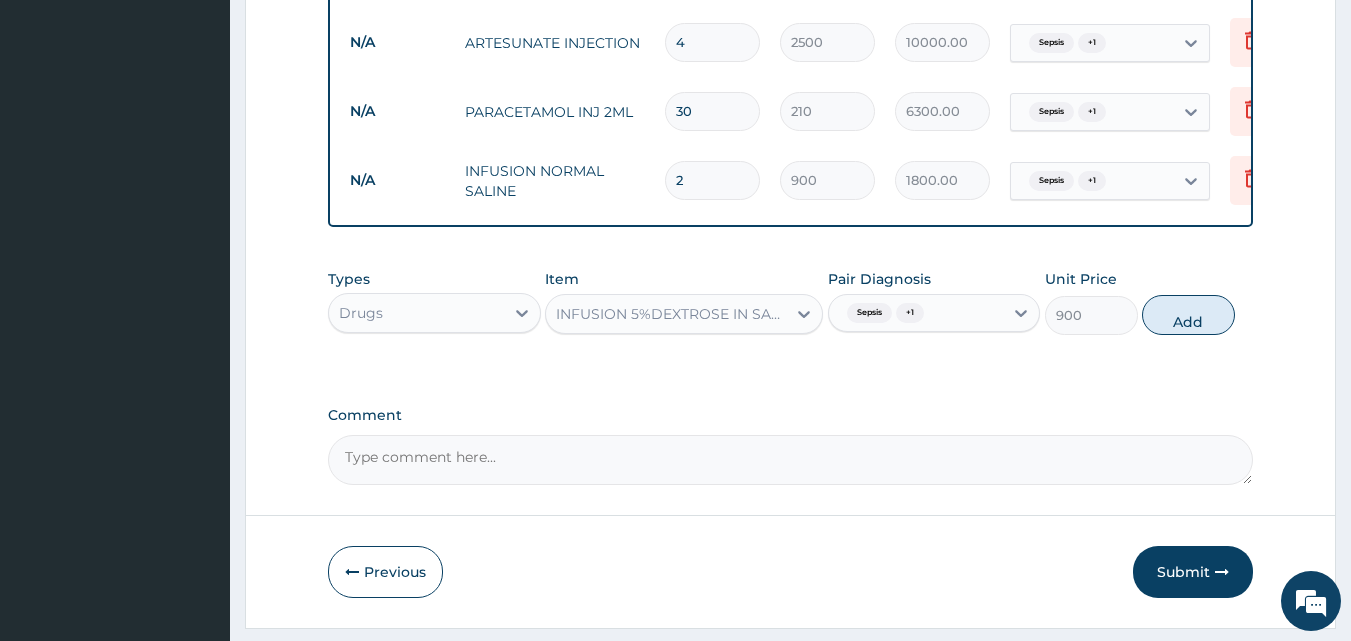 type on "0" 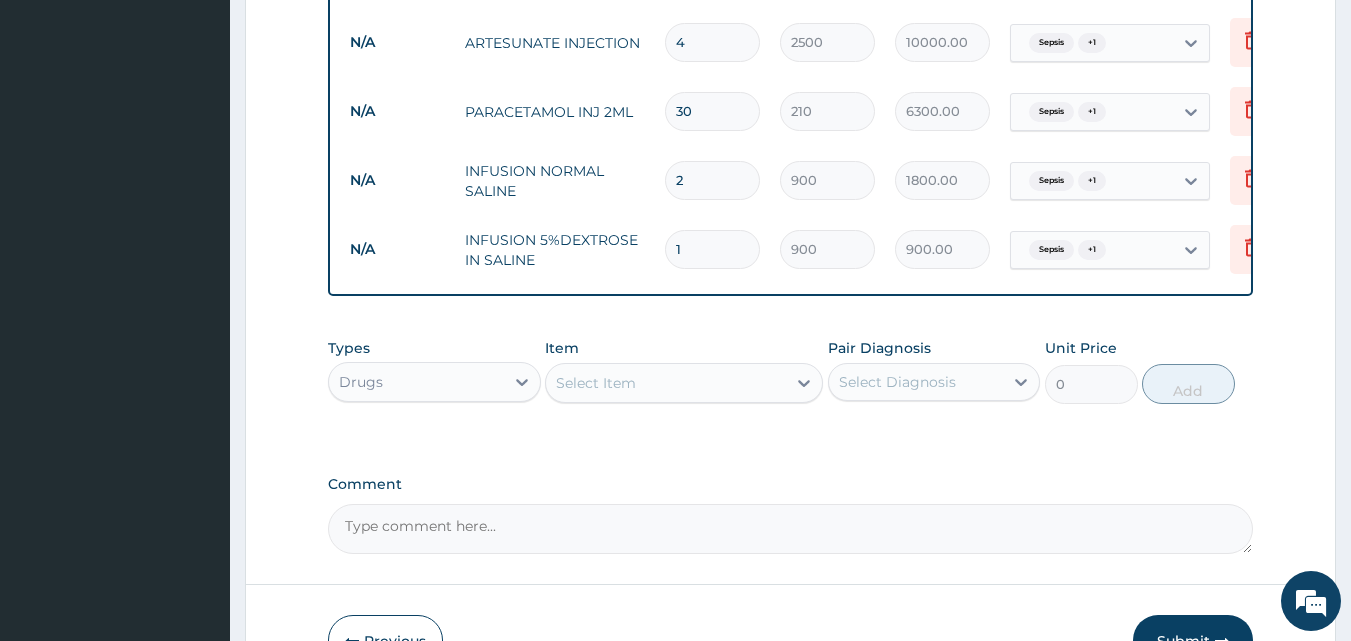 type 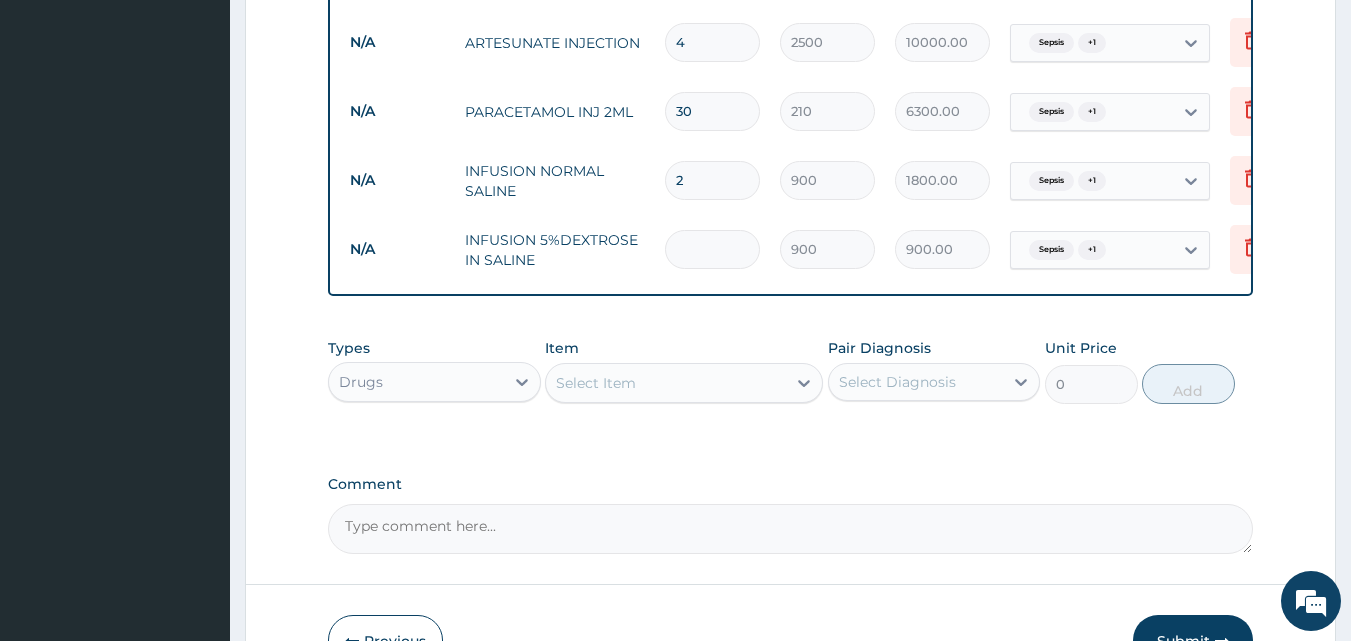 type on "0.00" 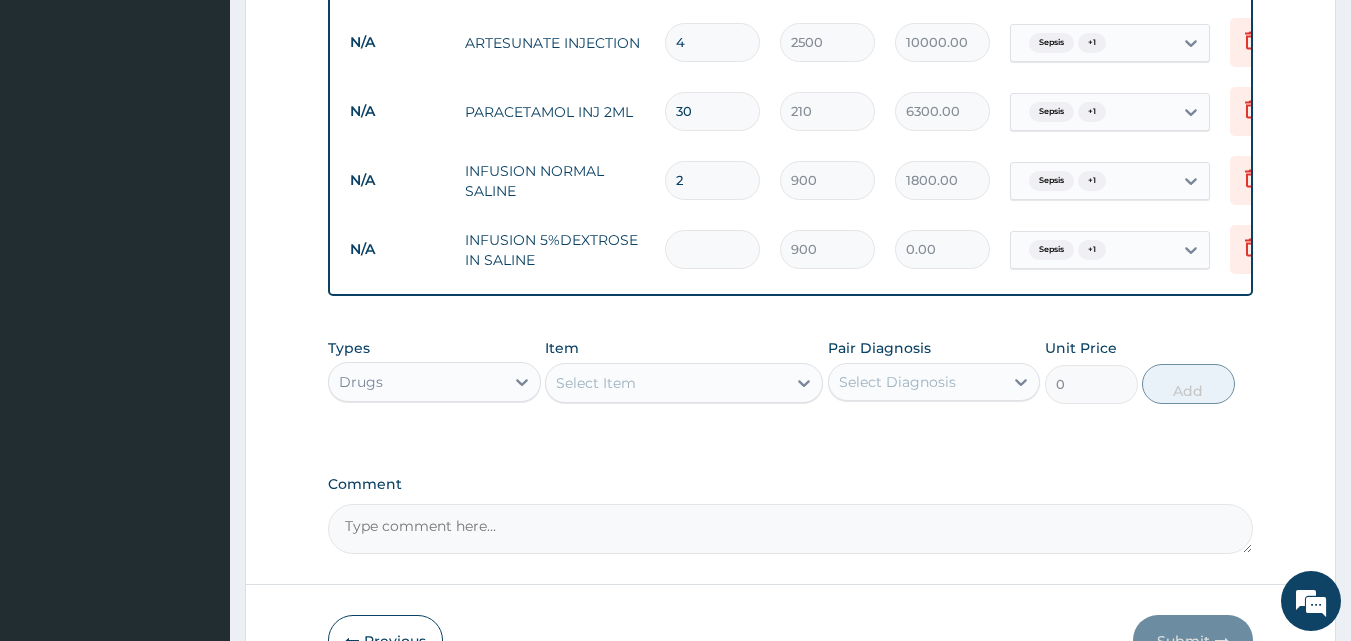 type on "2" 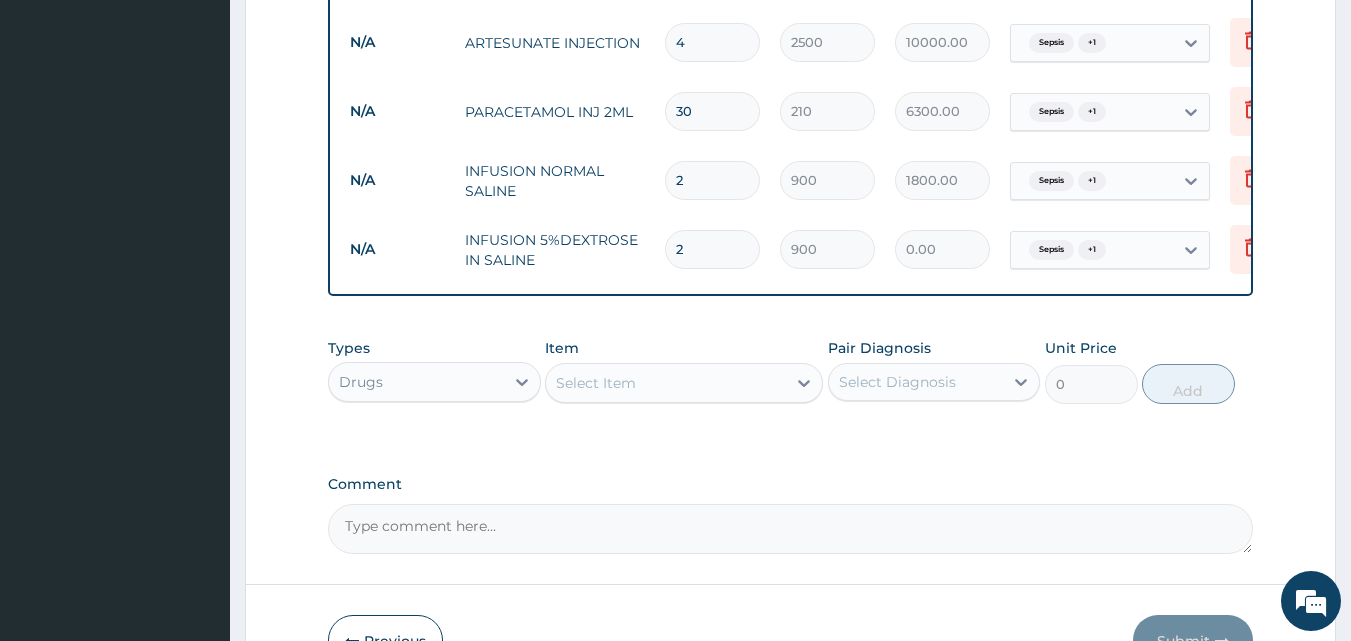 type on "1800.00" 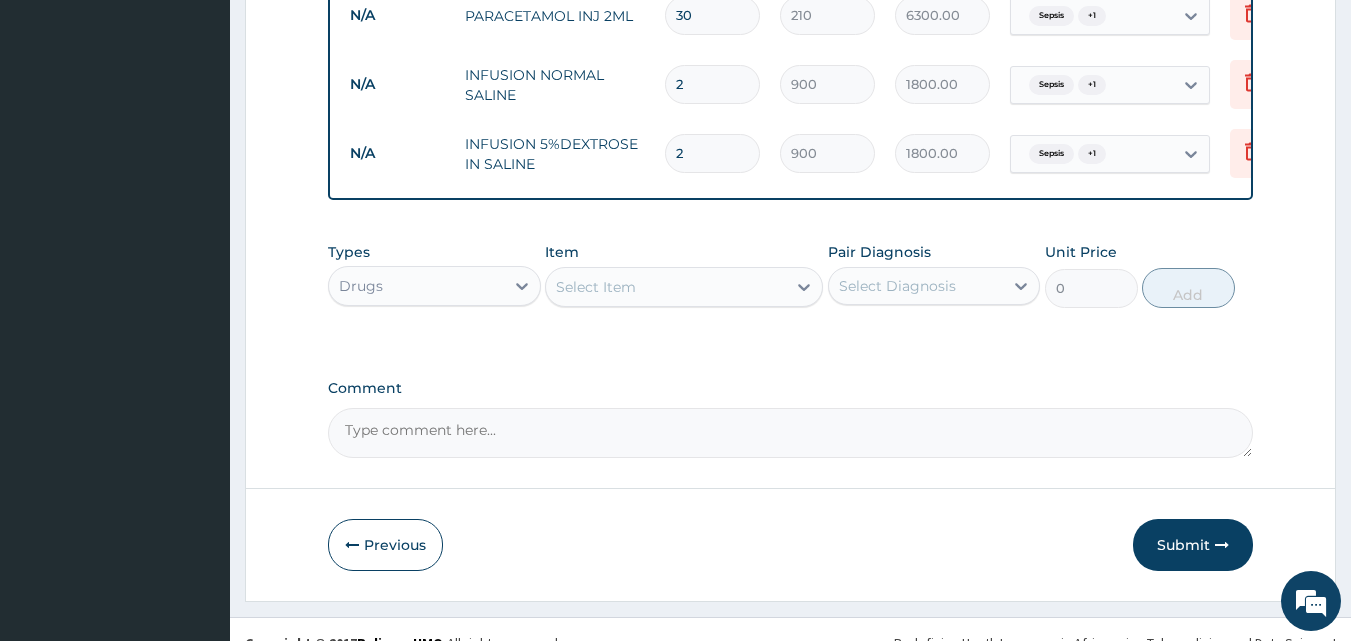 scroll, scrollTop: 1312, scrollLeft: 0, axis: vertical 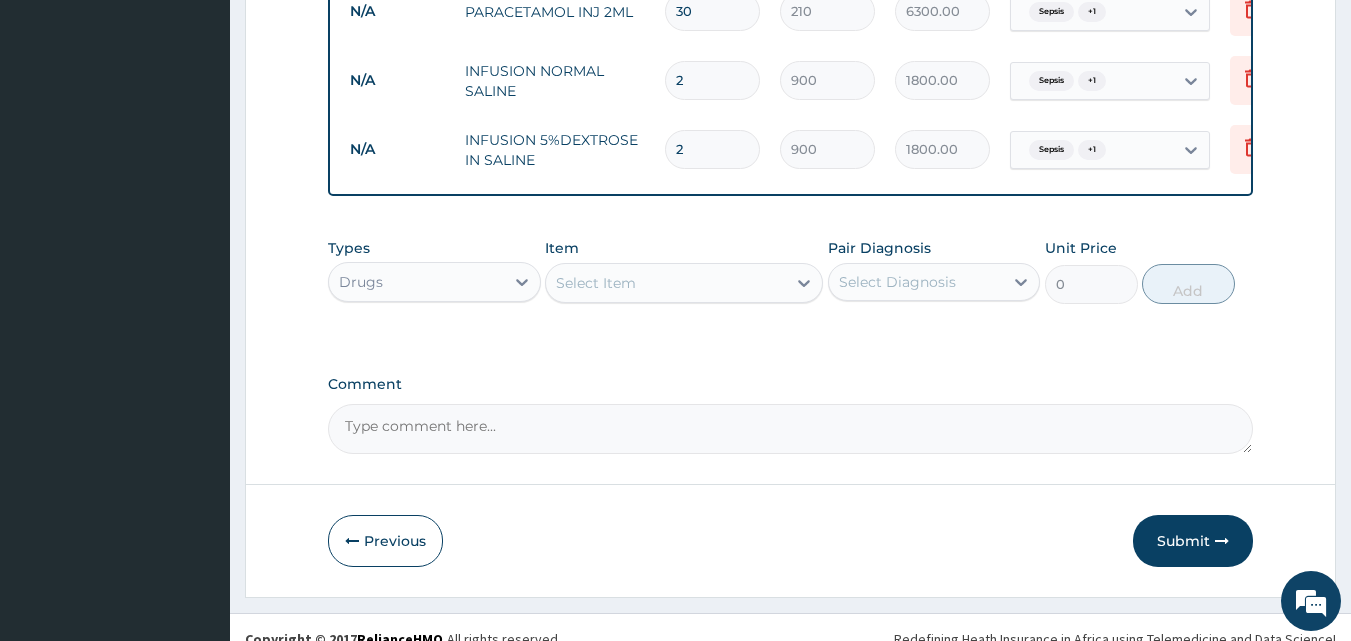 type on "2" 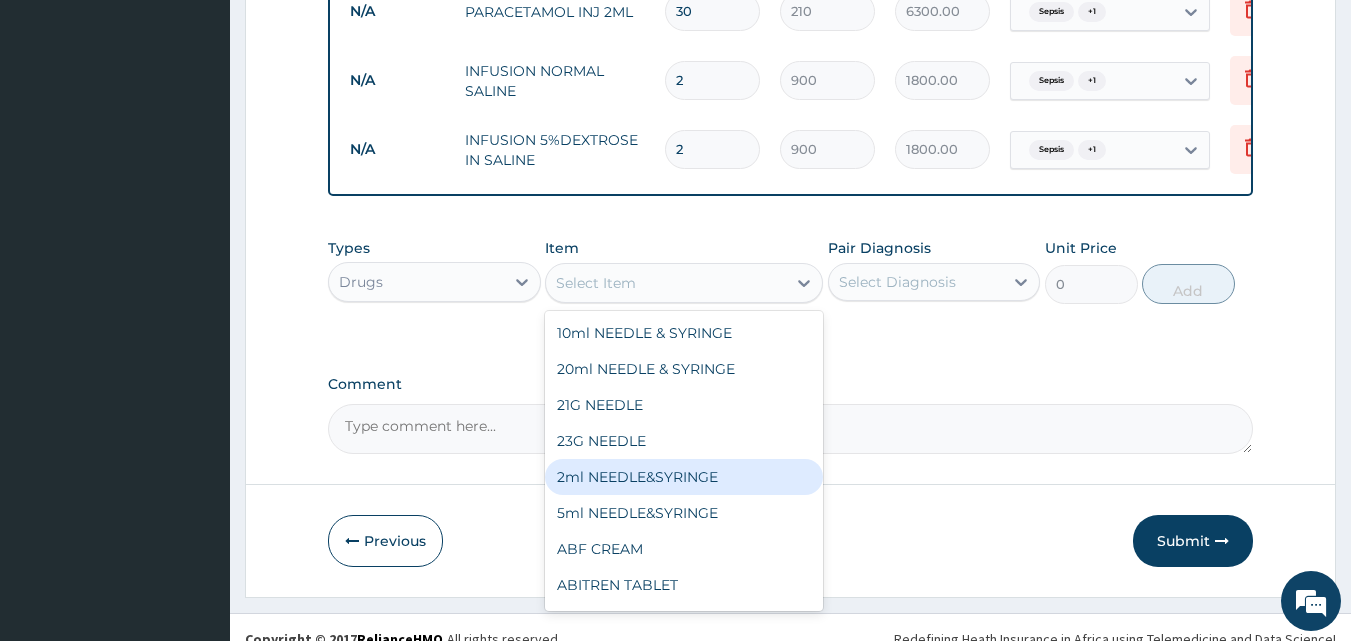 click on "2ml NEEDLE&SYRINGE" at bounding box center (684, 477) 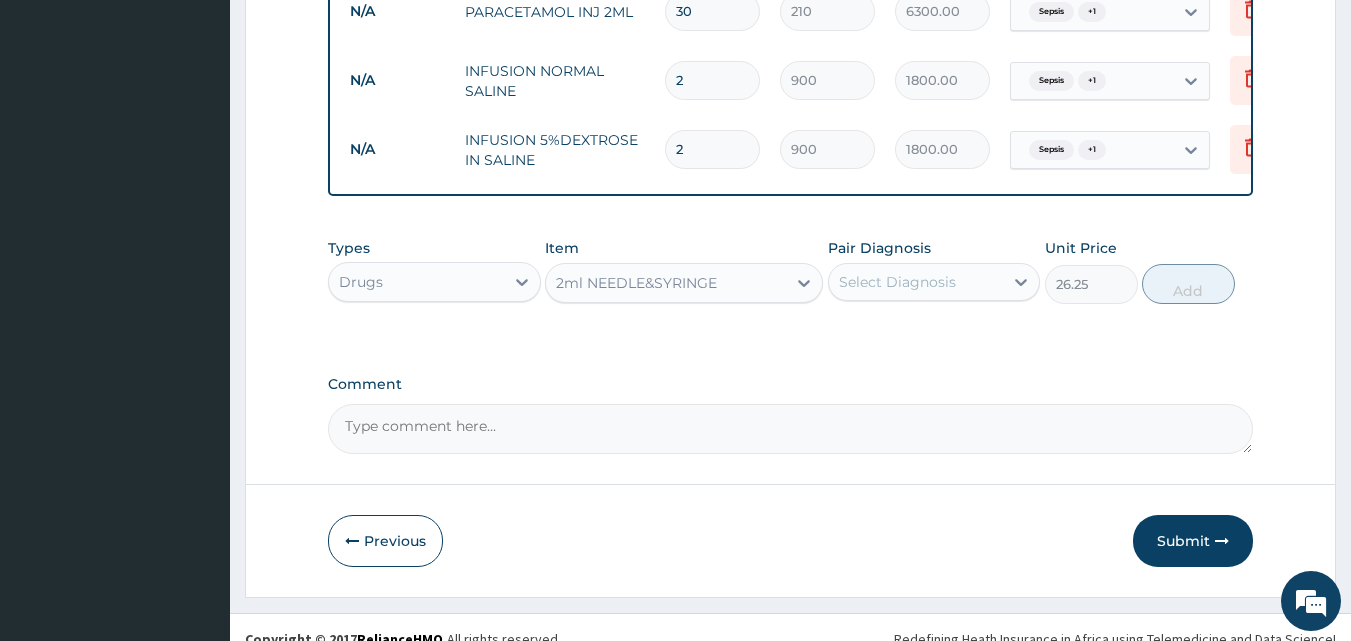 click on "Select Diagnosis" at bounding box center (897, 282) 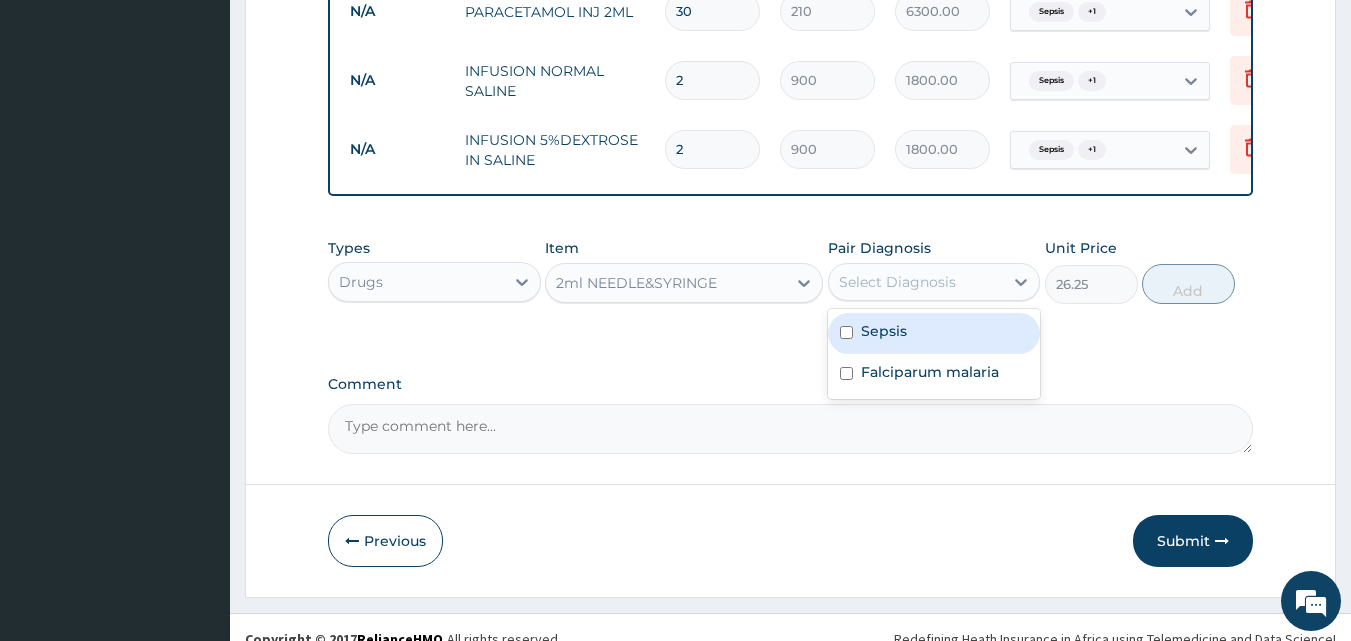click on "Sepsis" at bounding box center [884, 331] 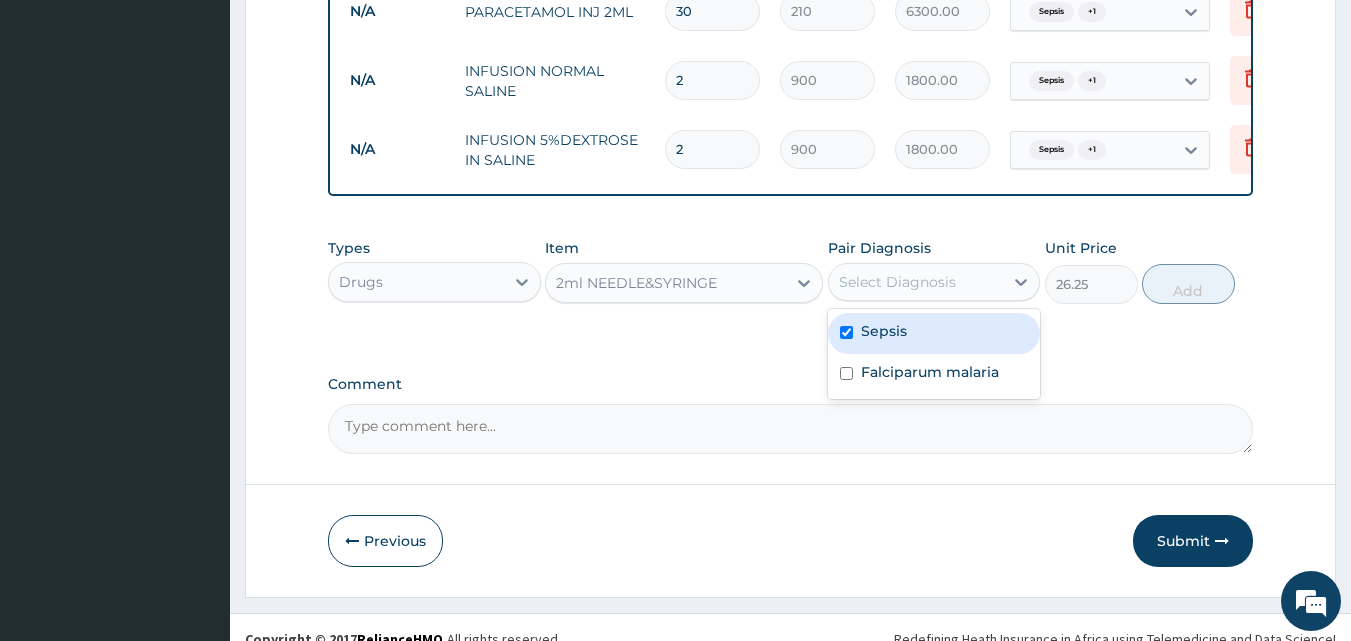 checkbox on "true" 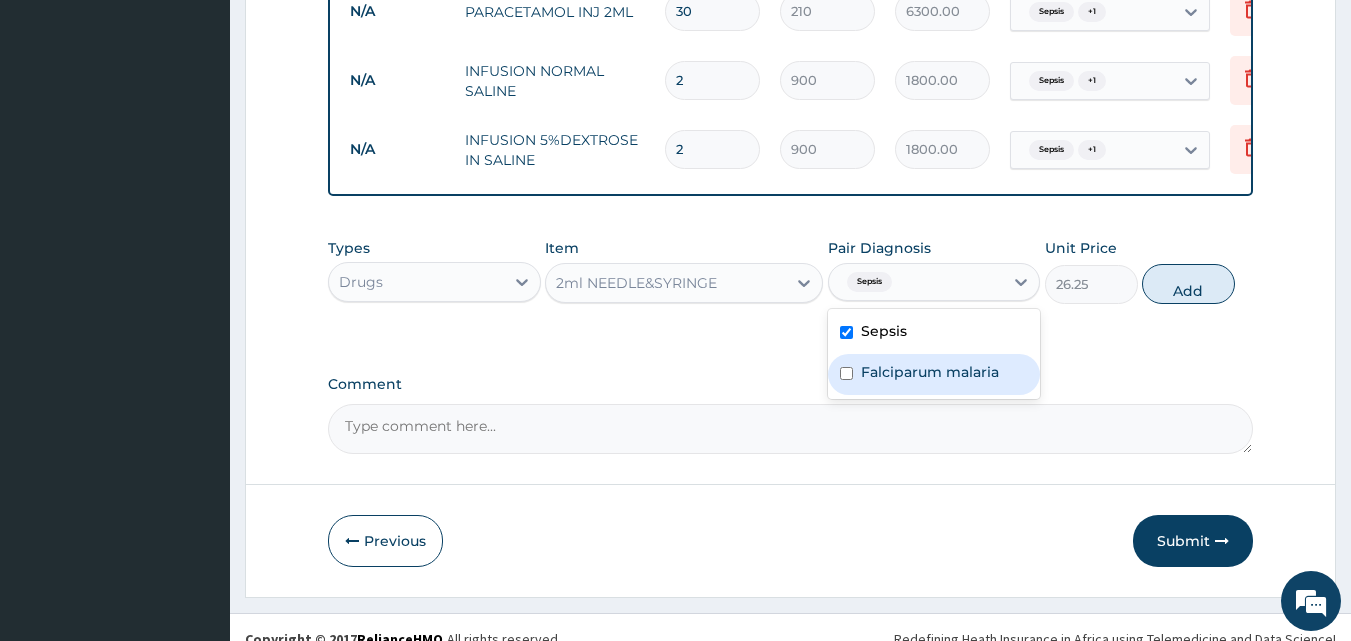 click on "Falciparum malaria" at bounding box center [930, 372] 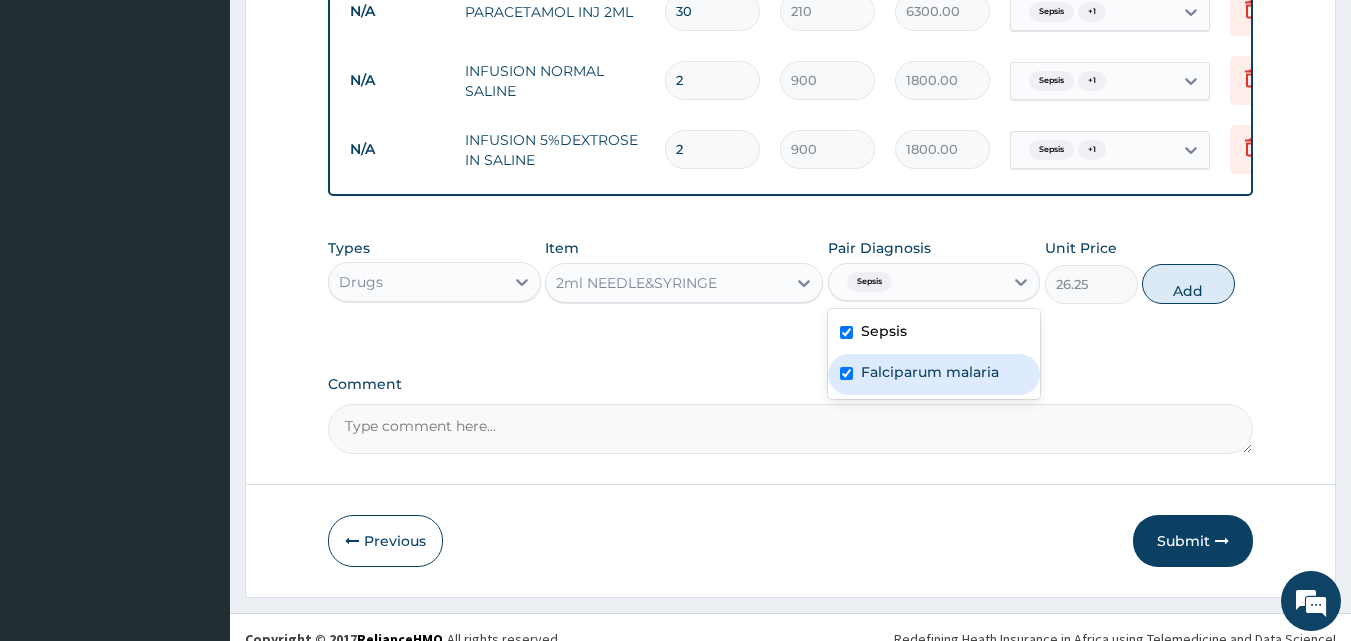 checkbox on "true" 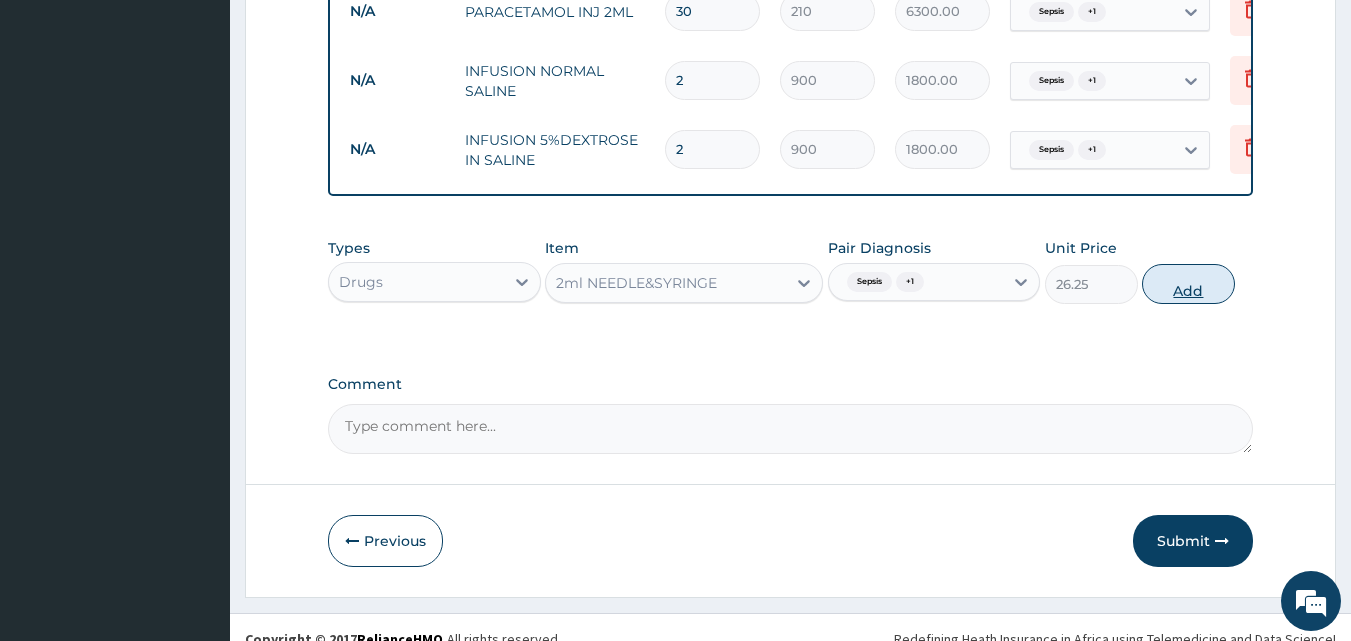 click on "Add" at bounding box center (1188, 284) 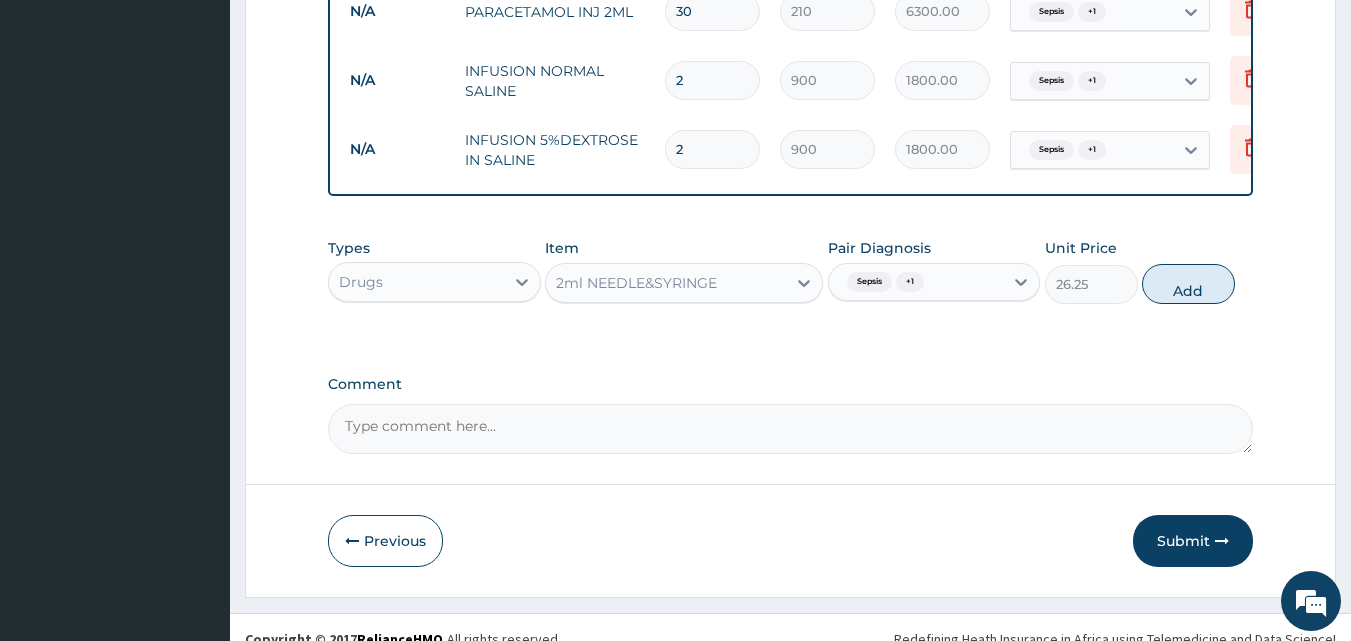 type on "0" 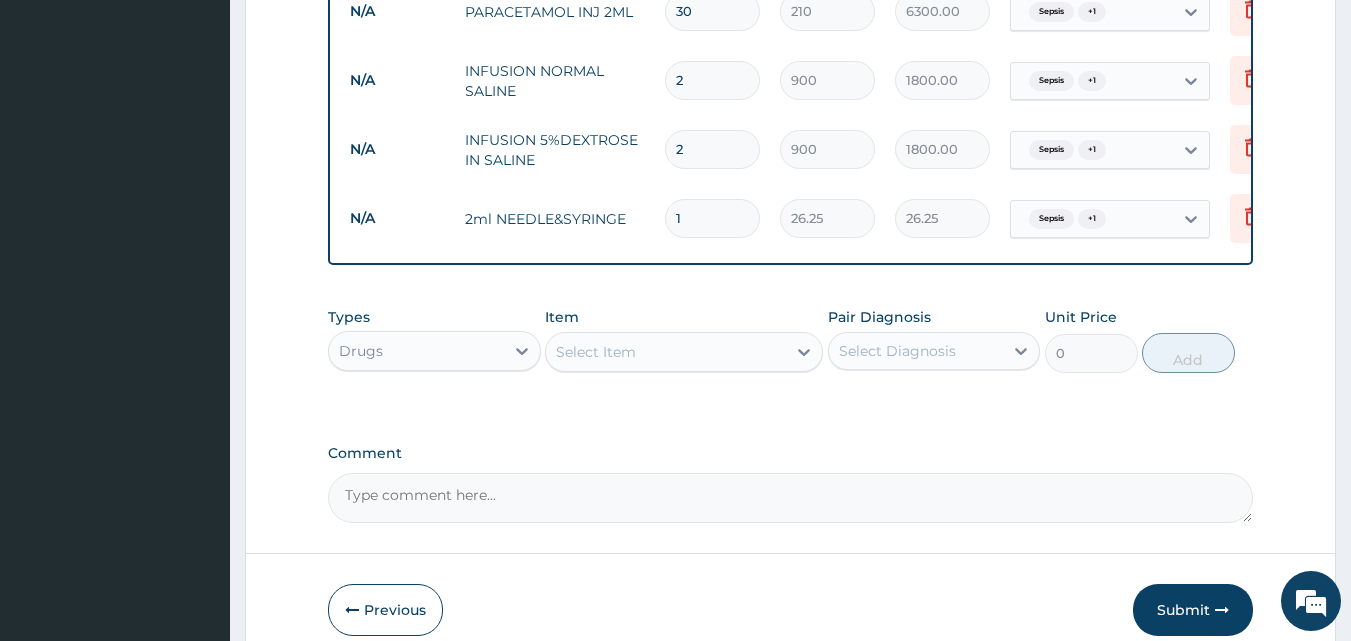 type on "10" 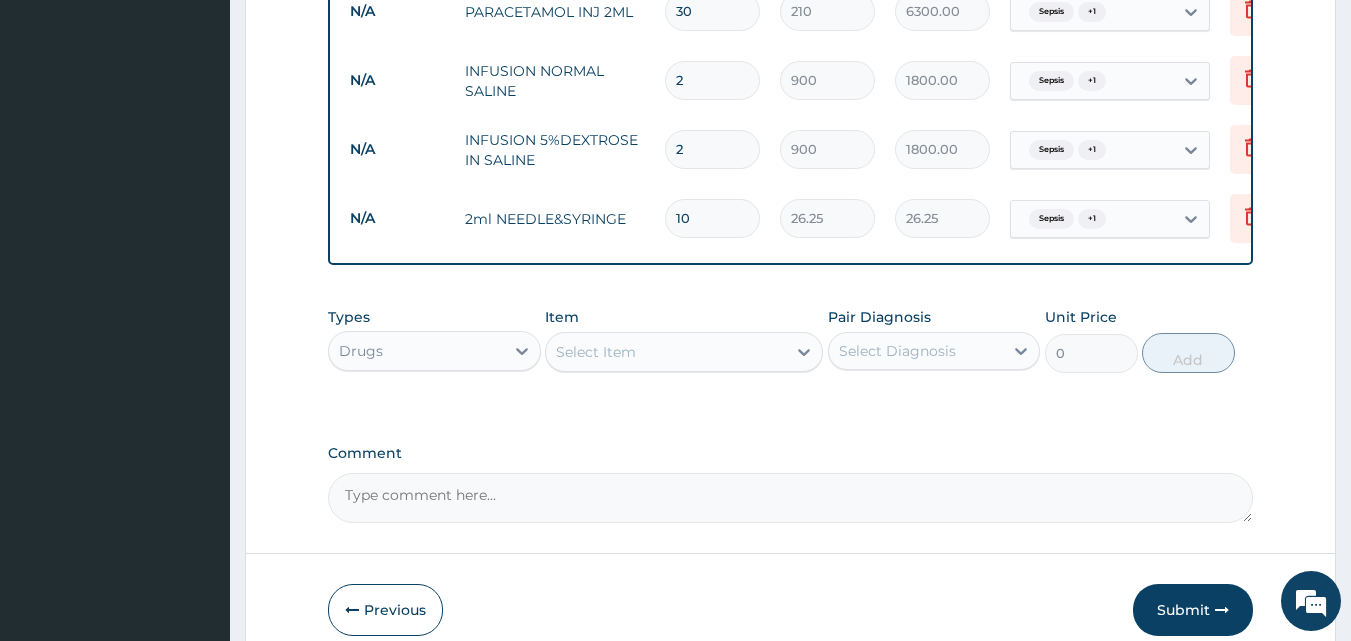 type on "262.50" 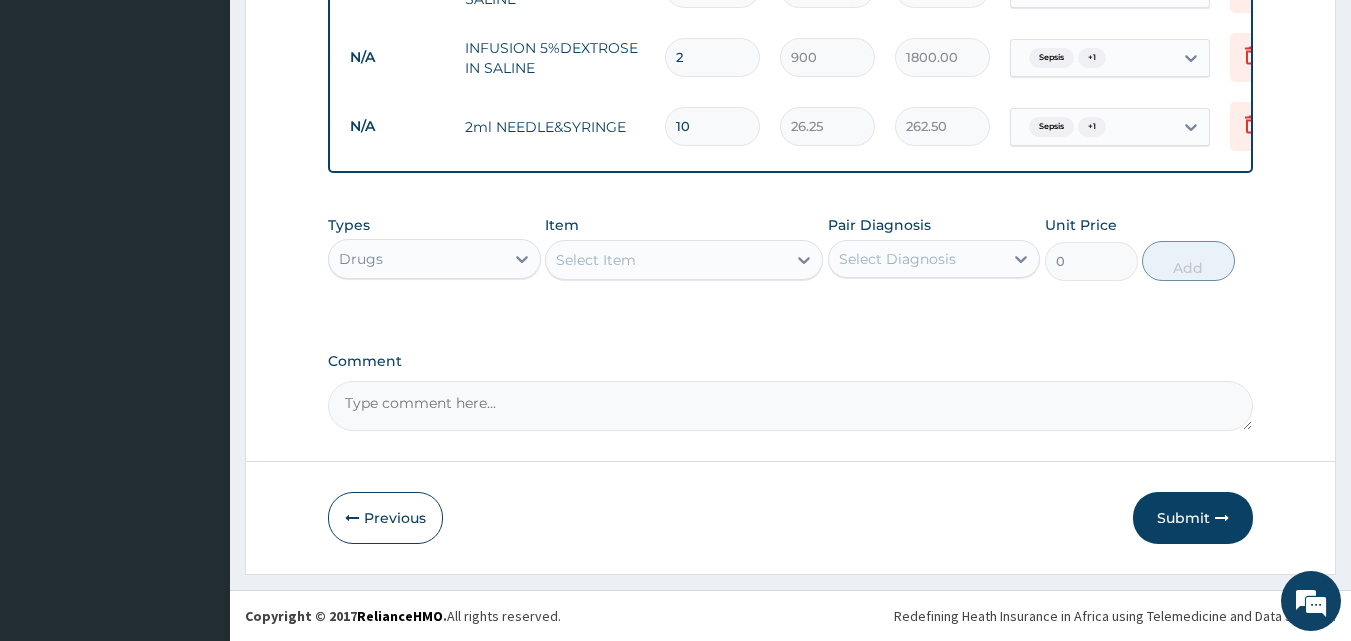 scroll, scrollTop: 1419, scrollLeft: 0, axis: vertical 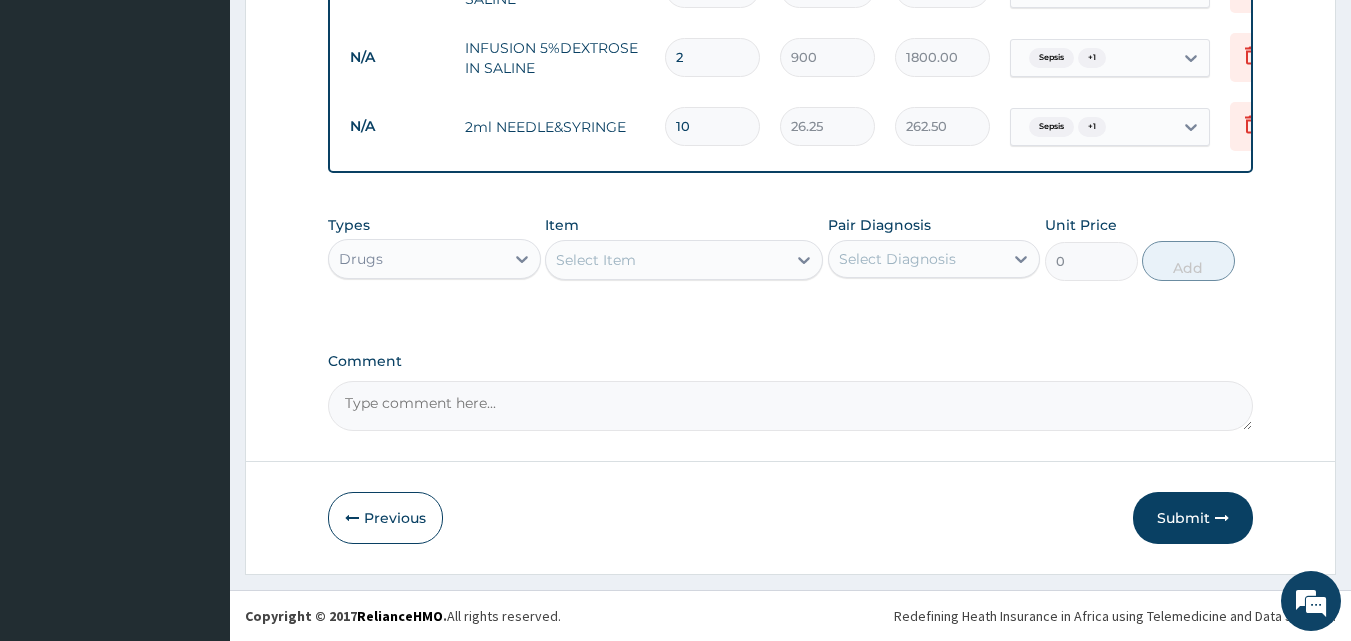 type on "10" 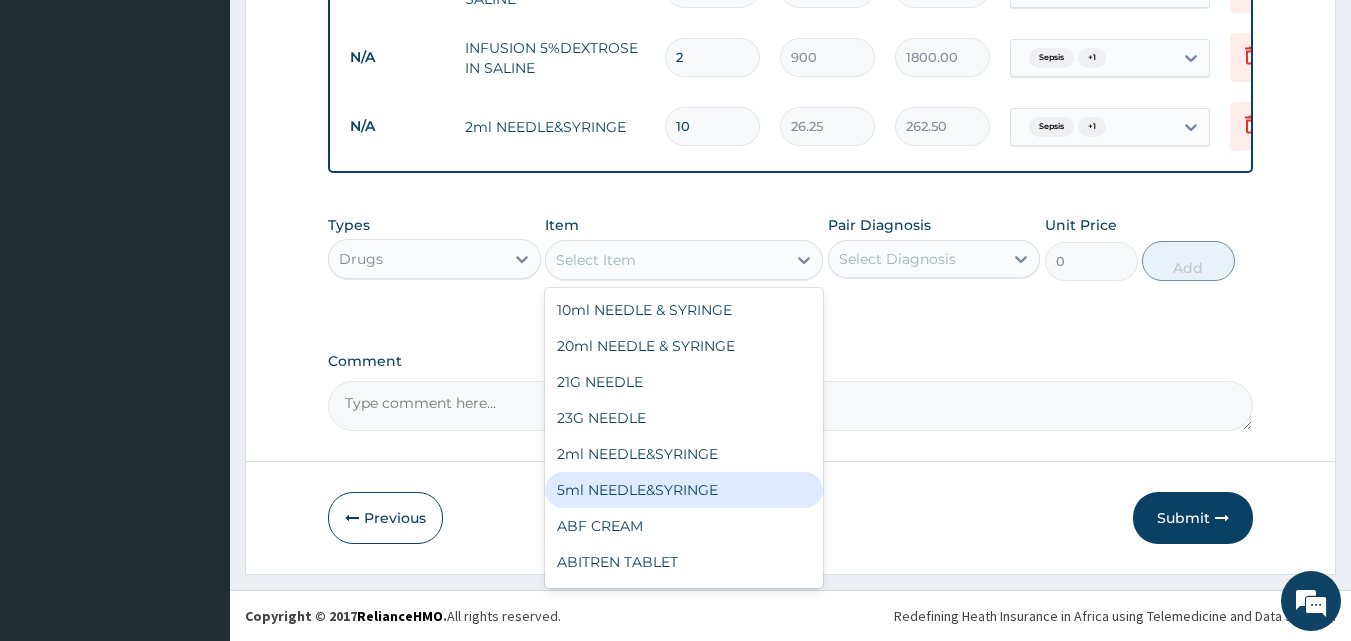 click on "5ml NEEDLE&SYRINGE" at bounding box center (684, 490) 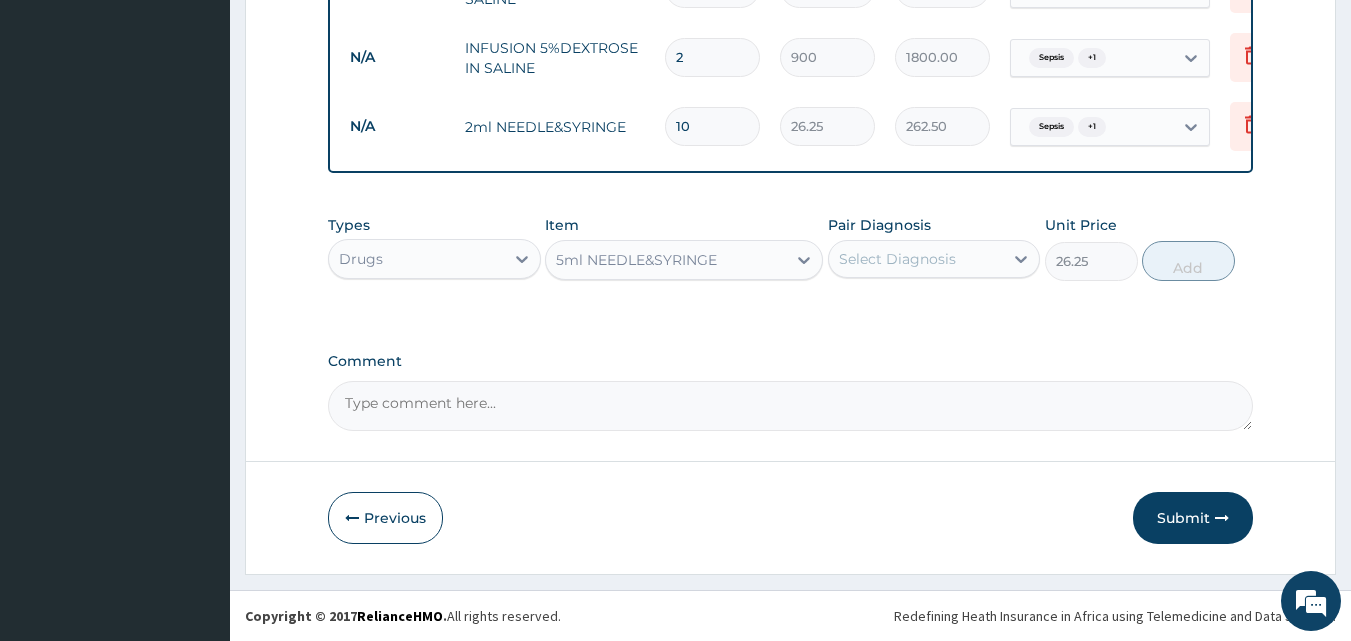 drag, startPoint x: 905, startPoint y: 250, endPoint x: 902, endPoint y: 280, distance: 30.149628 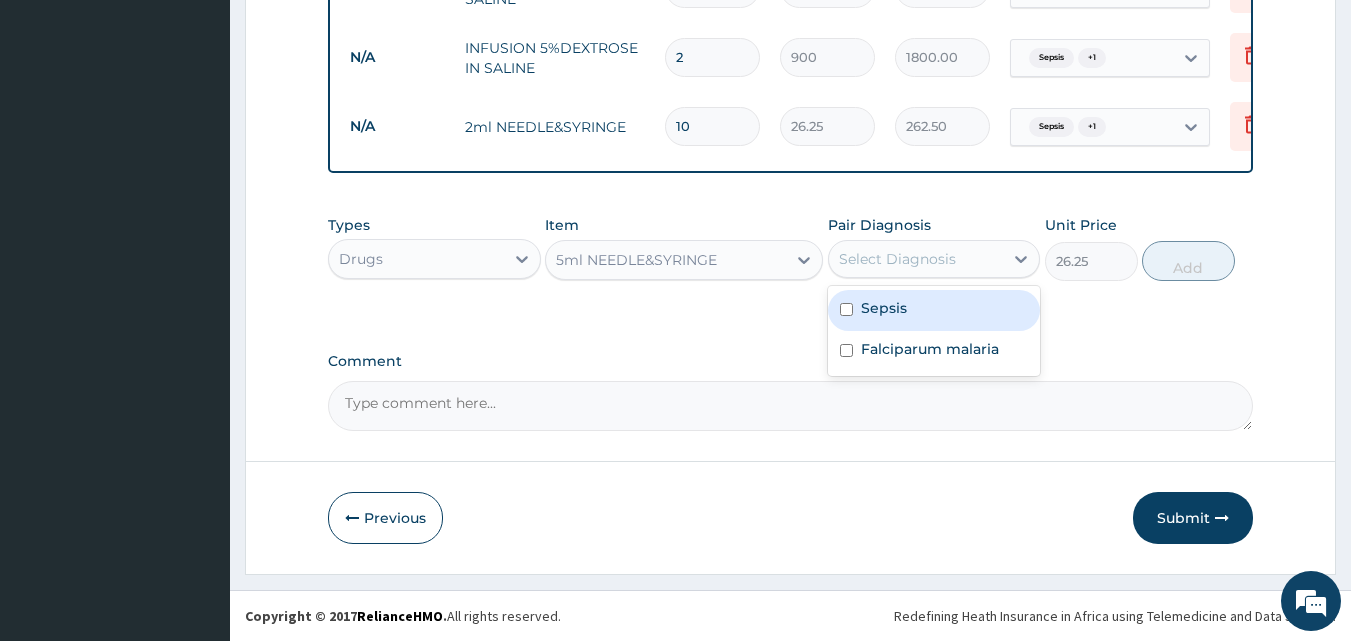 click on "Sepsis" at bounding box center [884, 308] 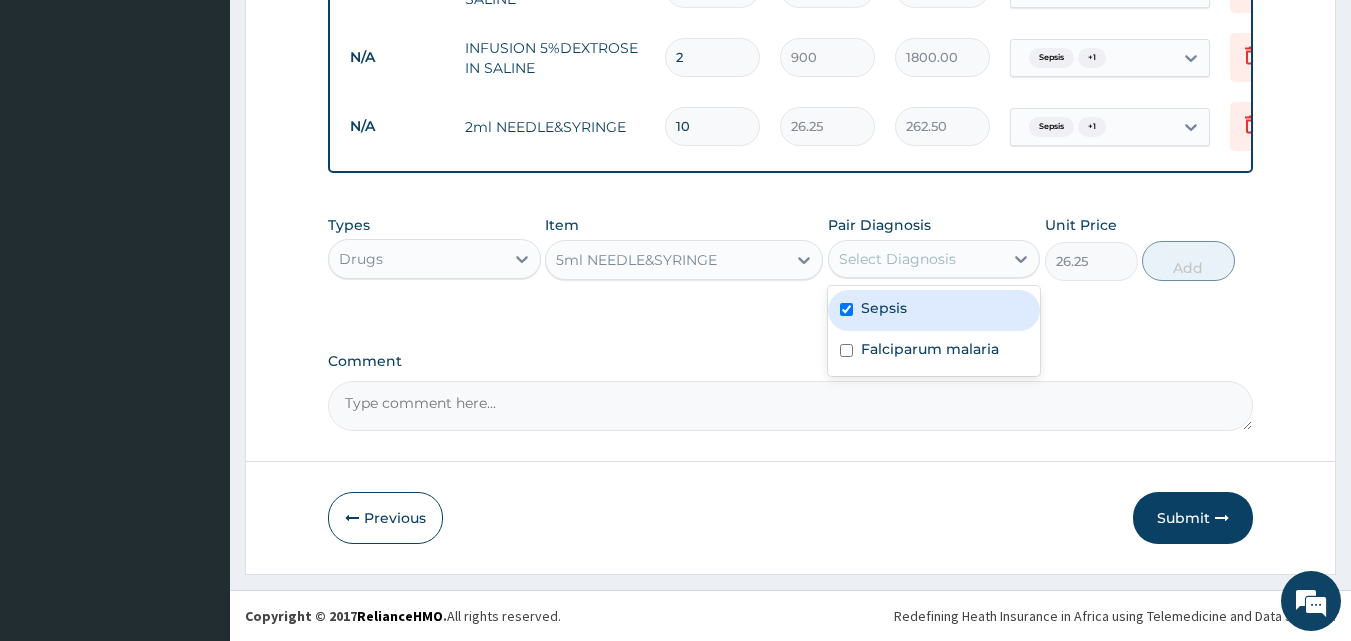 checkbox on "true" 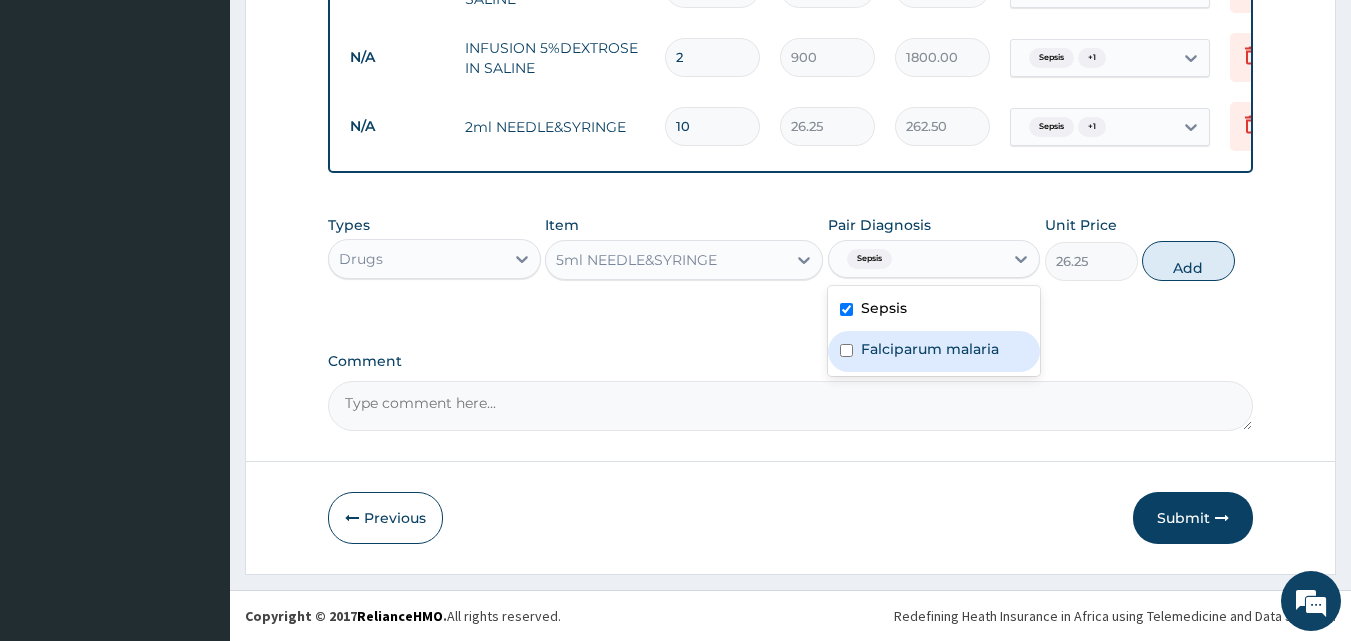 click on "Falciparum malaria" at bounding box center [930, 349] 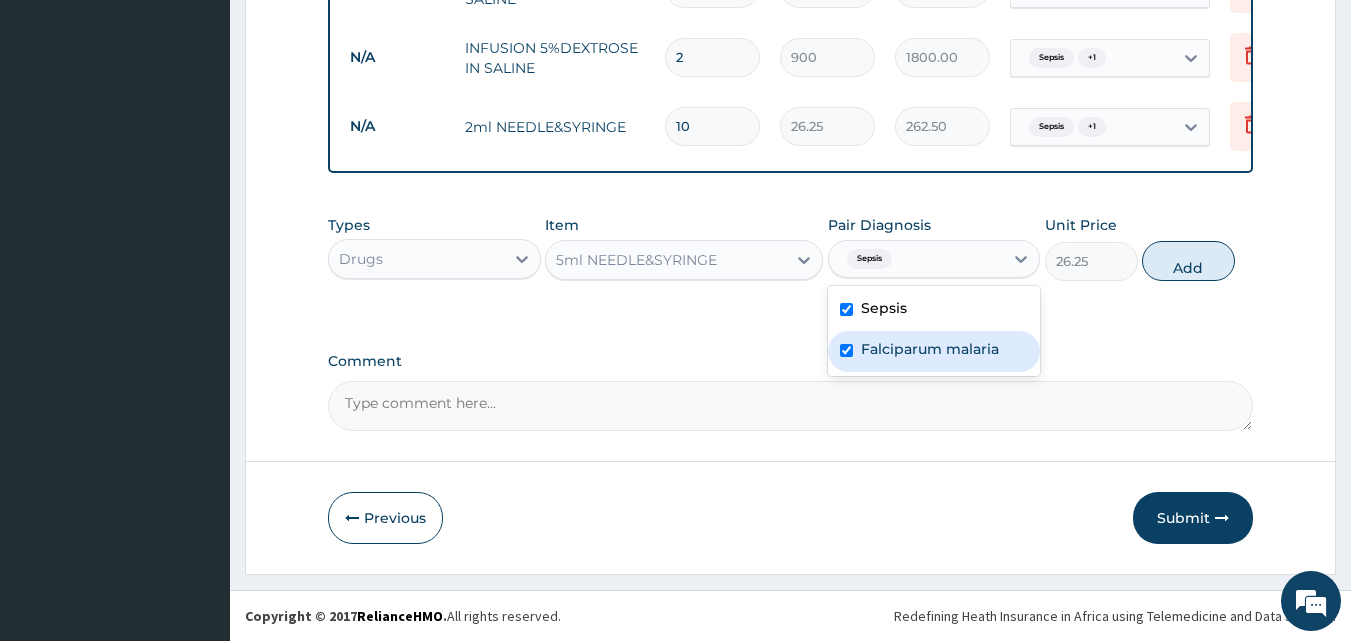 checkbox on "true" 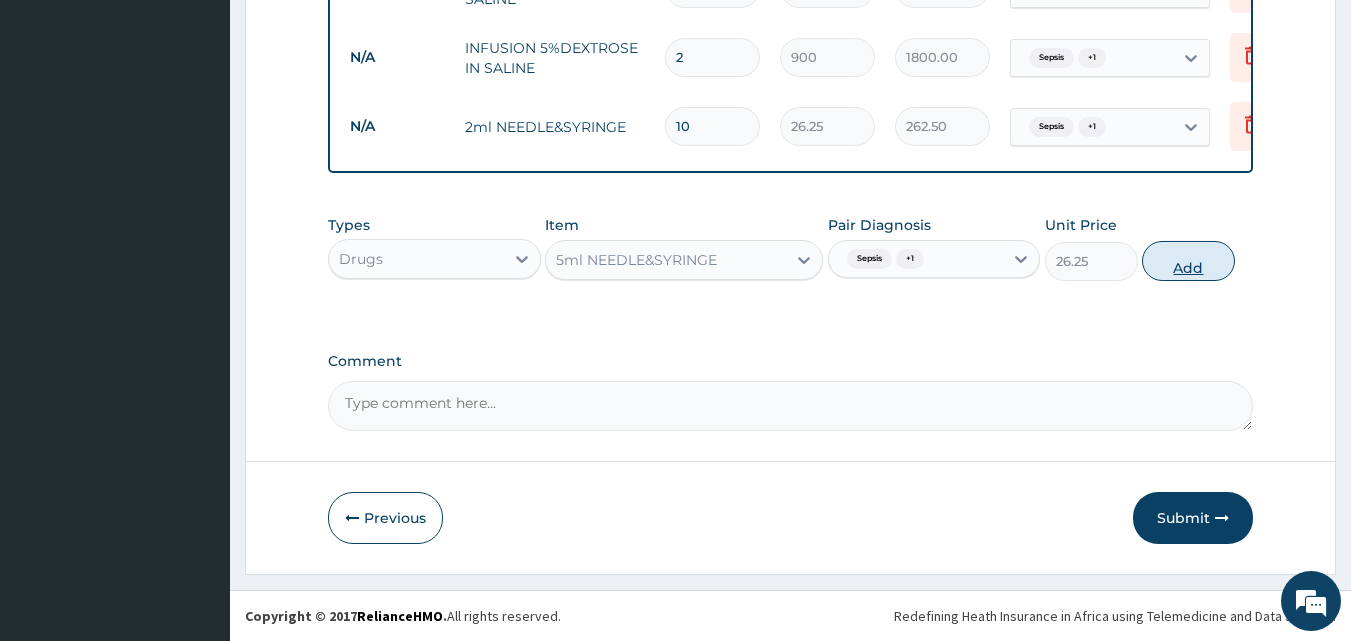 click on "Add" at bounding box center (1188, 261) 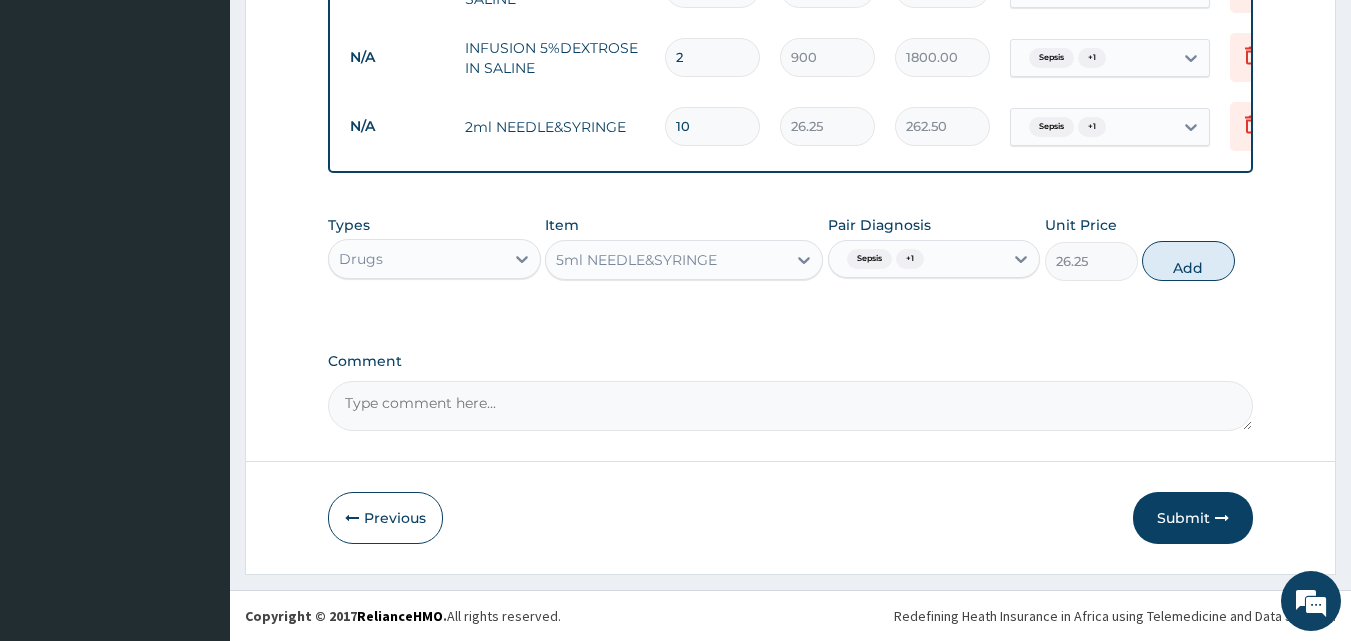 type on "0" 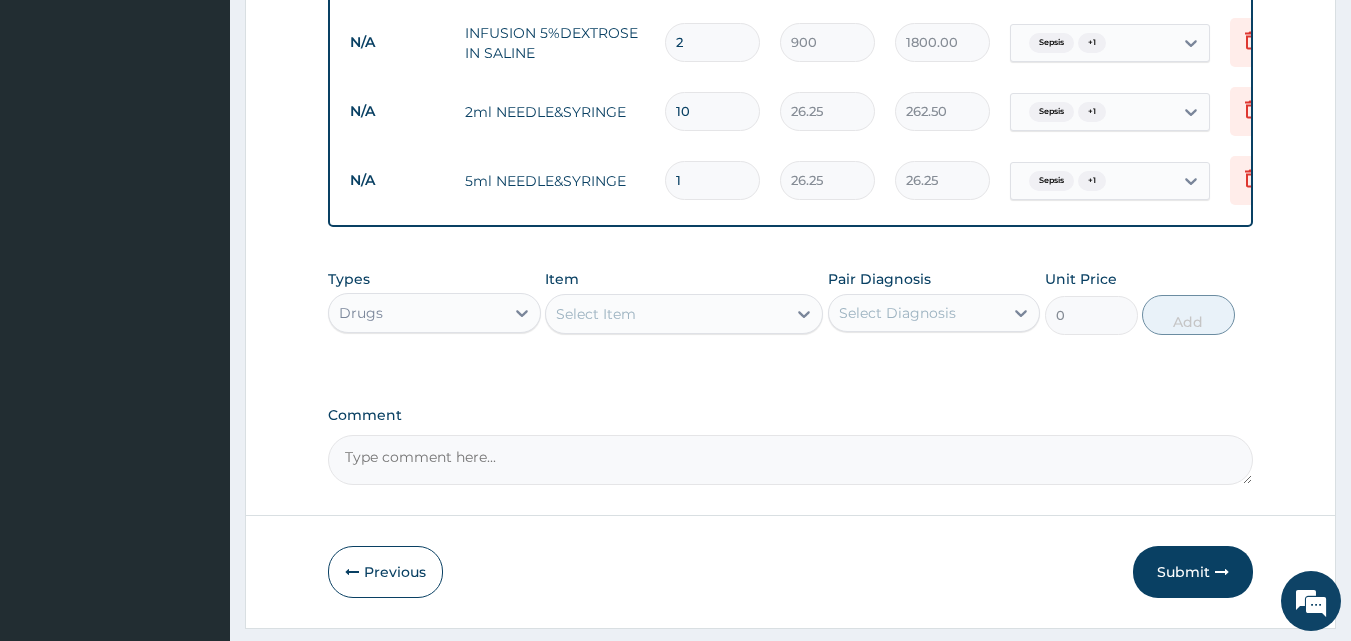 type on "15" 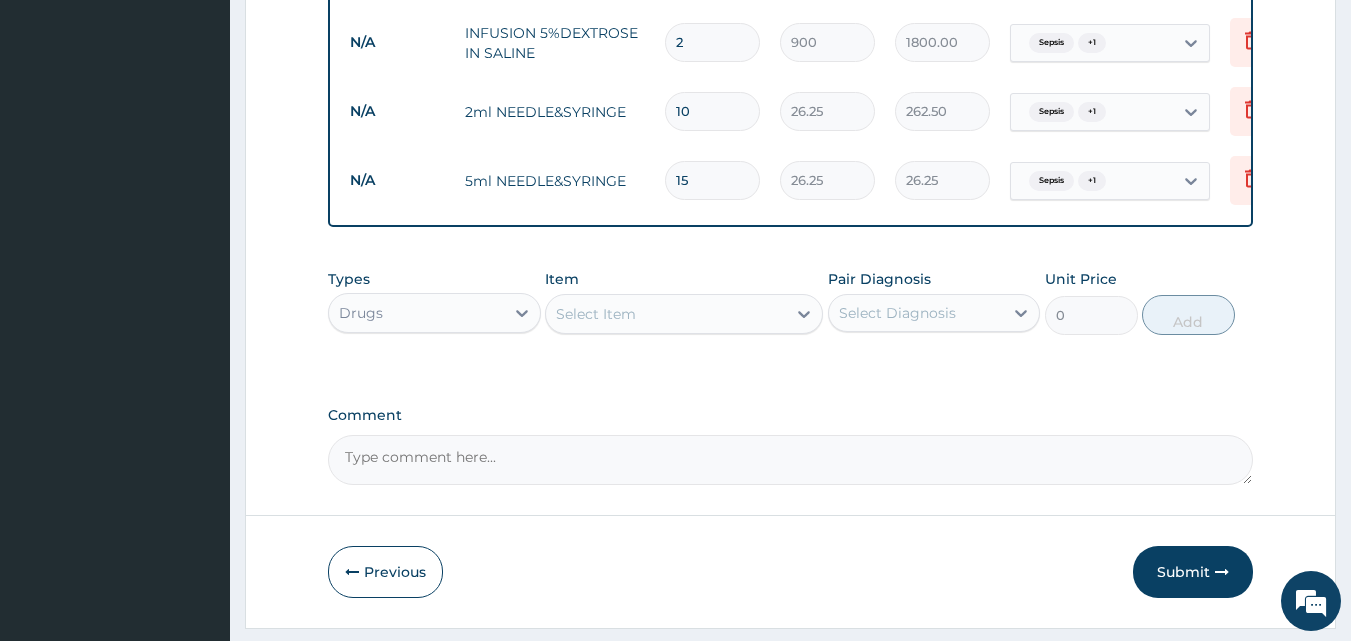type on "393.75" 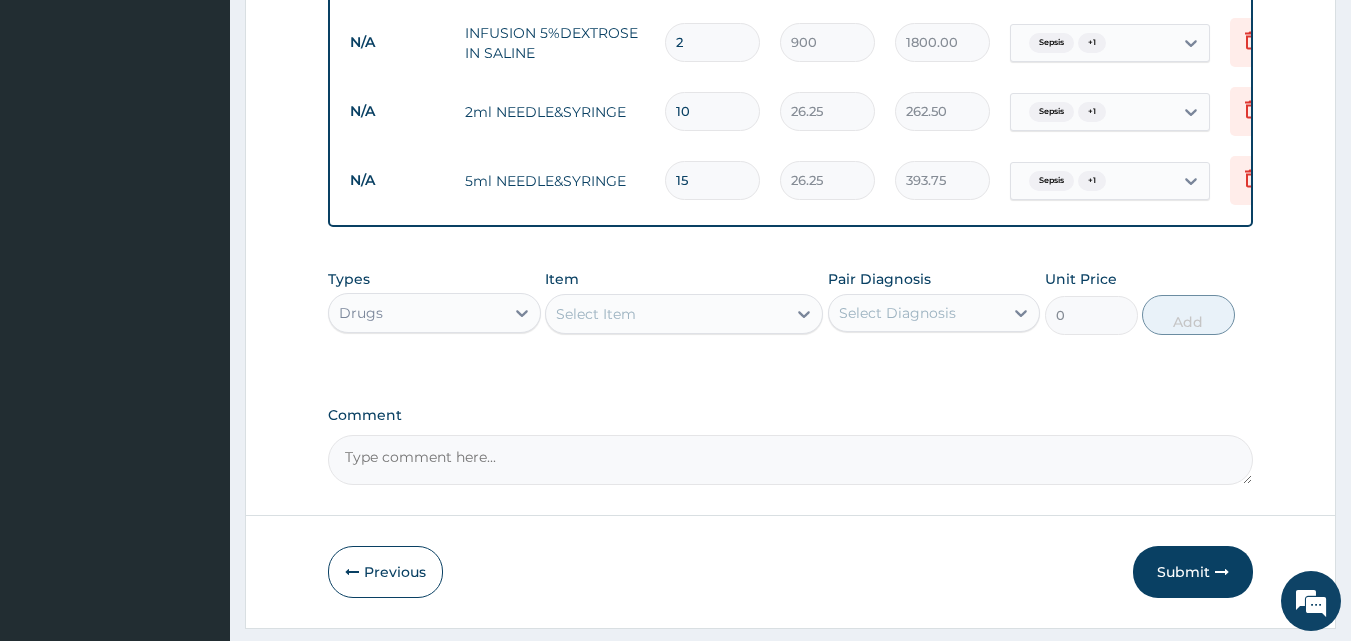 type on "15" 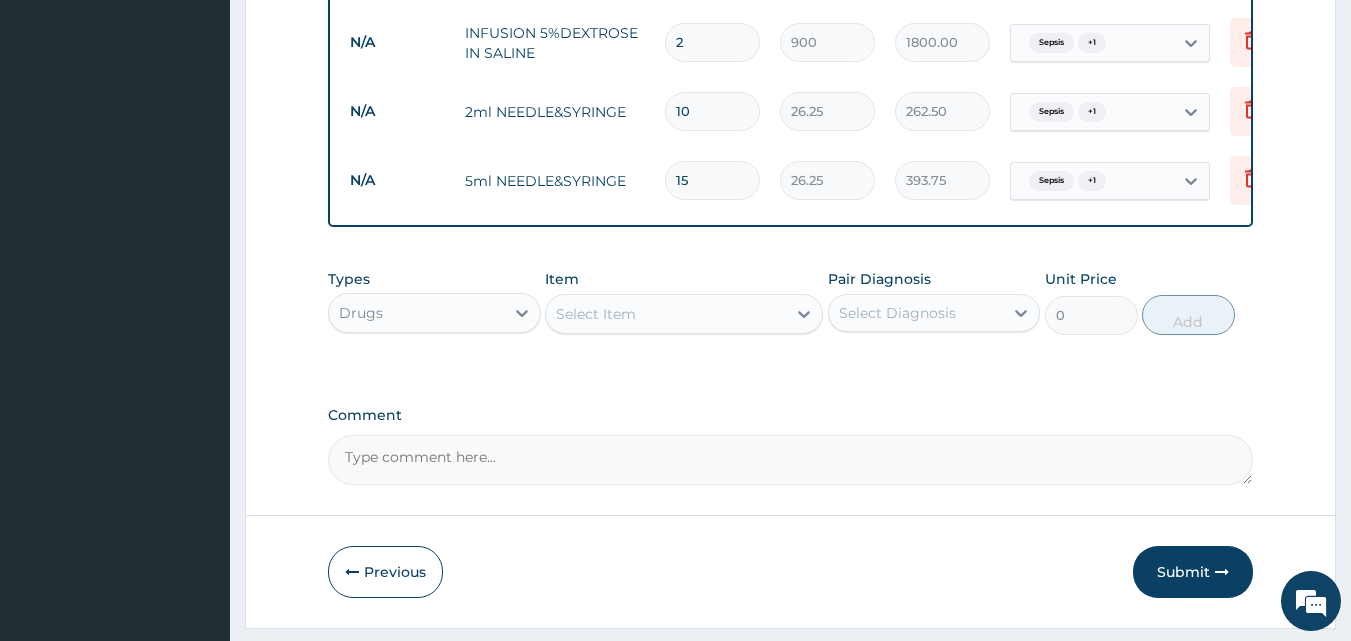 drag, startPoint x: 701, startPoint y: 107, endPoint x: 662, endPoint y: 118, distance: 40.5216 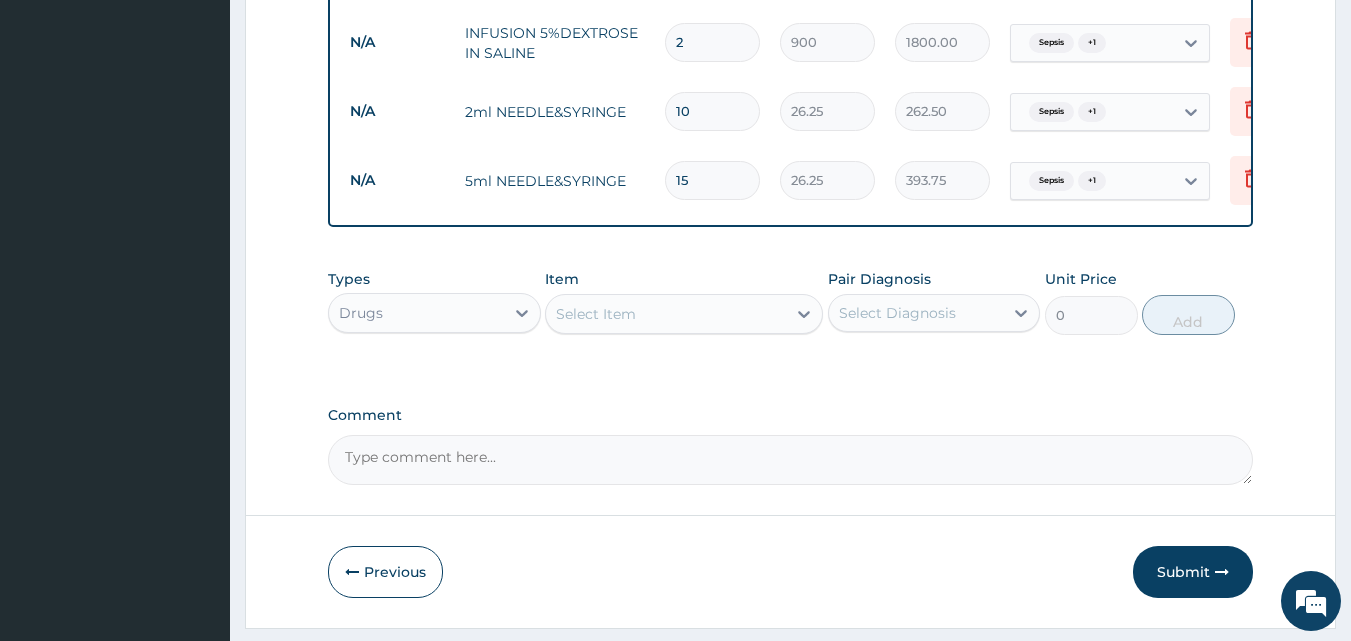 type on "5" 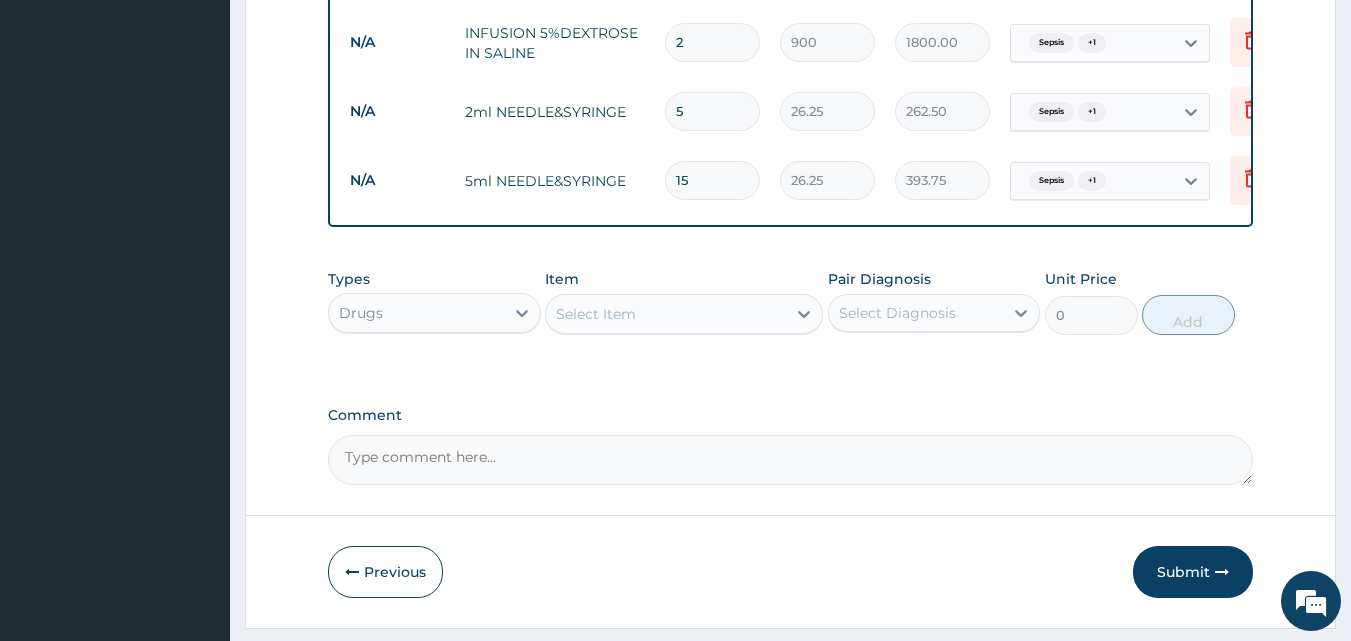 type on "131.25" 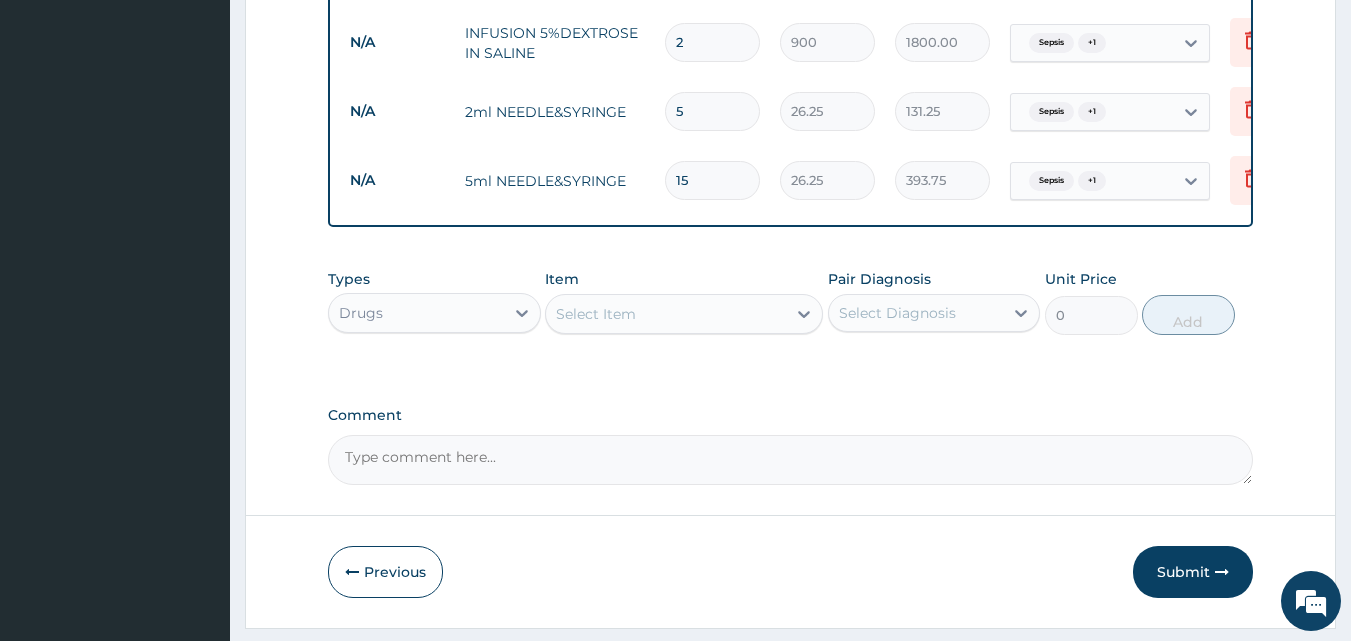 type on "5" 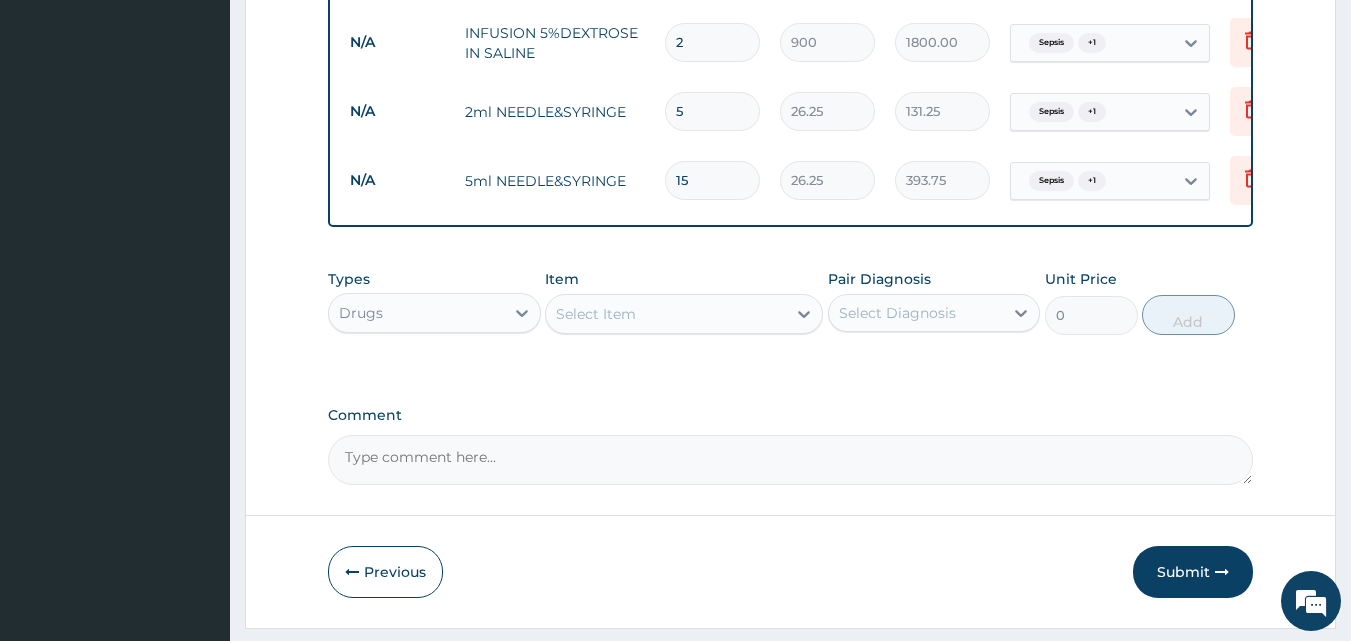 click on "PA Code / Prescription Code PA/89BA85 Encounter Date 26-07-2025 Important Notice Please enter PA codes before entering items that are not attached to a PA code   All diagnoses entered must be linked to a claim item. Diagnosis & Claim Items that are visible but inactive cannot be edited because they were imported from an already approved PA code. Diagnosis Sepsis confirmed Falciparum malaria confirmed NB: All diagnosis must be linked to a claim item Claim Items Type Name Quantity Unit Price Total Price Pair Diagnosis Actions Procedures nursing care per day 2 1000 2000.00 Sepsis  + 1 Delete Procedures open ward (general ward) 2 2000 4000.00 Falciparum malaria  + 1 Delete N/A General Practitioner (1st consultation) 1 1500 1500.00 Sepsis  + 1 Delete N/A MALARIA PARASITE (MP) 2 560 1120.00 Sepsis  + 1 Delete N/A FBC 2 1600 3200.00 Sepsis  + 1 Delete N/A CEFUROXIME 750MG INJ 4 2500 10000.00 Sepsis  + 1 Delete N/A ARTESUNATE INJECTION  4 2500 10000.00 Sepsis  + 1 Delete N/A PARACETAMOL INJ 2ML 30 210 6300.00 Sepsis" at bounding box center [791, -372] 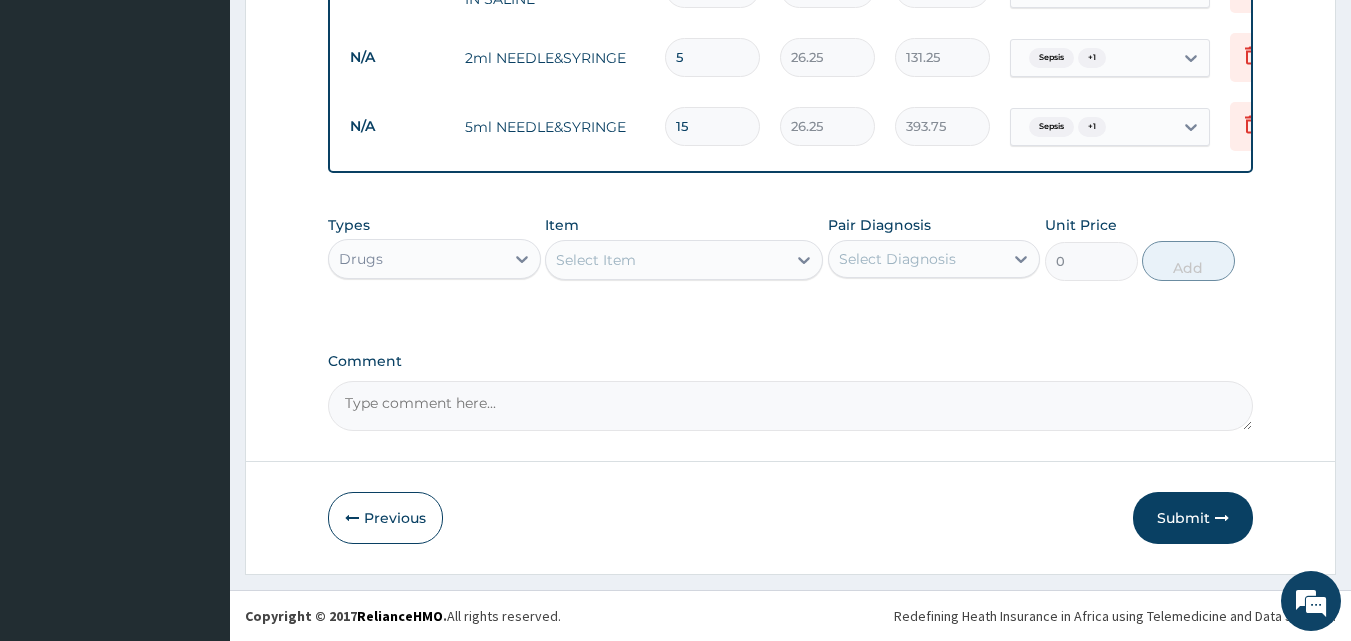 click on "15" at bounding box center (712, 126) 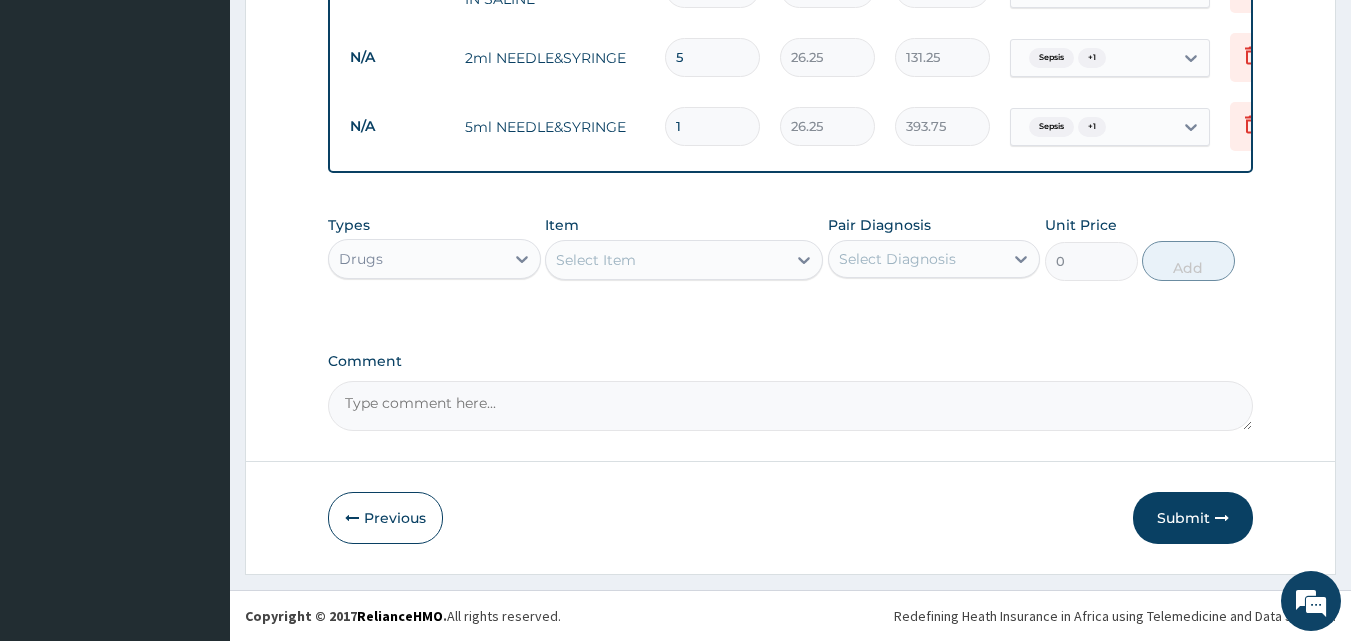 type on "26.25" 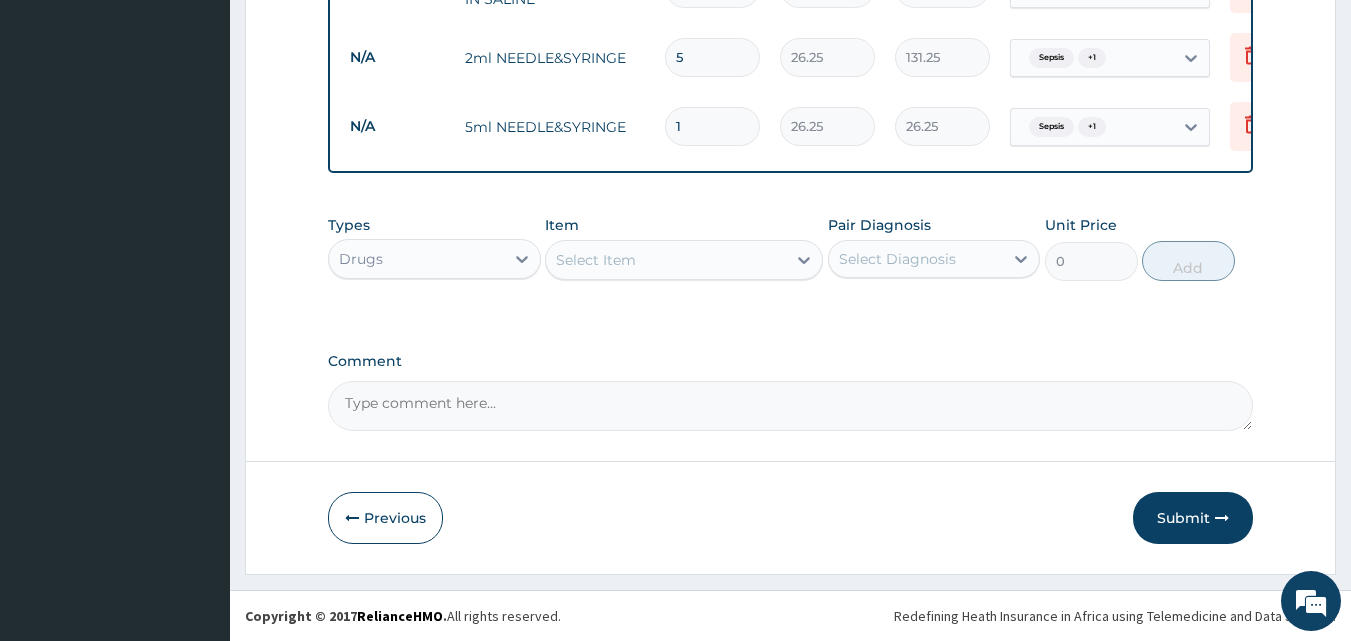 type on "10" 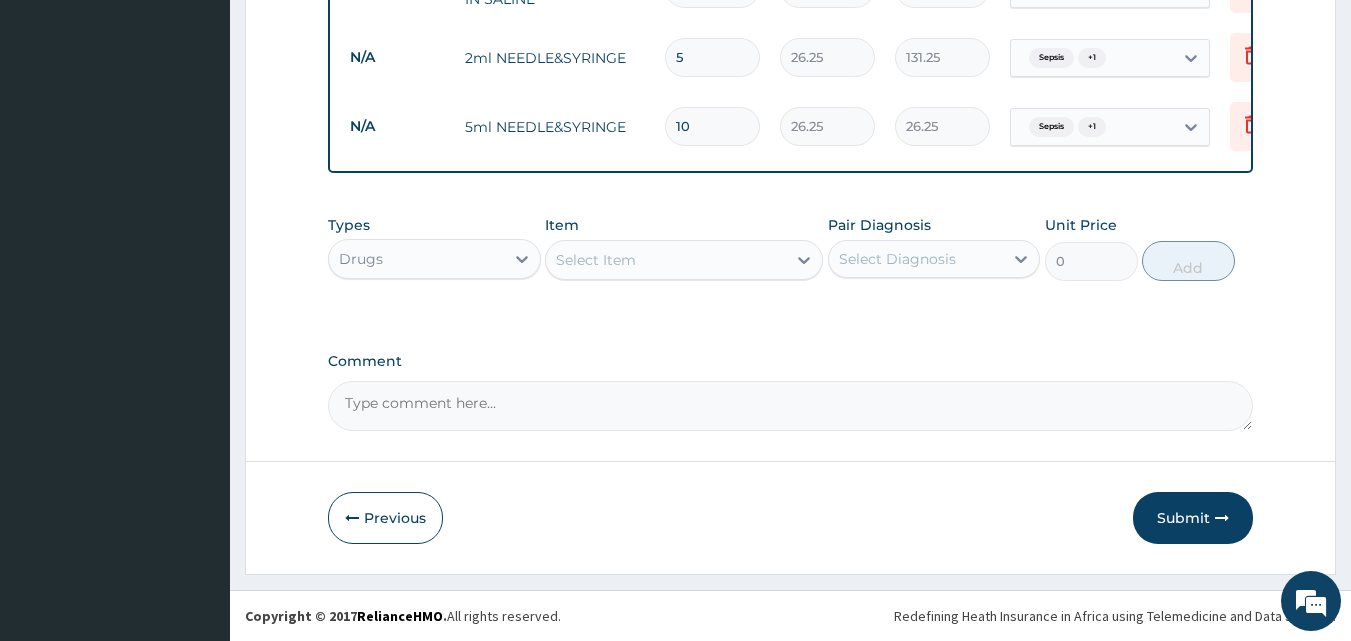 type on "262.50" 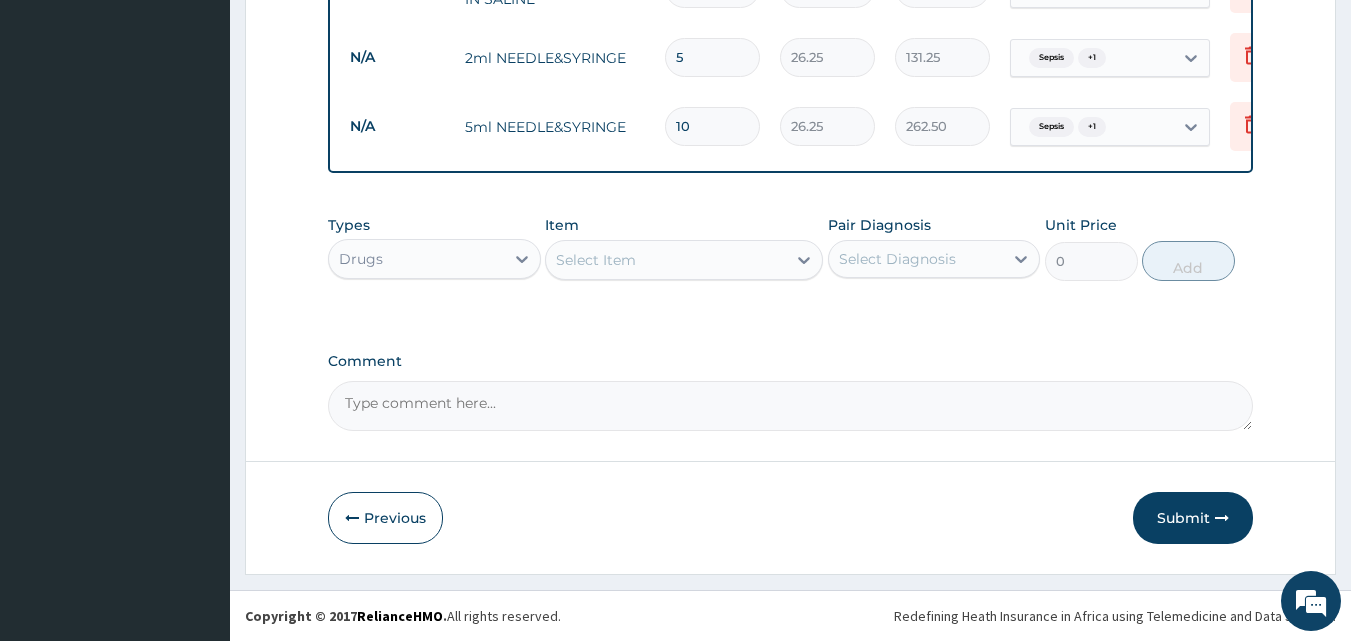 type on "10" 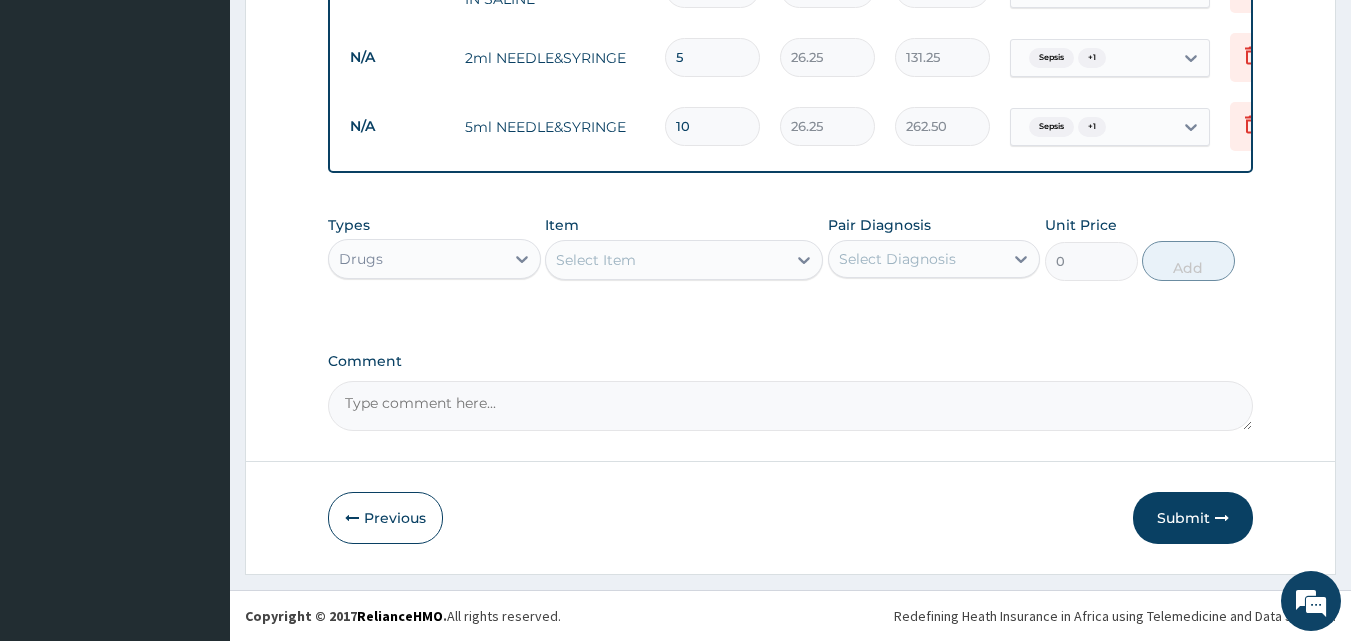 click on "Select Item" at bounding box center [596, 260] 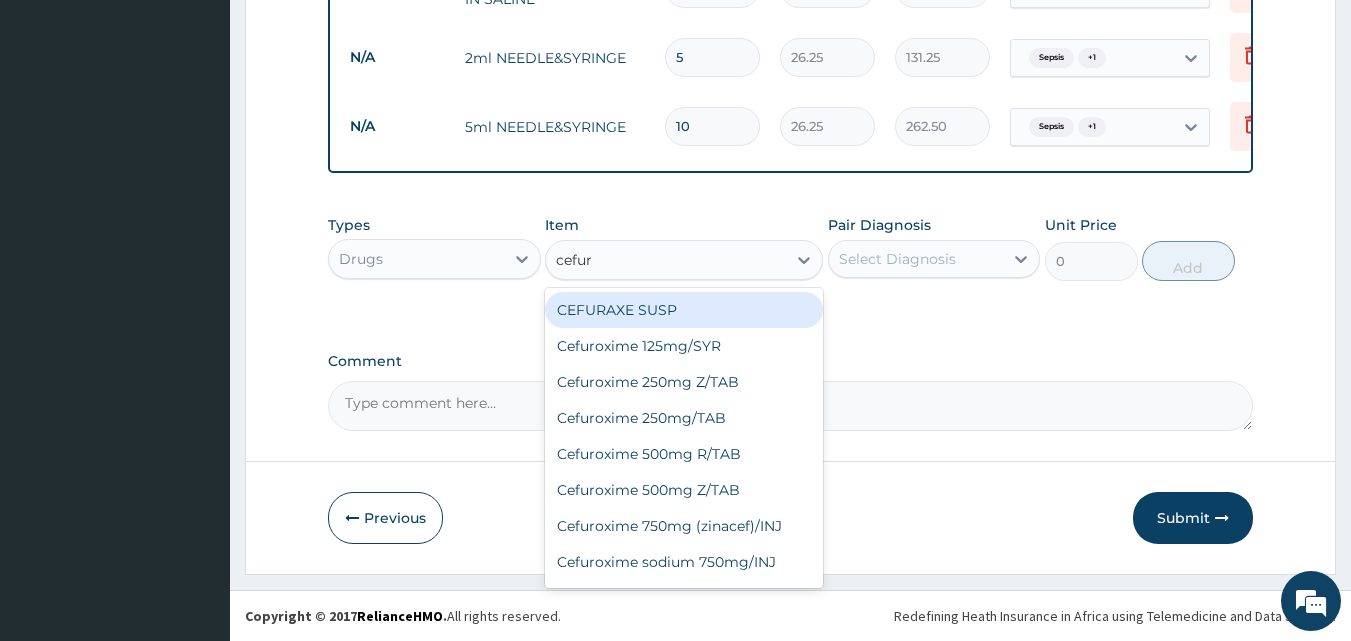 type on "cefuro" 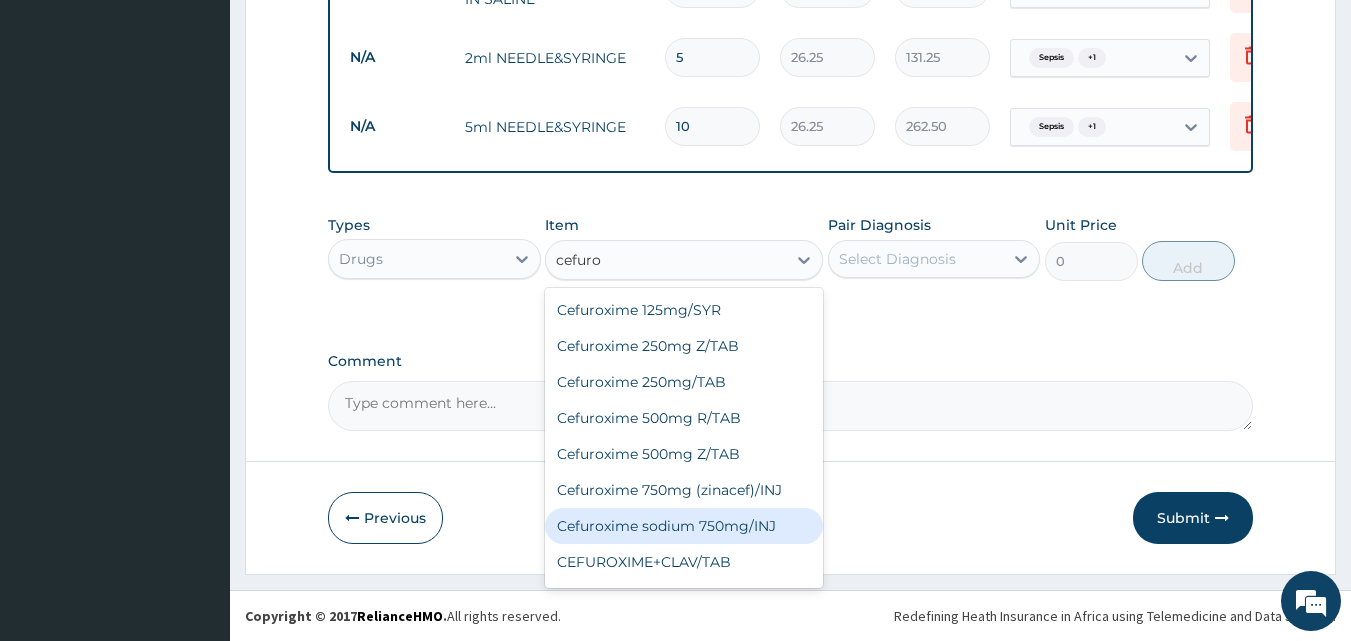 scroll, scrollTop: 104, scrollLeft: 0, axis: vertical 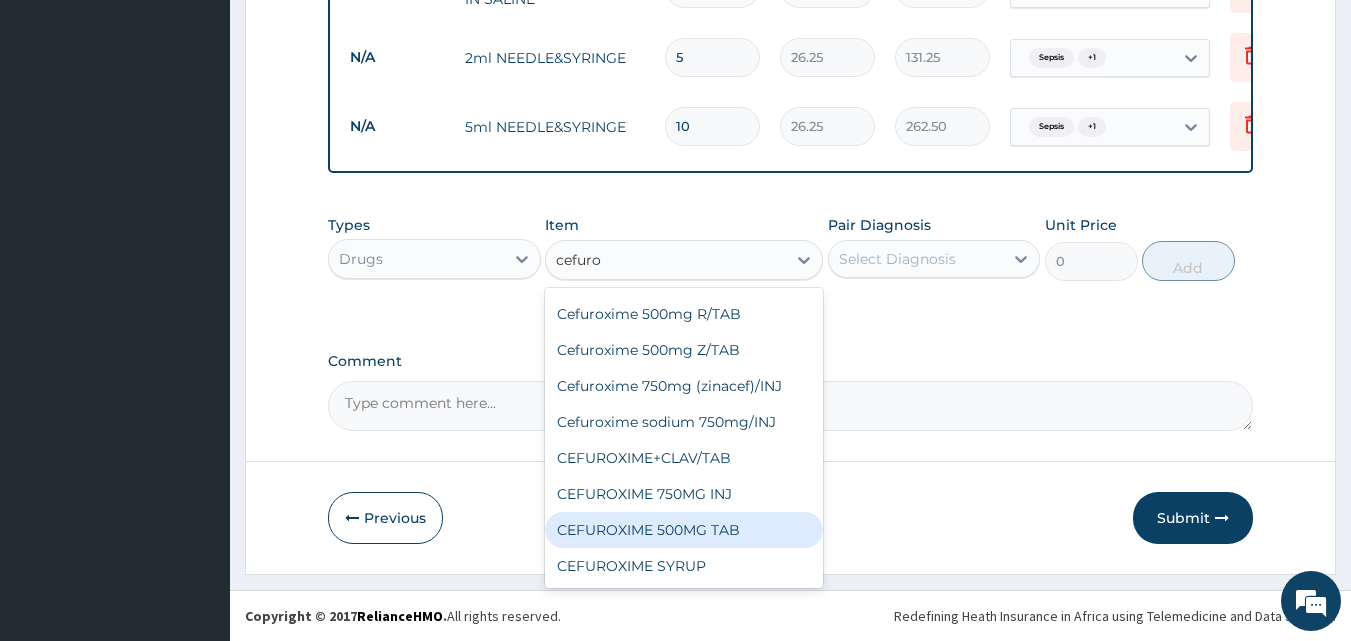 click on "CEFUROXIME 500MG TAB" at bounding box center [684, 530] 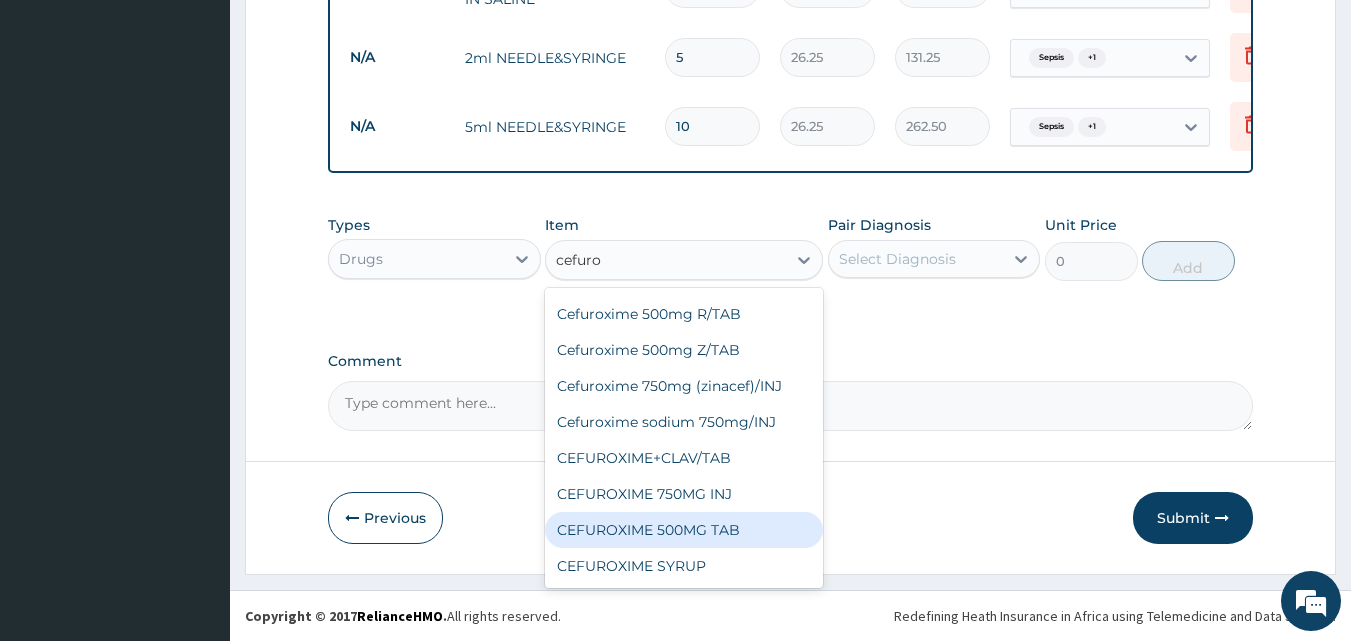 type 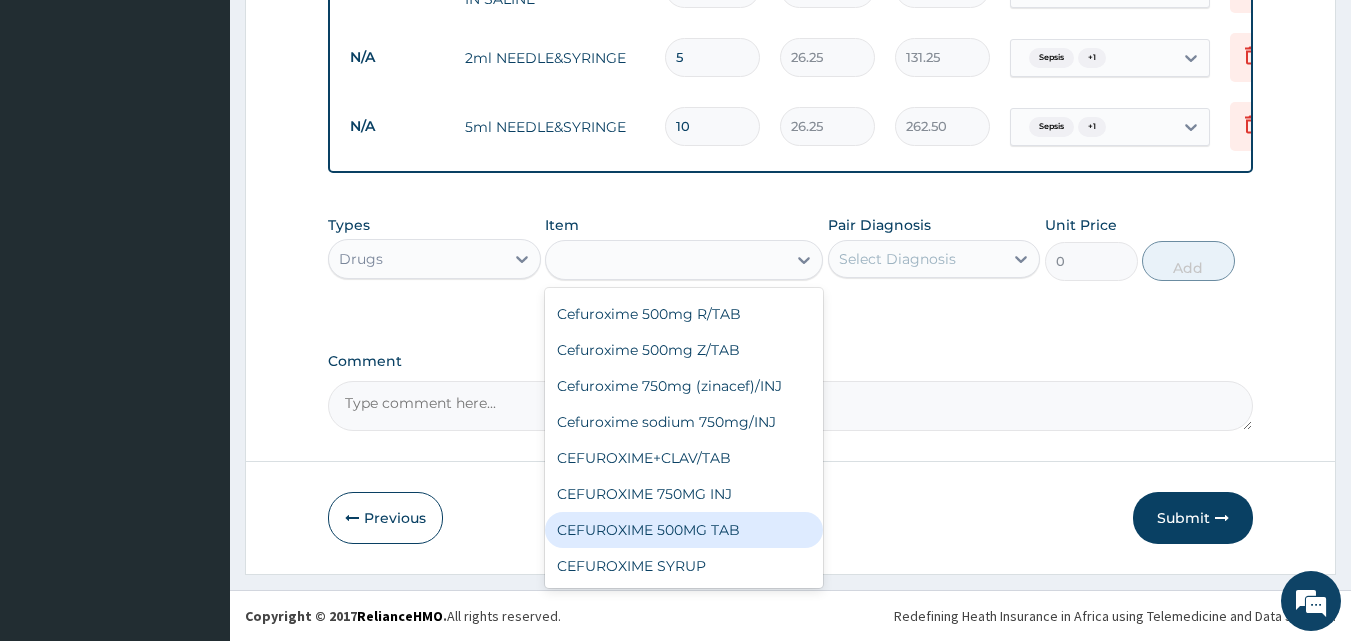 type on "500" 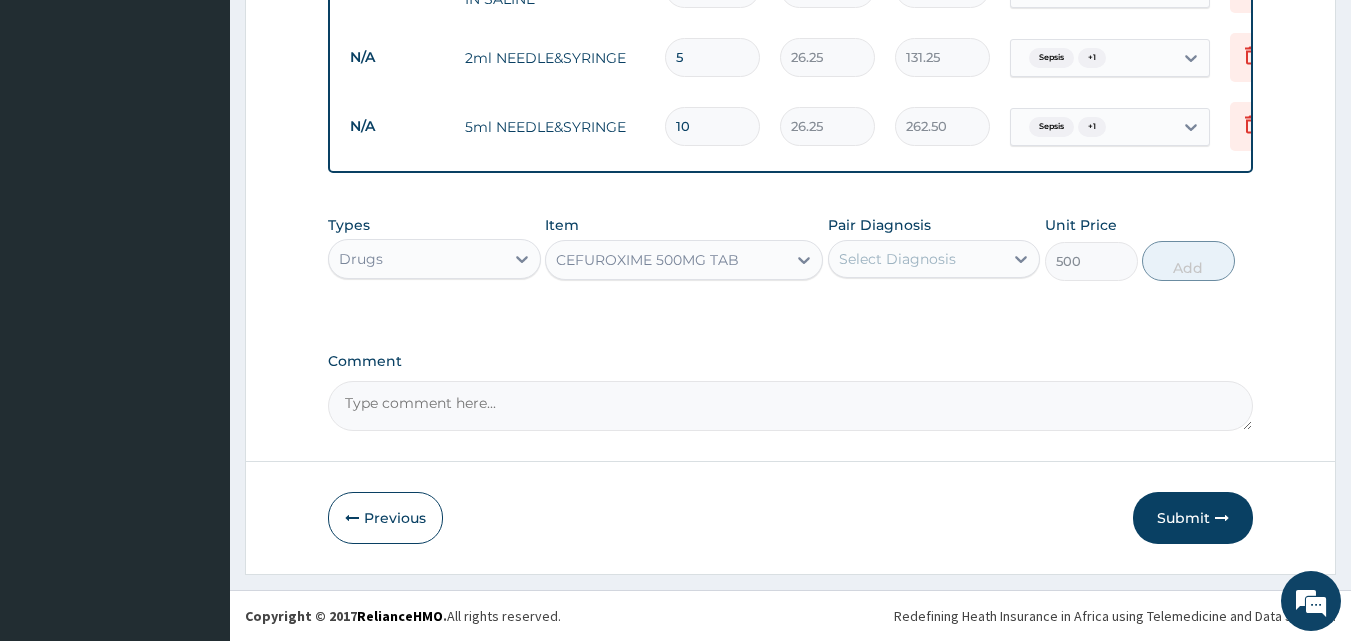 click on "Select Diagnosis" at bounding box center (897, 259) 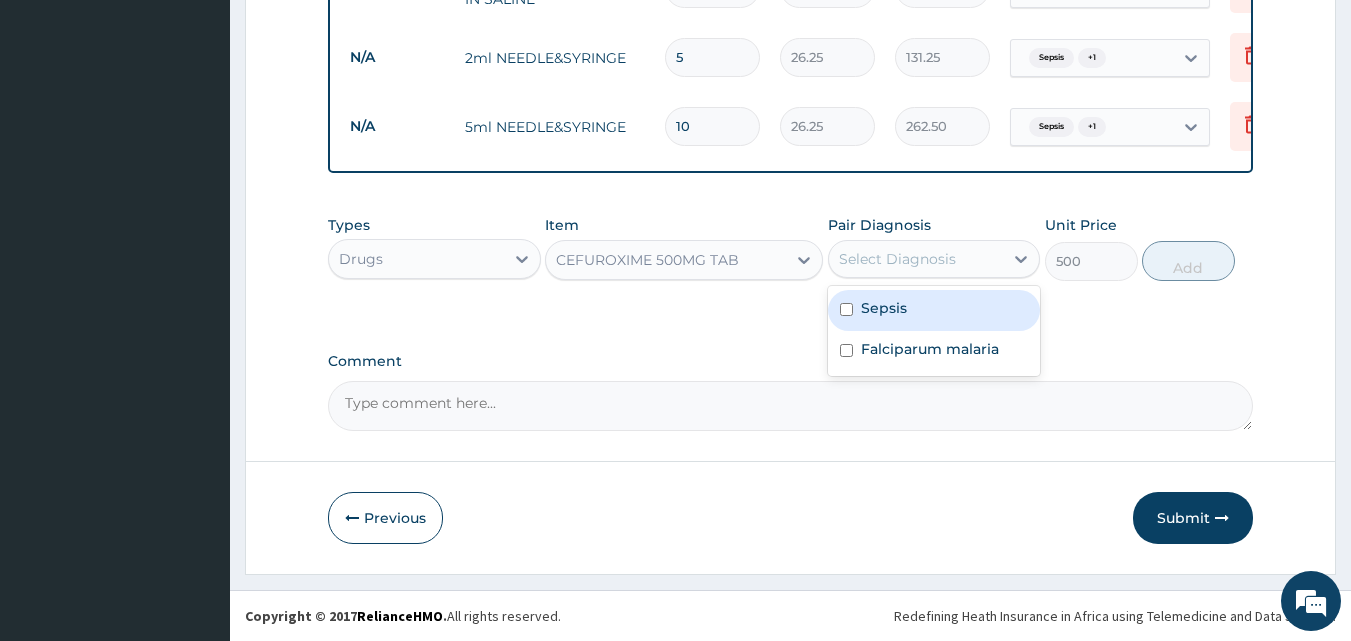 click on "Sepsis" at bounding box center [884, 308] 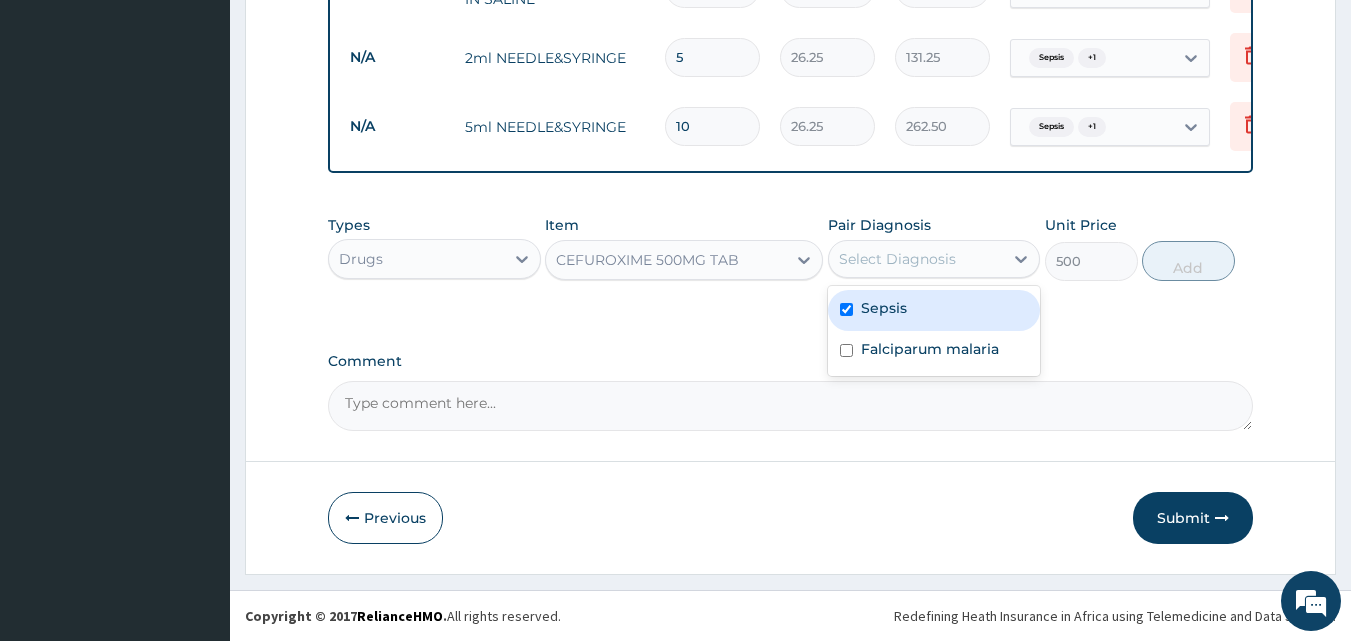 checkbox on "true" 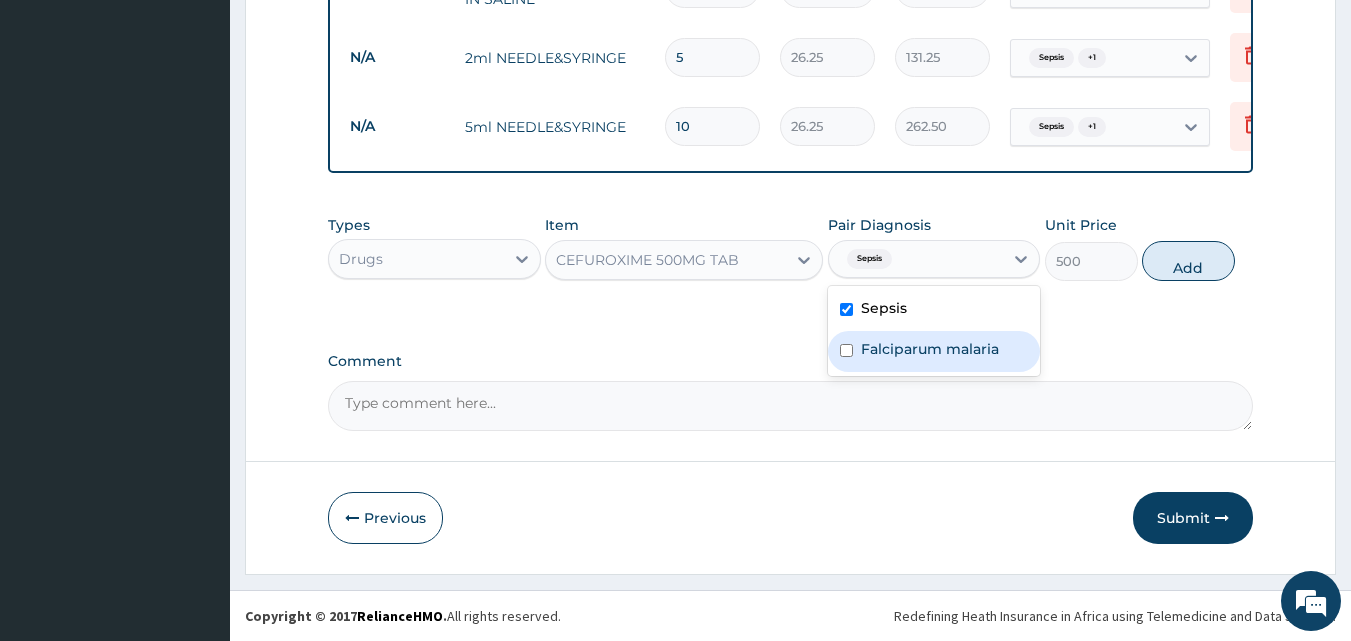 click on "Falciparum malaria" at bounding box center [930, 349] 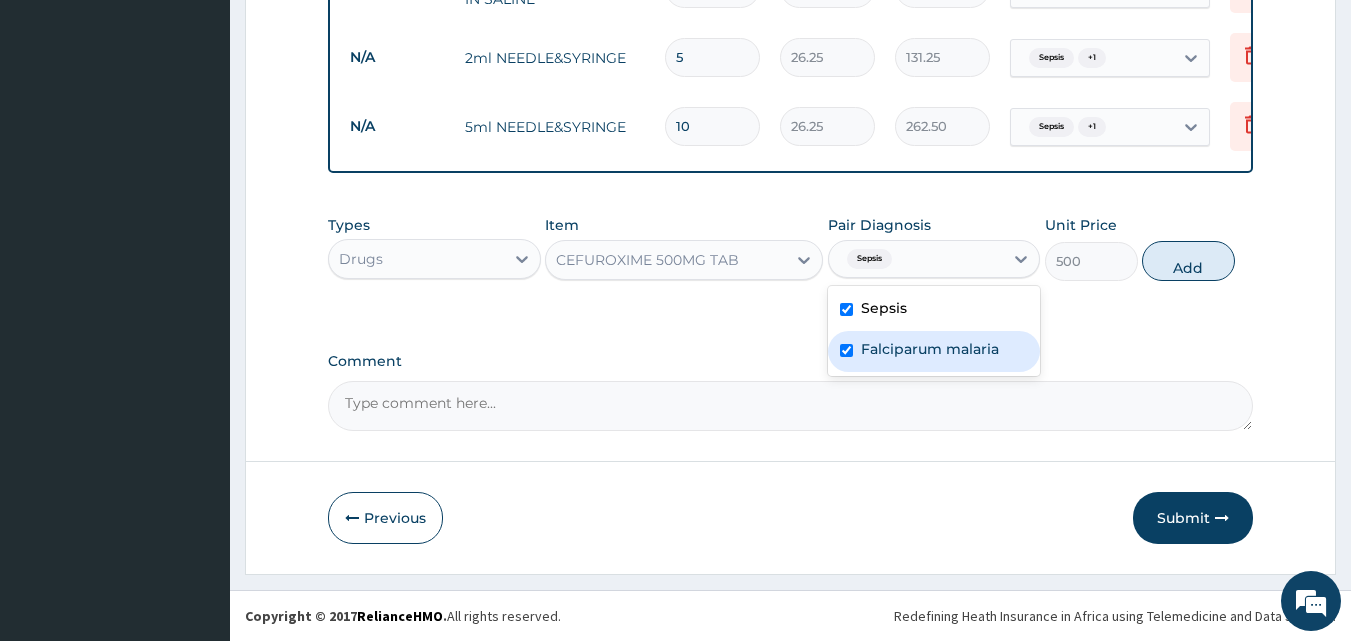 checkbox on "true" 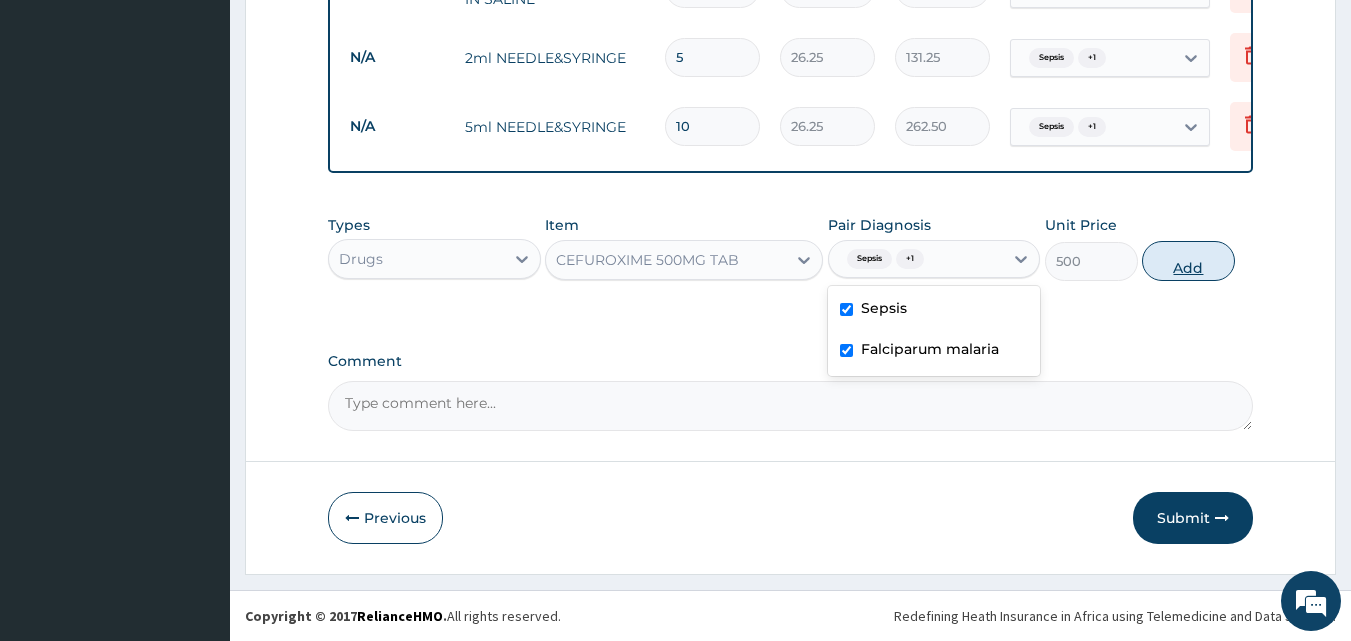 click on "Add" at bounding box center (1188, 261) 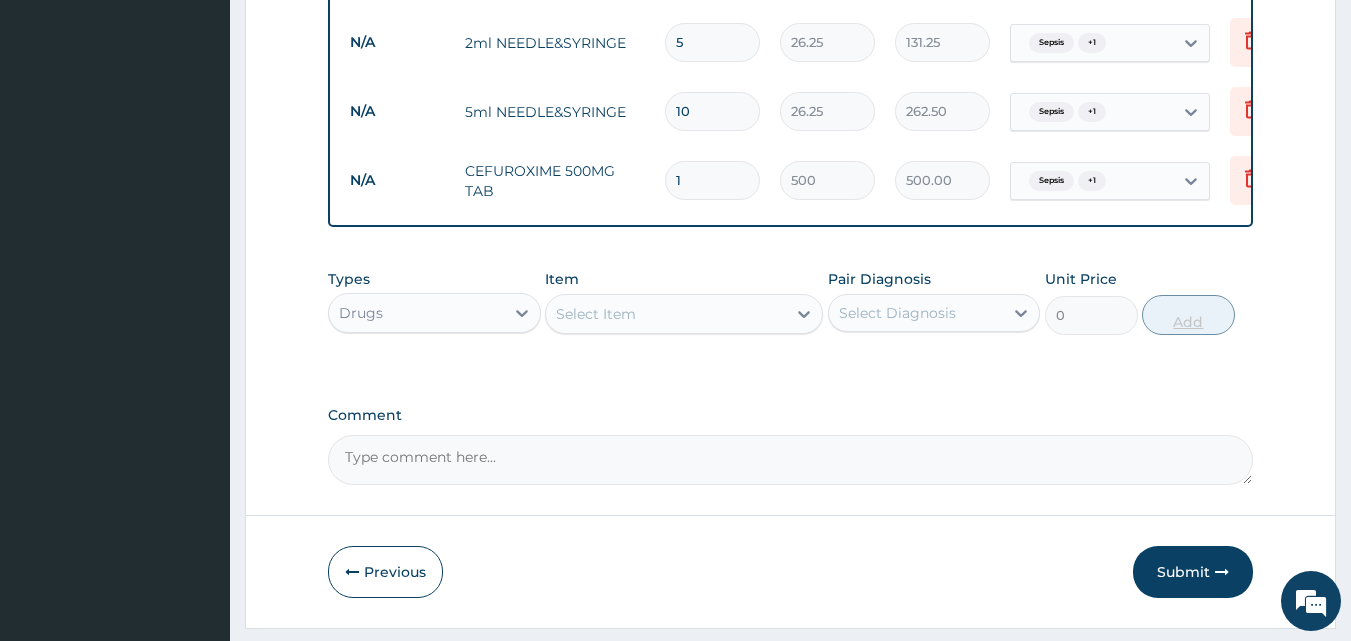 type on "10" 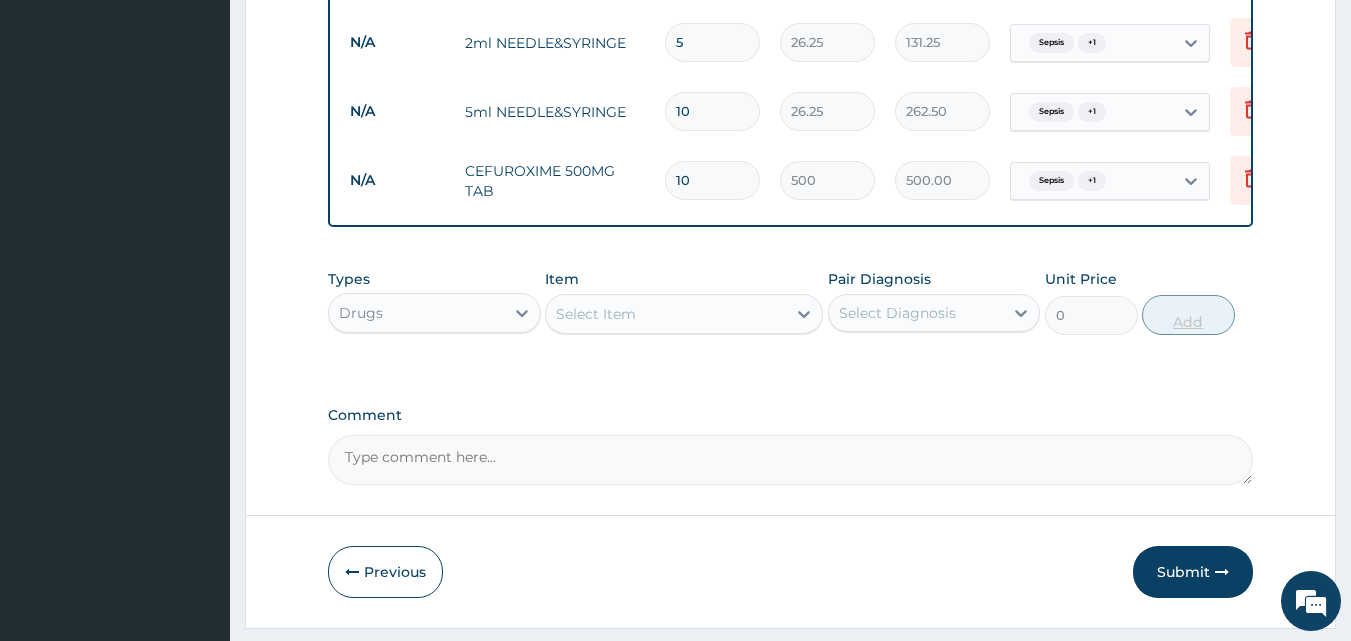 type on "5000.00" 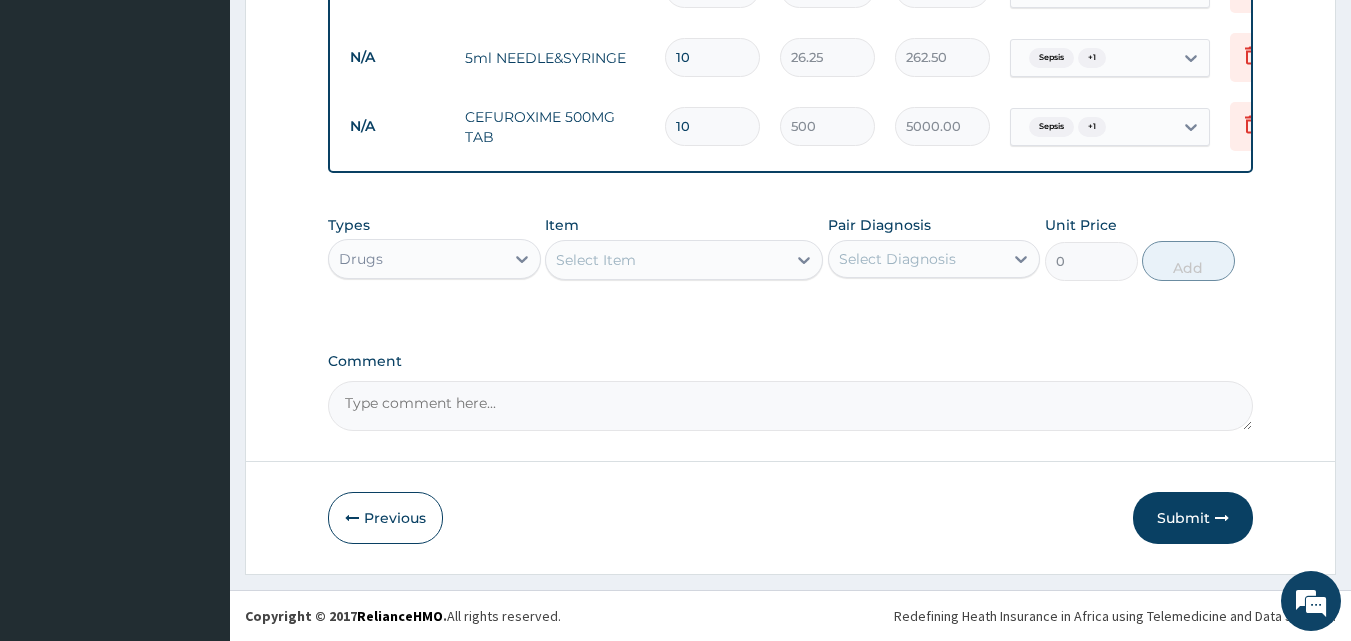 scroll, scrollTop: 1557, scrollLeft: 0, axis: vertical 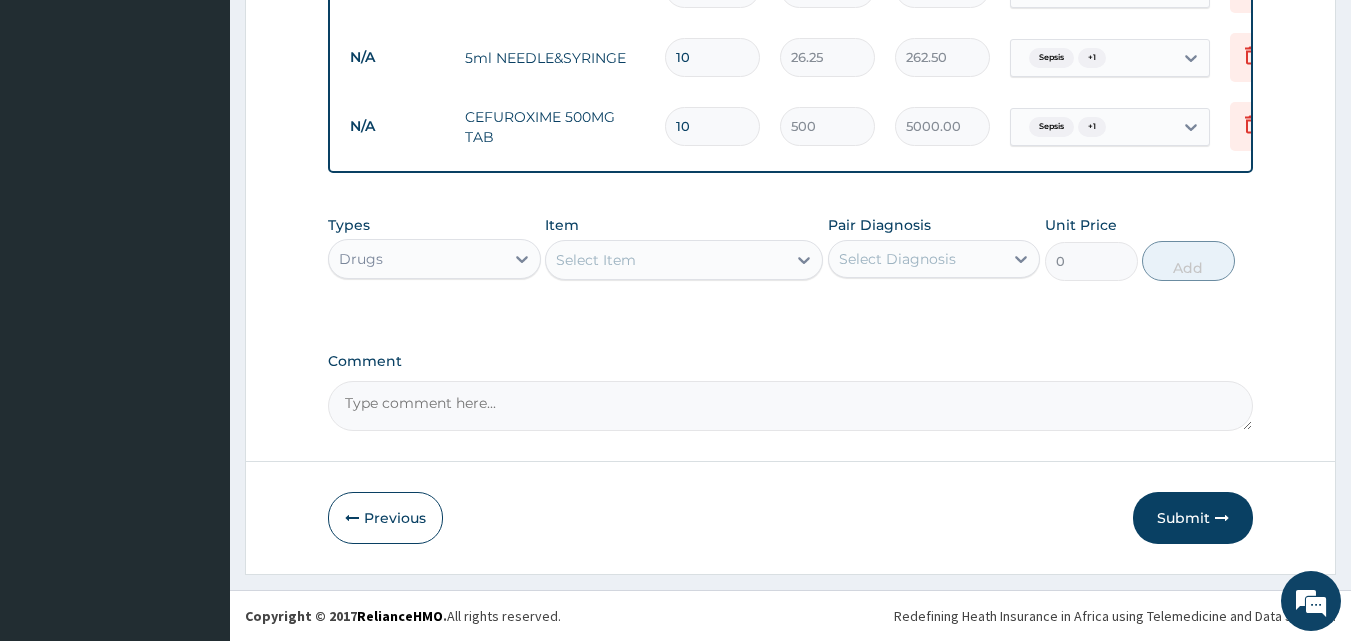 type on "10" 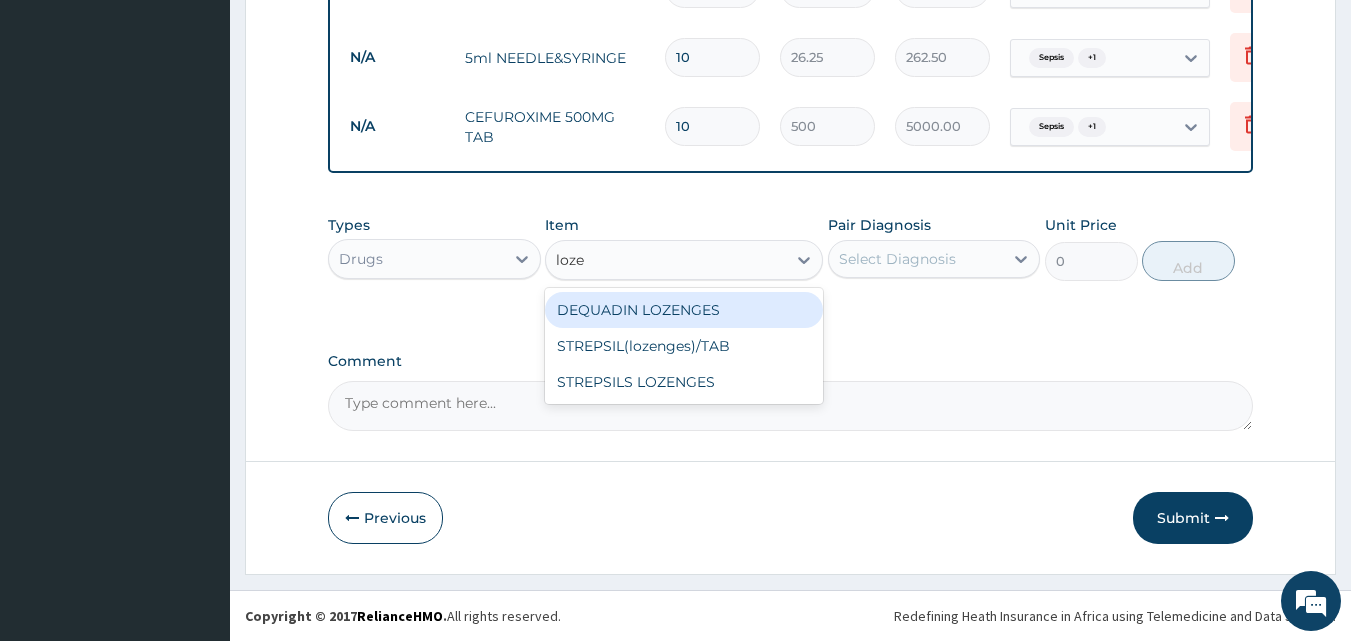 type on "lozen" 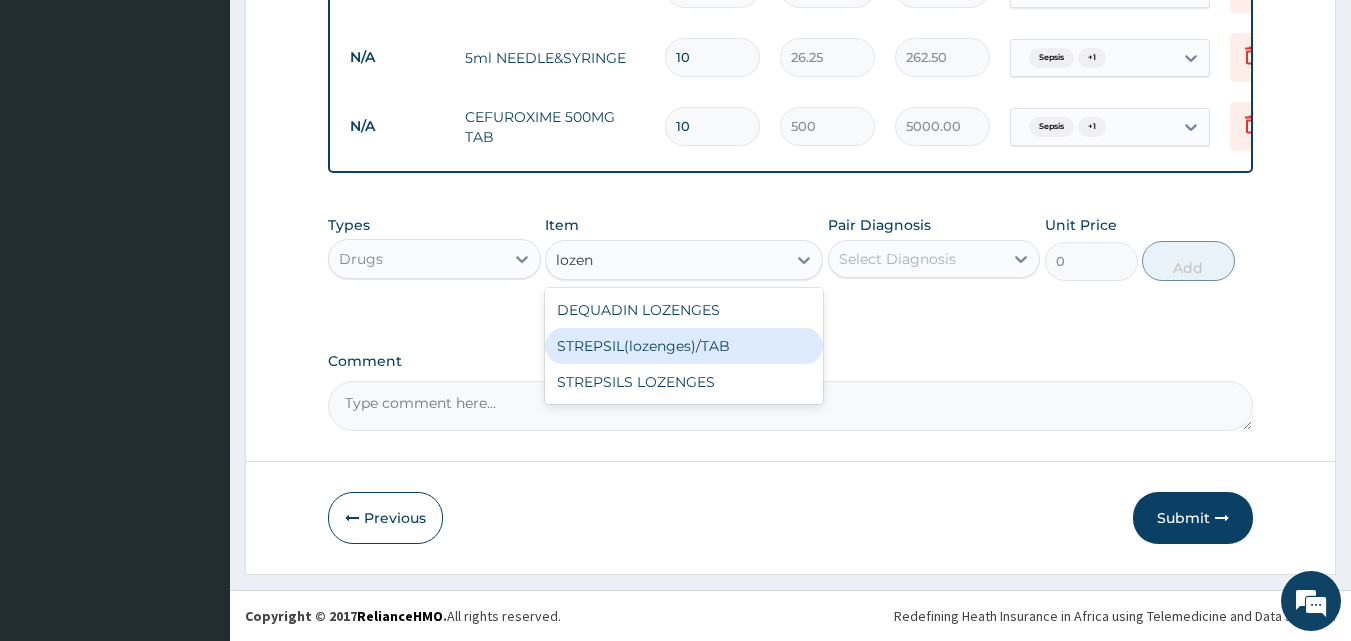 click on "STREPSIL(lozenges)/TAB" at bounding box center [684, 346] 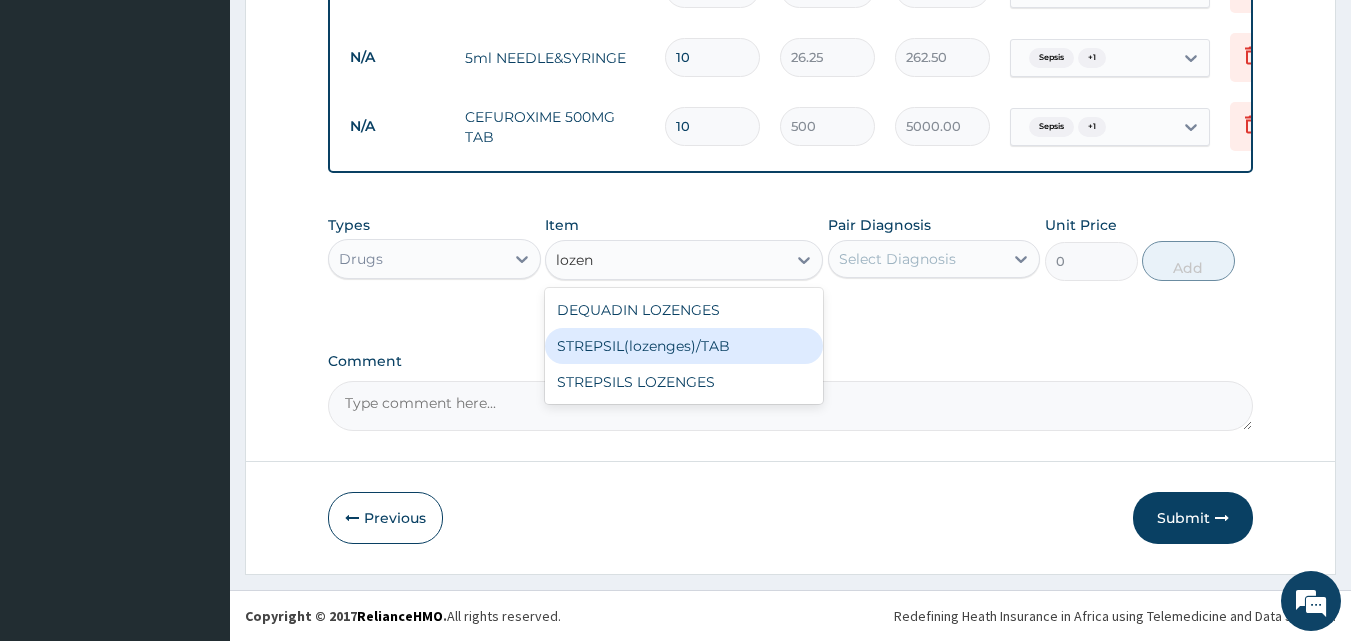 type 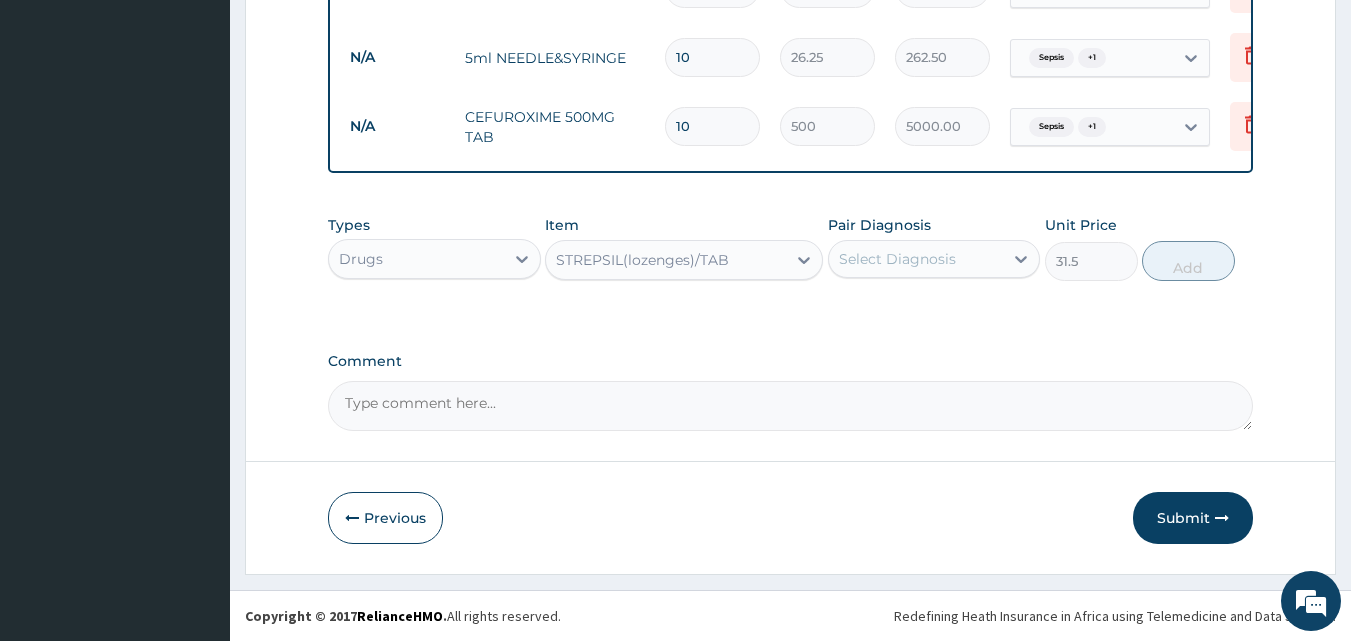 click on "Select Diagnosis" at bounding box center [897, 259] 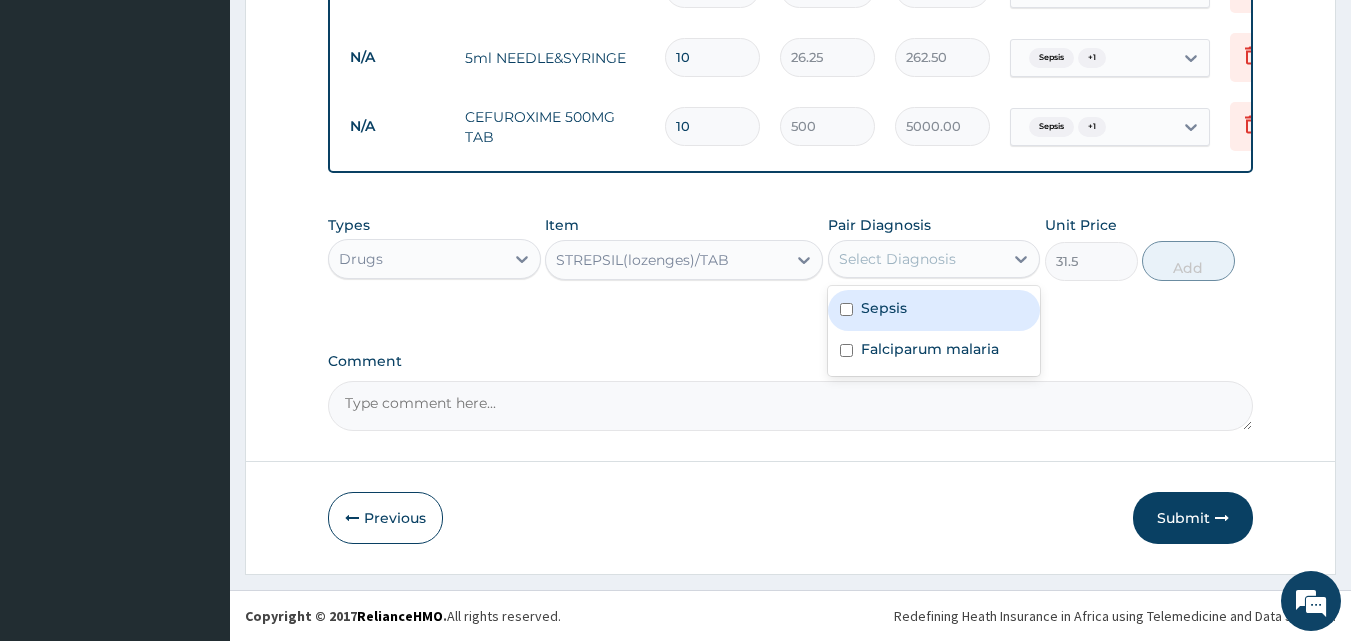 click on "Sepsis" at bounding box center (884, 308) 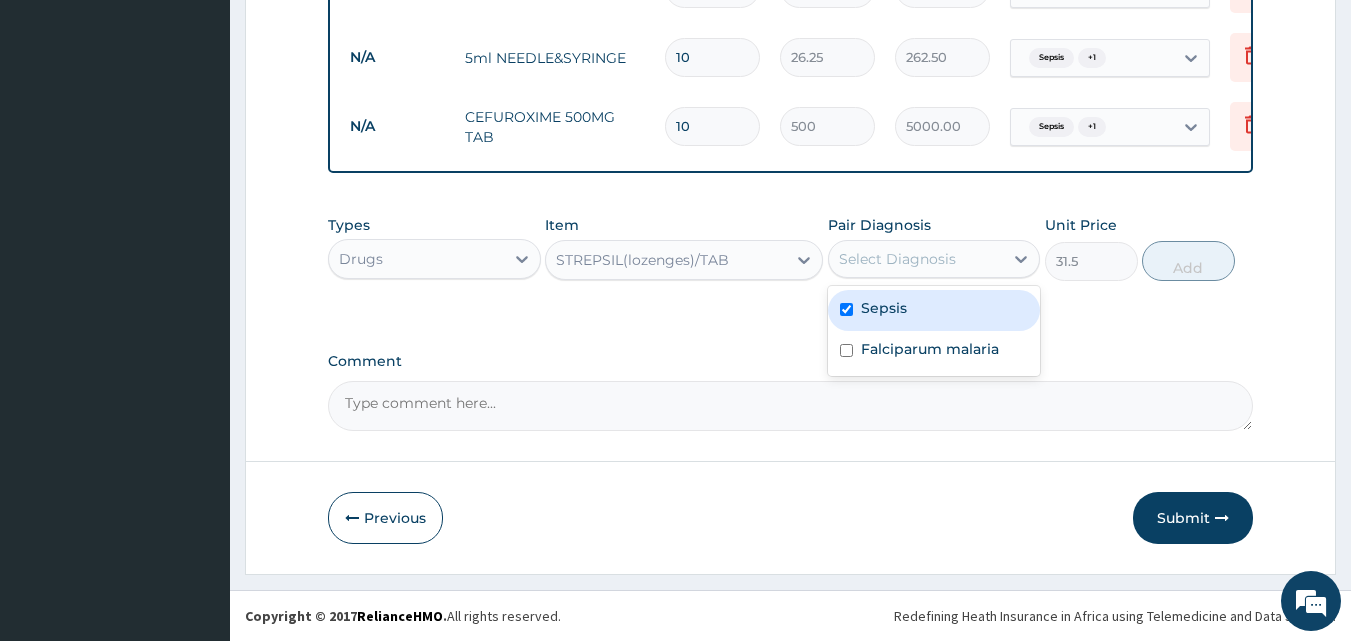 checkbox on "true" 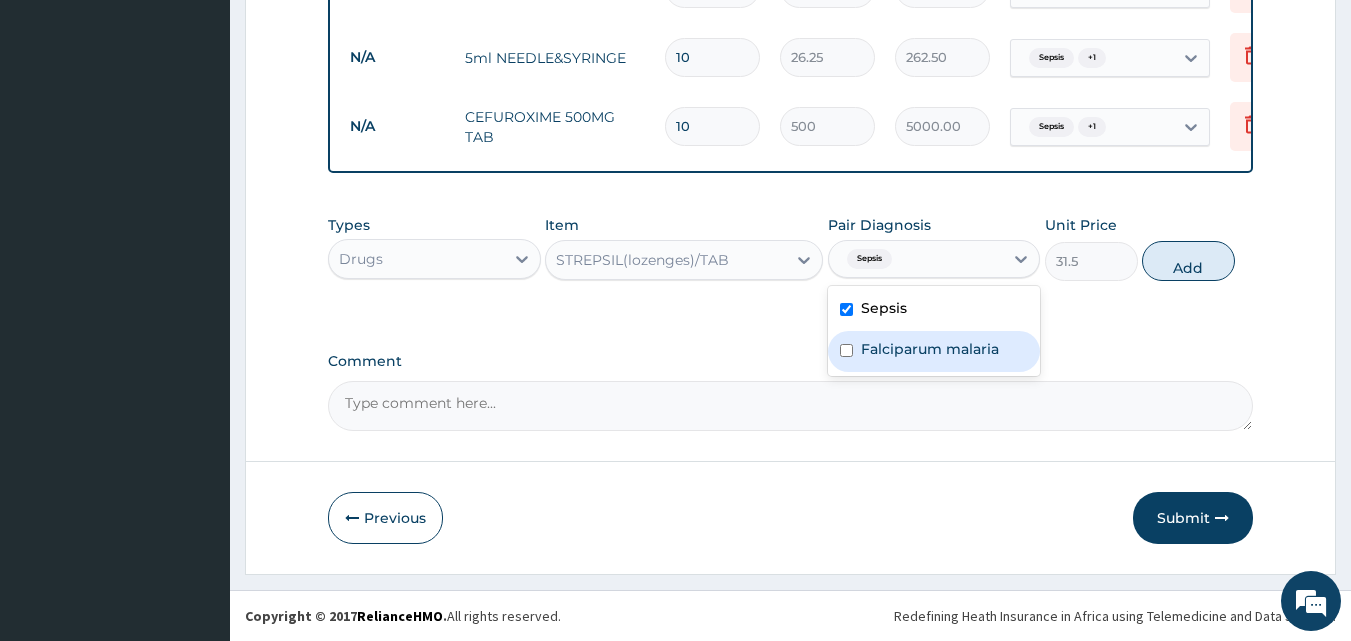click on "Falciparum malaria" at bounding box center [930, 349] 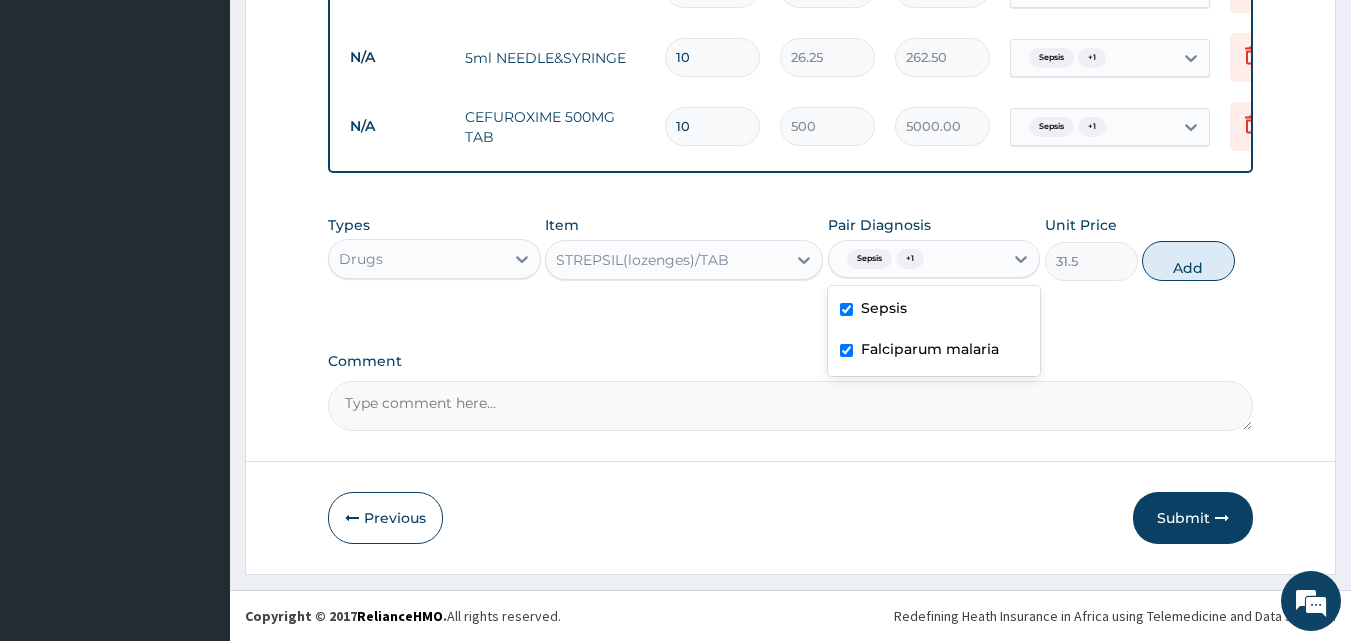 checkbox on "true" 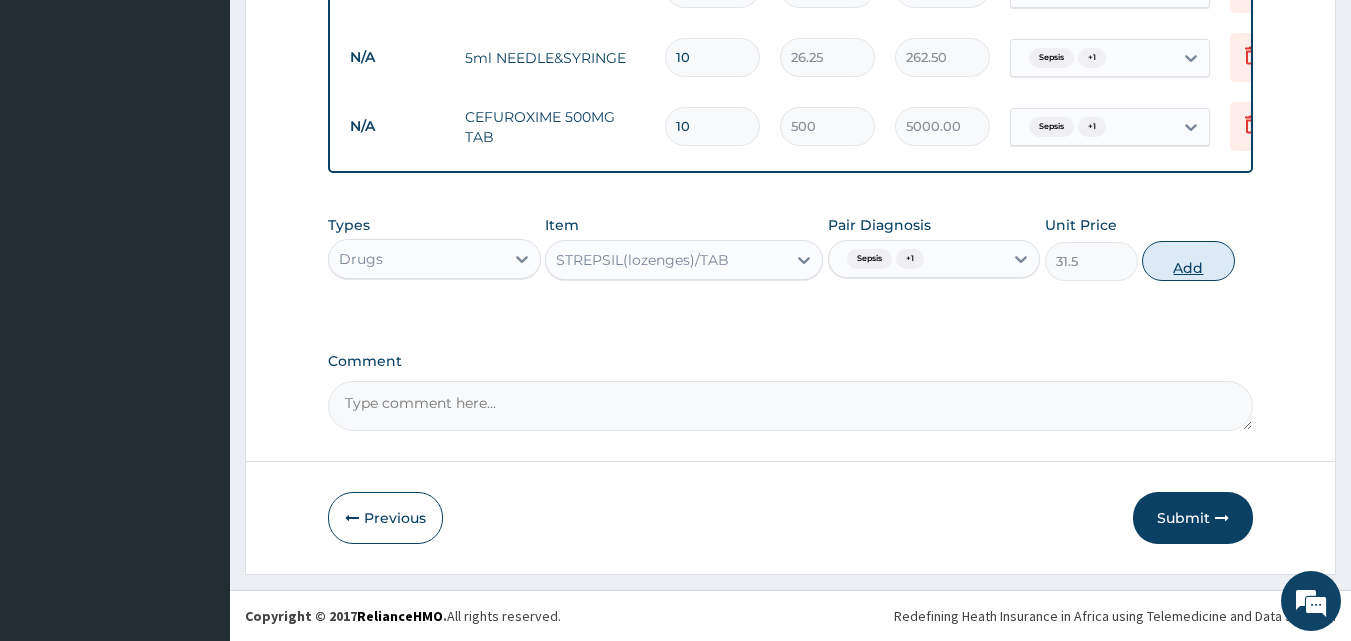 click on "Add" at bounding box center [1188, 261] 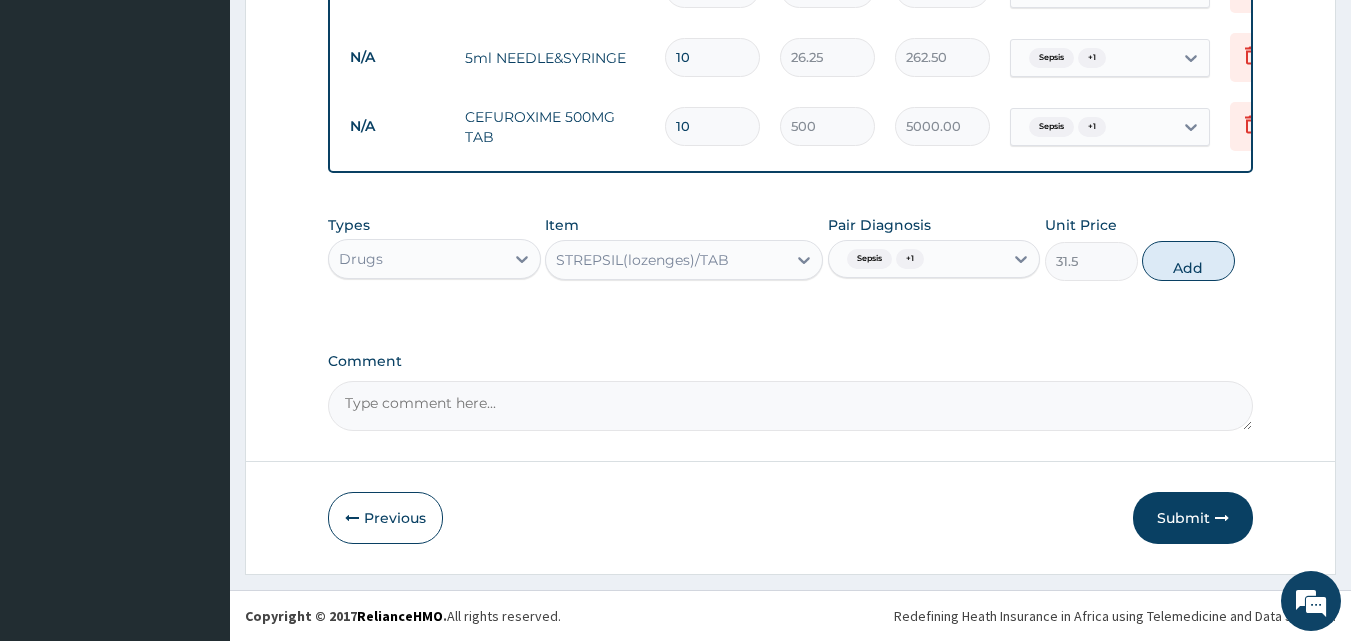 type on "0" 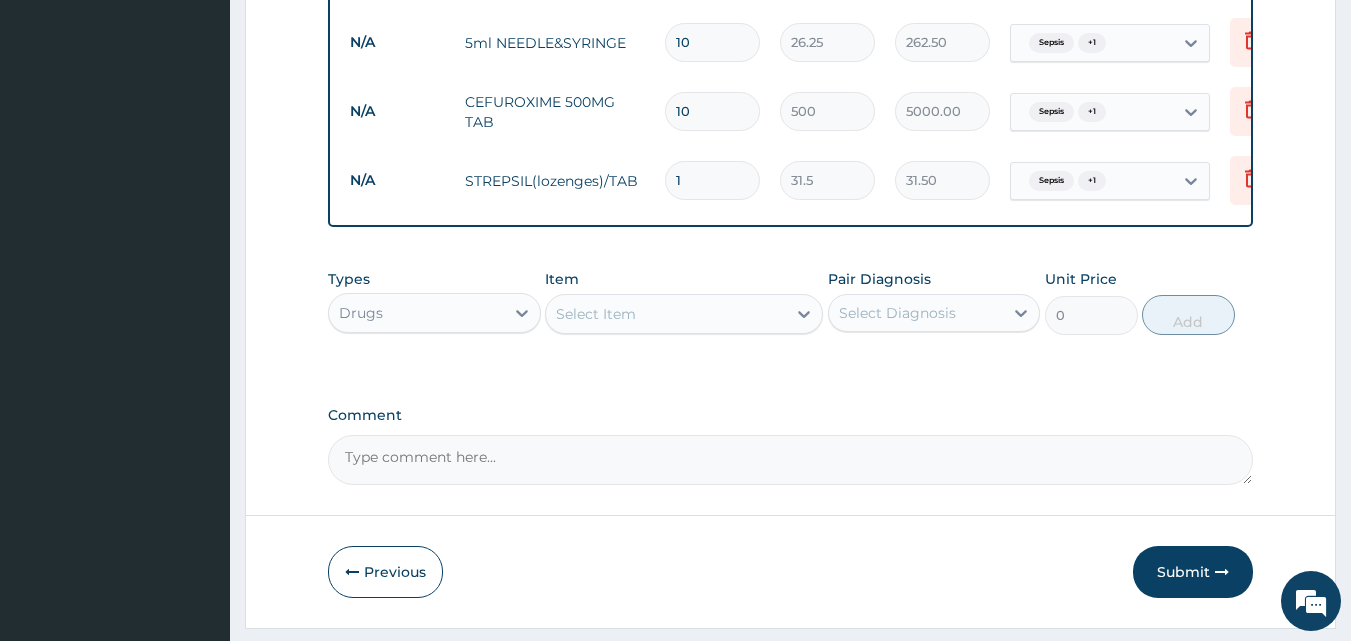 type on "15" 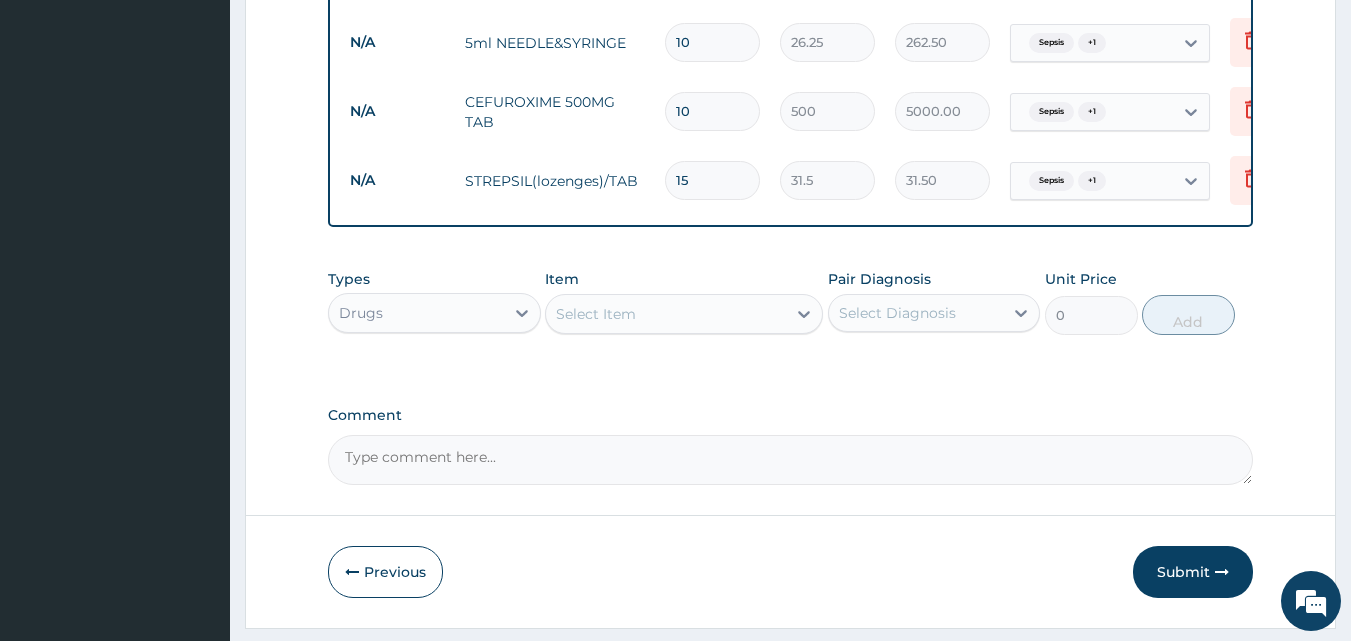 type on "472.50" 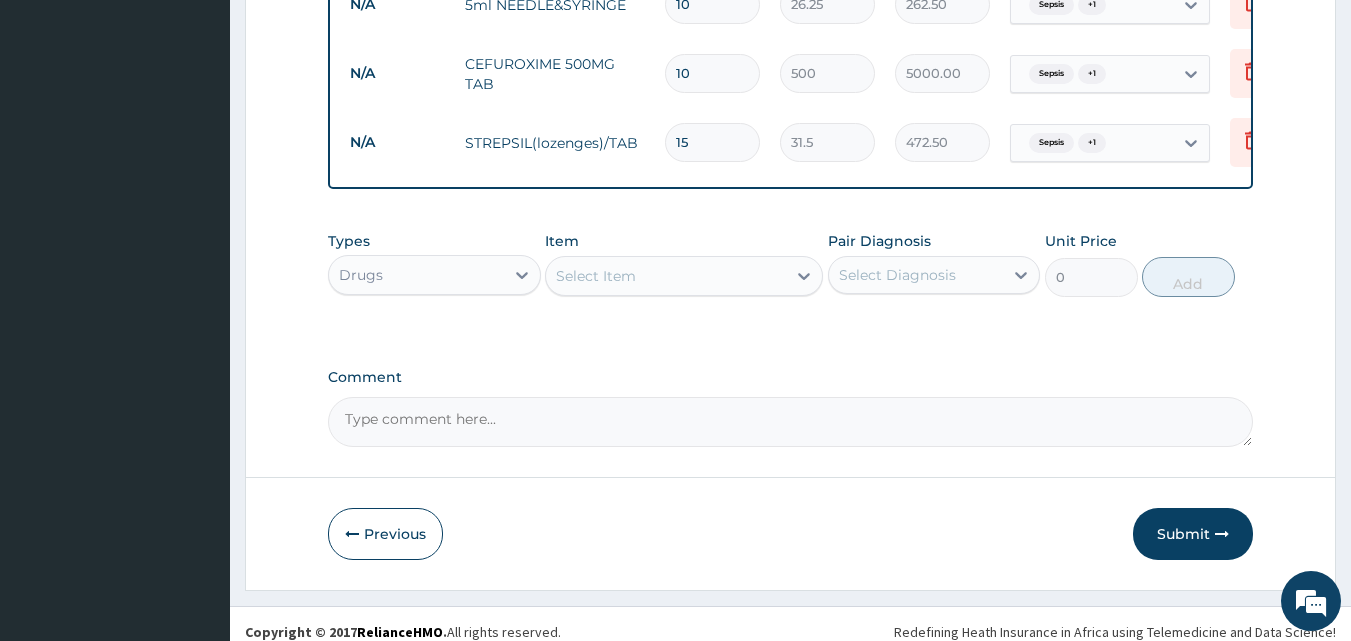scroll, scrollTop: 1626, scrollLeft: 0, axis: vertical 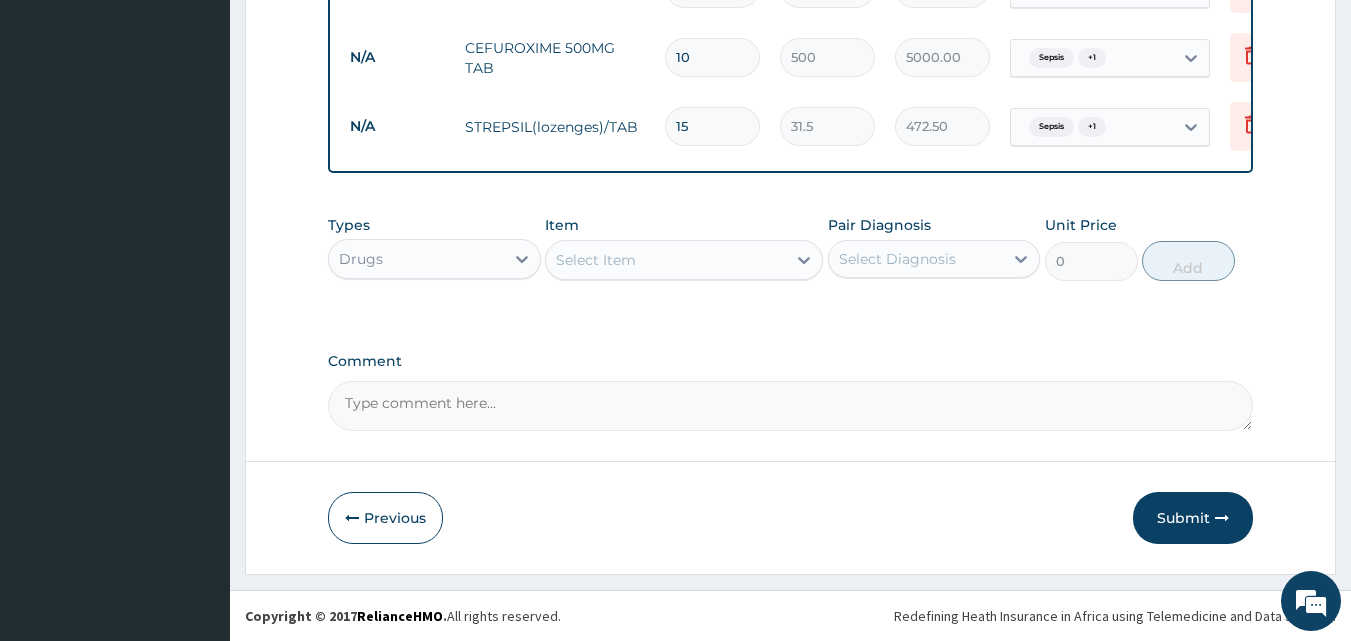 type on "15" 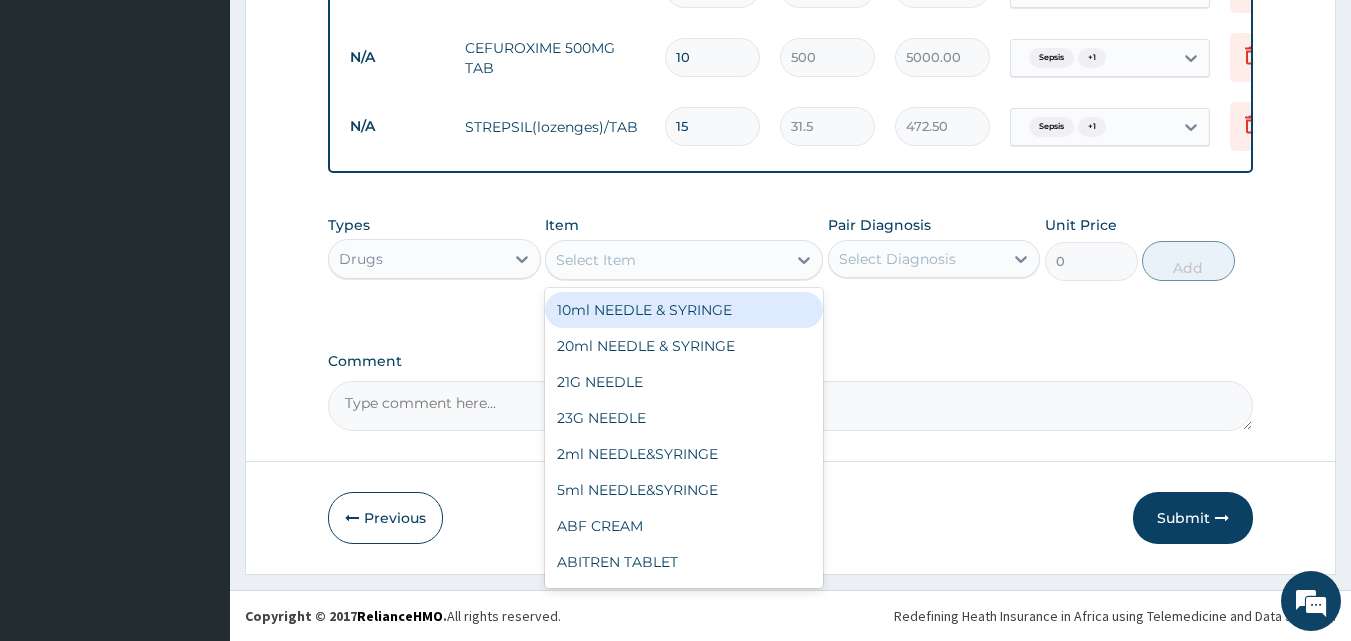 type on "c" 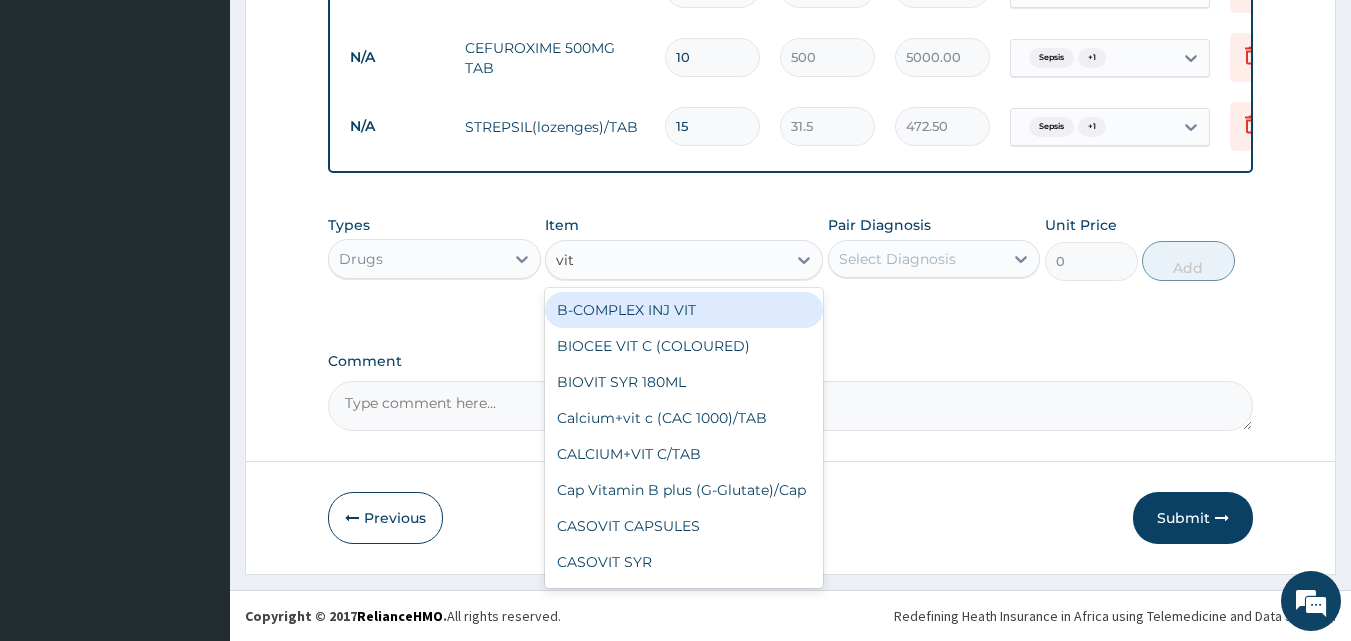 type on "vit c" 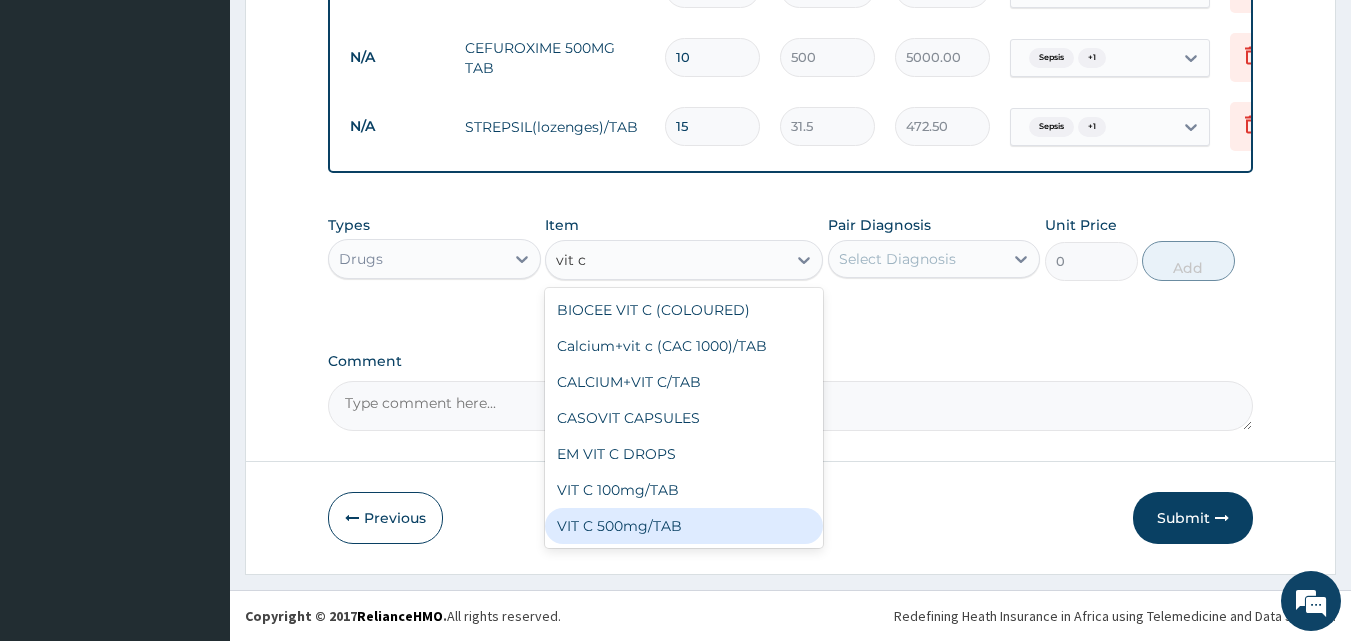 click on "VIT C 500mg/TAB" at bounding box center (684, 526) 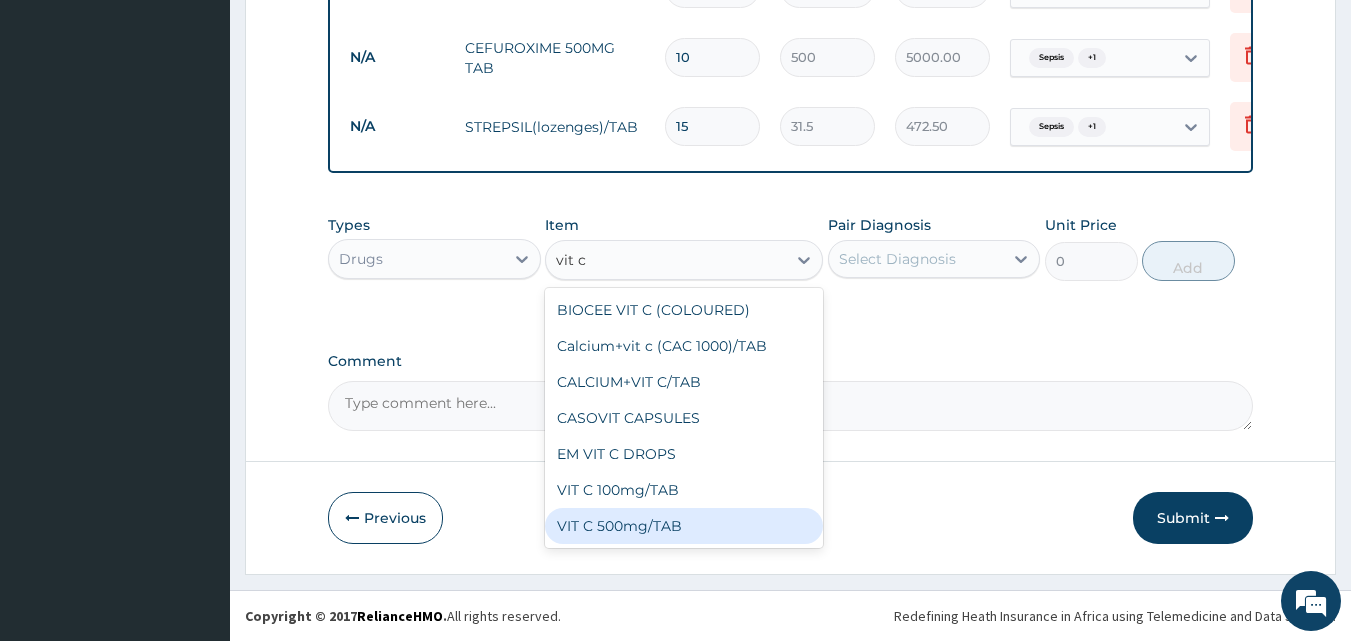 type 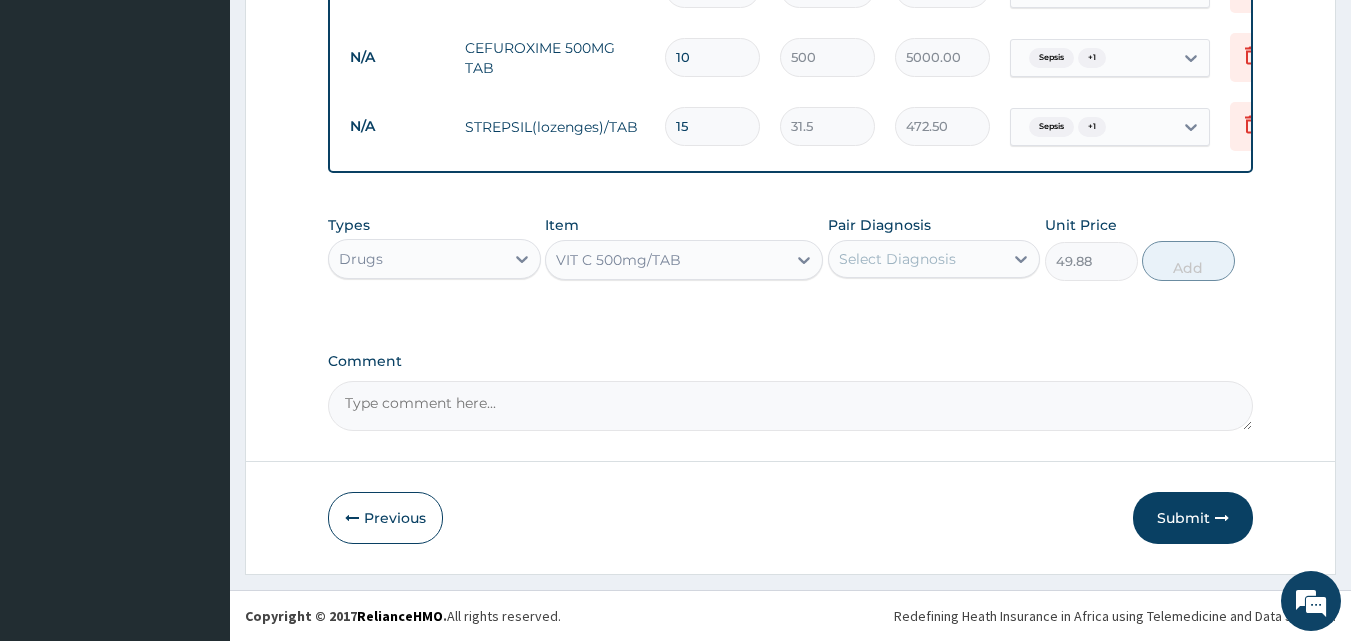 click on "Select Diagnosis" at bounding box center [897, 259] 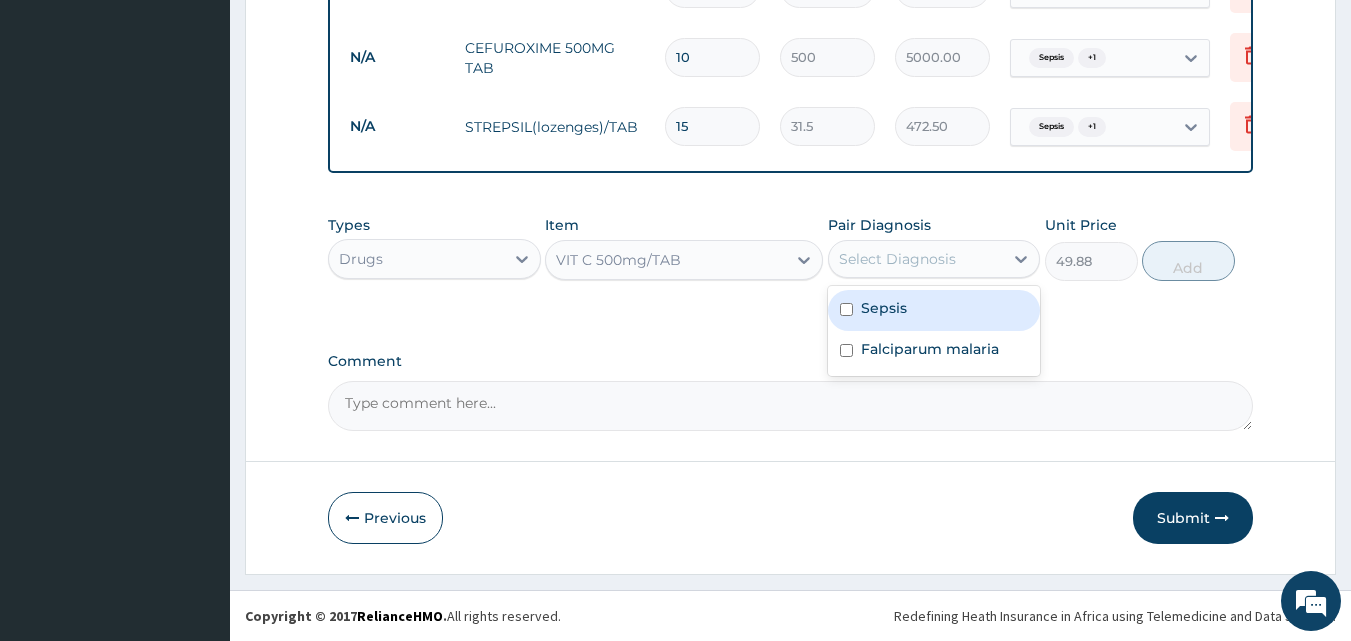 click on "Sepsis" at bounding box center [934, 310] 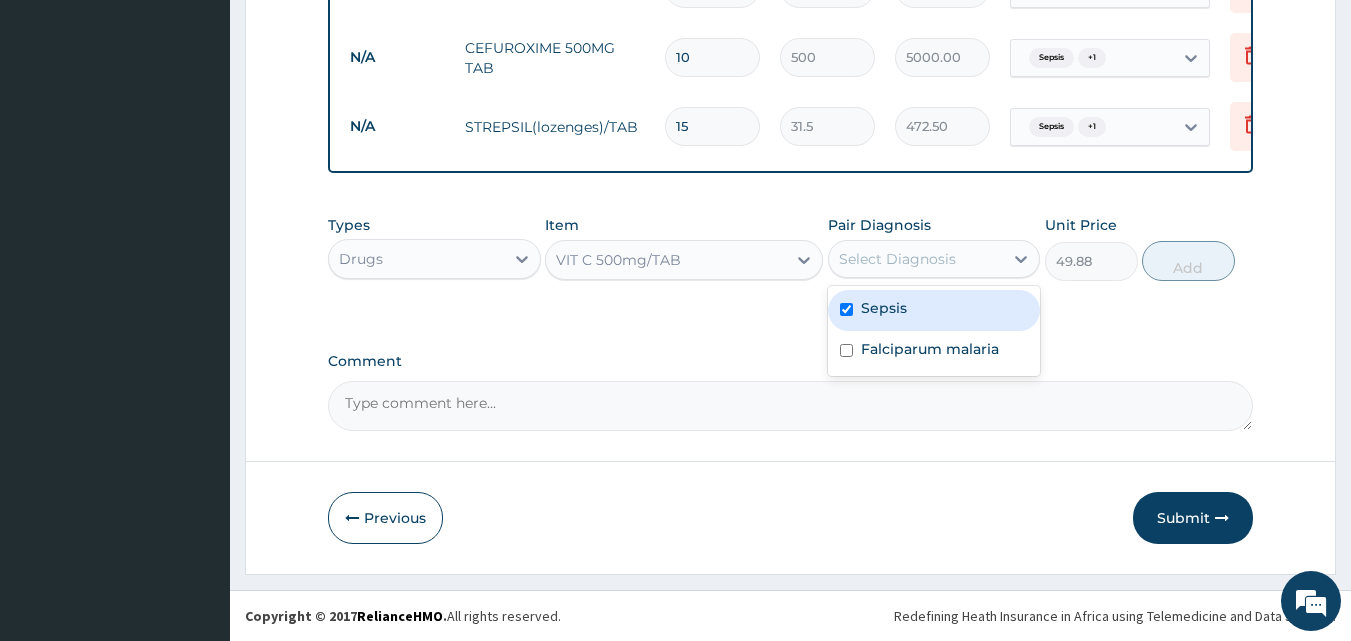 checkbox on "true" 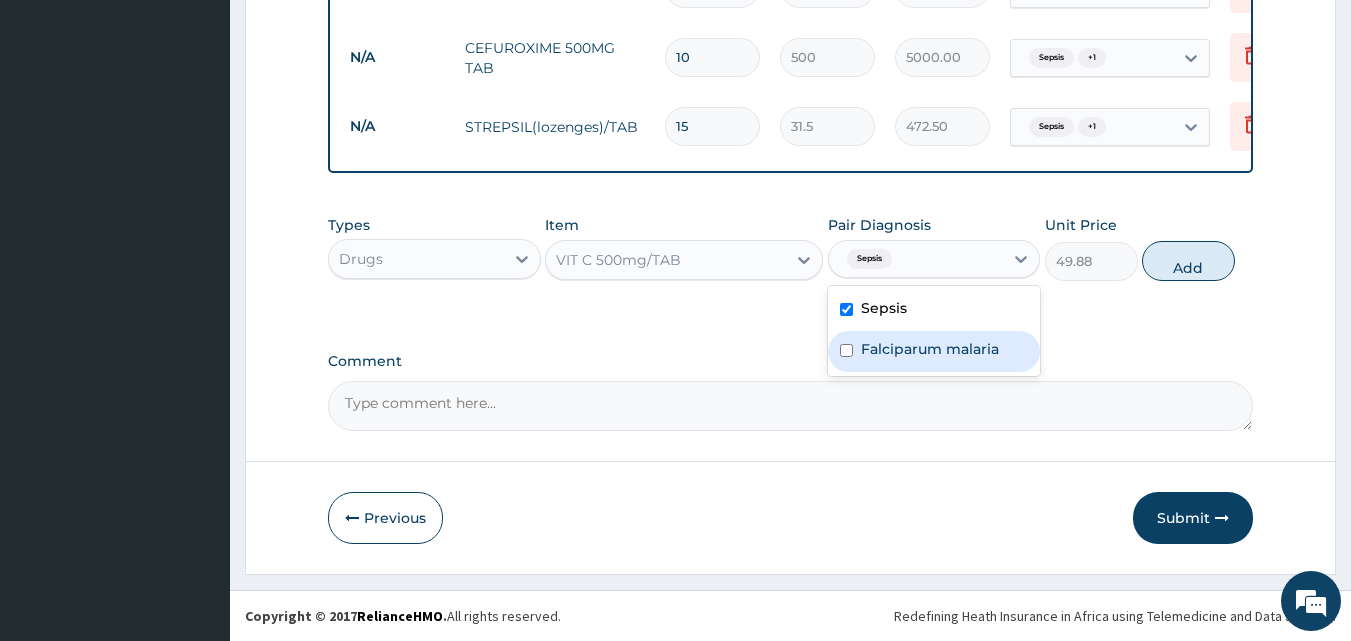 click on "Falciparum malaria" at bounding box center (934, 351) 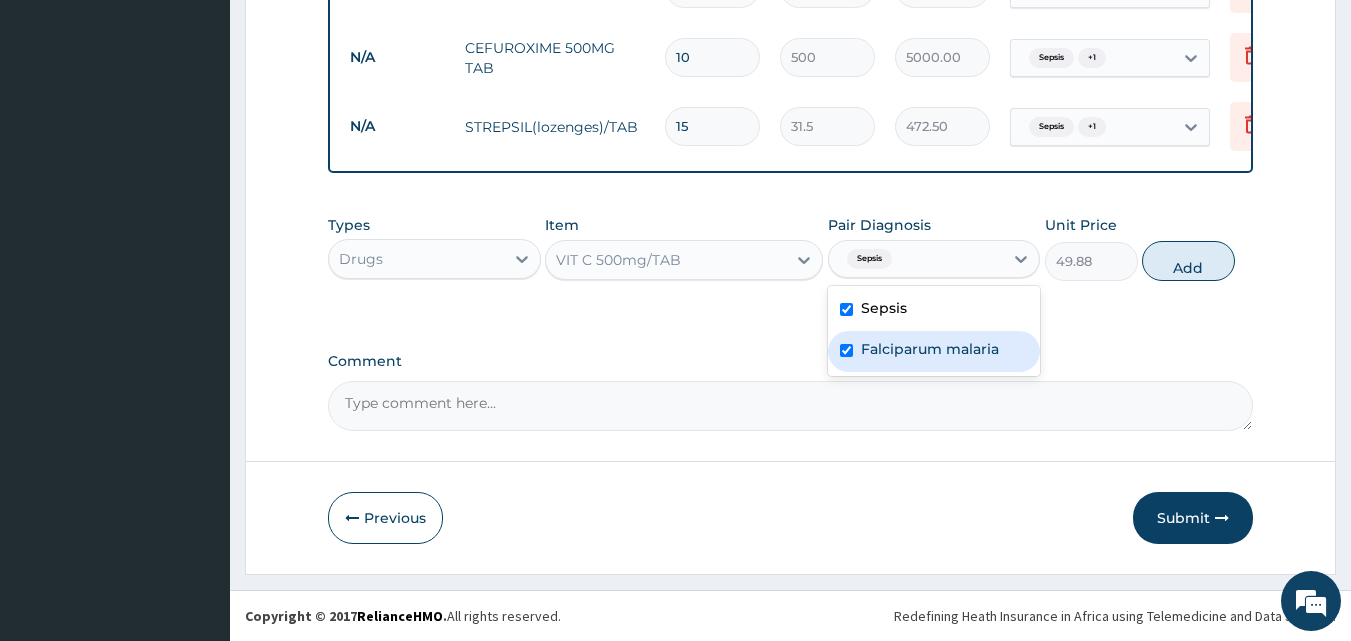 checkbox on "true" 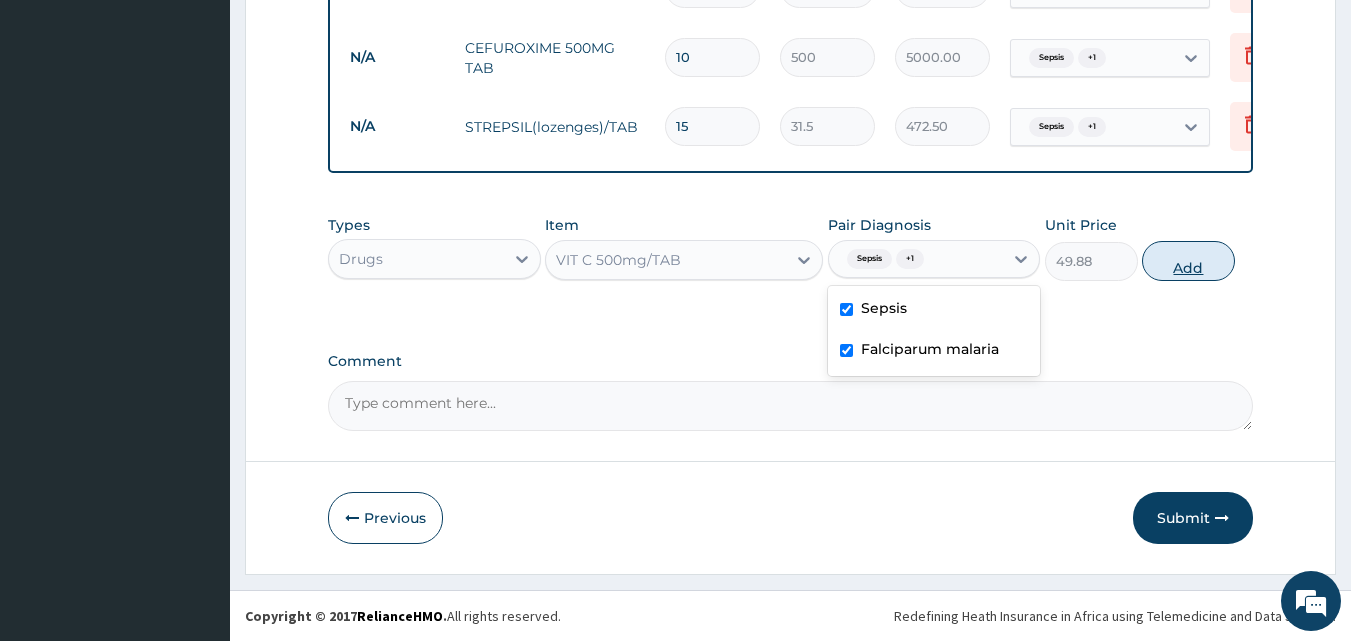 click on "Add" at bounding box center (1188, 261) 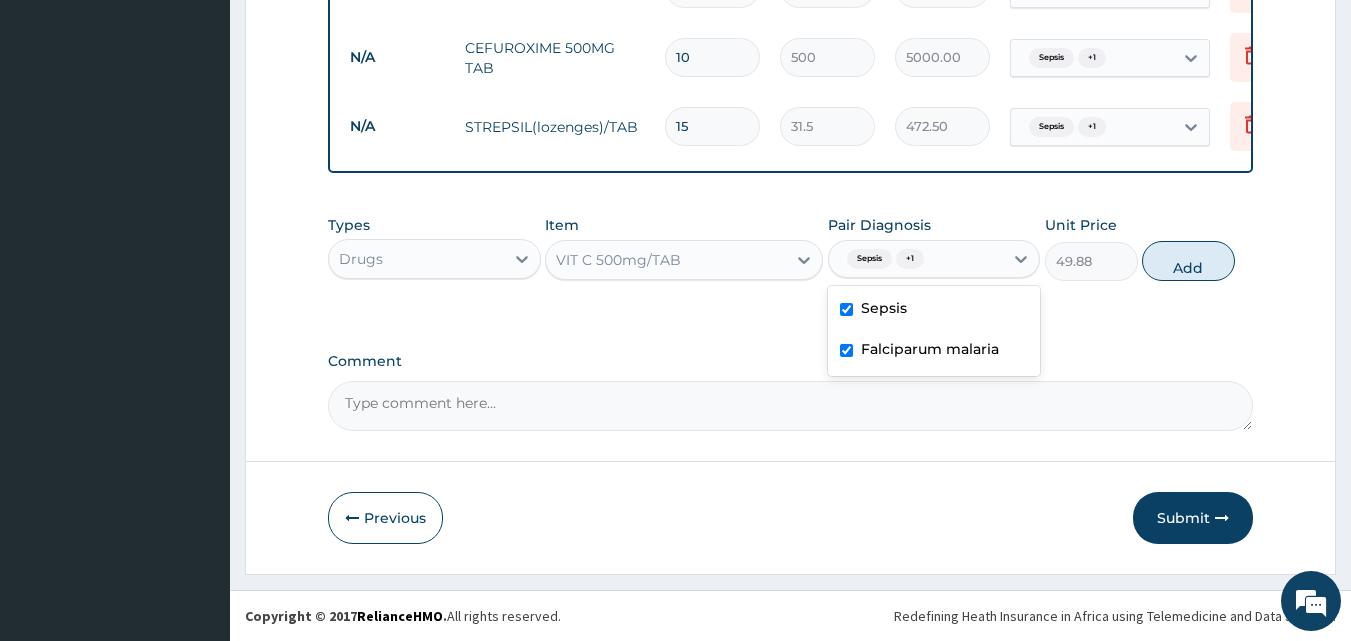 type on "0" 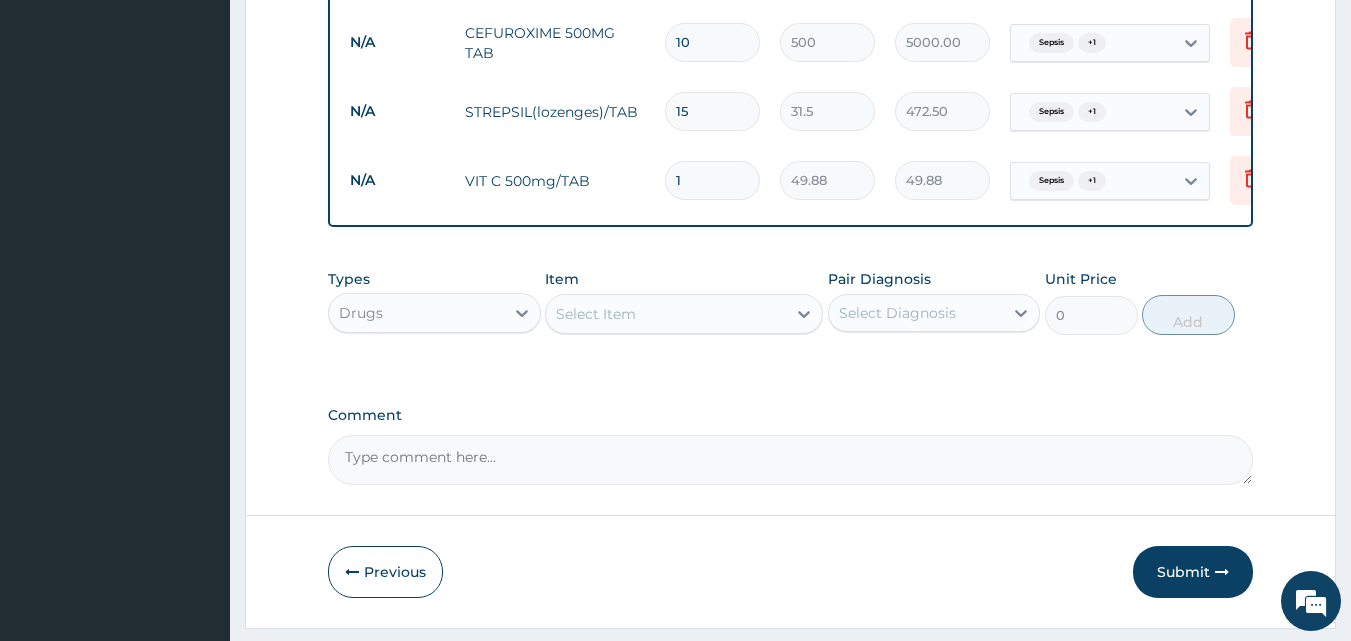 type 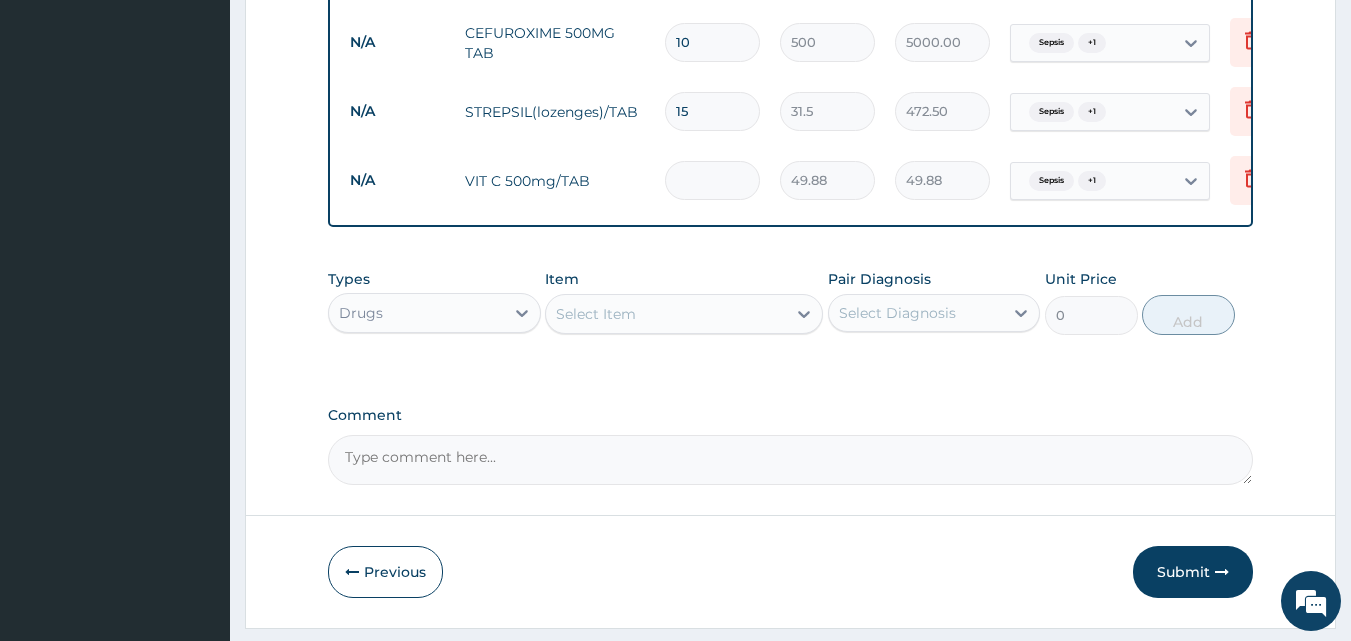 type on "0.00" 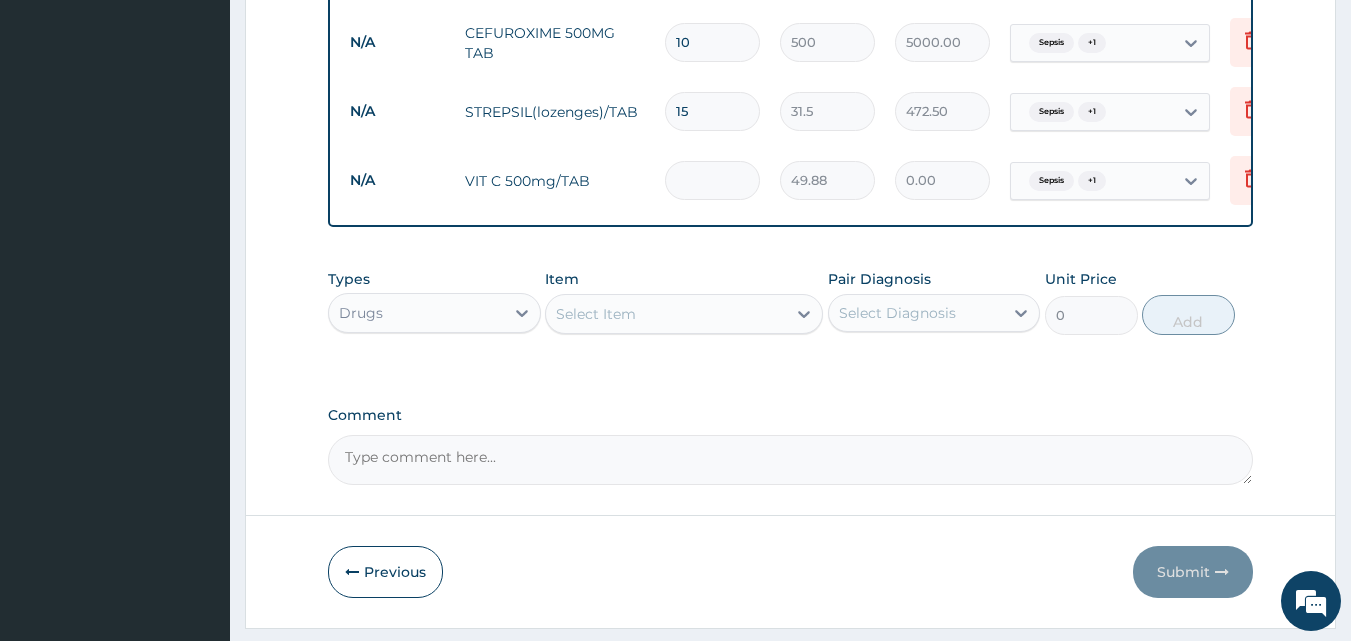 type on "3" 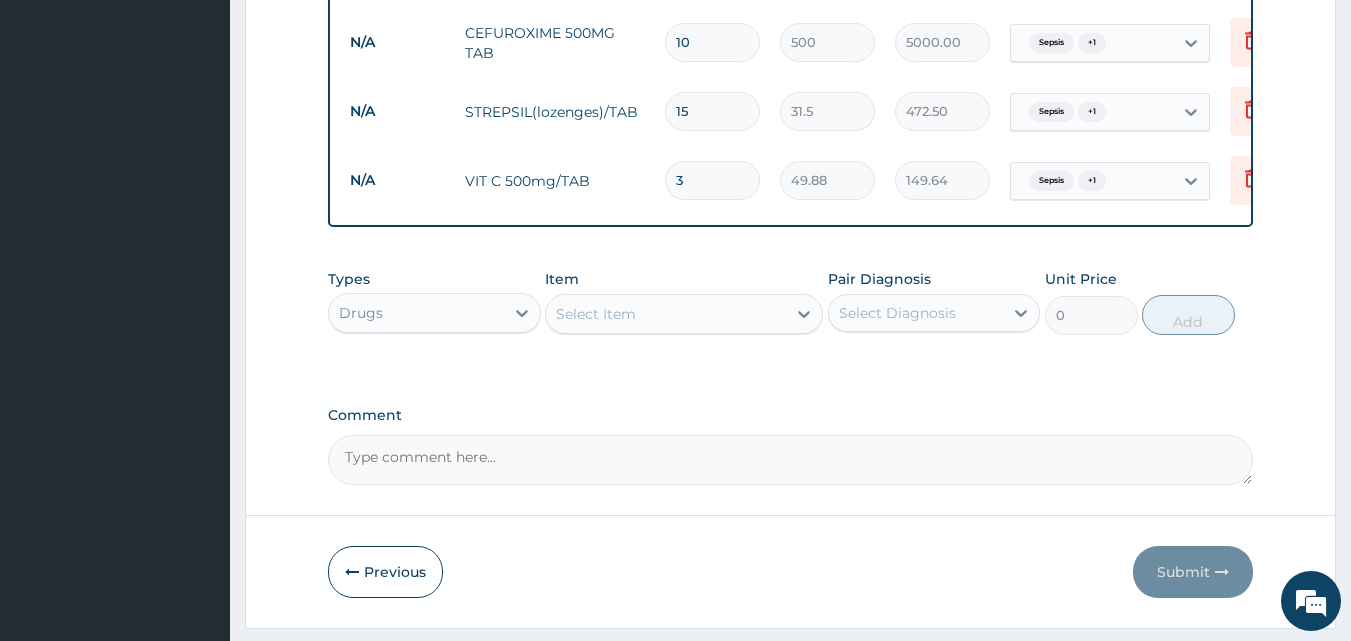 type on "30" 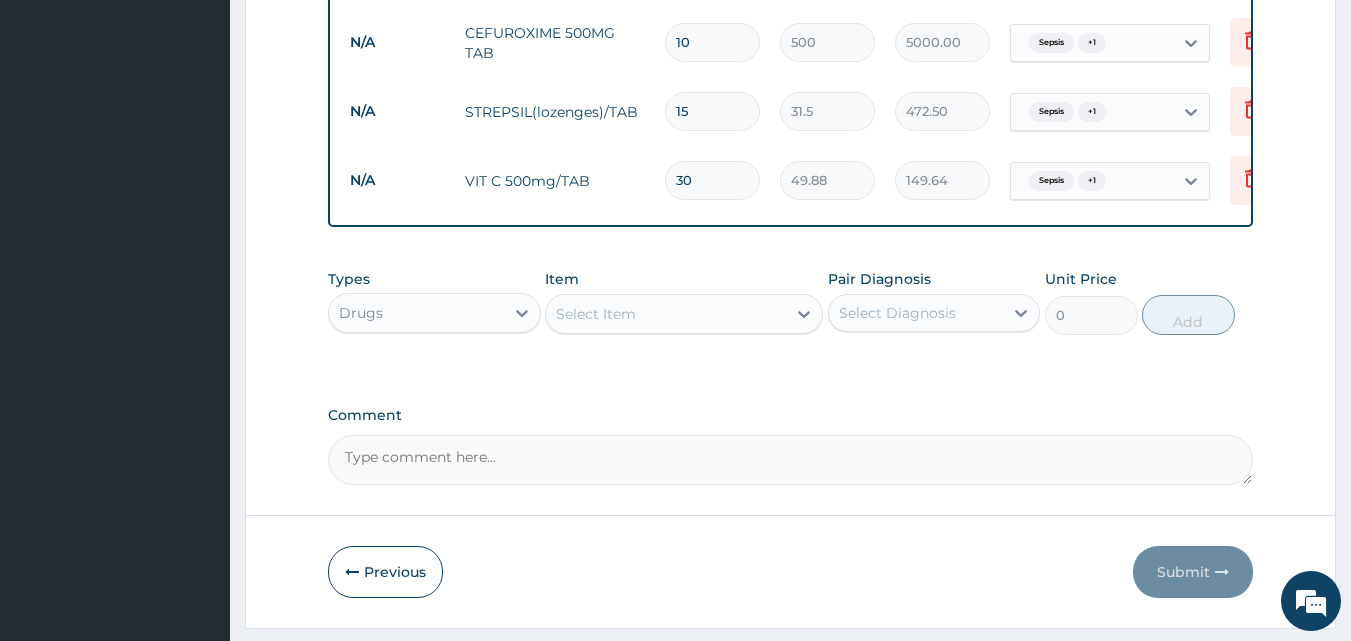 type on "1496.40" 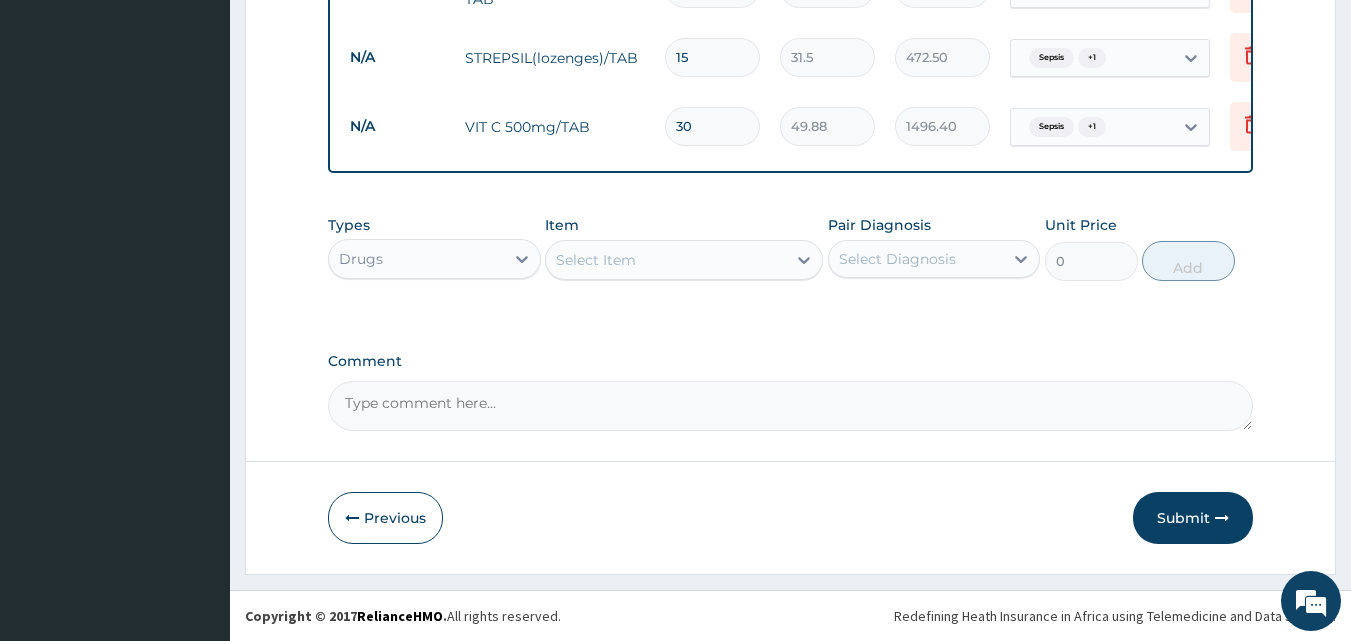 scroll, scrollTop: 1695, scrollLeft: 0, axis: vertical 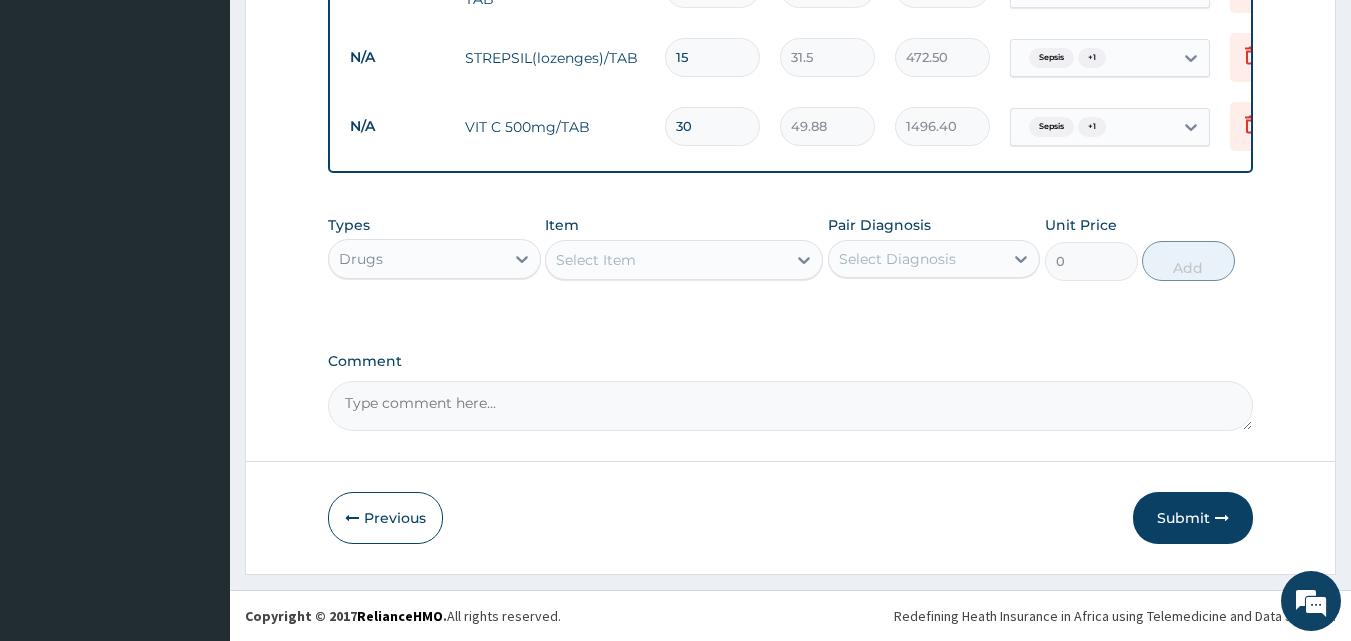 type on "30" 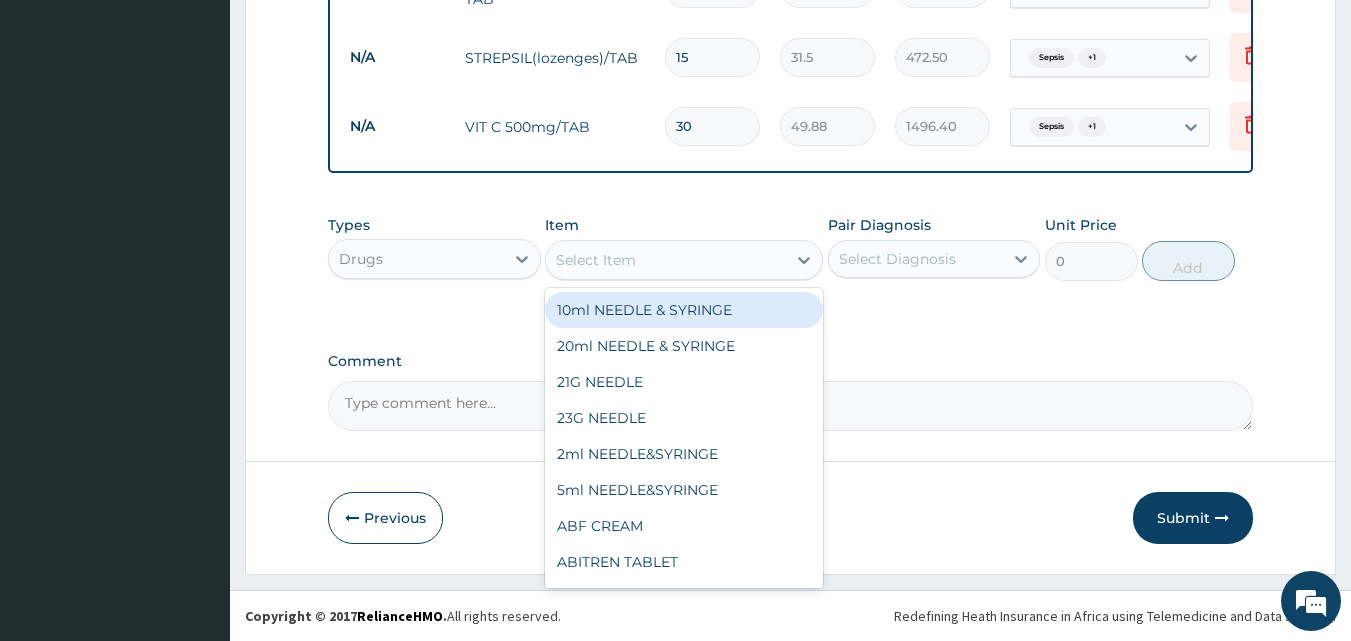 type on "p" 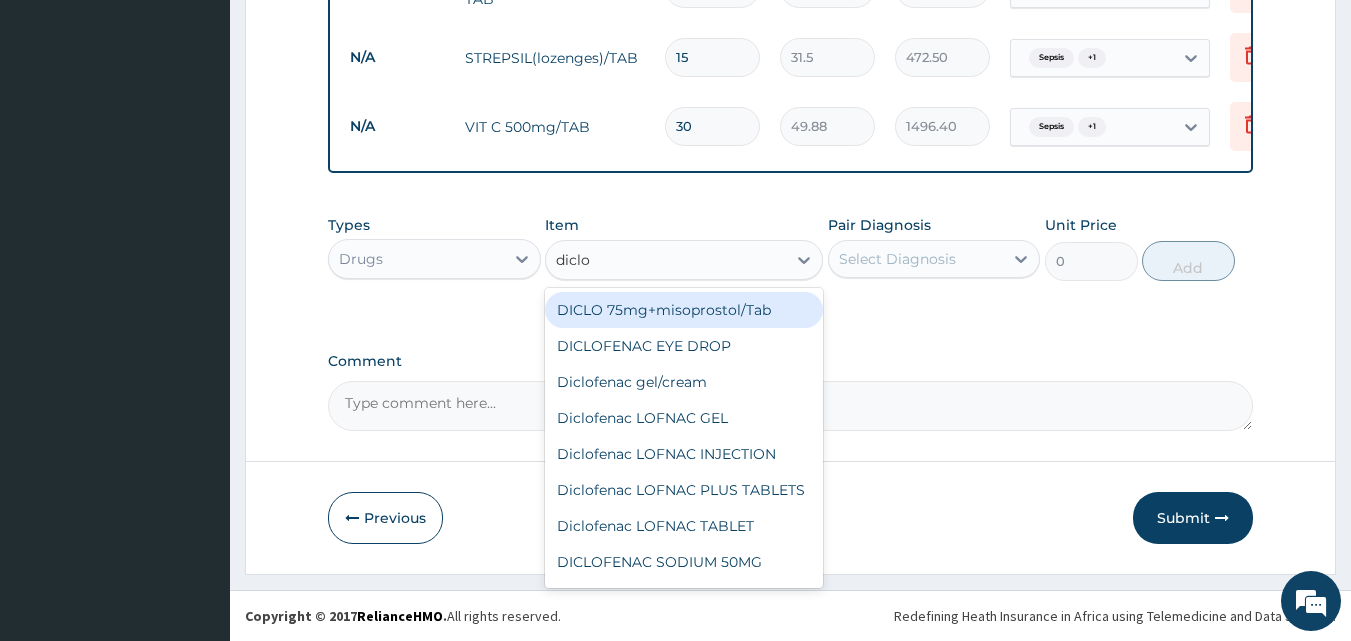 type on "diclof" 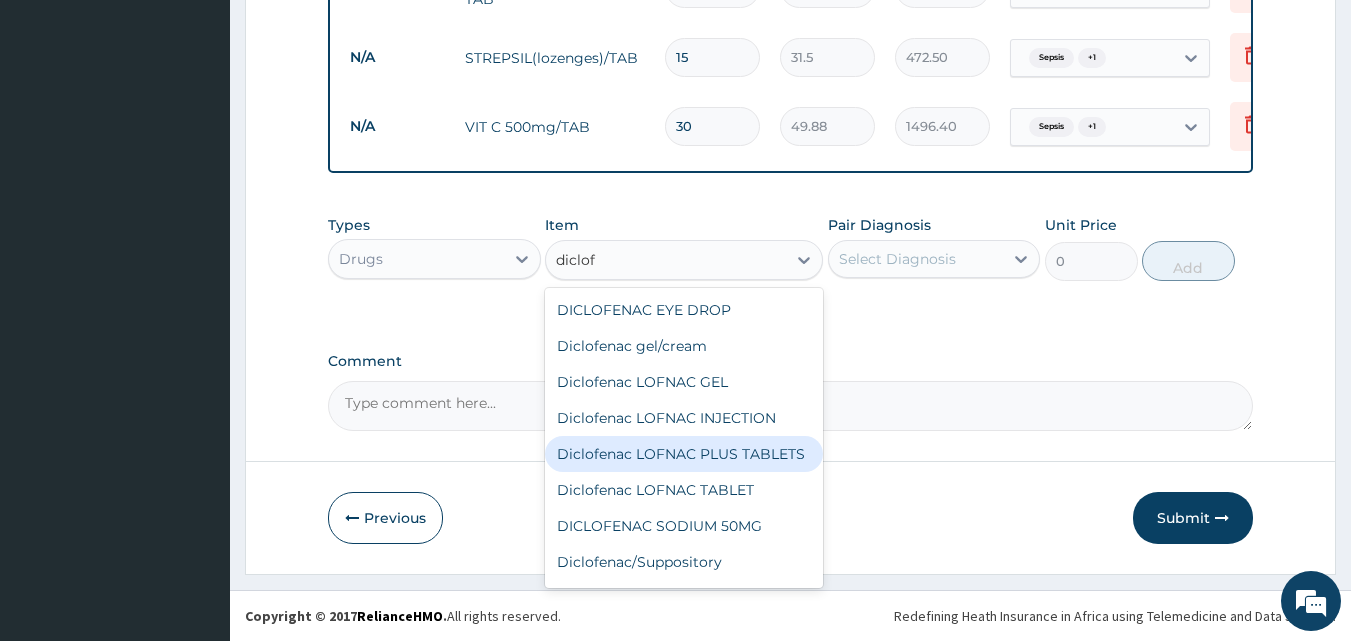 click on "Diclofenac LOFNAC PLUS TABLETS" at bounding box center (684, 454) 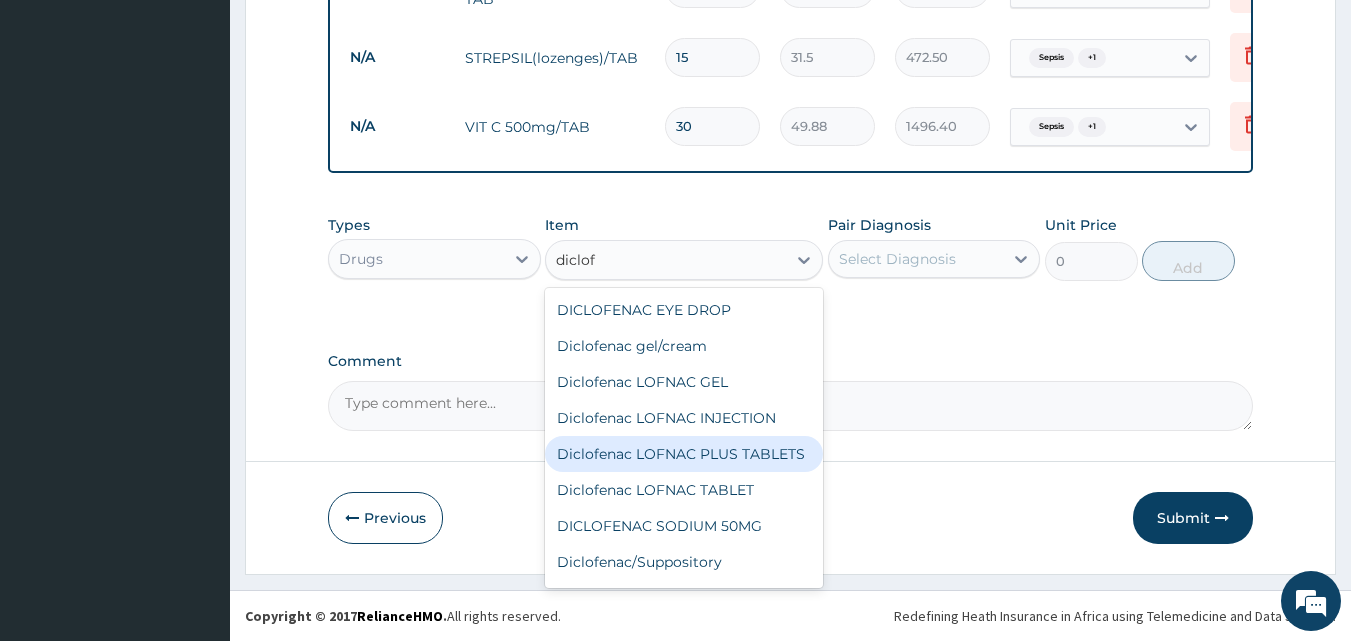 type 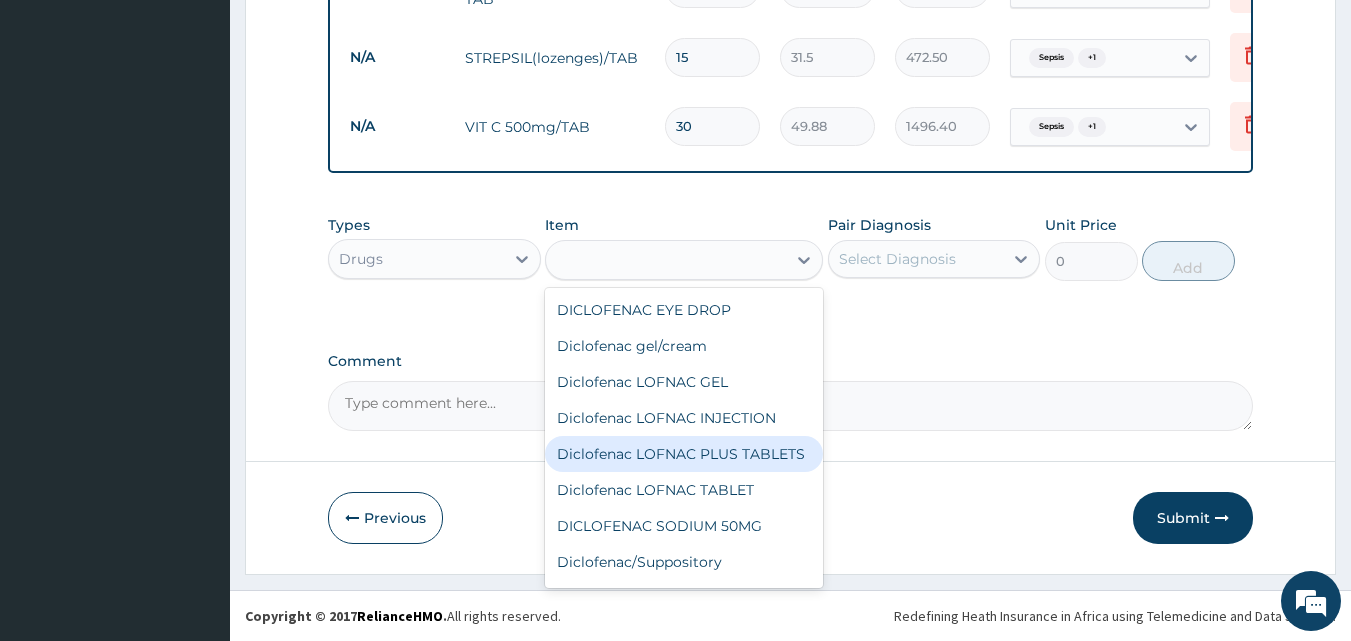 type on "78.75" 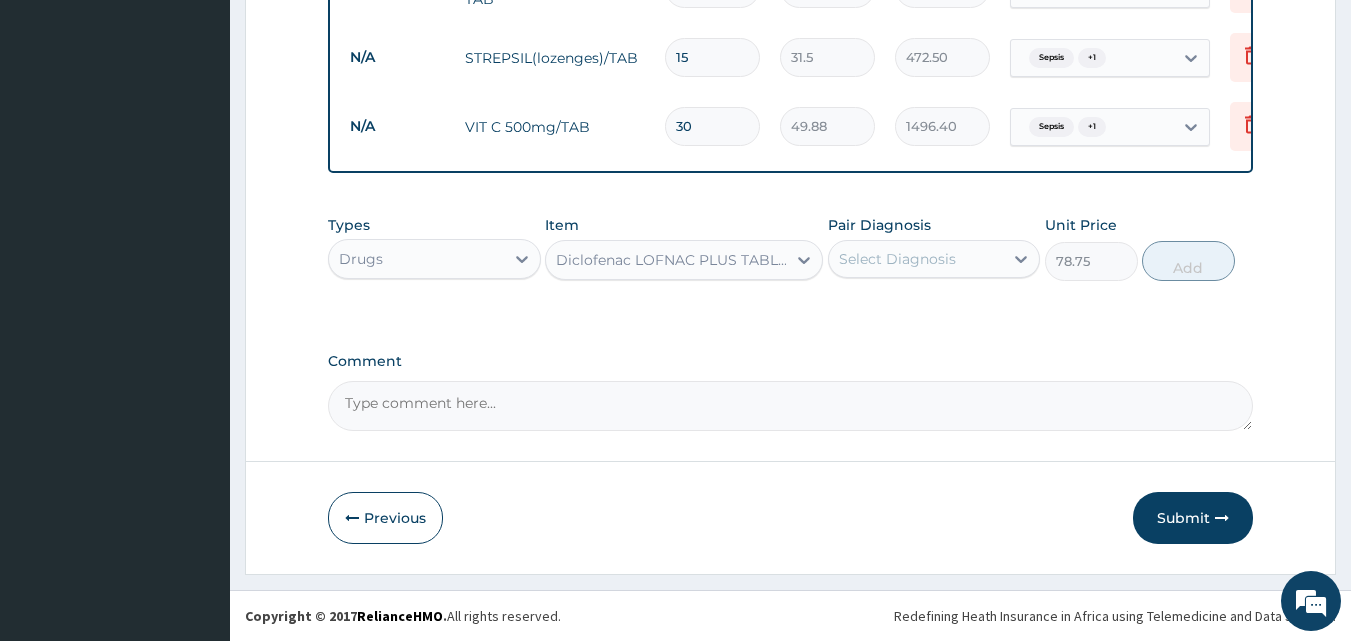 click on "Select Diagnosis" at bounding box center [897, 259] 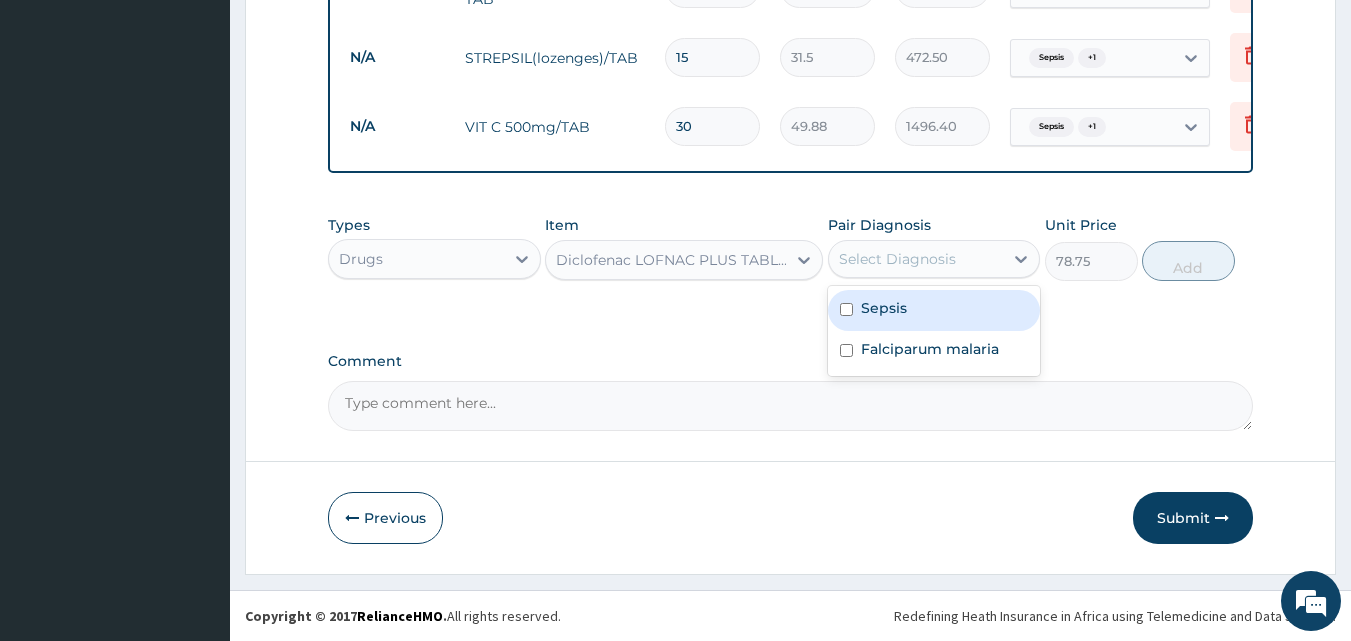 click on "Sepsis" at bounding box center (884, 308) 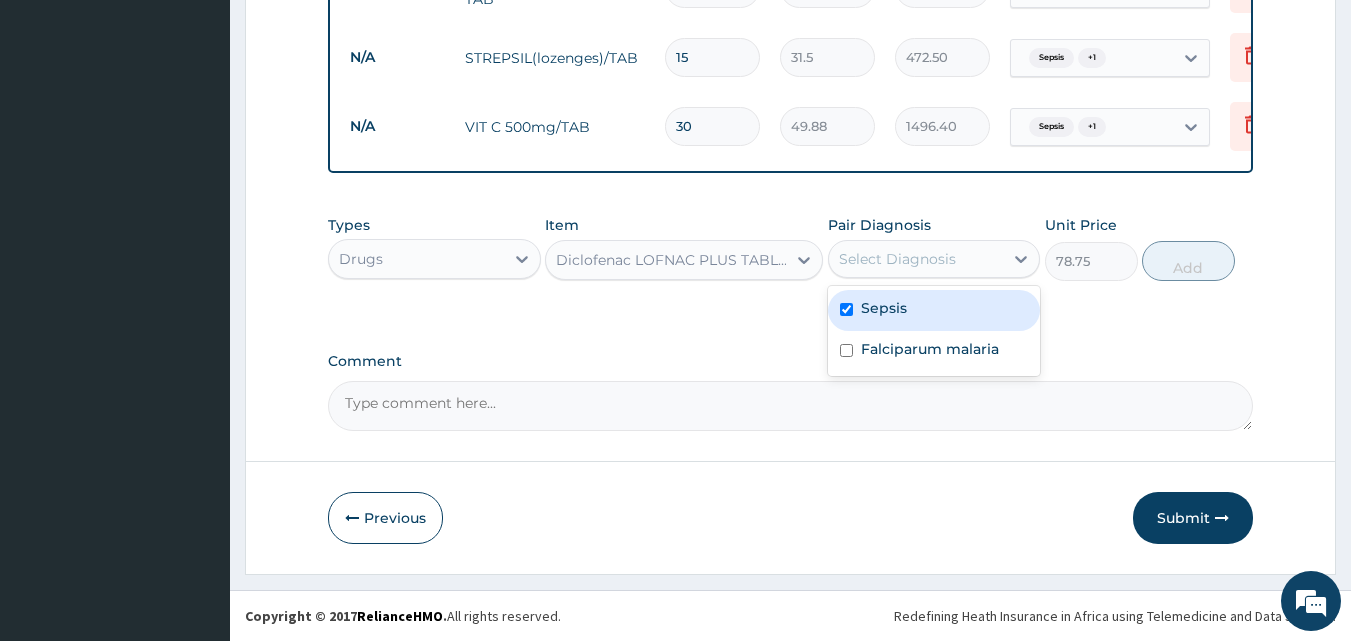 checkbox on "true" 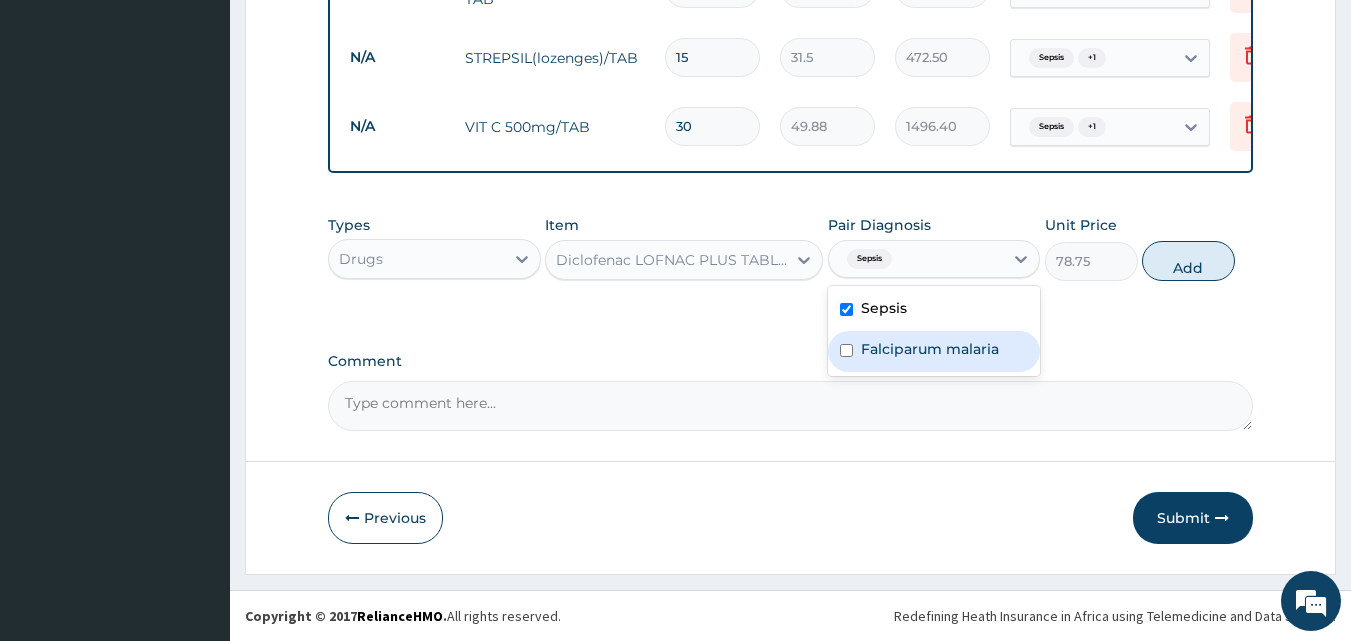 click on "Falciparum malaria" at bounding box center (934, 351) 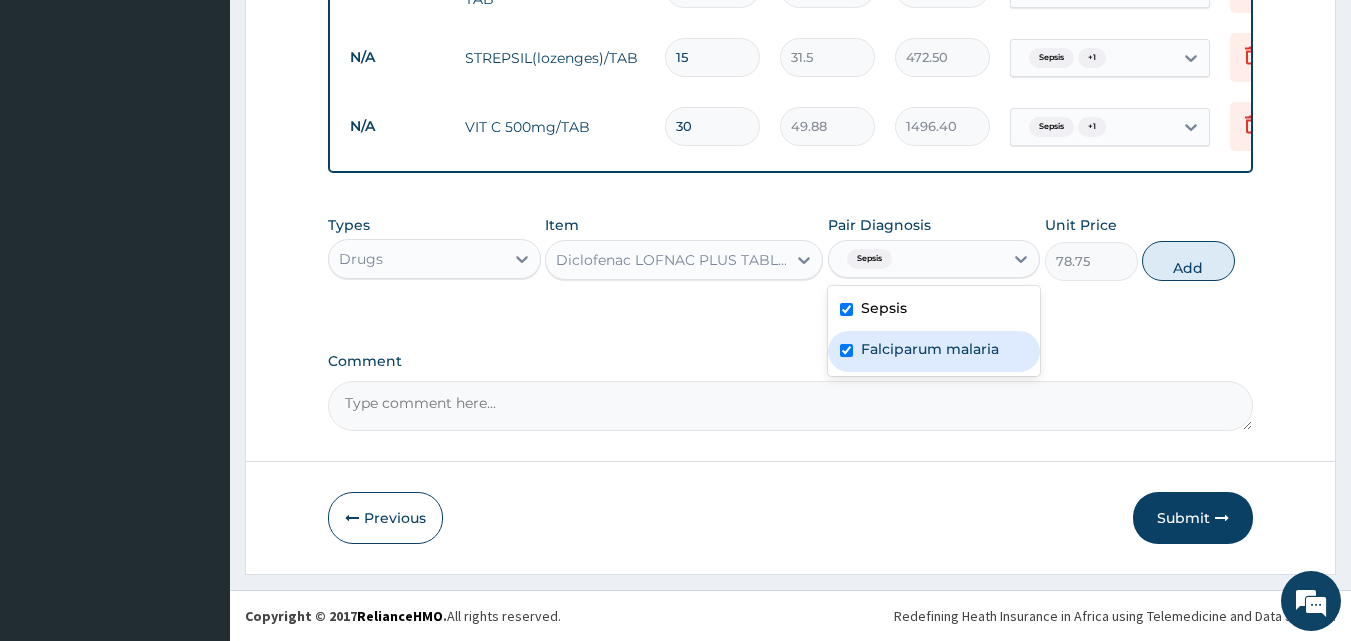 checkbox on "true" 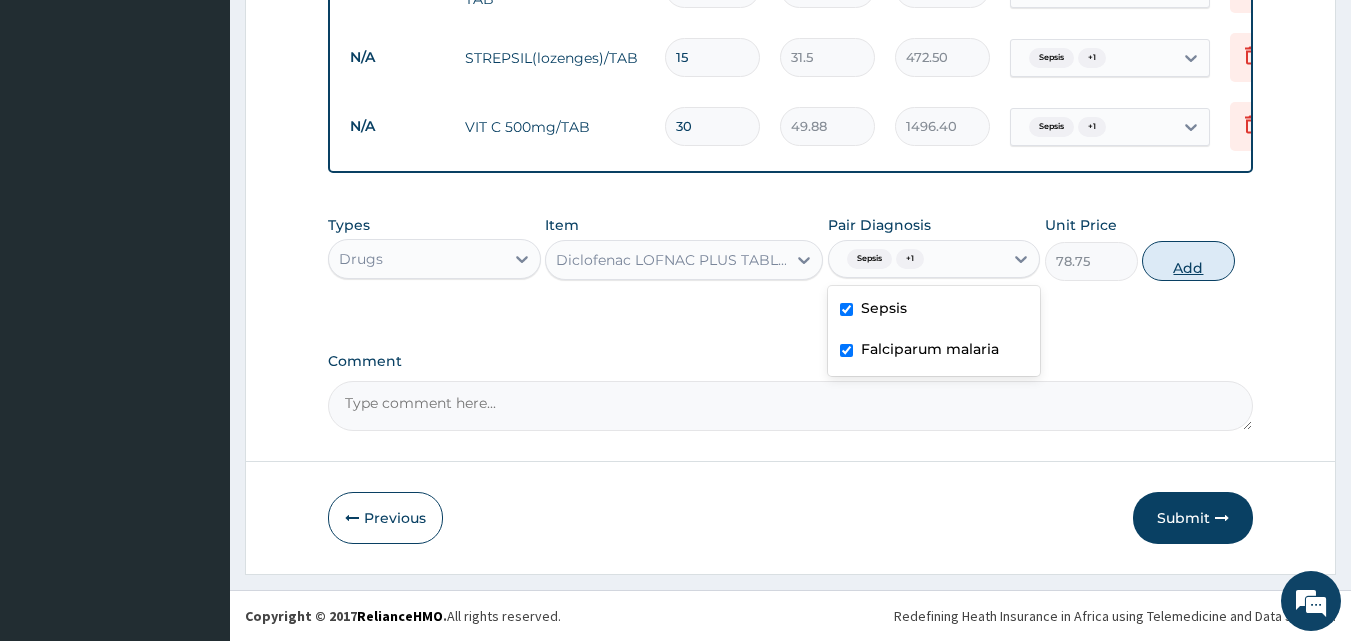 click on "Add" at bounding box center (1188, 261) 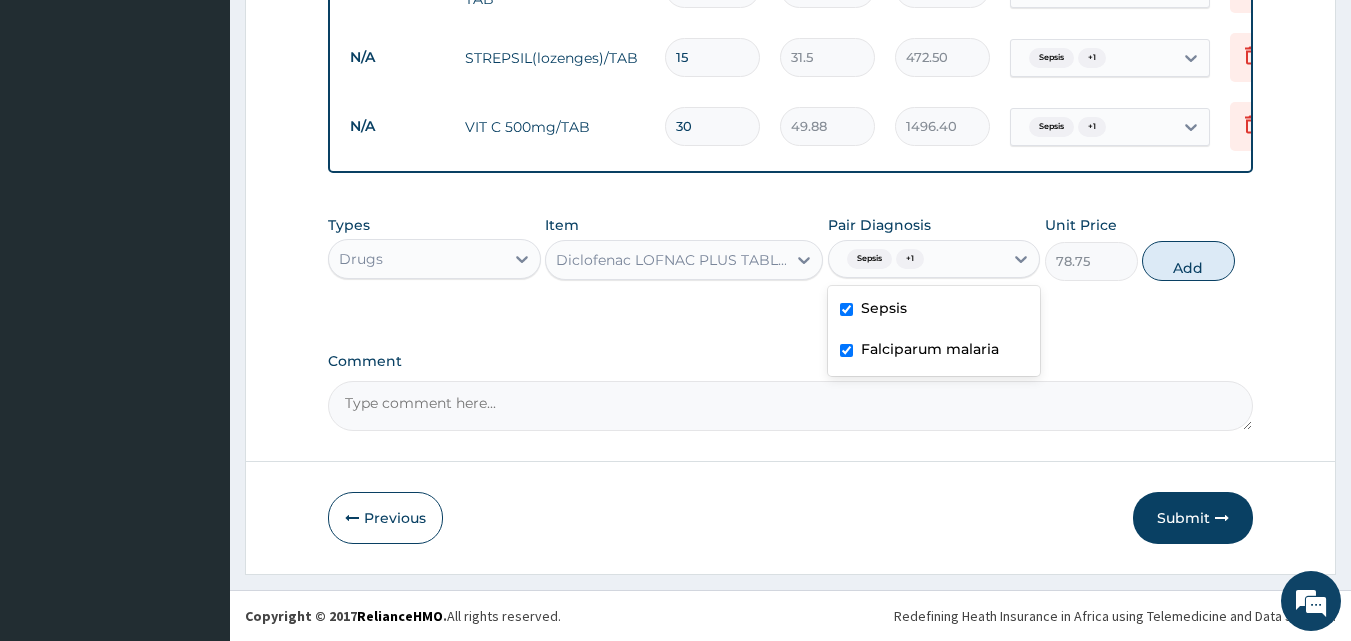 type on "0" 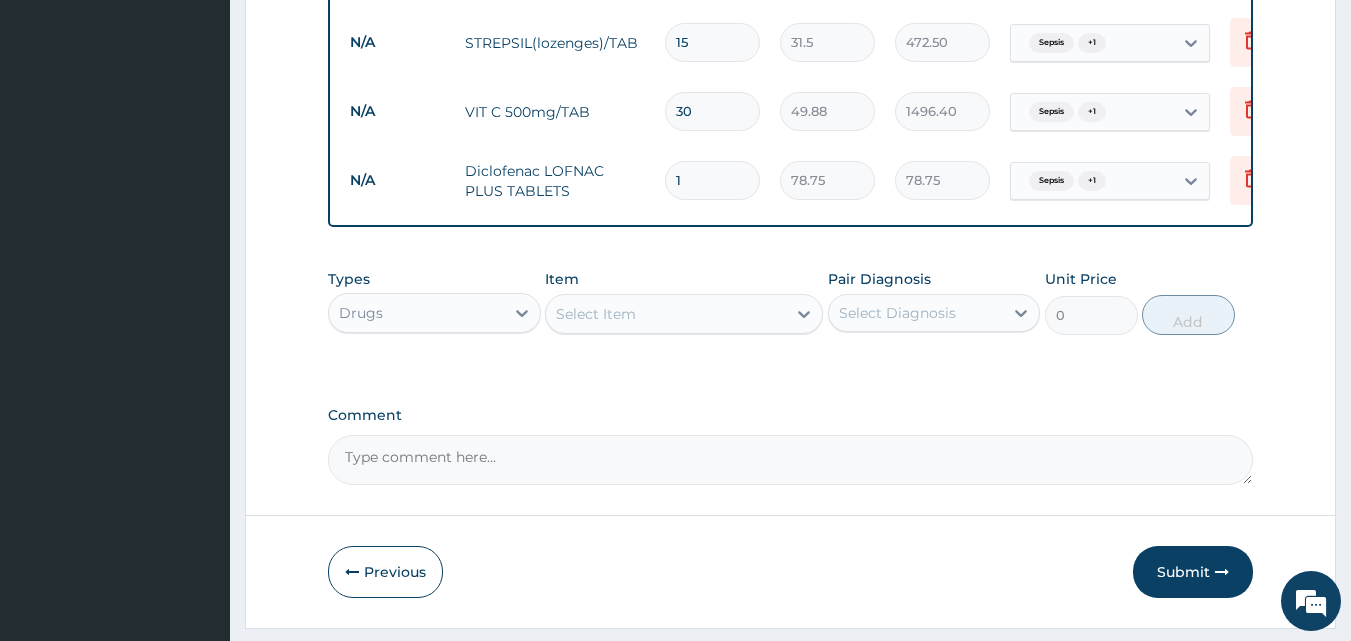 type on "21" 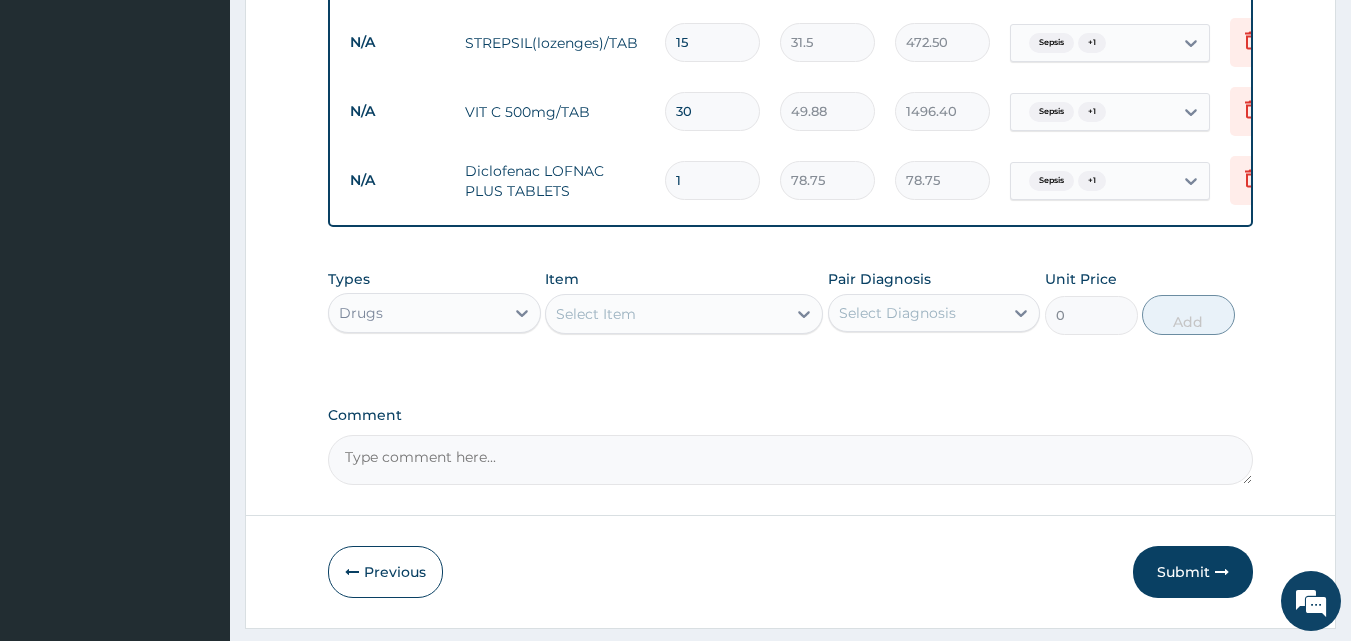 type on "1653.75" 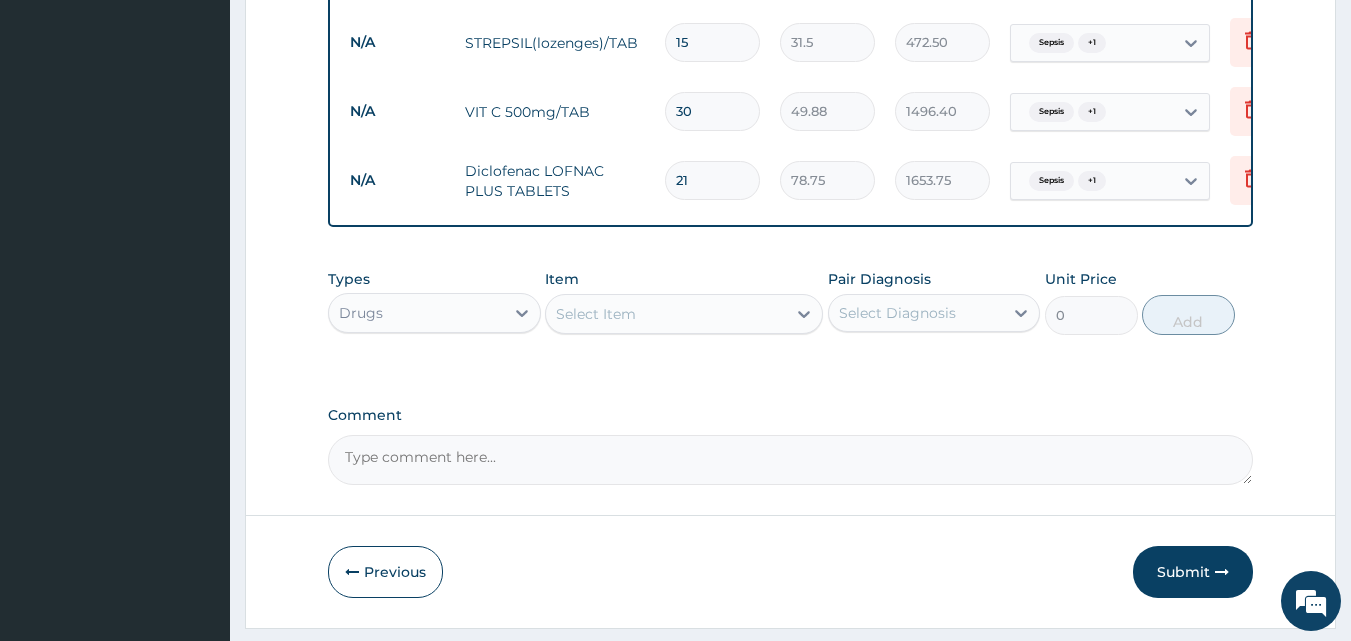 type on "21" 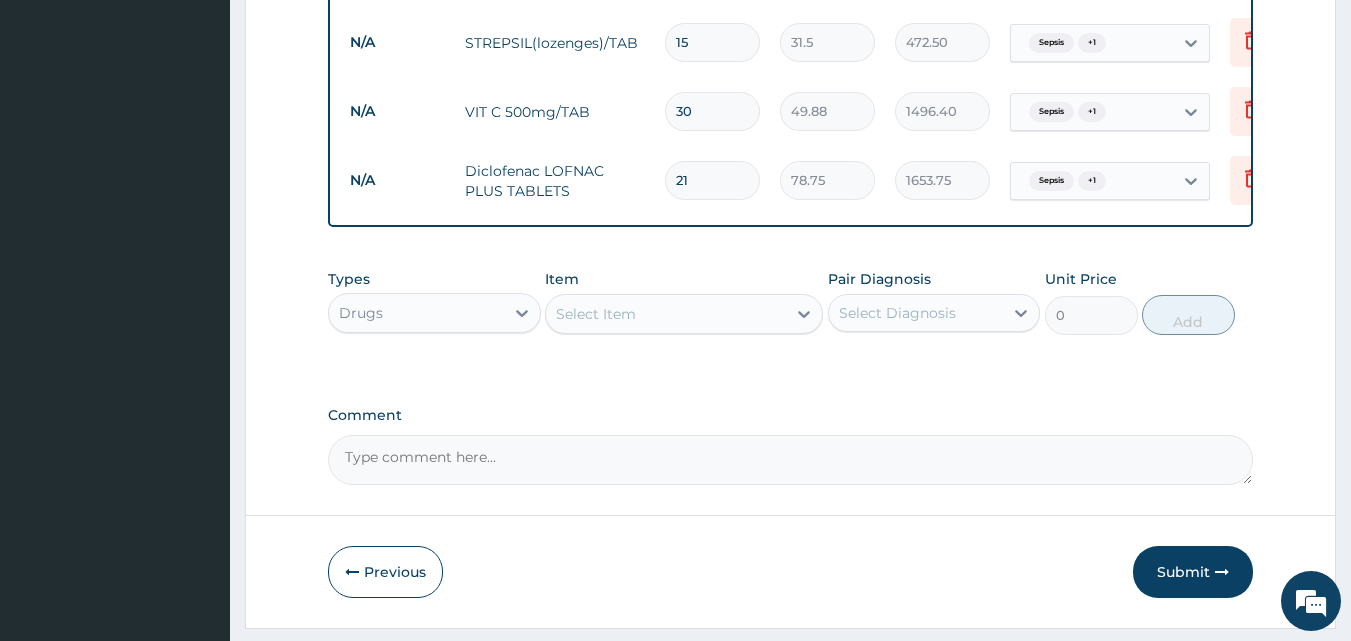 click on "Select Item" at bounding box center [666, 314] 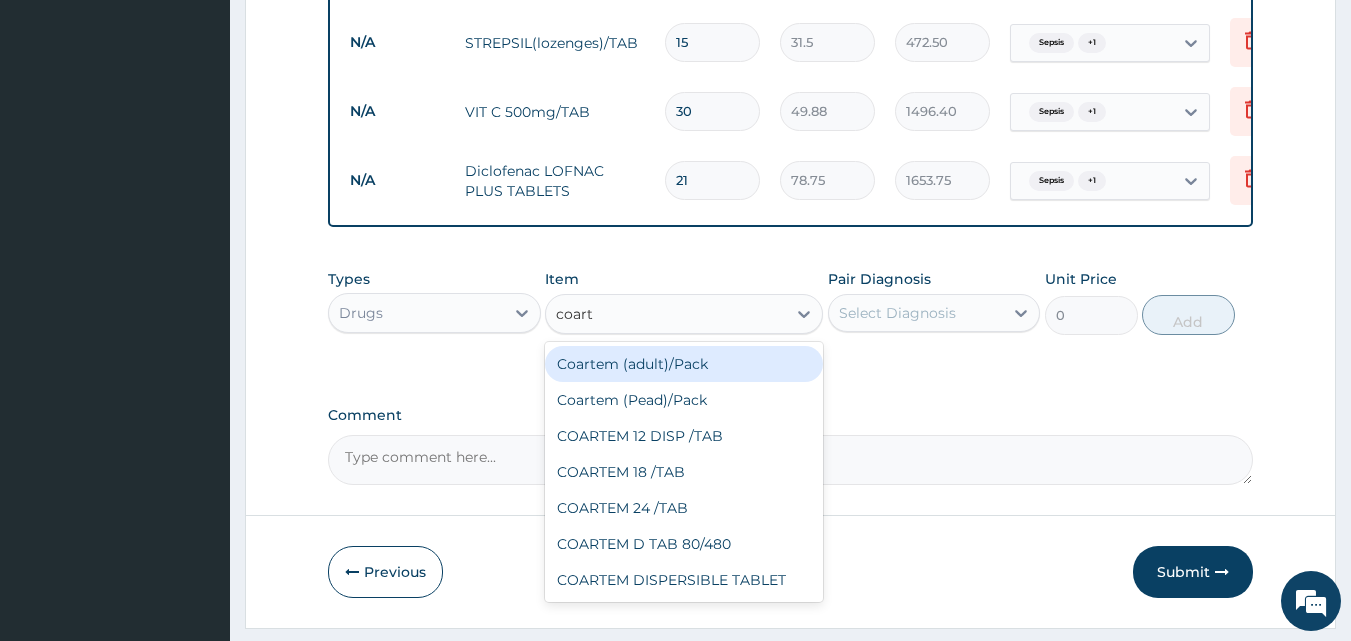 type on "coarte" 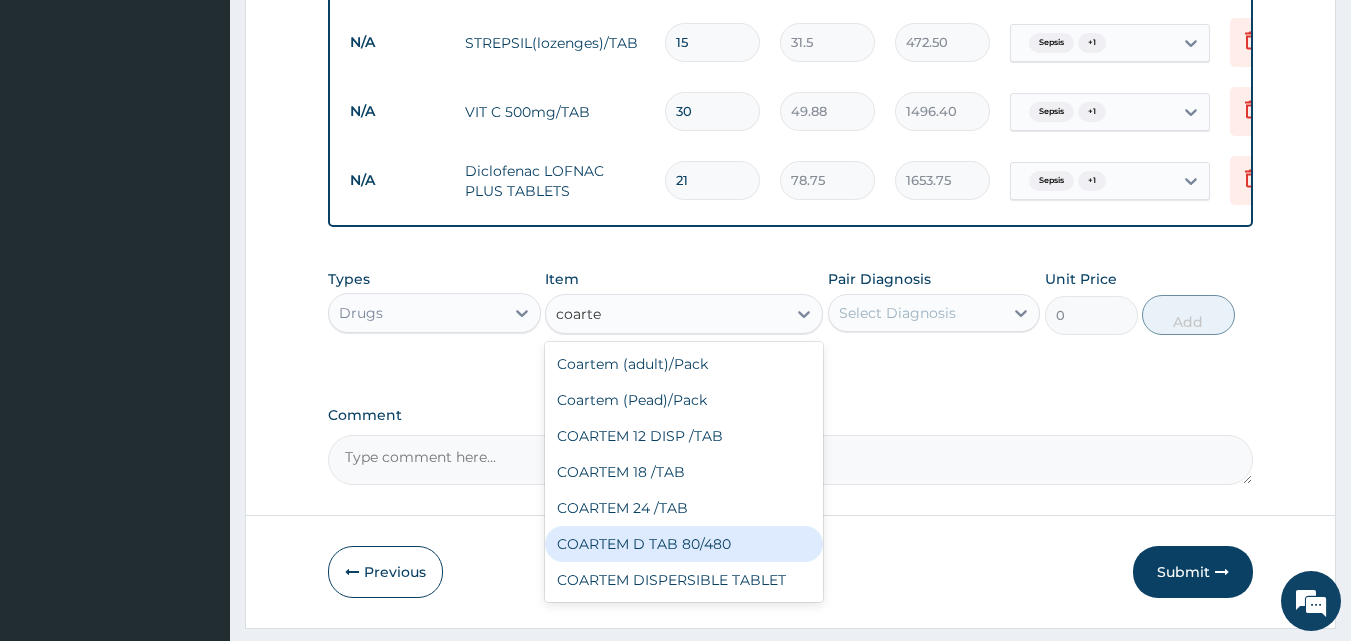click on "COARTEM D TAB 80/480" at bounding box center [684, 544] 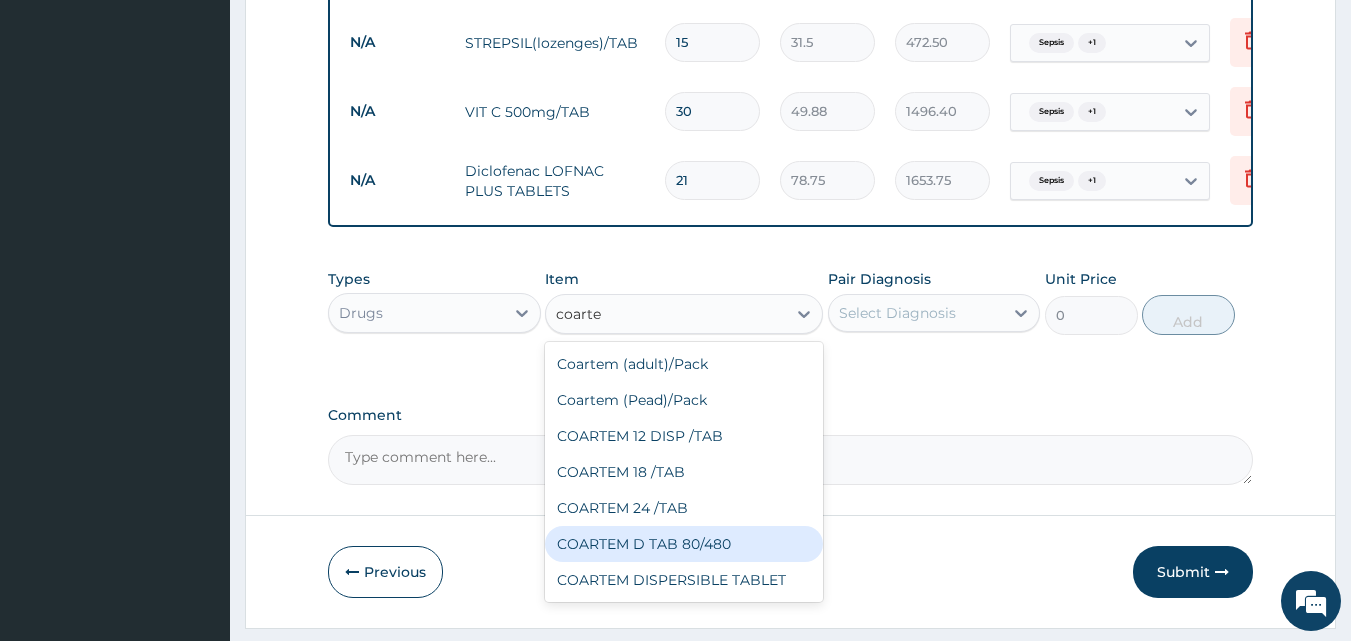 type 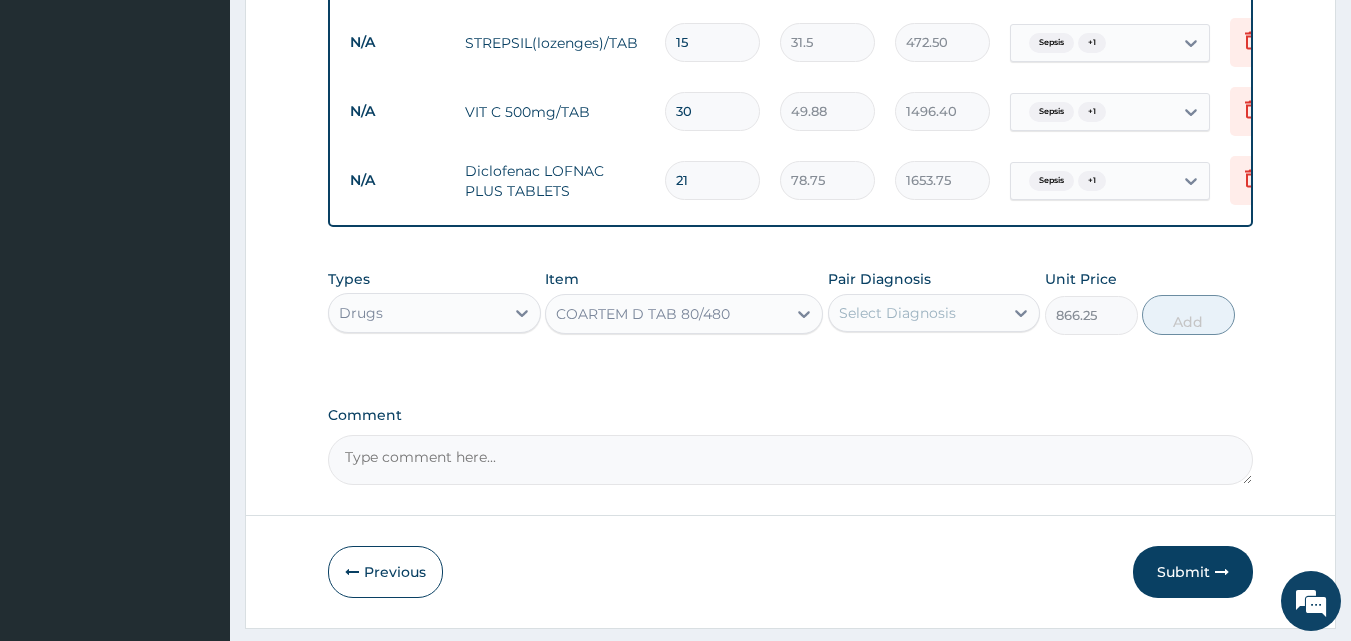 click on "Select Diagnosis" at bounding box center [897, 313] 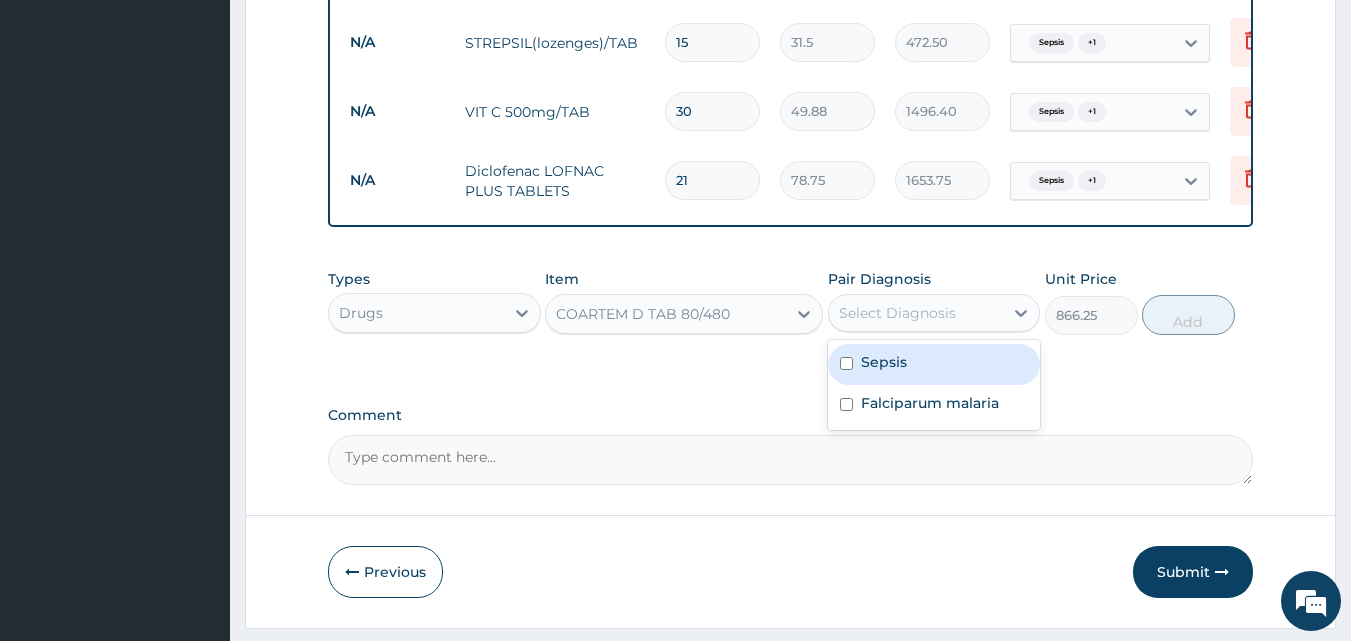 drag, startPoint x: 891, startPoint y: 364, endPoint x: 890, endPoint y: 393, distance: 29.017237 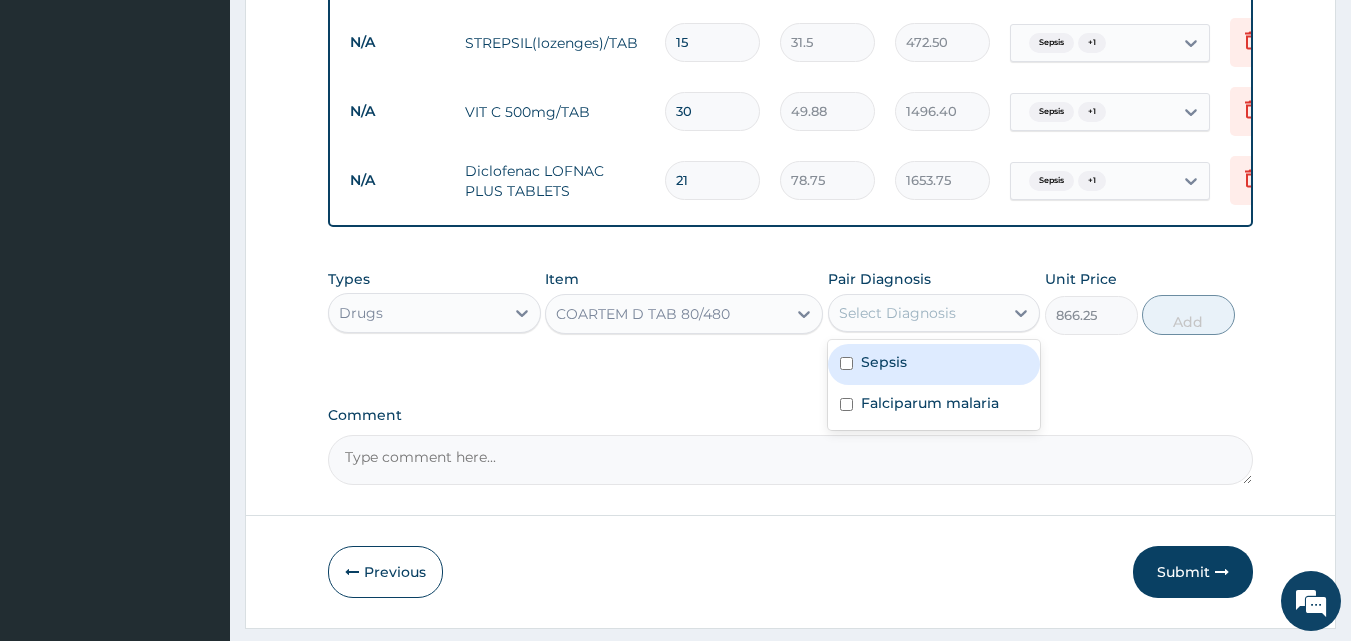 click on "Sepsis" at bounding box center [934, 364] 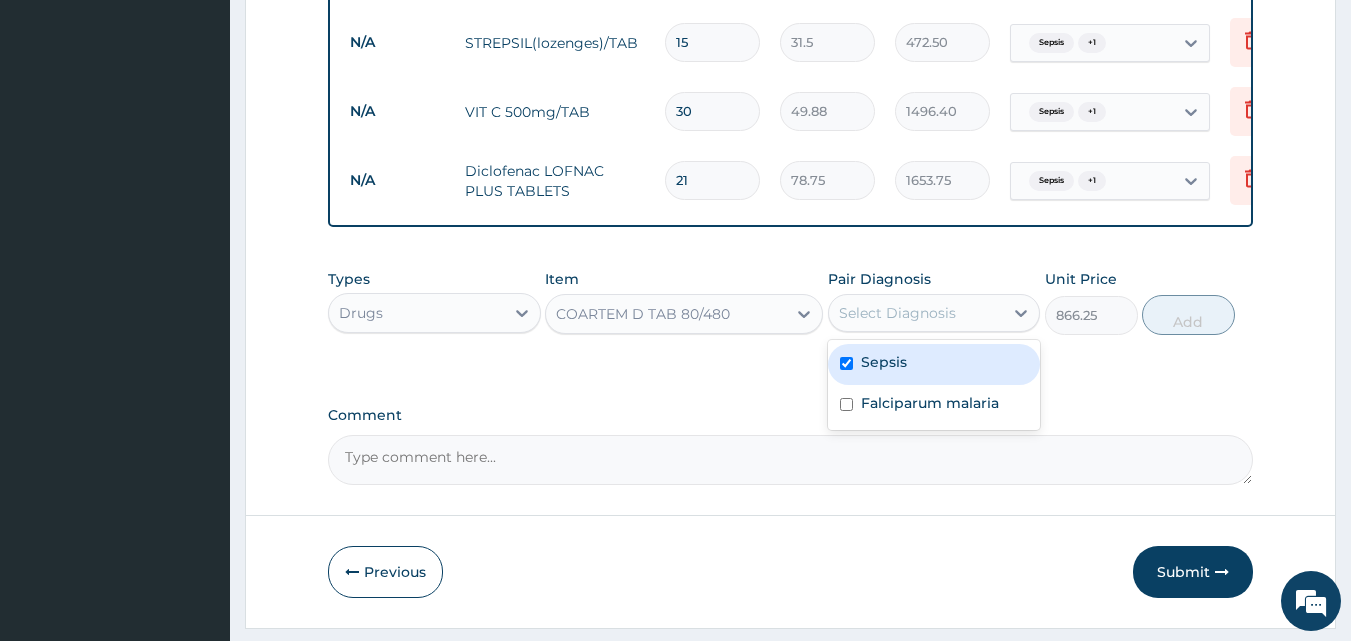 checkbox on "true" 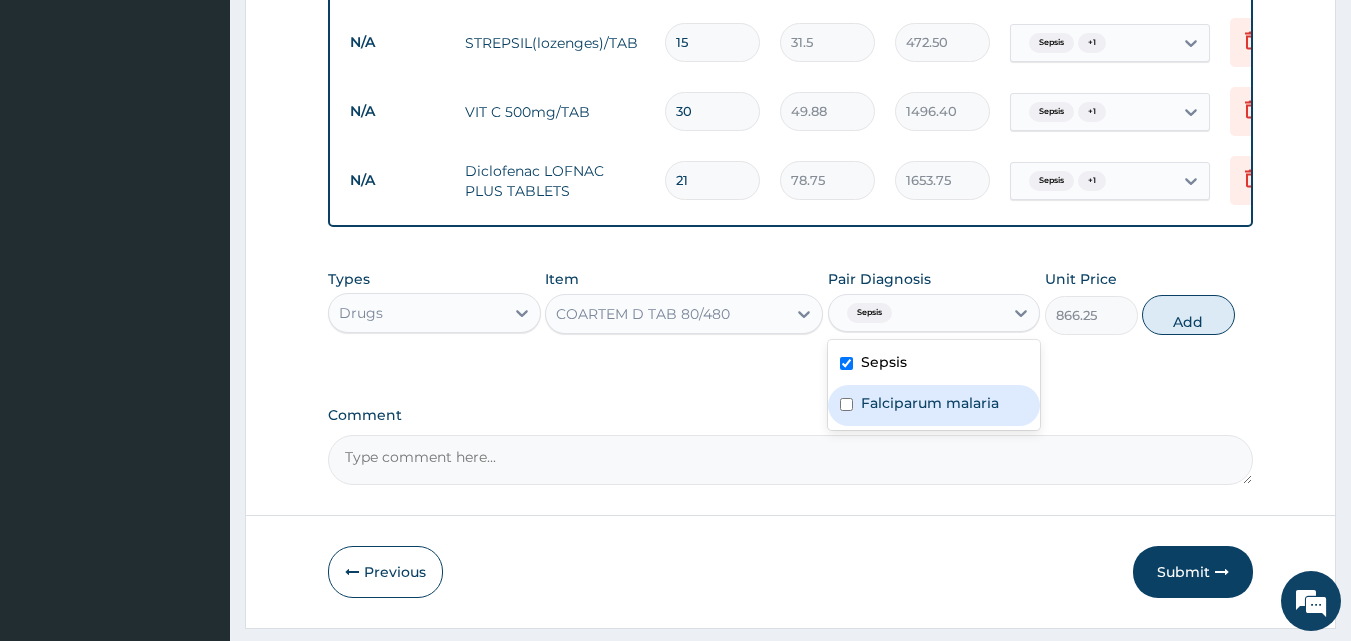 click on "Falciparum malaria" at bounding box center [930, 403] 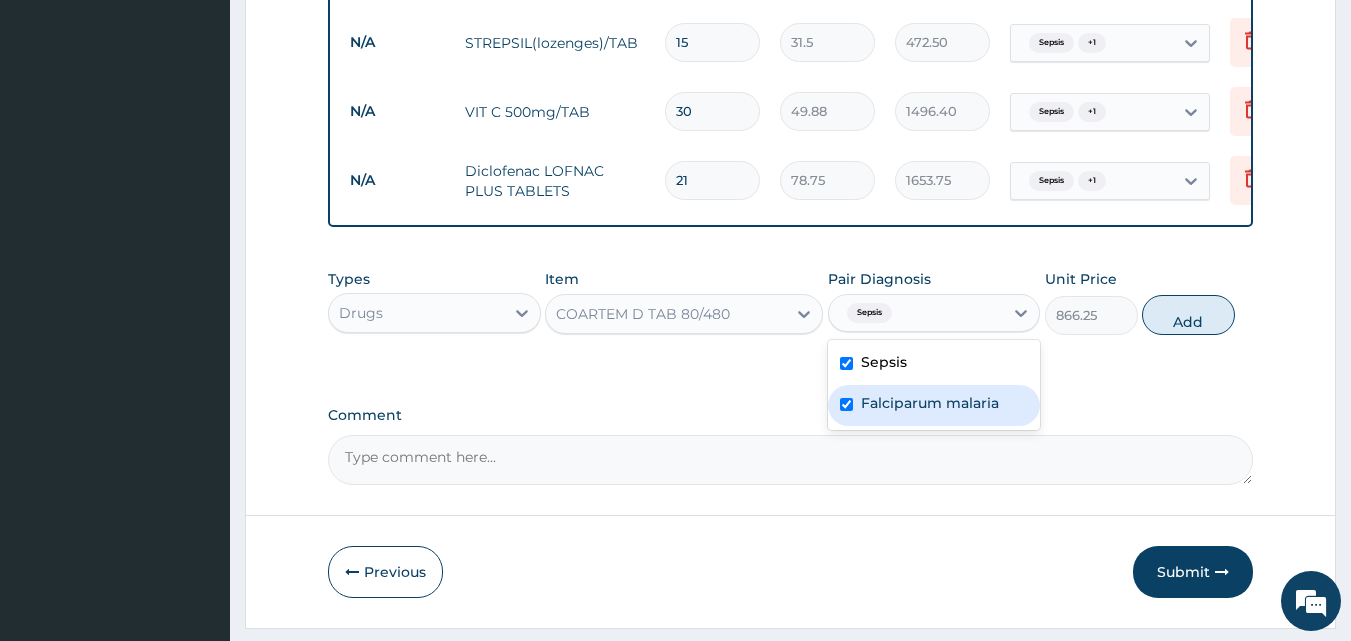 checkbox on "true" 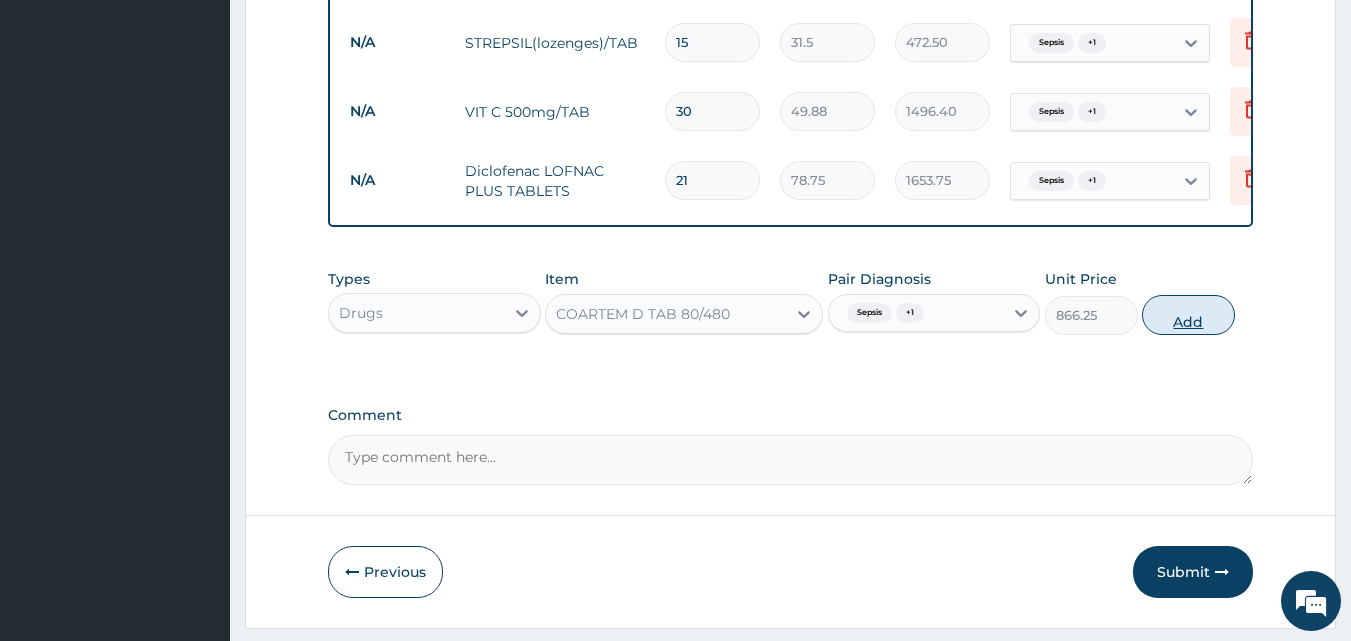 click on "Add" at bounding box center (1188, 315) 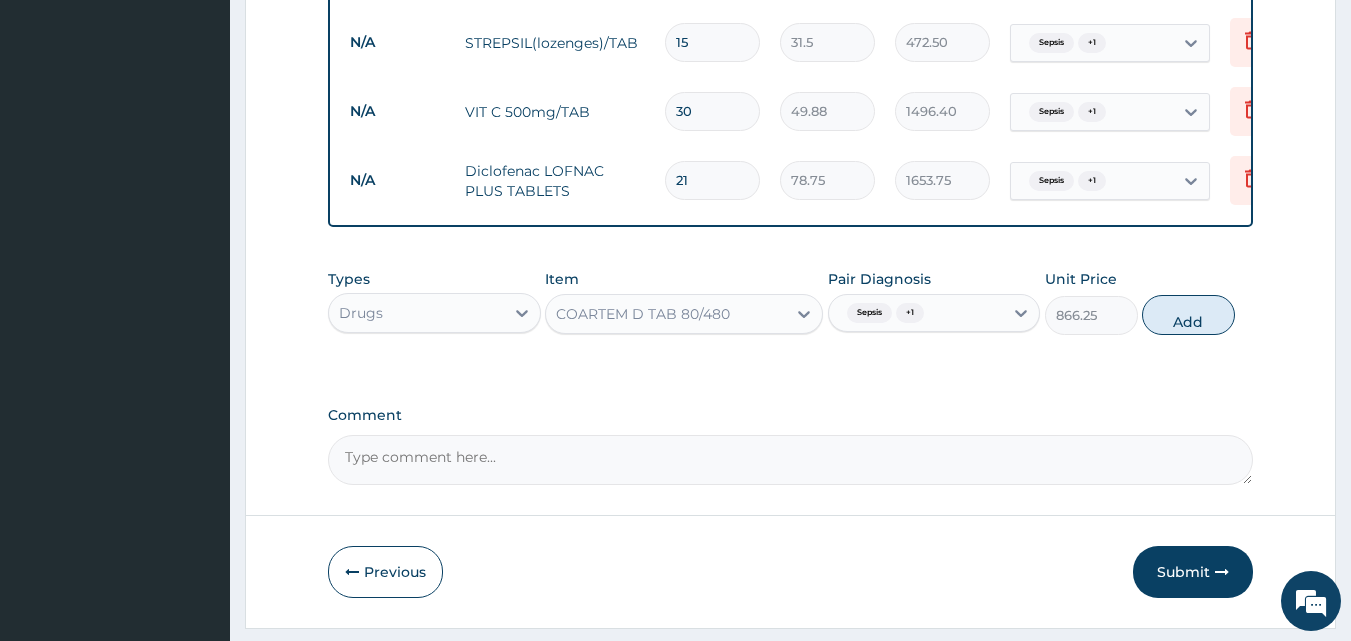 type on "0" 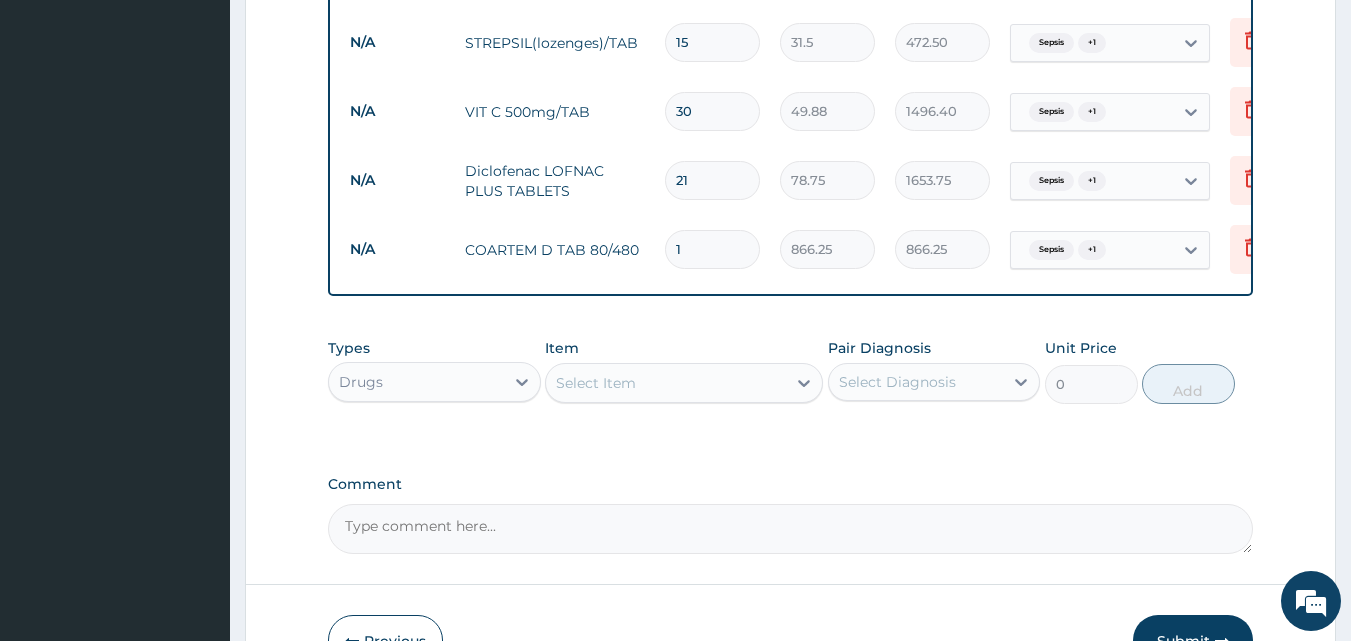 type 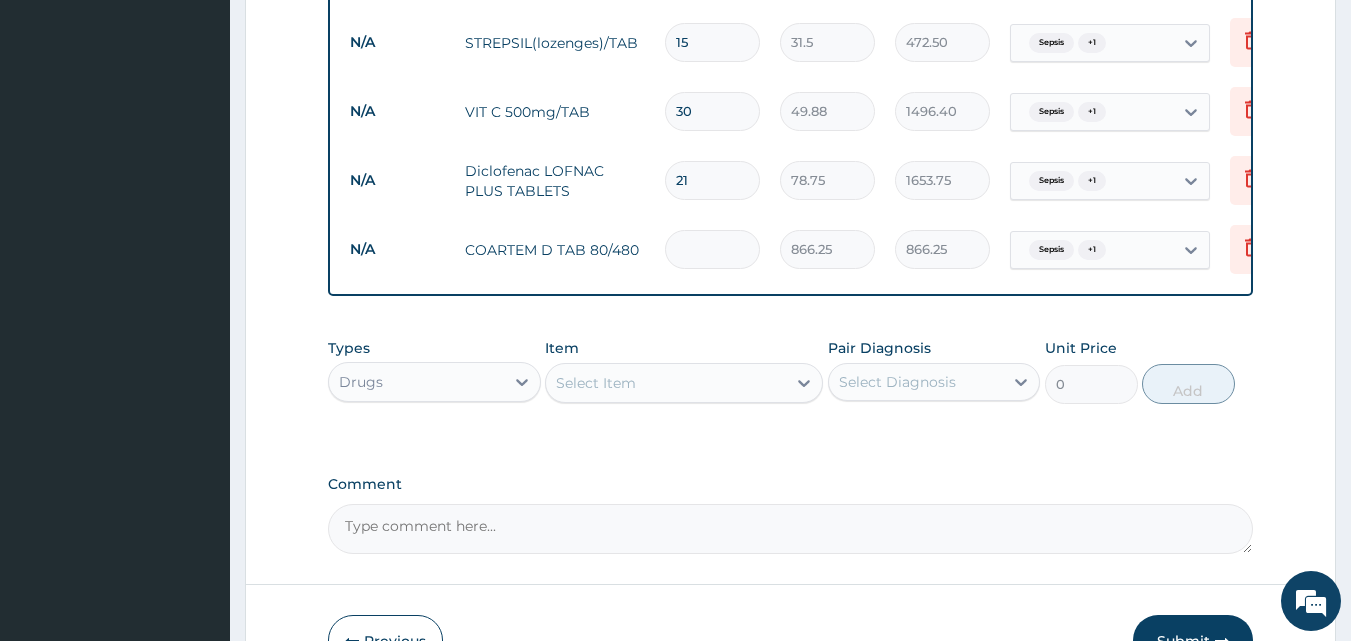 type on "0.00" 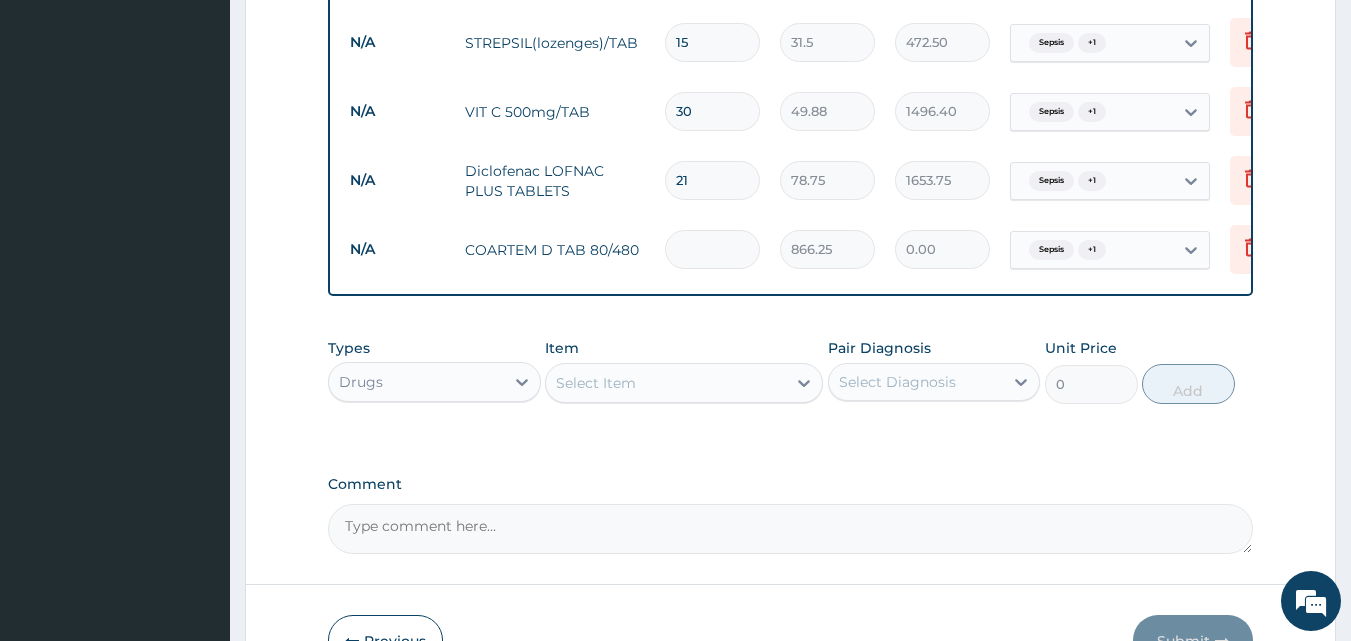 type on "6" 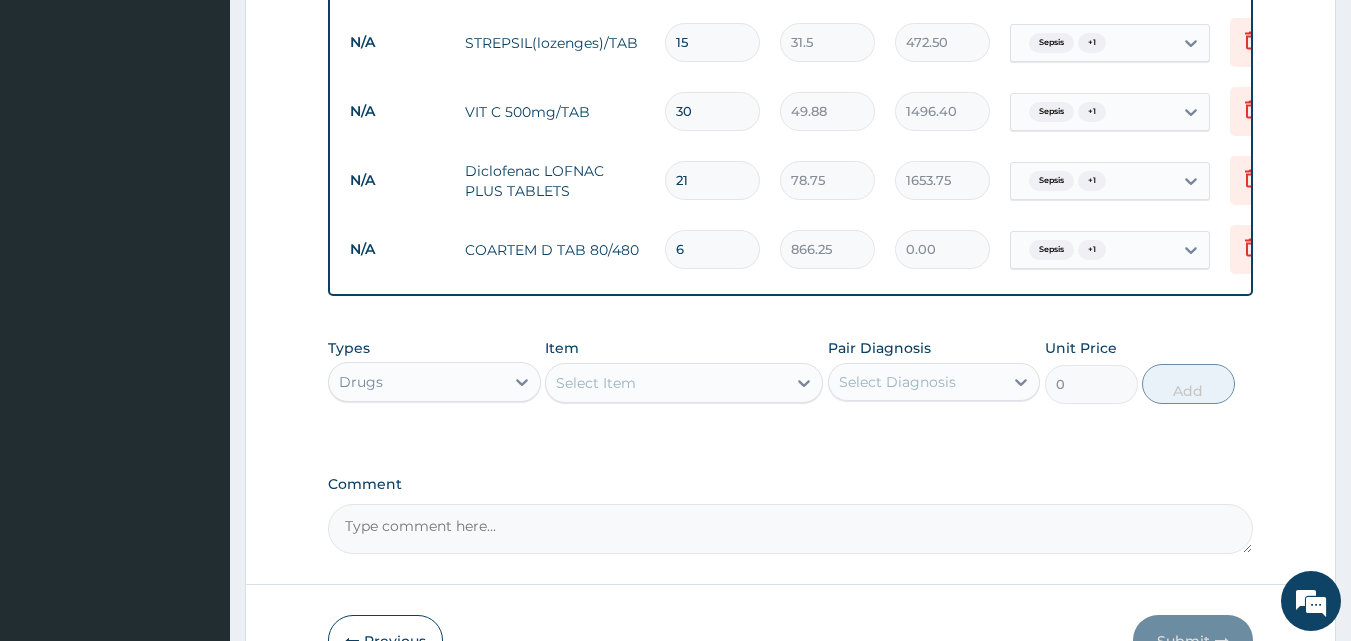 type on "5197.50" 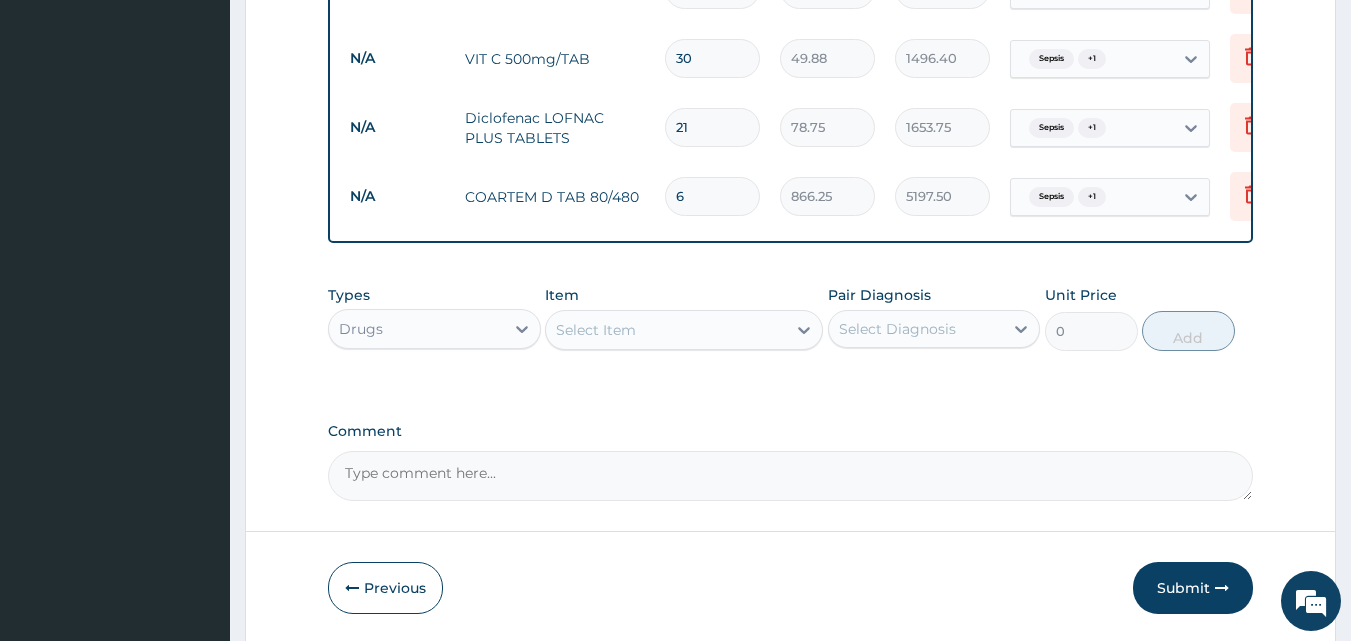 scroll, scrollTop: 1833, scrollLeft: 0, axis: vertical 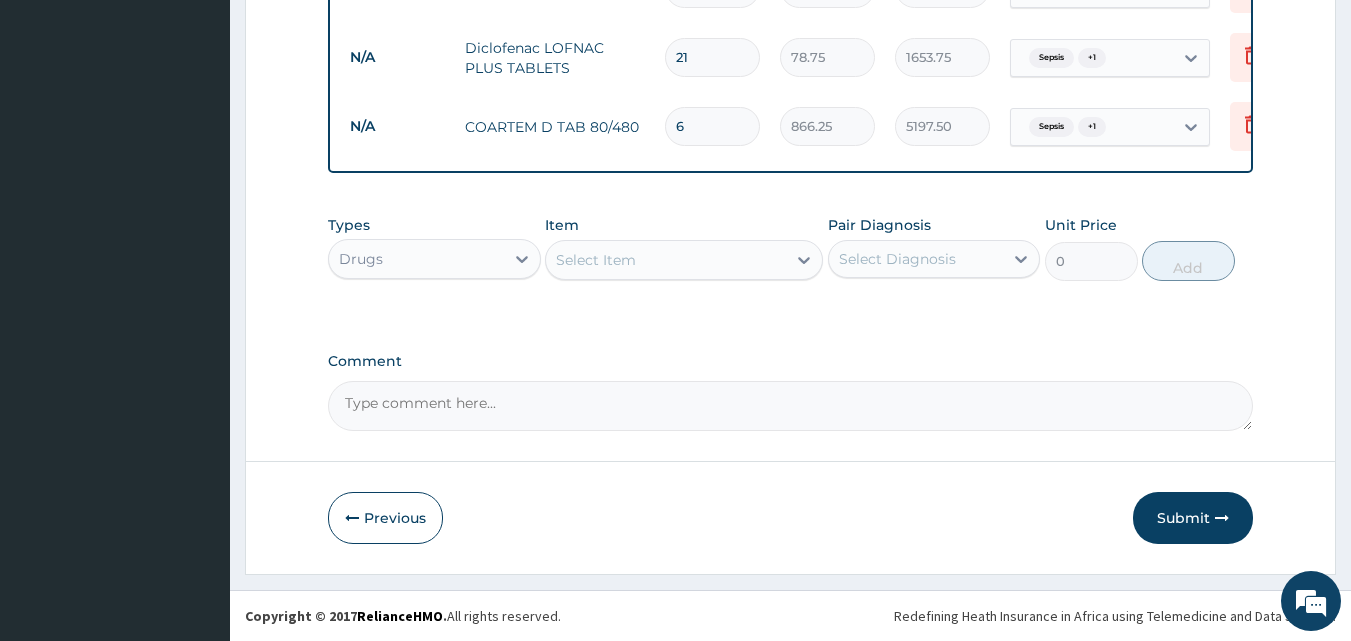 type on "6" 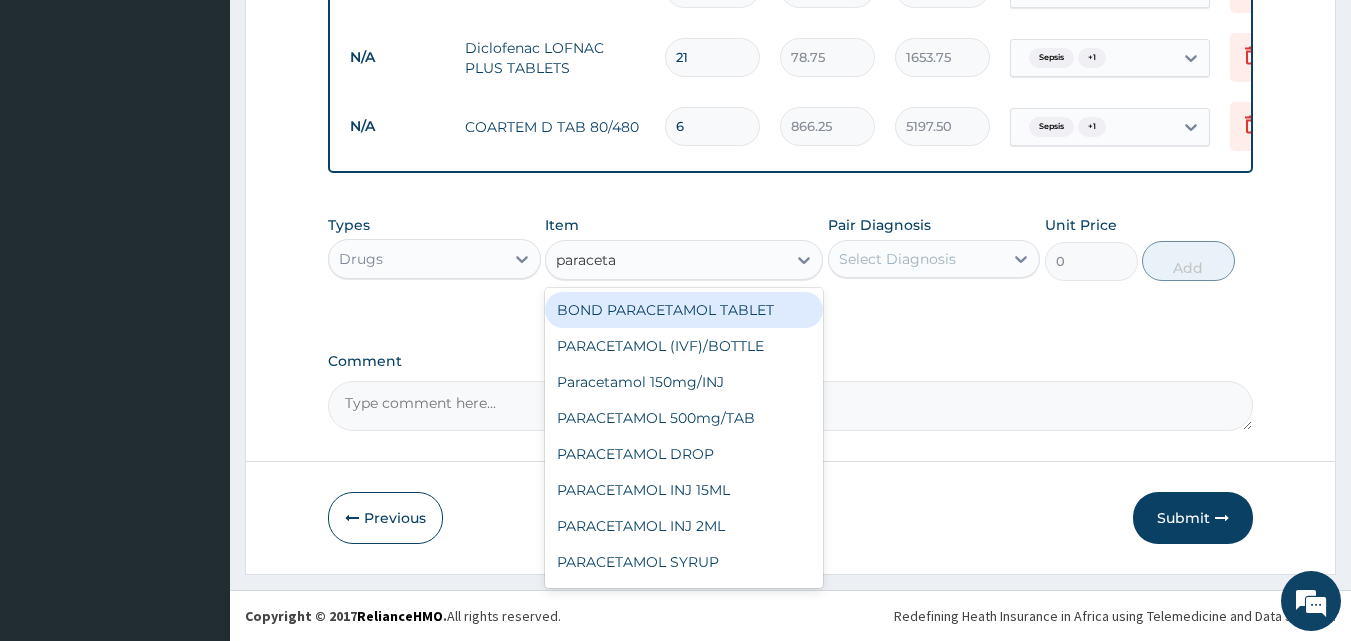 type on "paracetam" 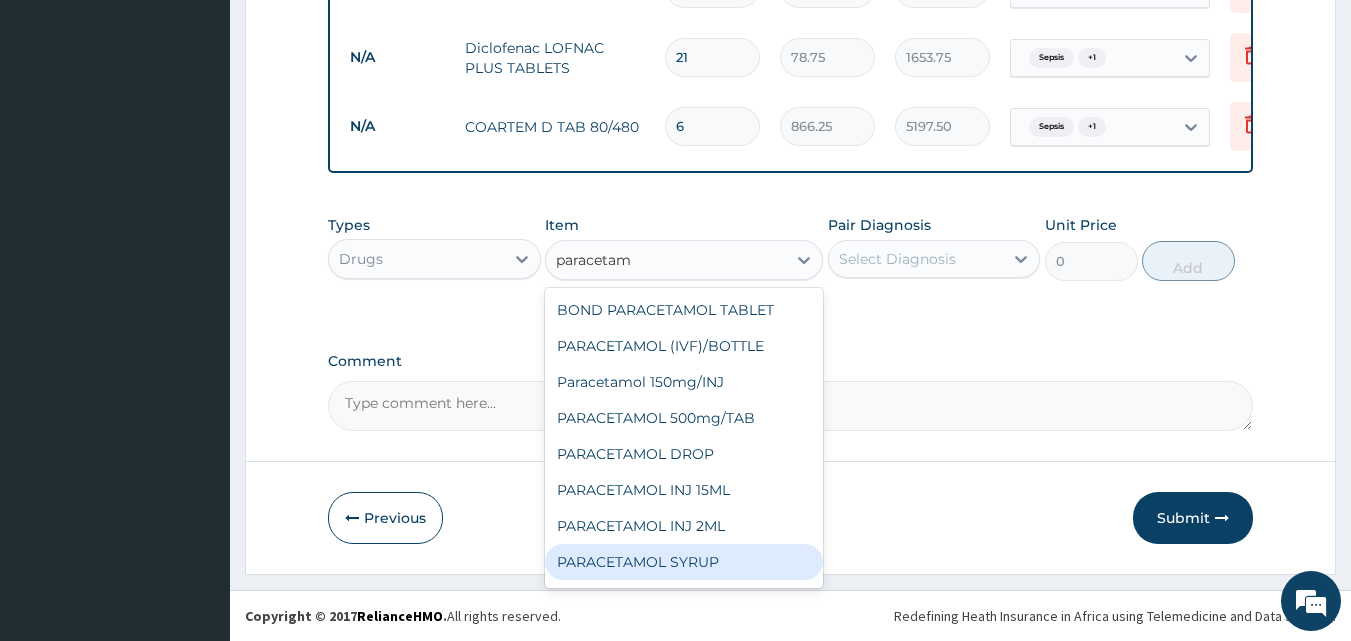 scroll, scrollTop: 68, scrollLeft: 0, axis: vertical 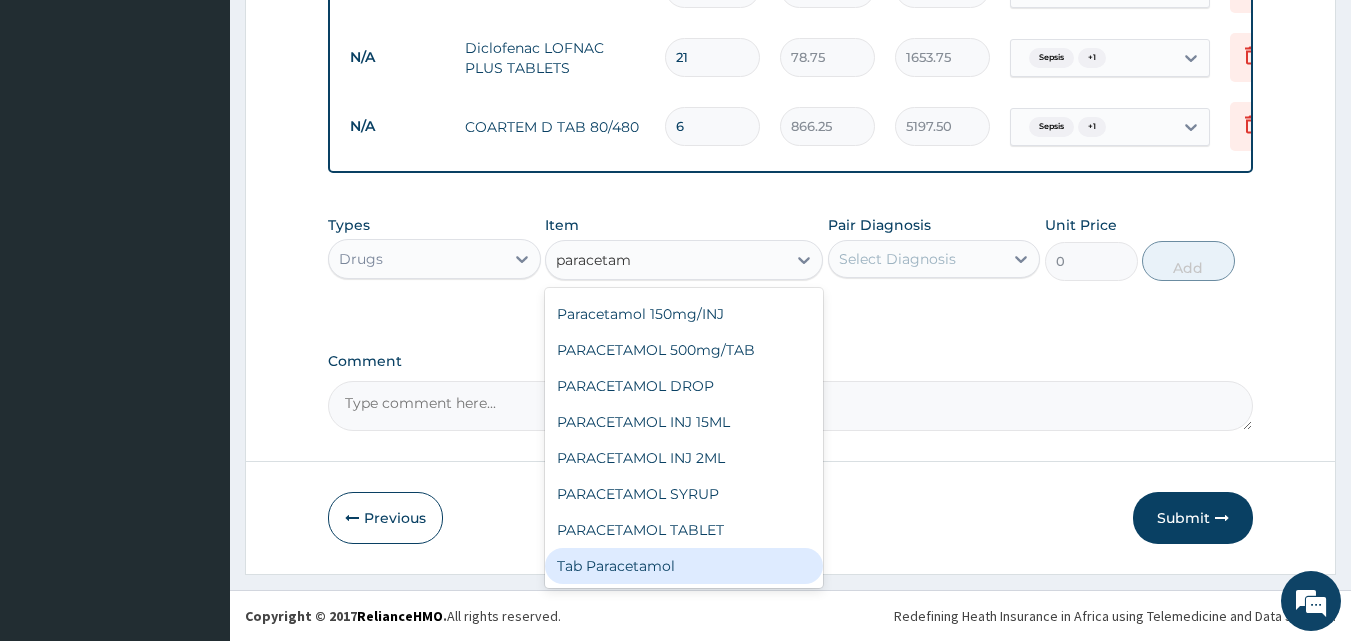 click on "Tab Paracetamol" at bounding box center [684, 566] 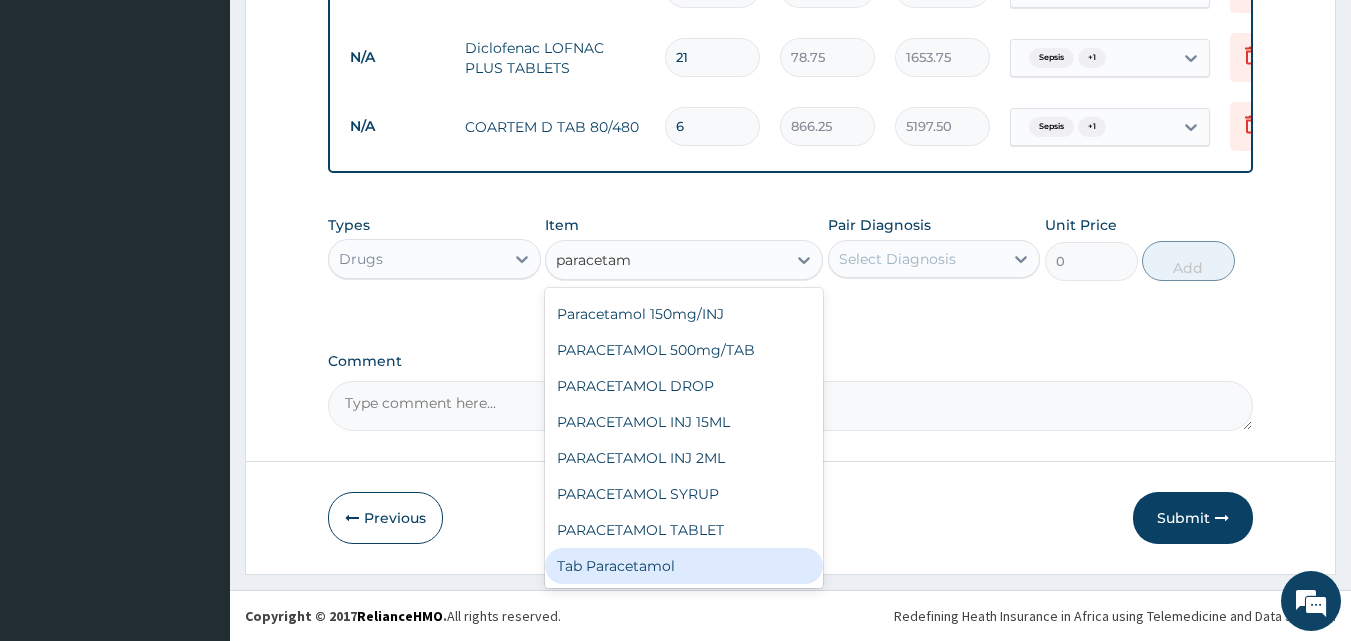 type 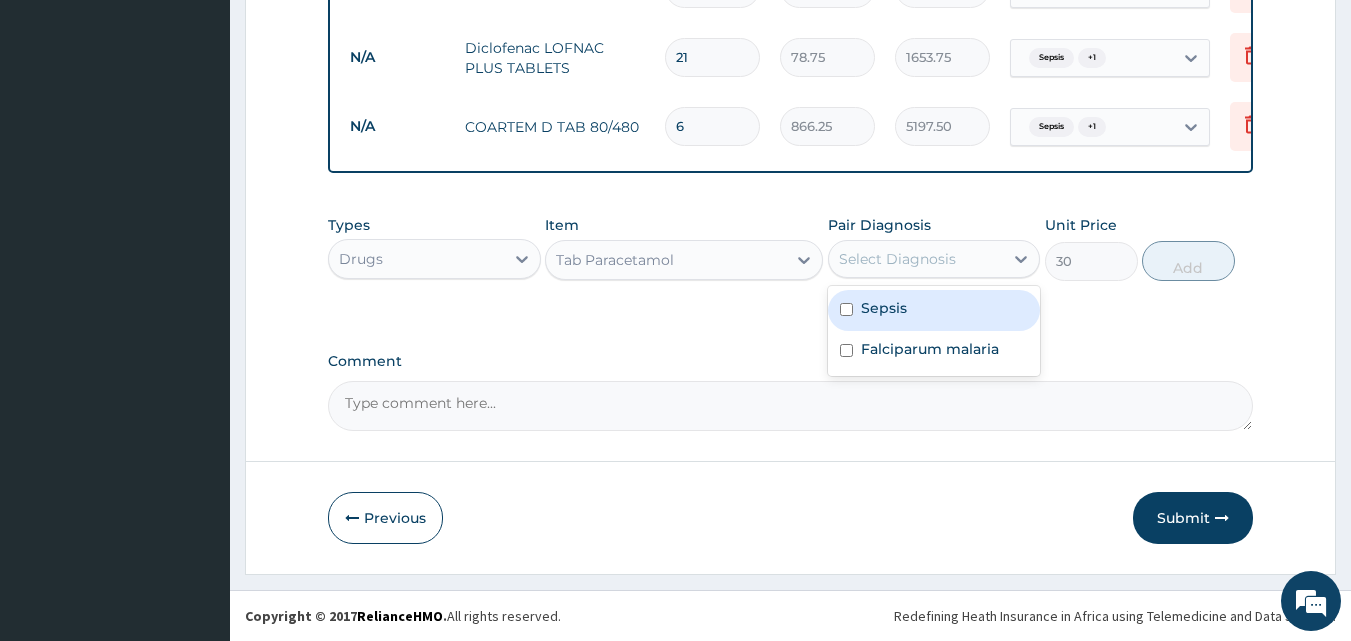 click on "Select Diagnosis" at bounding box center [897, 259] 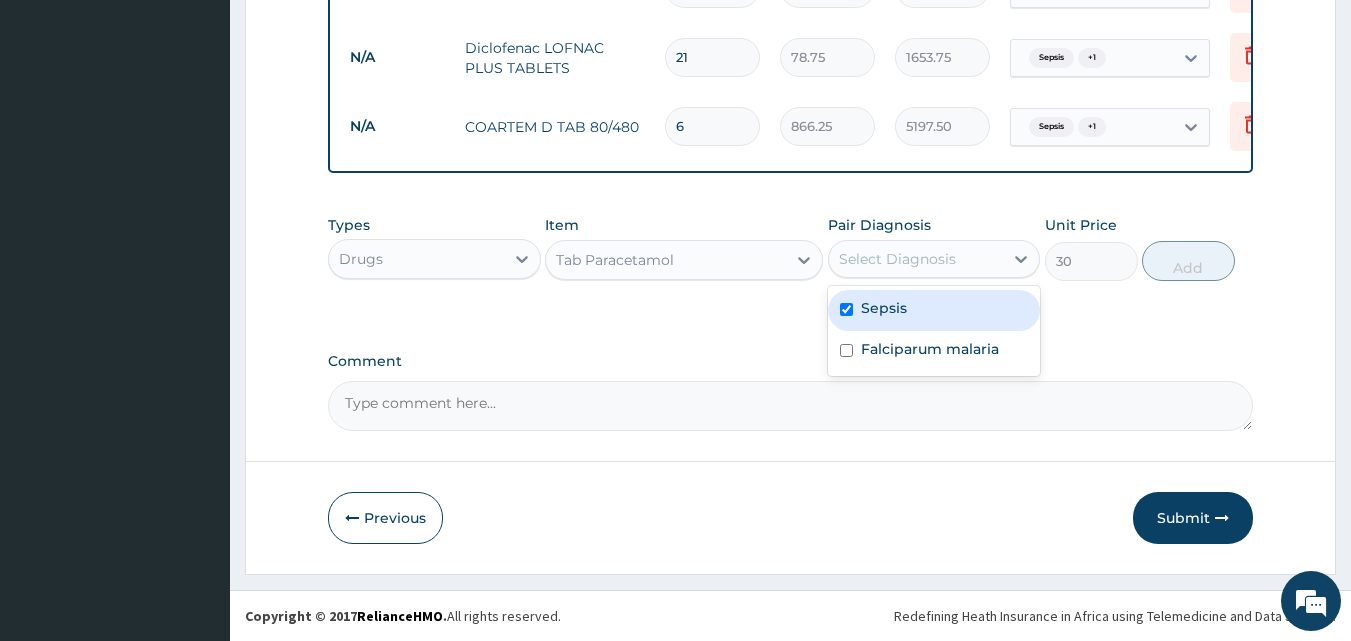 checkbox on "true" 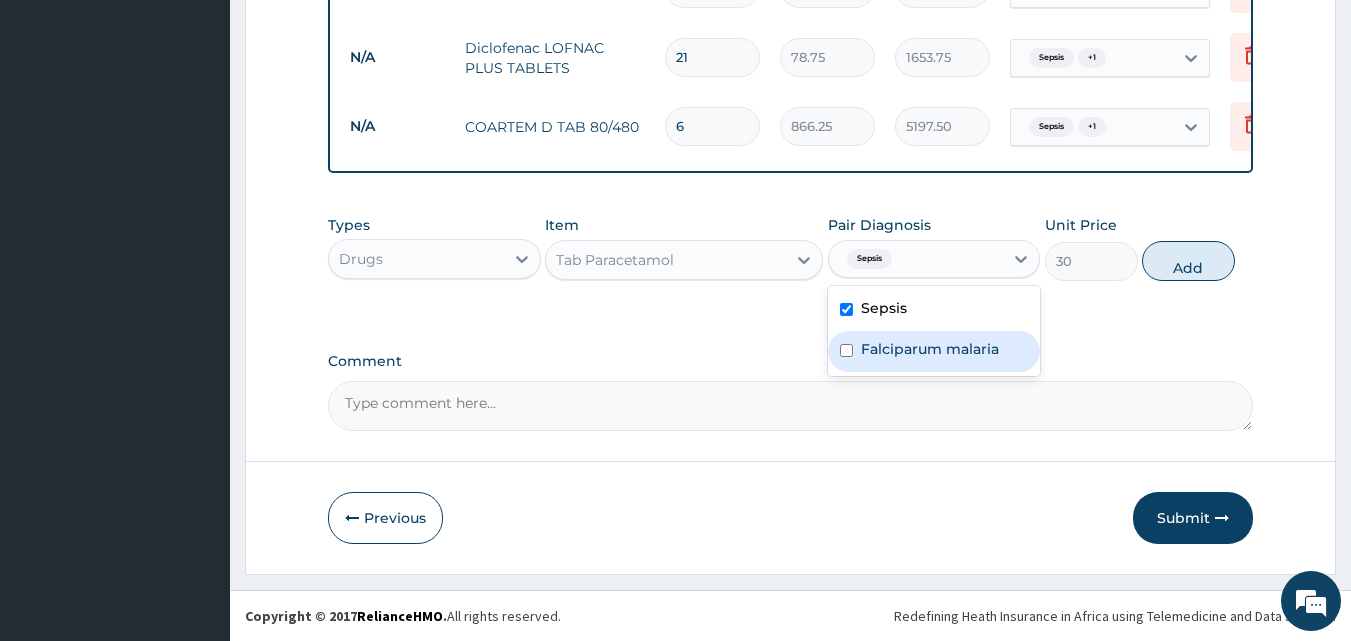 click on "Falciparum malaria" at bounding box center (930, 349) 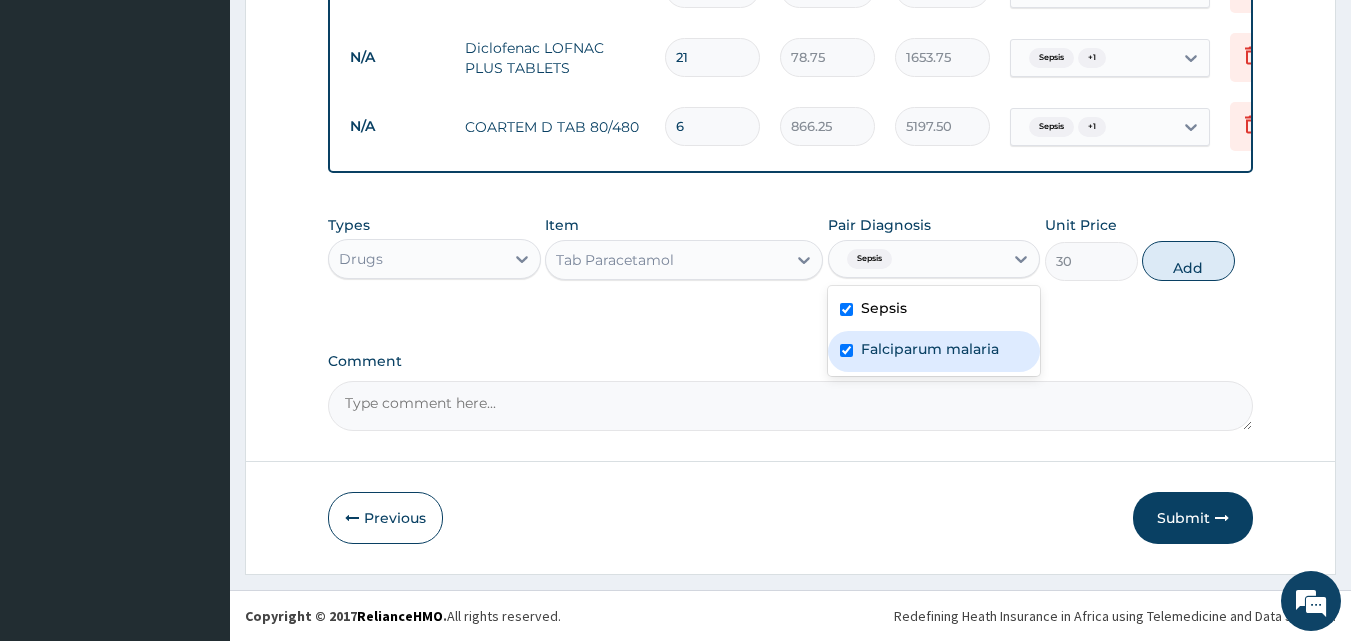 checkbox on "true" 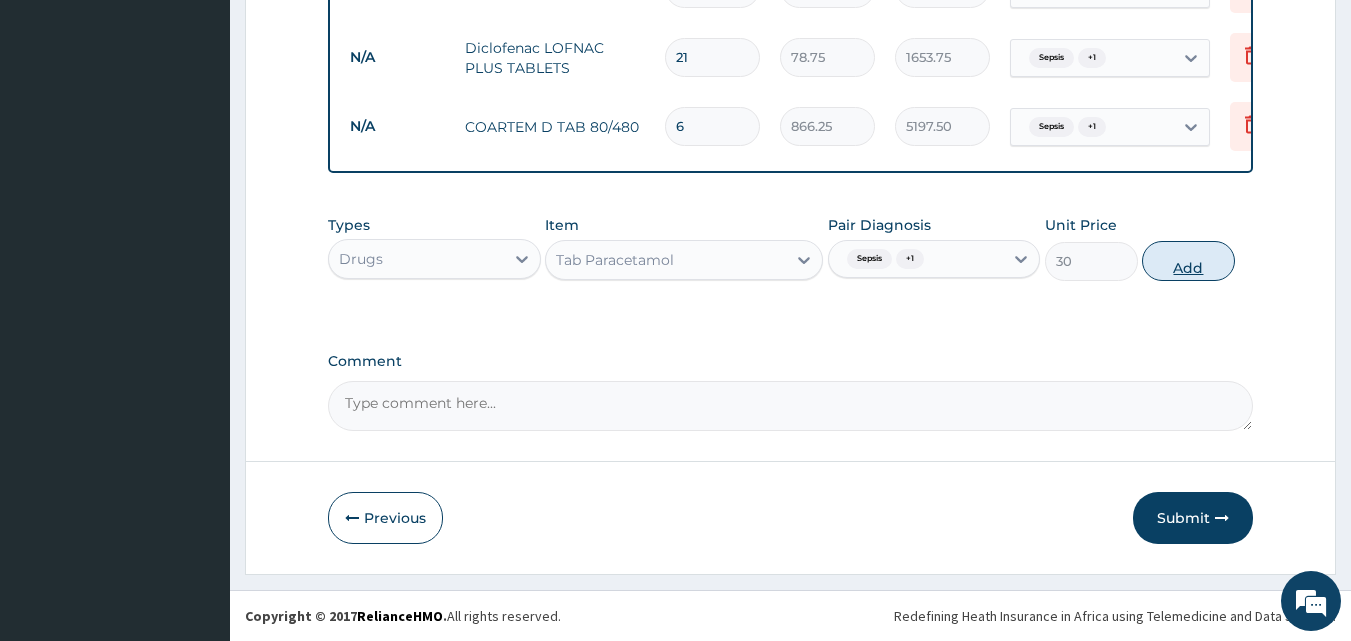 click on "Add" at bounding box center (1188, 261) 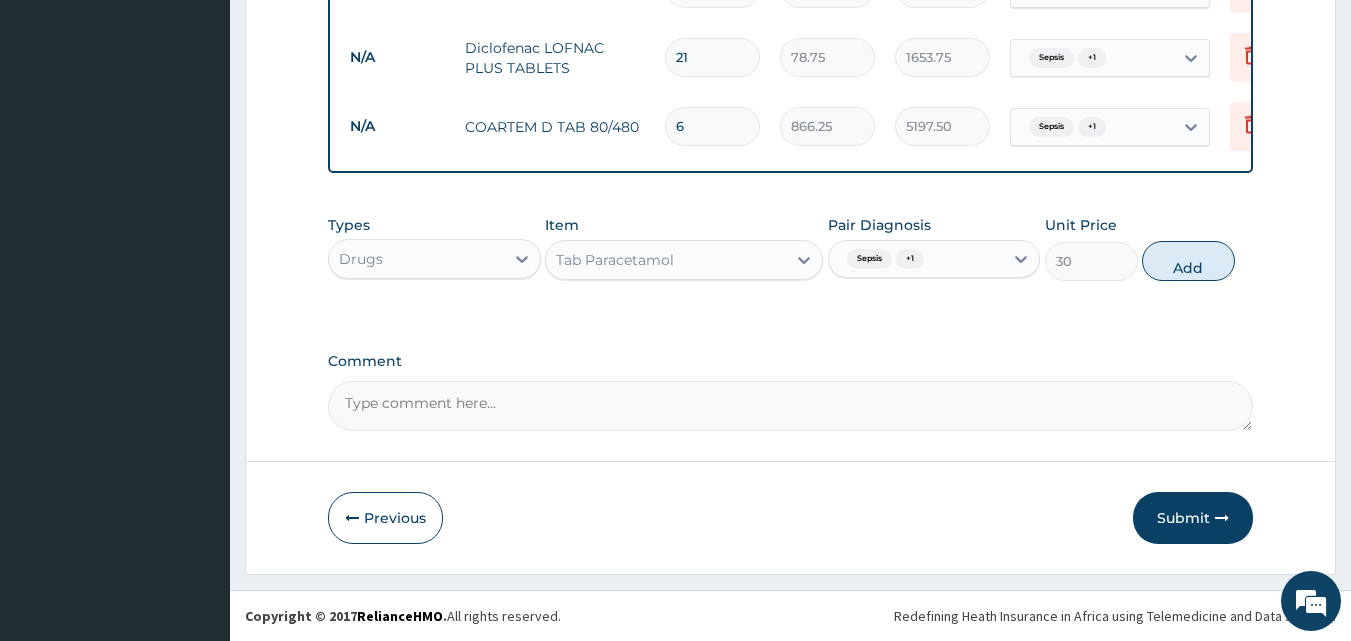 type on "0" 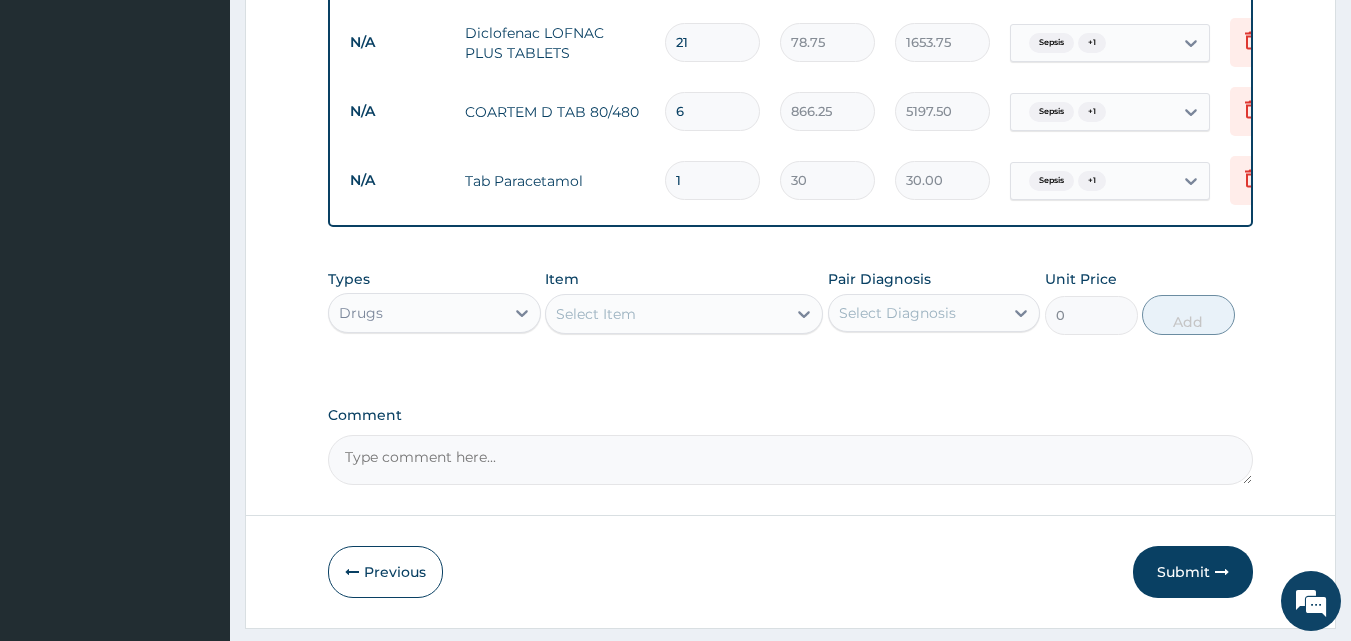 type 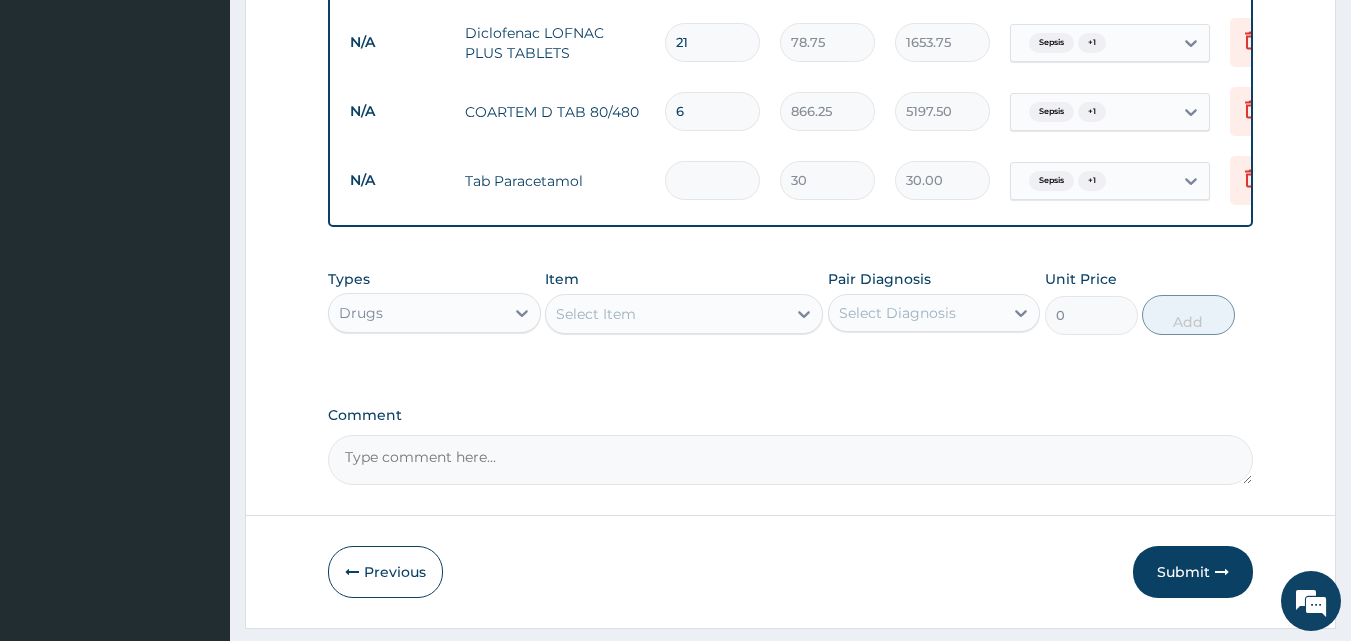 type on "0.00" 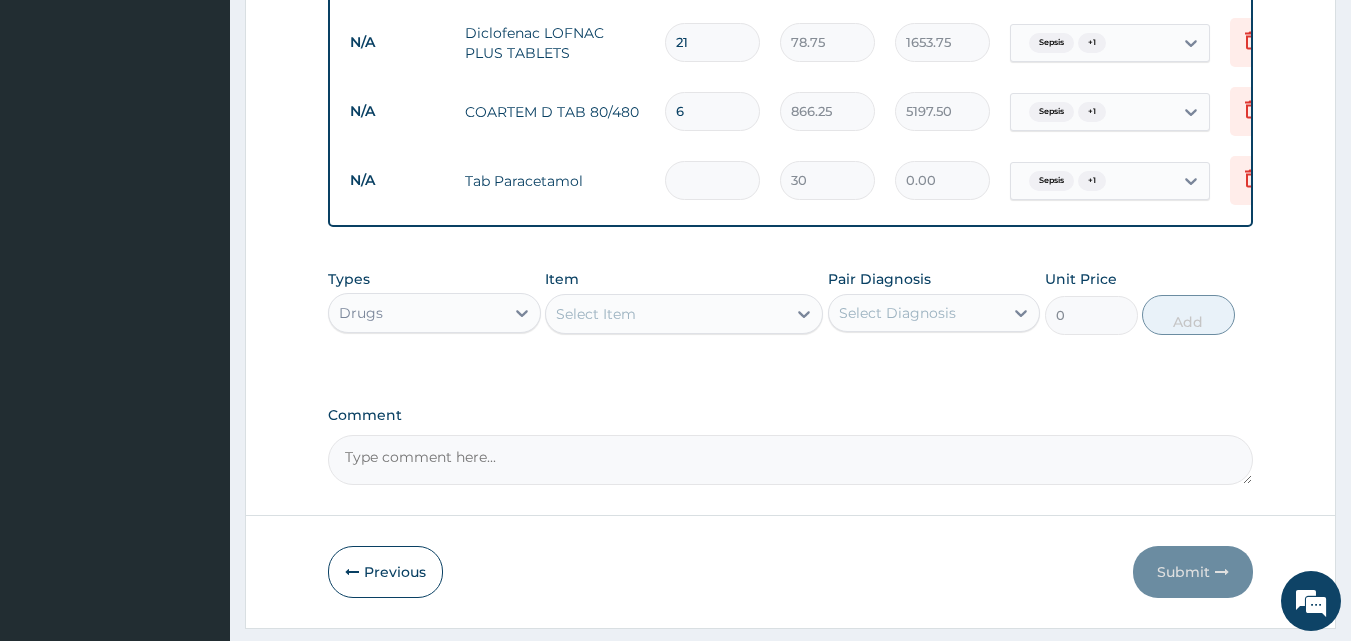 type on "3" 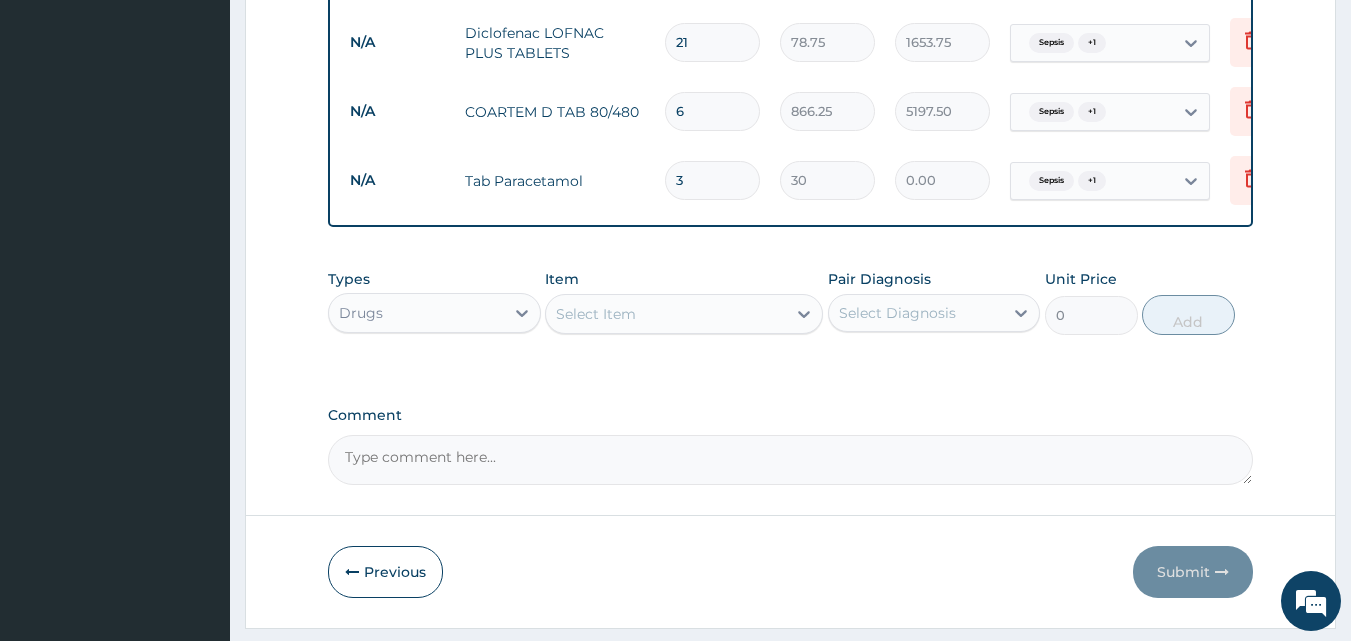 type on "90.00" 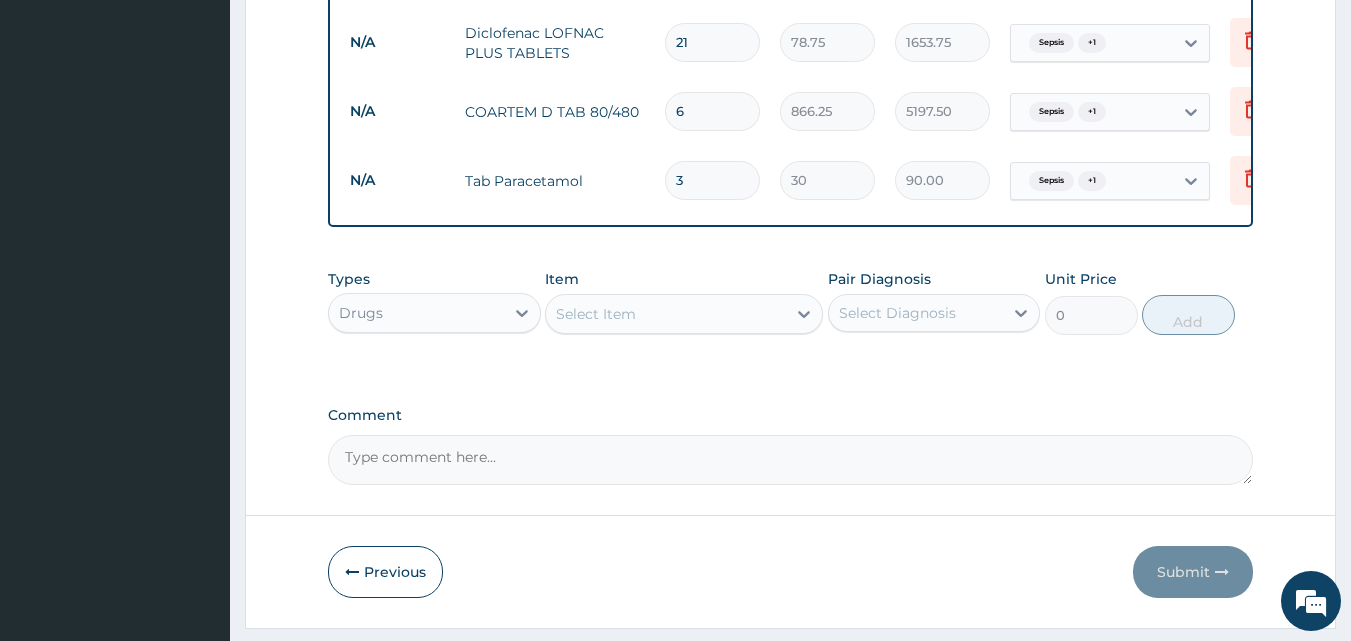 type on "30" 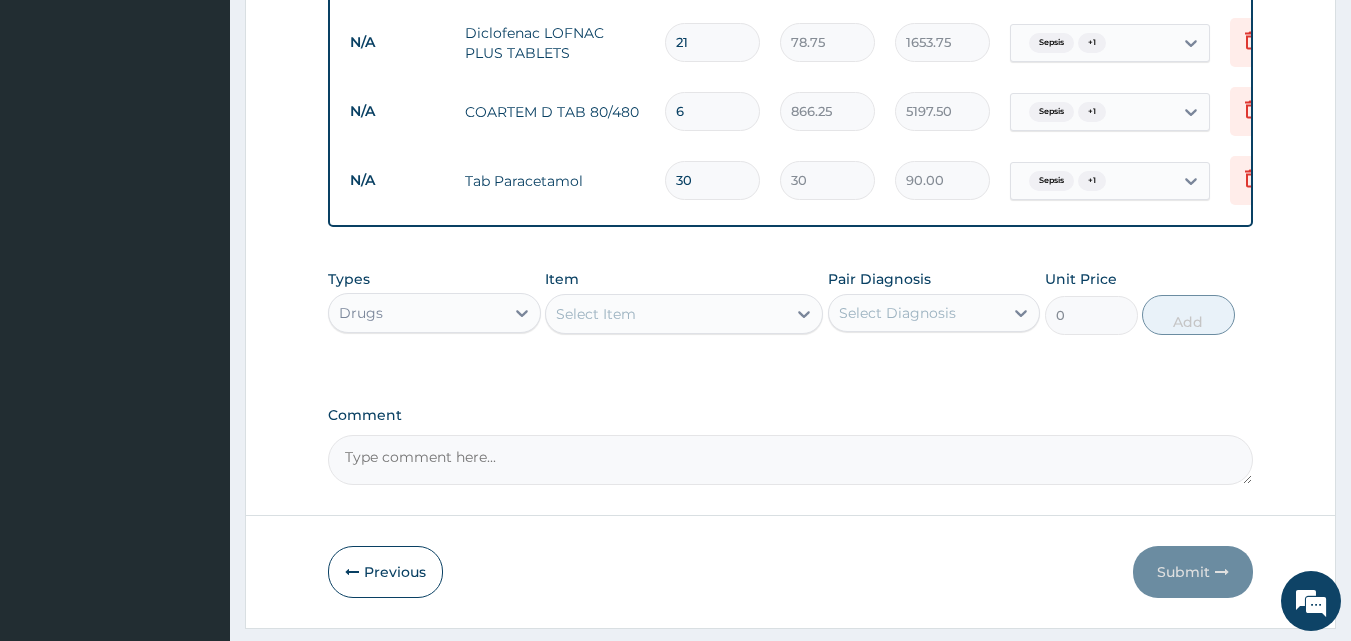 type on "900.00" 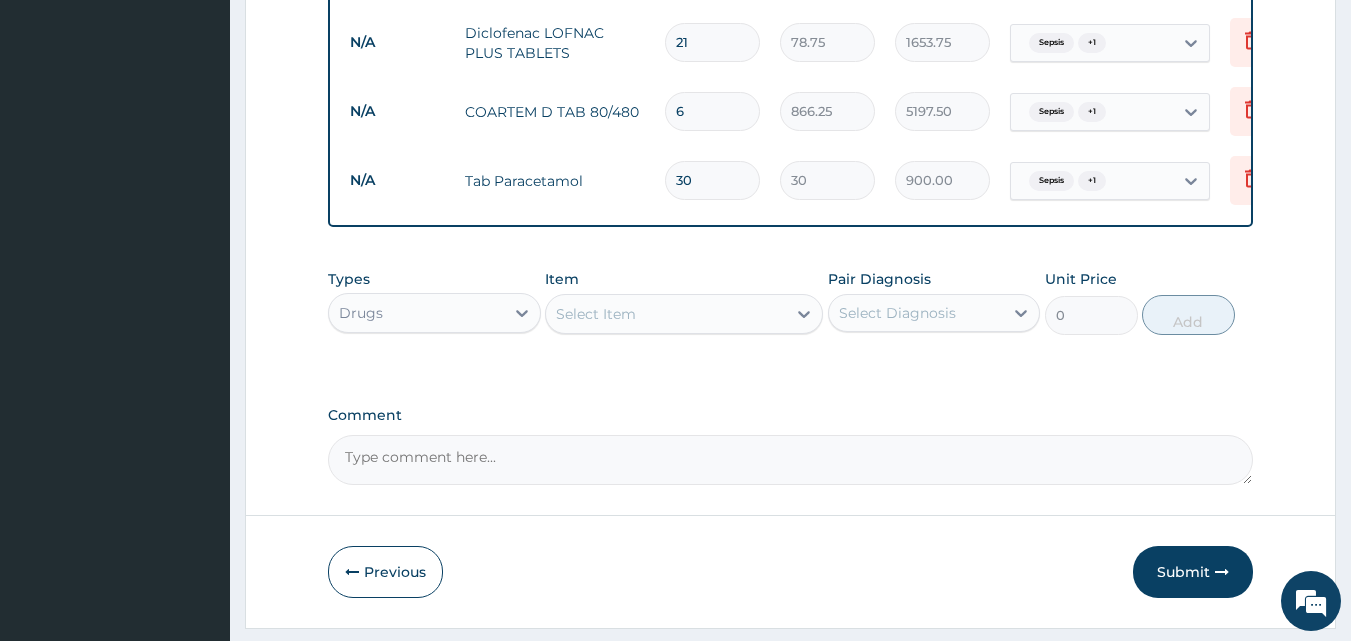 scroll, scrollTop: 1902, scrollLeft: 0, axis: vertical 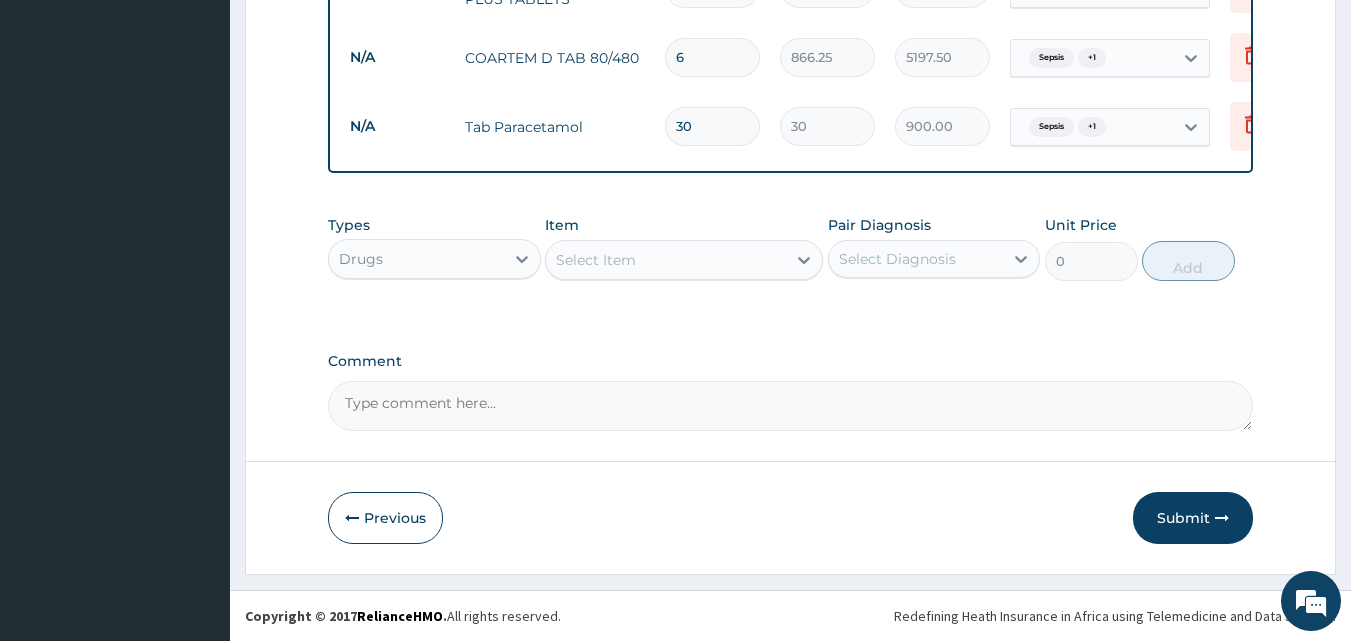 type on "30" 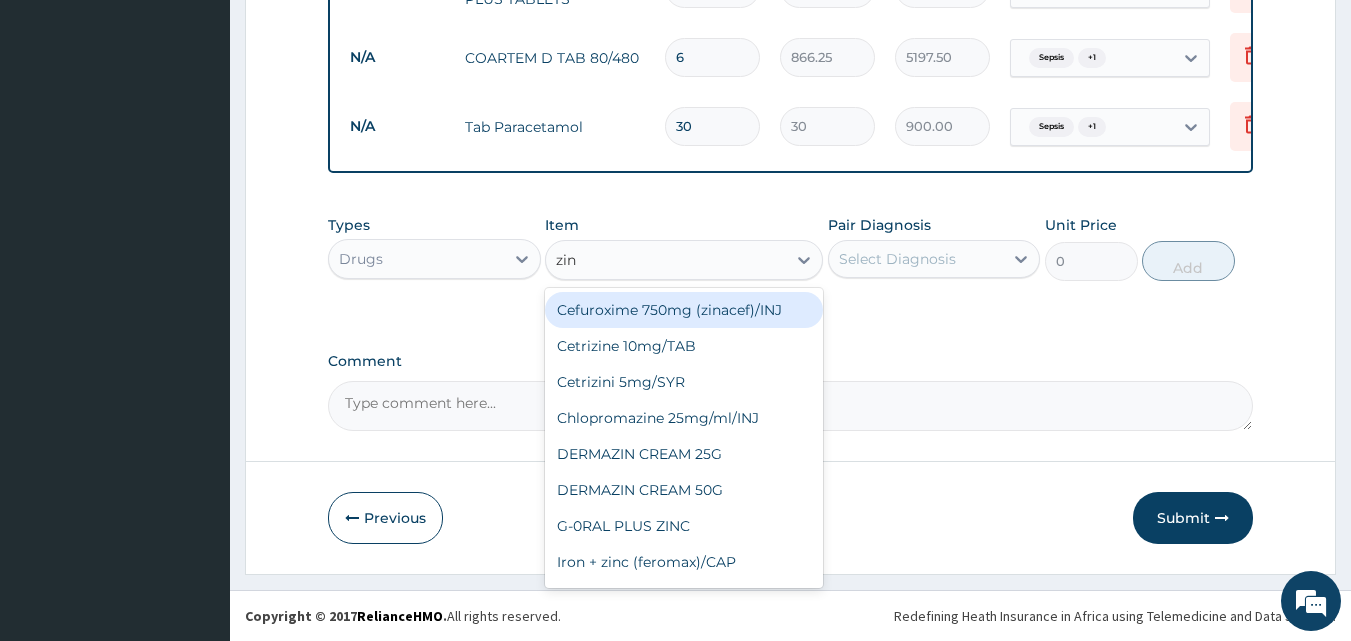 type on "zinc" 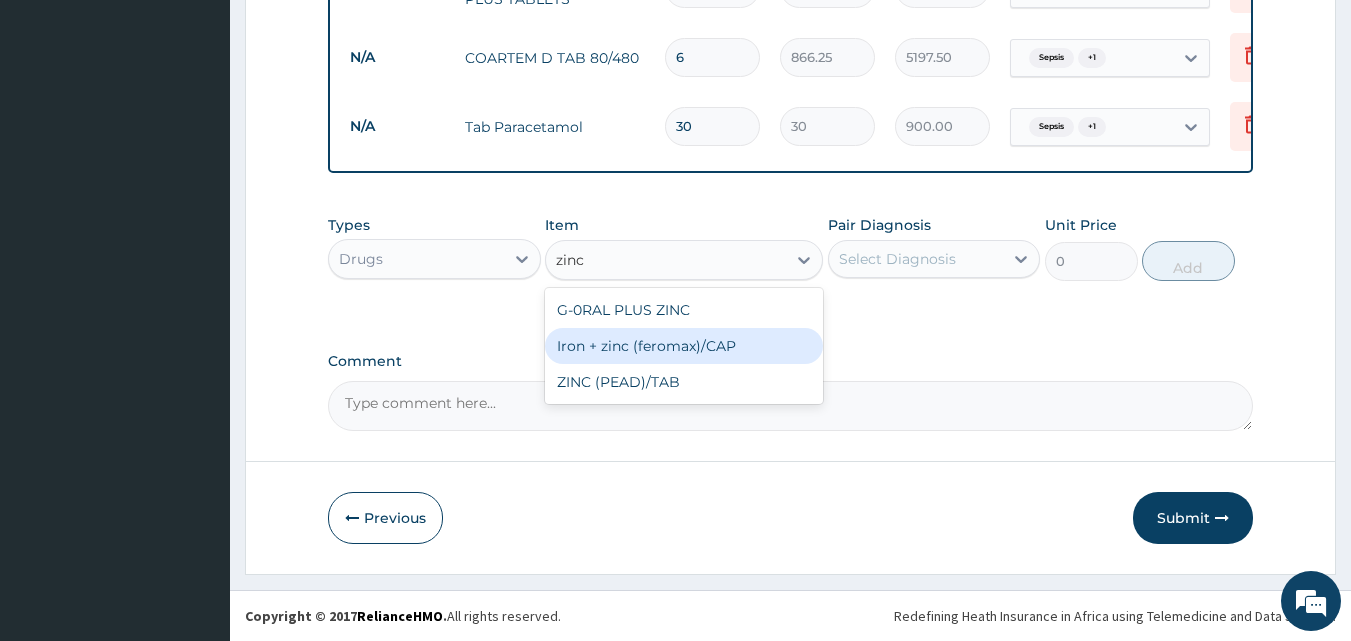click on "Iron + zinc (feromax)/CAP" at bounding box center (684, 346) 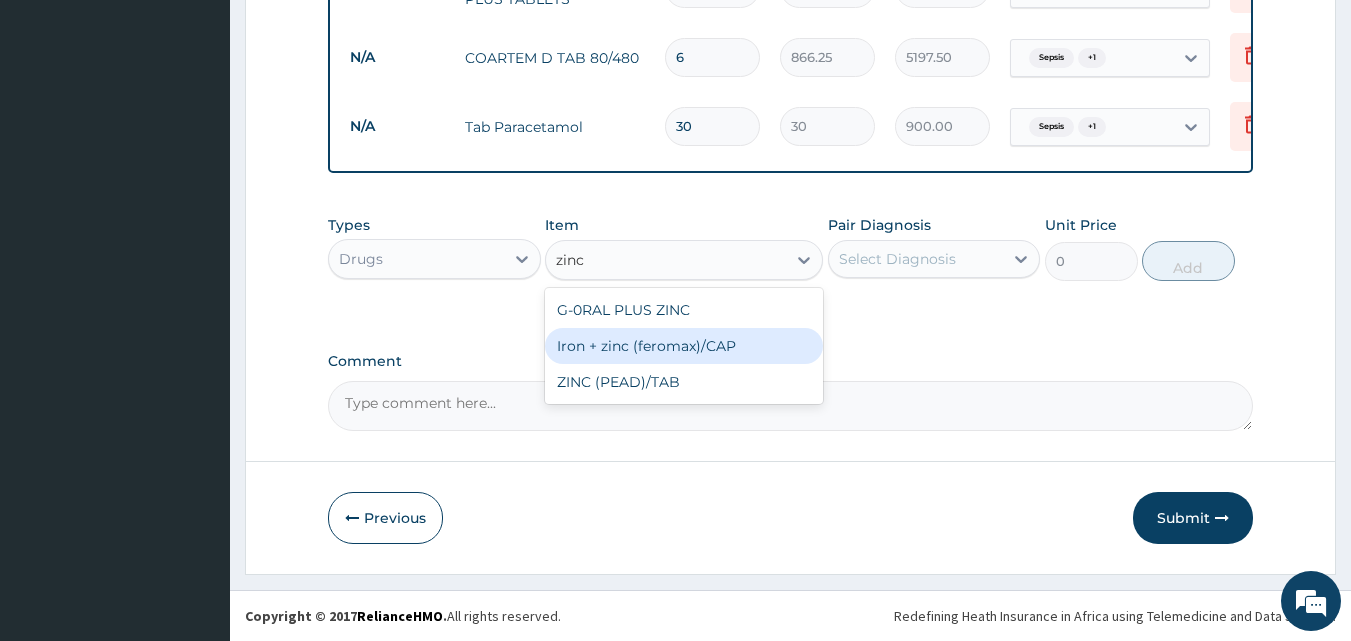 type 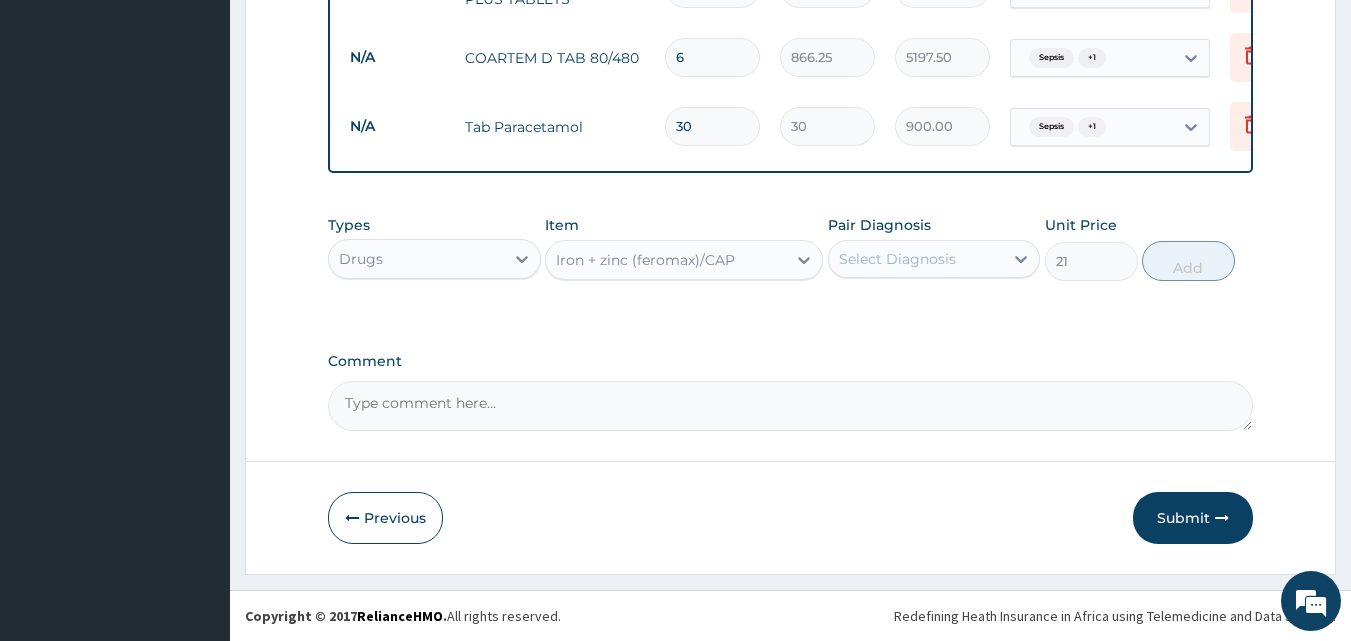 click on "Select Diagnosis" at bounding box center (897, 259) 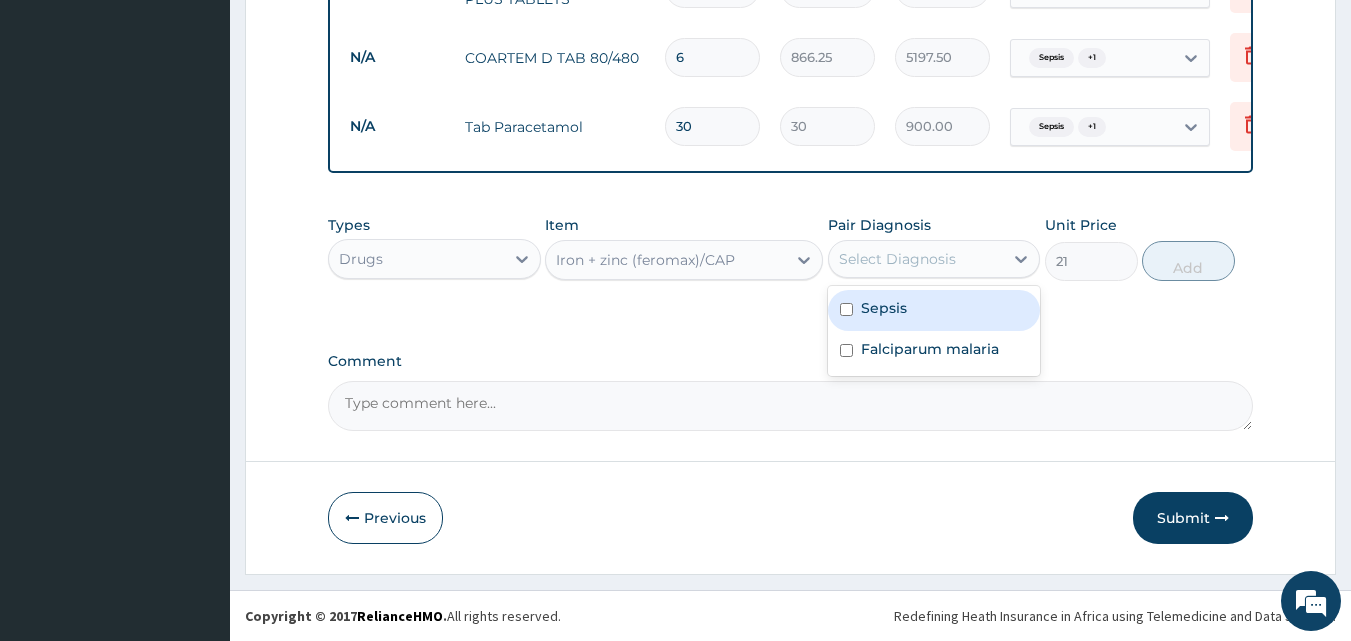 click on "Sepsis" at bounding box center (884, 308) 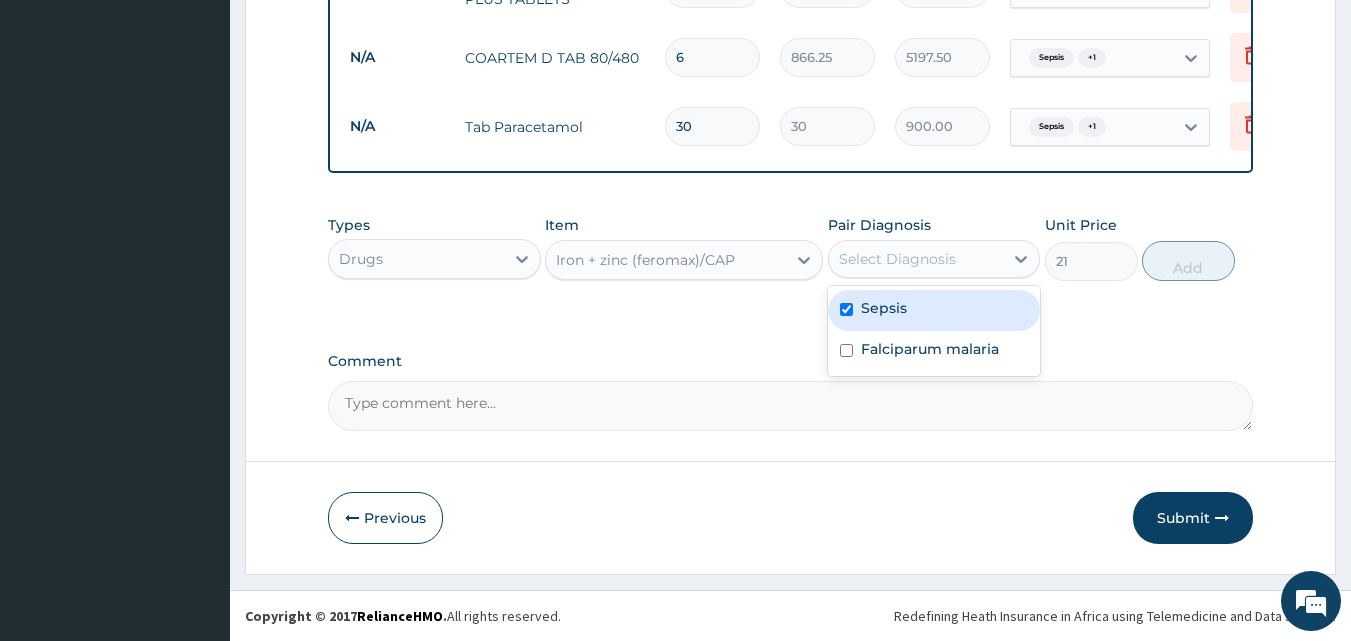 checkbox on "true" 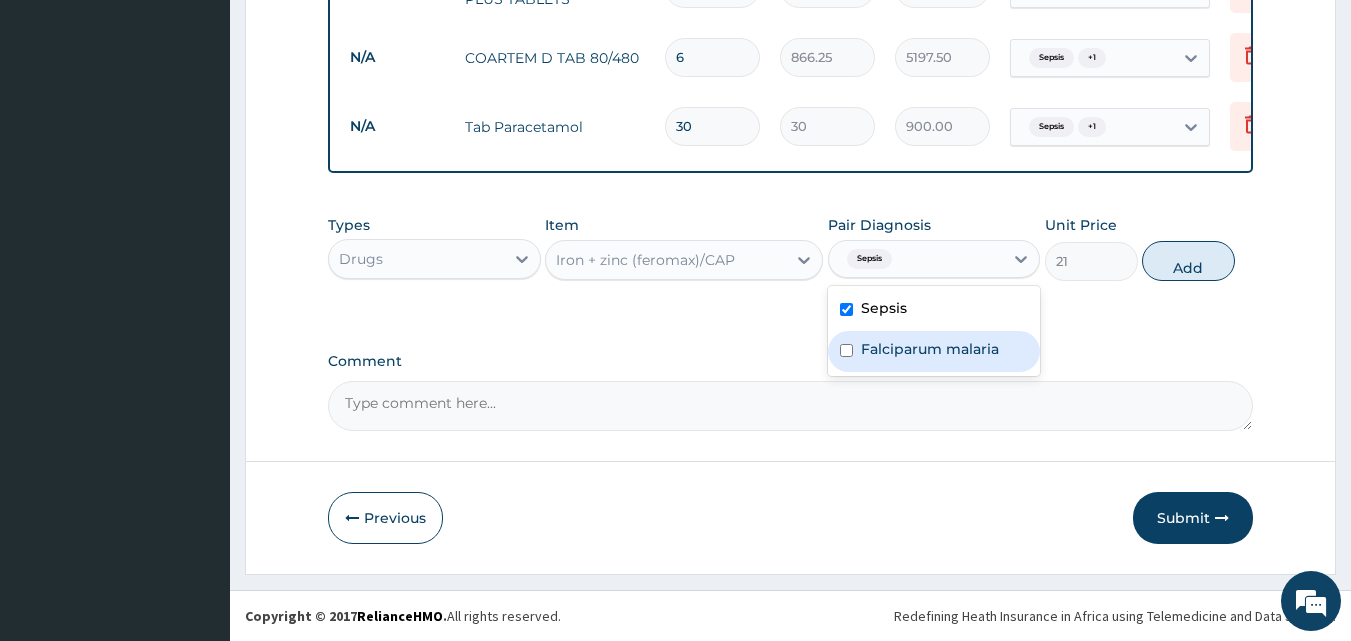 click on "Falciparum malaria" at bounding box center [930, 349] 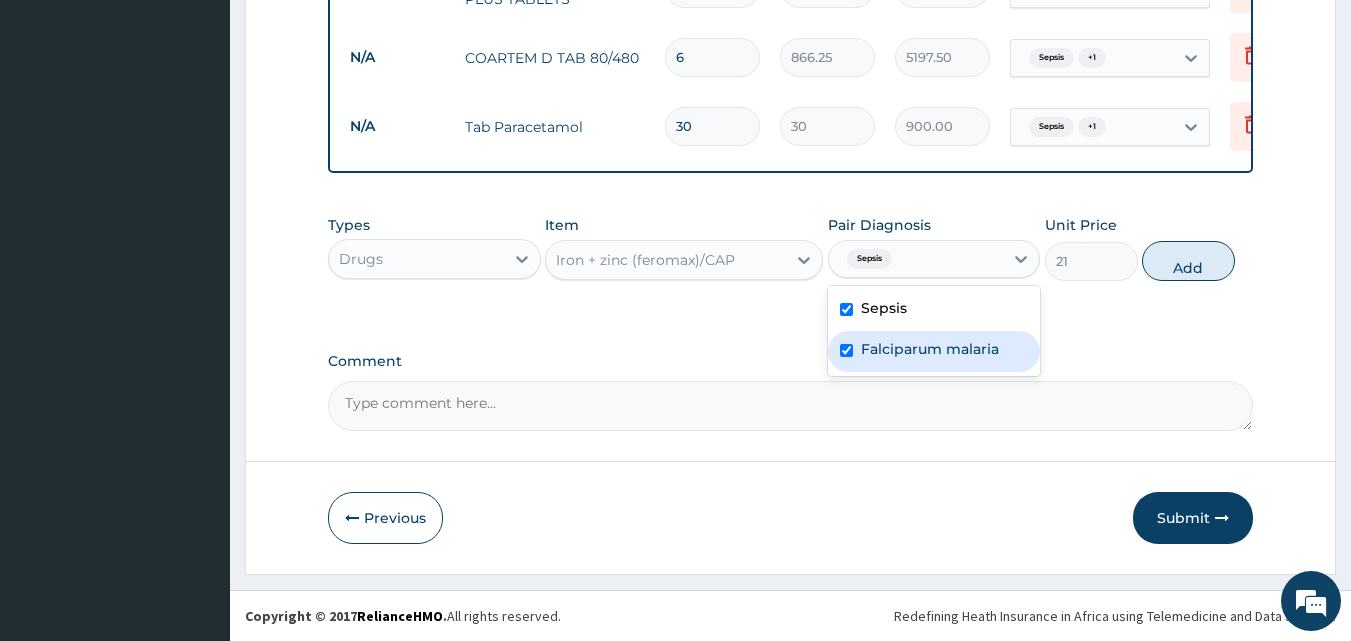 checkbox on "true" 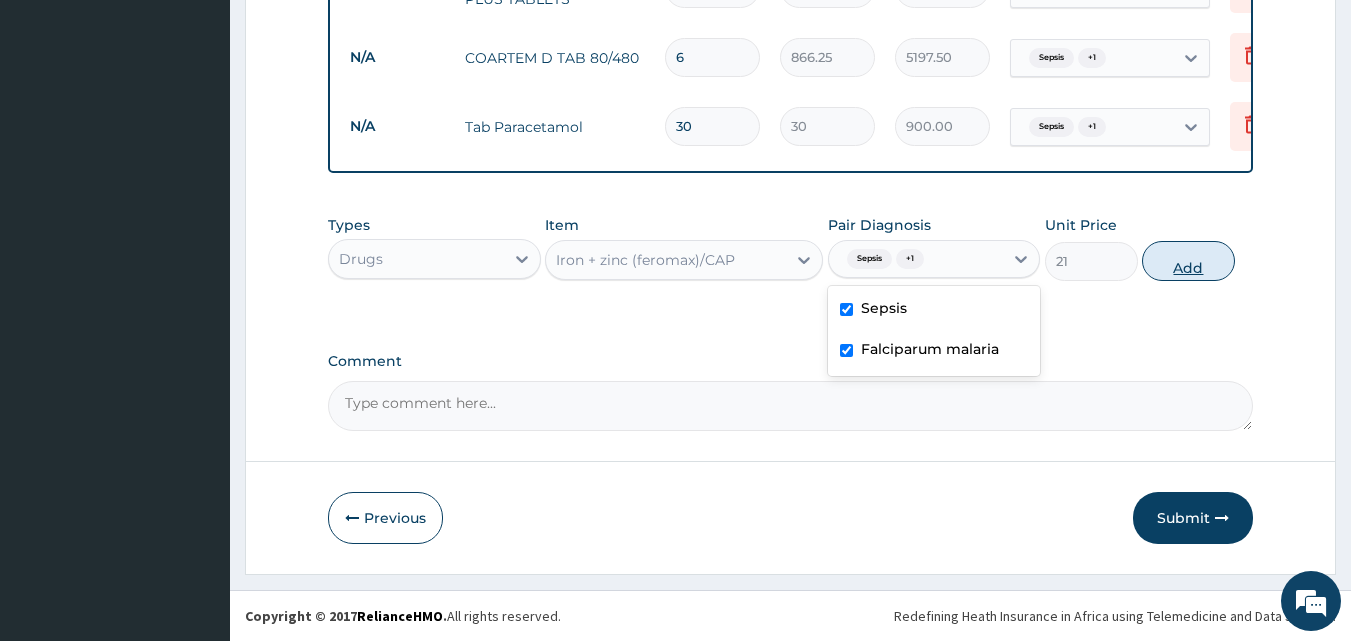 click on "Add" at bounding box center [1188, 261] 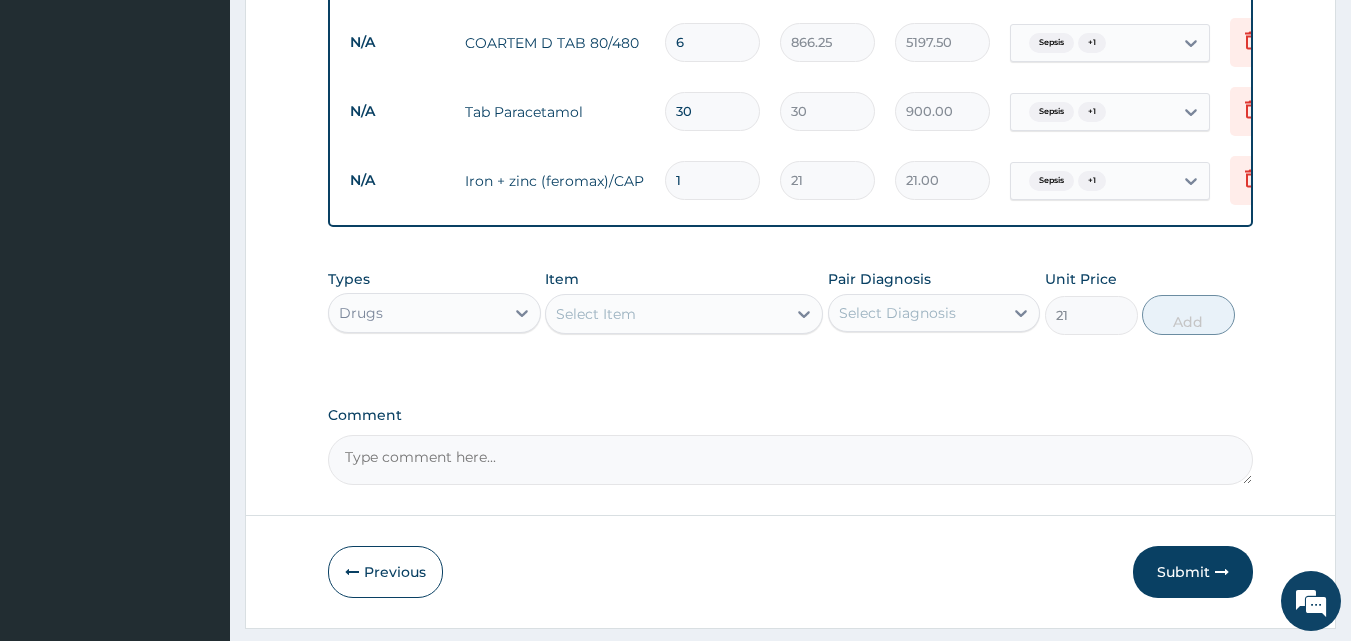 type on "0" 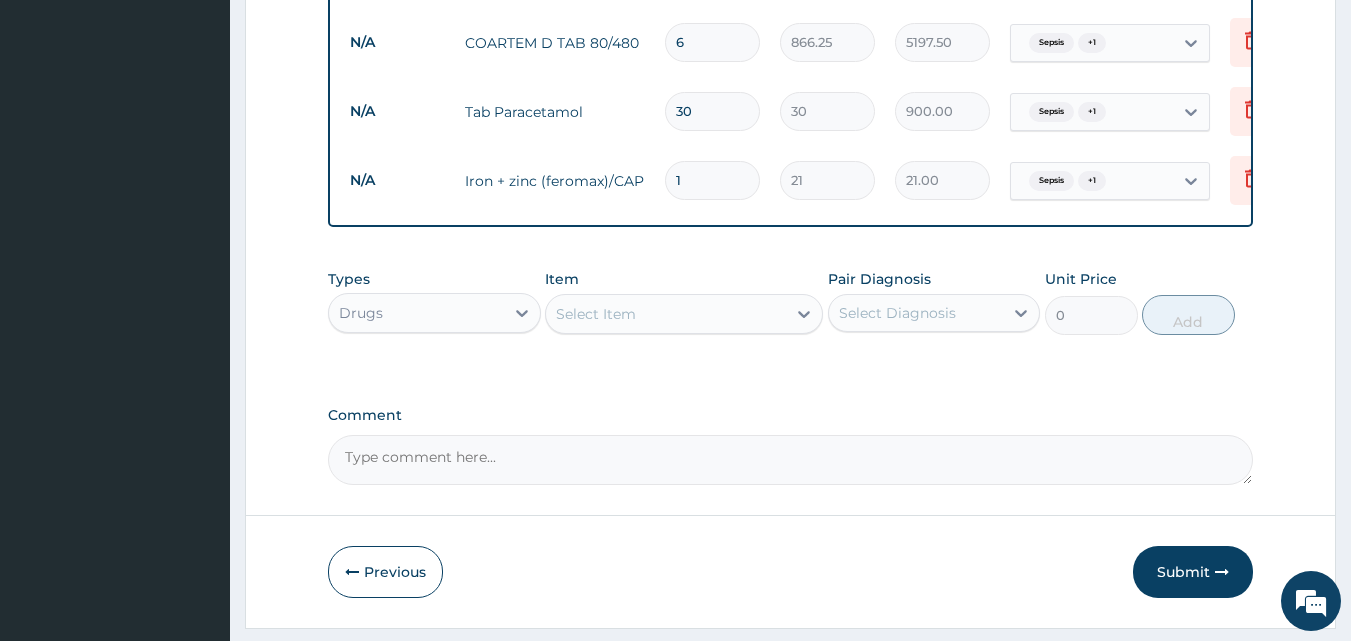 type 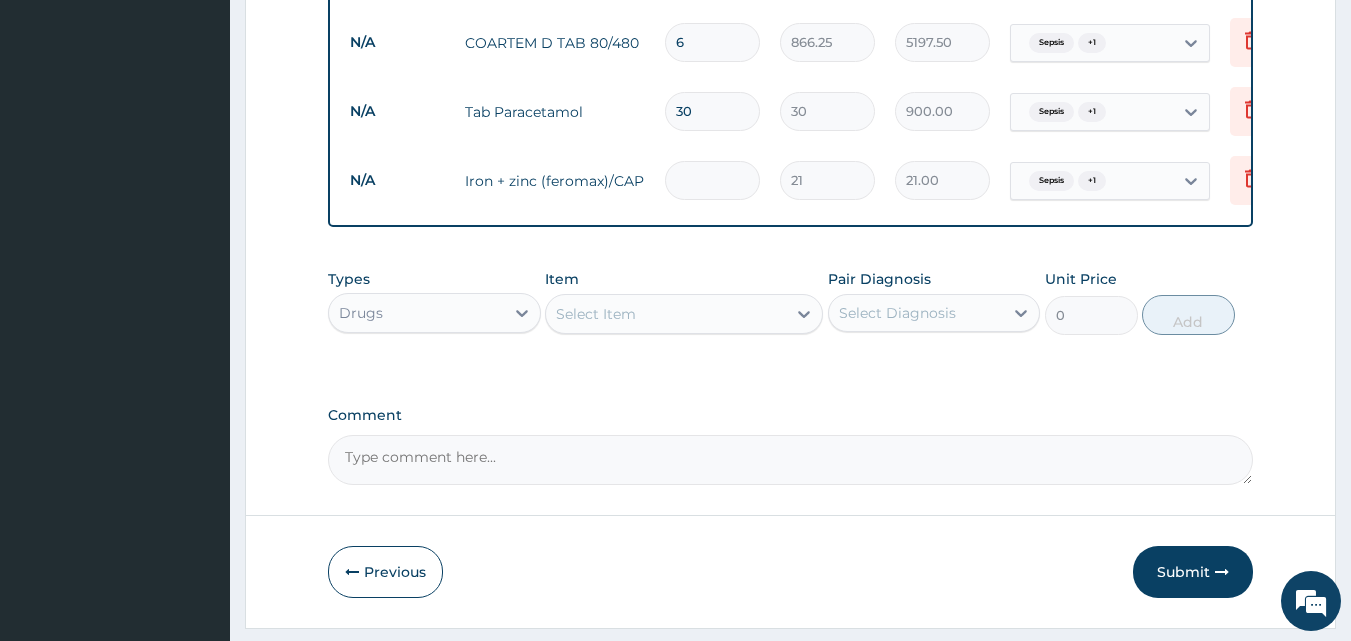 type on "0.00" 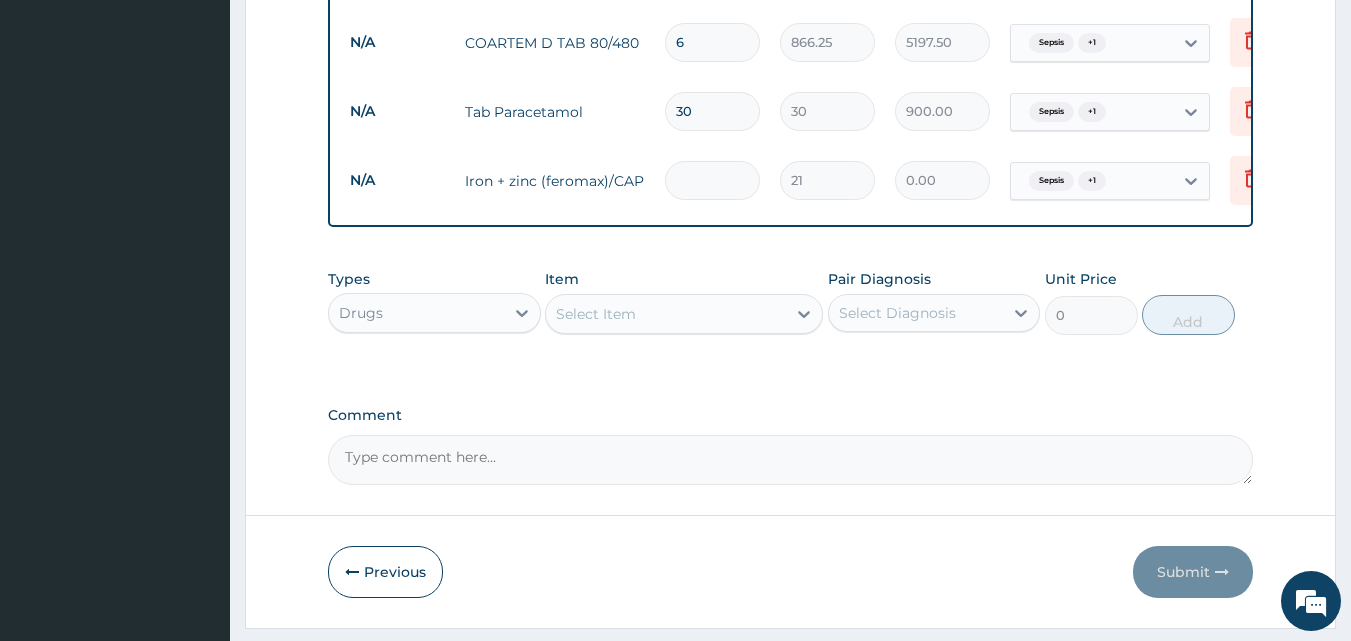 type on "3" 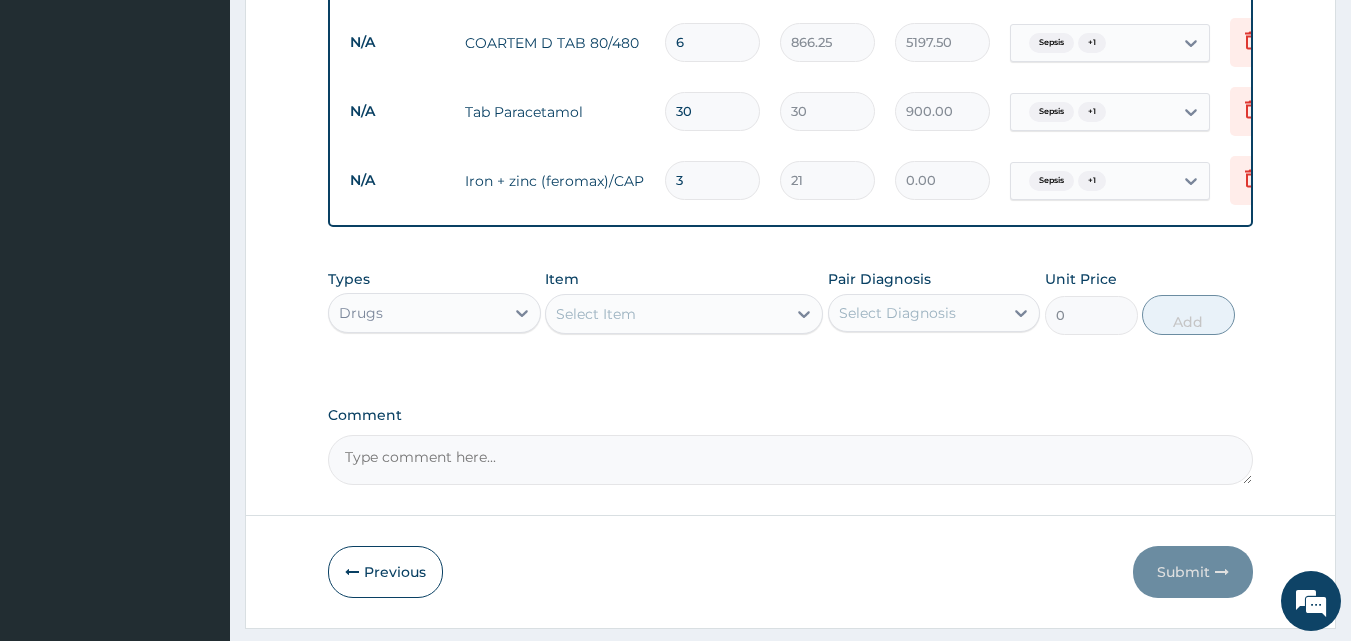 type on "63.00" 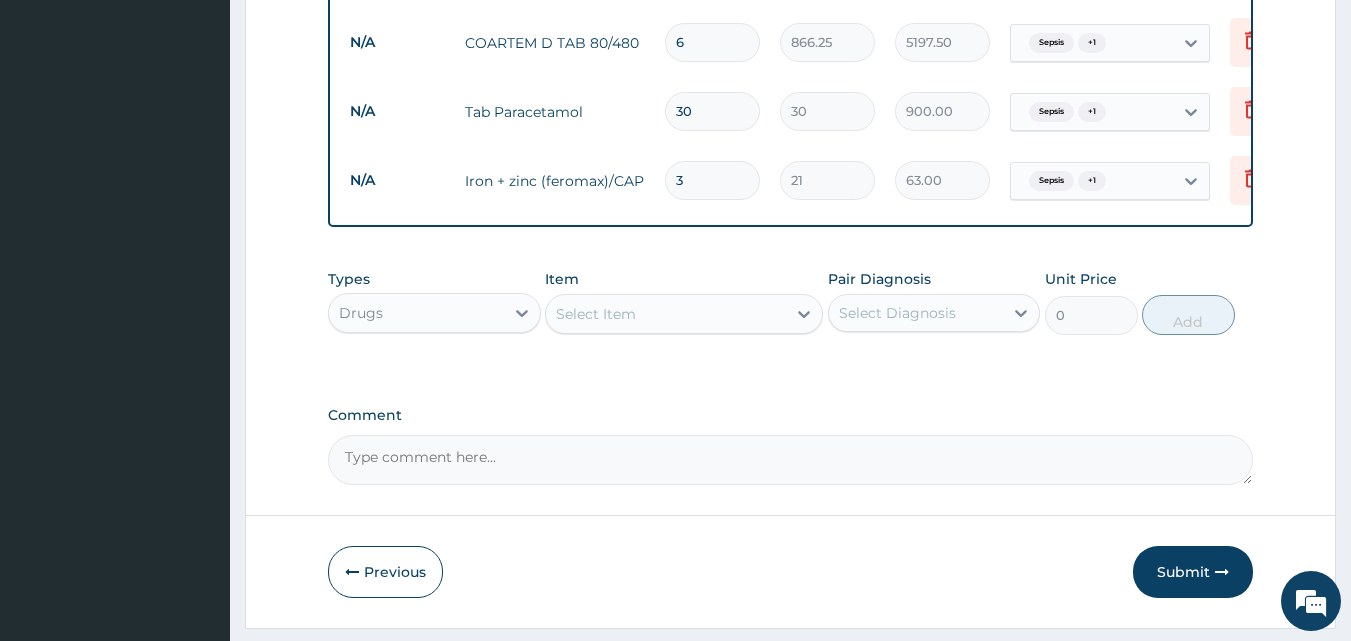 type on "30" 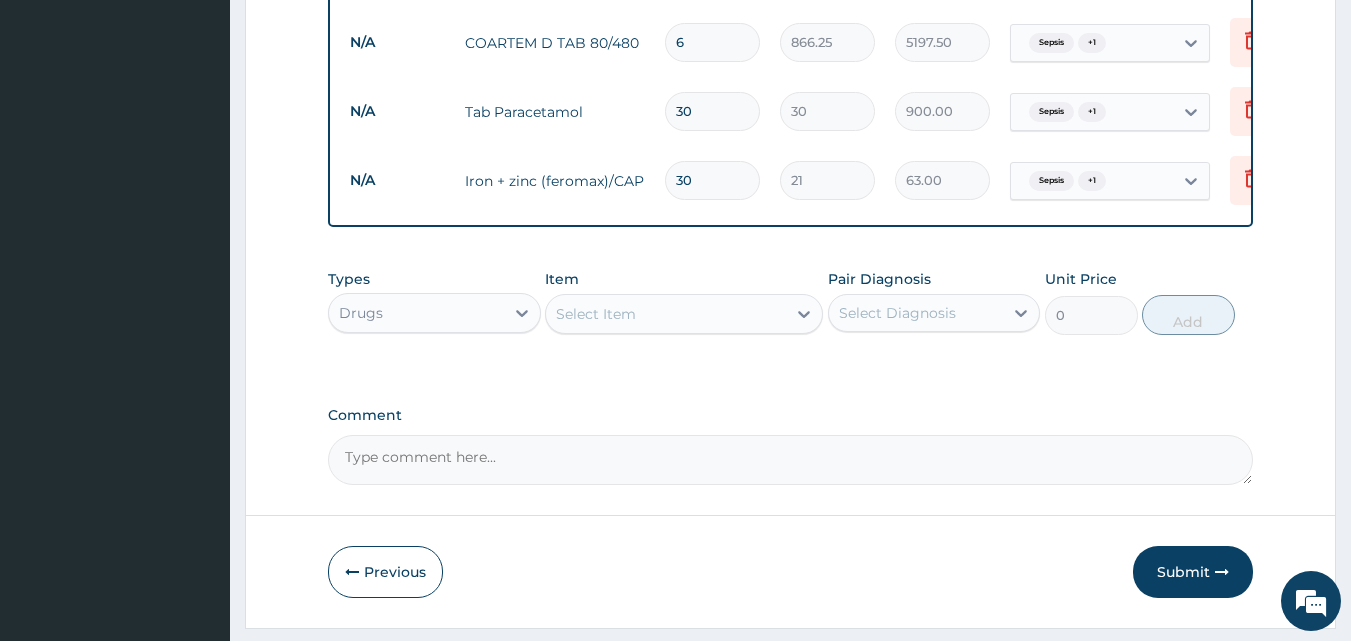 type on "630.00" 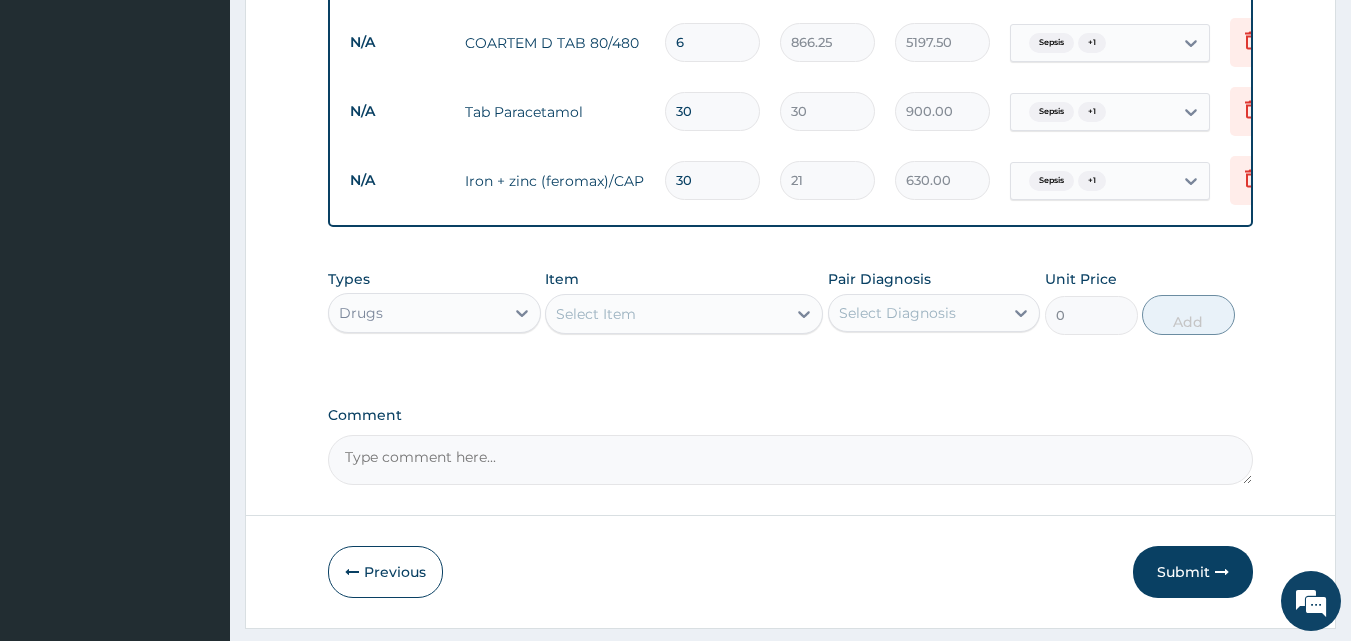 type on "30" 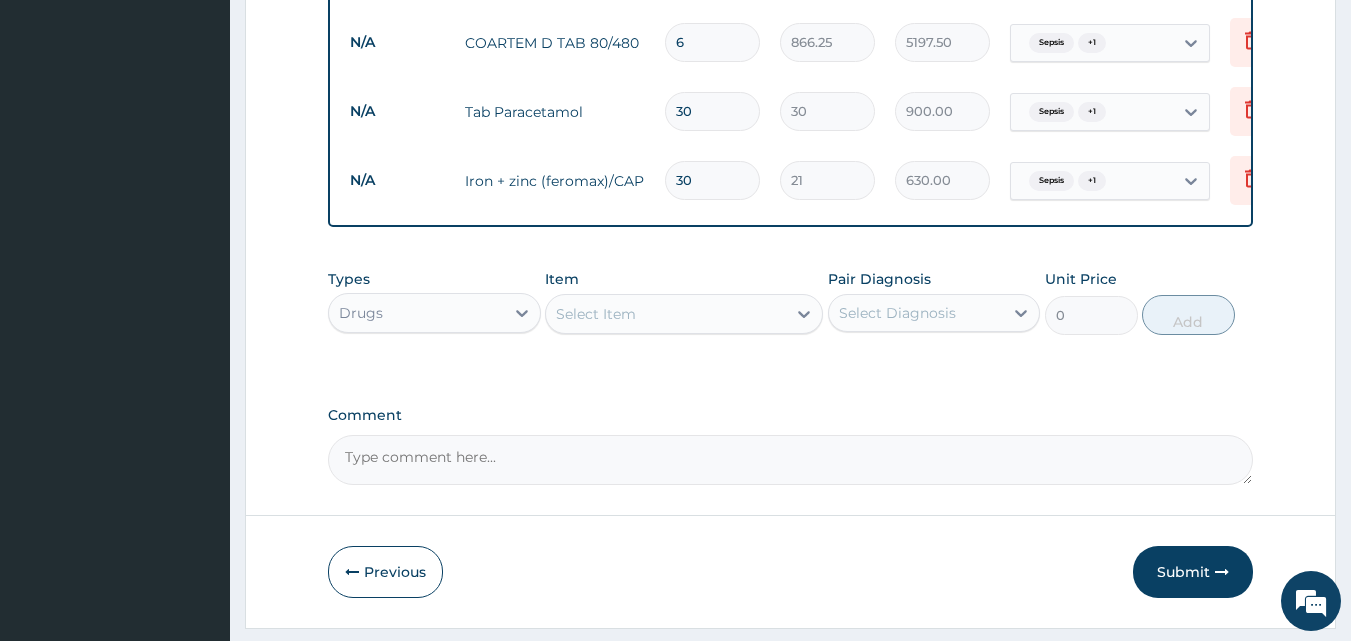 click on "PA Code / Prescription Code PA/89BA85 Encounter Date 26-07-2025 Important Notice Please enter PA codes before entering items that are not attached to a PA code   All diagnoses entered must be linked to a claim item. Diagnosis & Claim Items that are visible but inactive cannot be edited because they were imported from an already approved PA code. Diagnosis Sepsis confirmed Falciparum malaria confirmed NB: All diagnosis must be linked to a claim item Claim Items Type Name Quantity Unit Price Total Price Pair Diagnosis Actions Procedures nursing care per day 2 1000 2000.00 Sepsis  + 1 Delete Procedures open ward (general ward) 2 2000 4000.00 Falciparum malaria  + 1 Delete N/A General Practitioner (1st consultation) 1 1500 1500.00 Sepsis  + 1 Delete N/A MALARIA PARASITE (MP) 2 560 1120.00 Sepsis  + 1 Delete N/A FBC 2 1600 3200.00 Sepsis  + 1 Delete N/A CEFUROXIME 750MG INJ 4 2500 10000.00 Sepsis  + 1 Delete N/A ARTESUNATE INJECTION  4 2500 10000.00 Sepsis  + 1 Delete N/A PARACETAMOL INJ 2ML 30 210 6300.00 Sepsis" at bounding box center (791, -613) 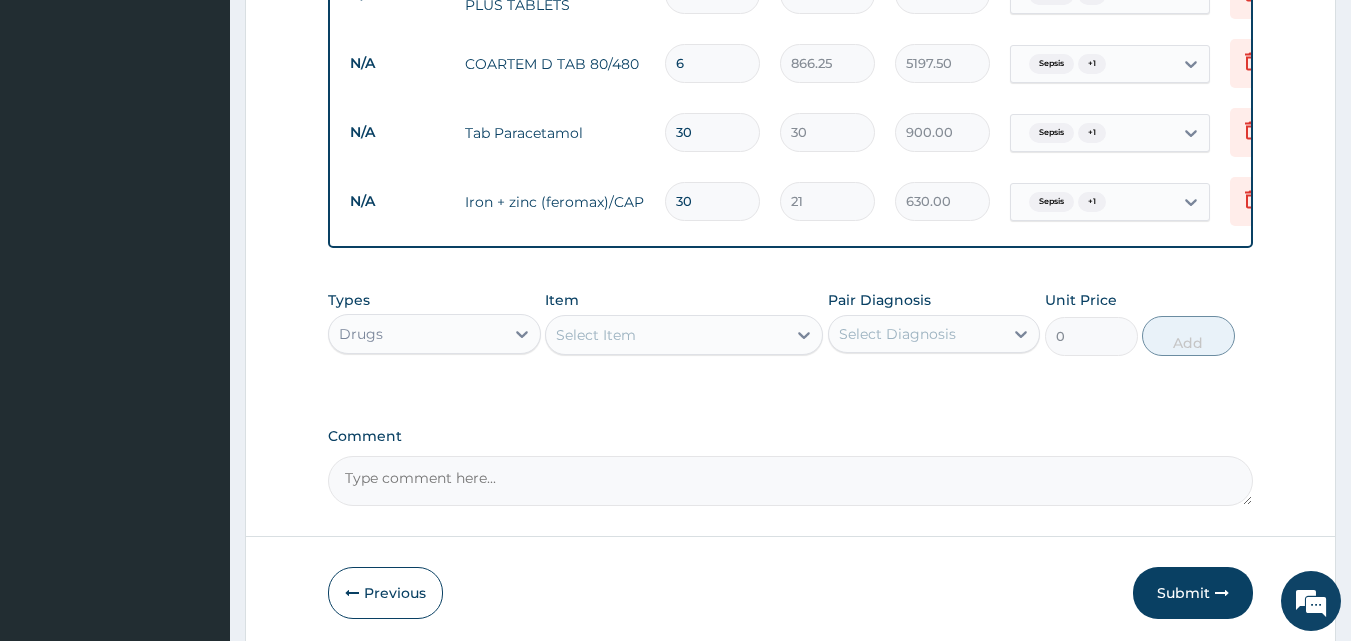 scroll, scrollTop: 1971, scrollLeft: 0, axis: vertical 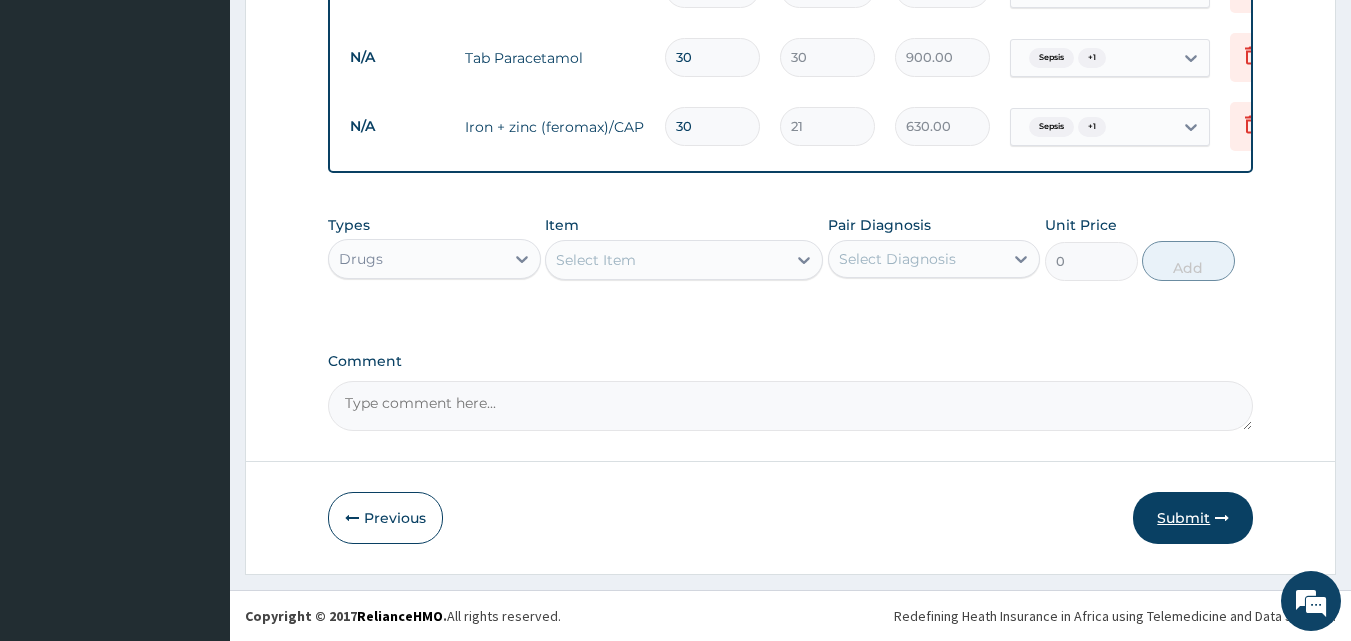 click on "Submit" at bounding box center [1193, 518] 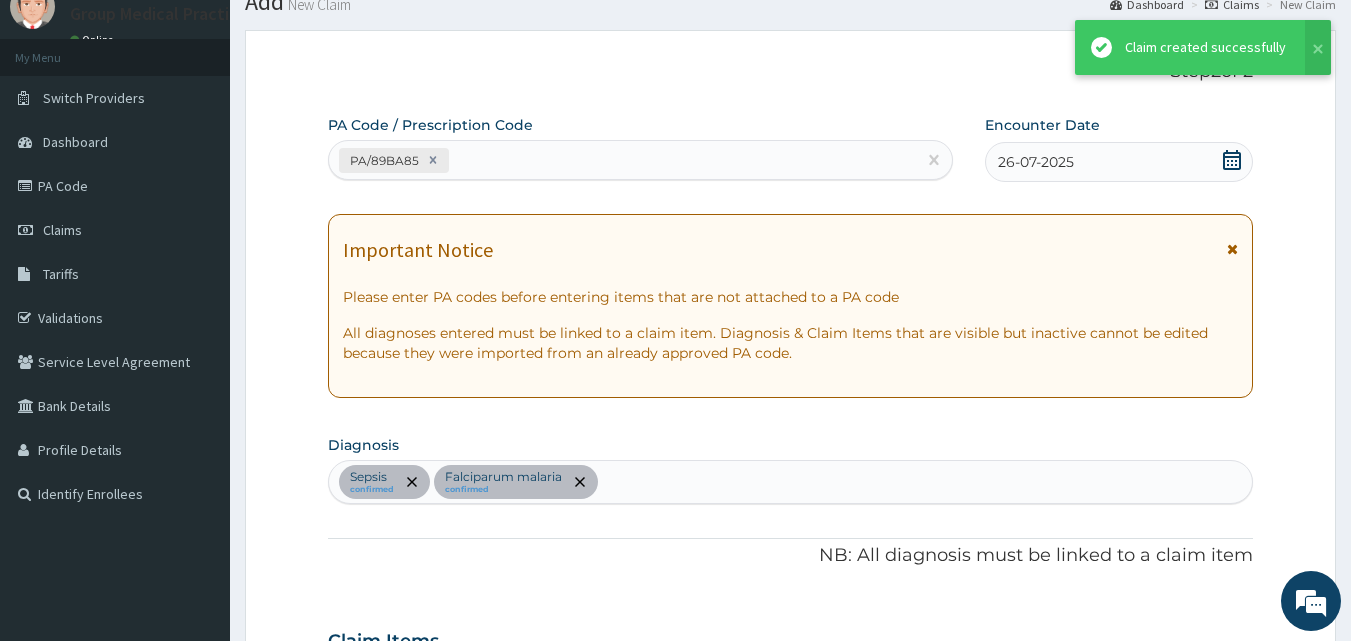 scroll, scrollTop: 1971, scrollLeft: 0, axis: vertical 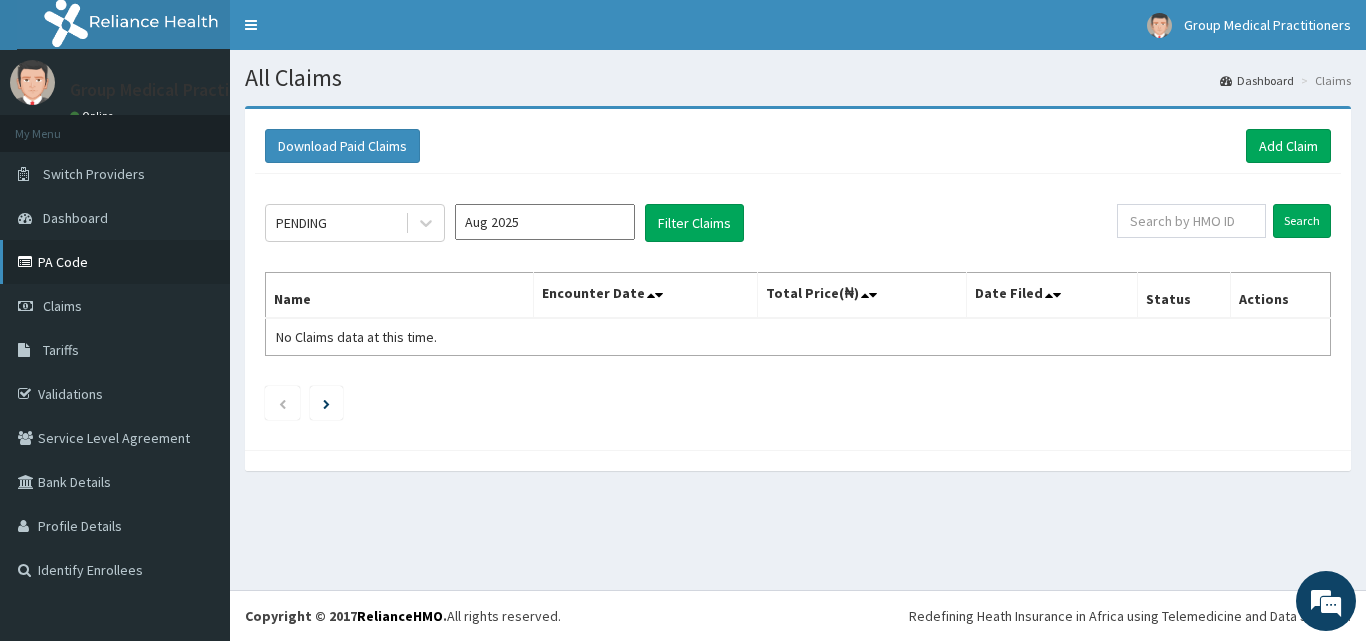 click on "PA Code" at bounding box center (115, 262) 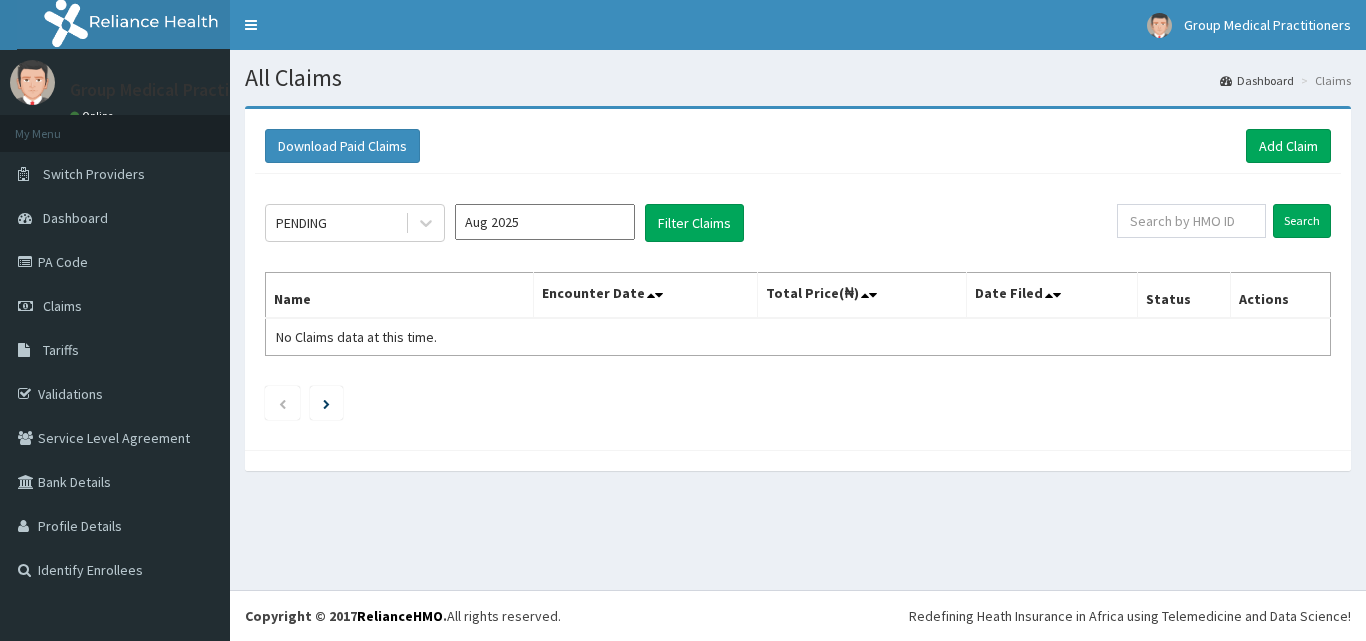 scroll, scrollTop: 0, scrollLeft: 0, axis: both 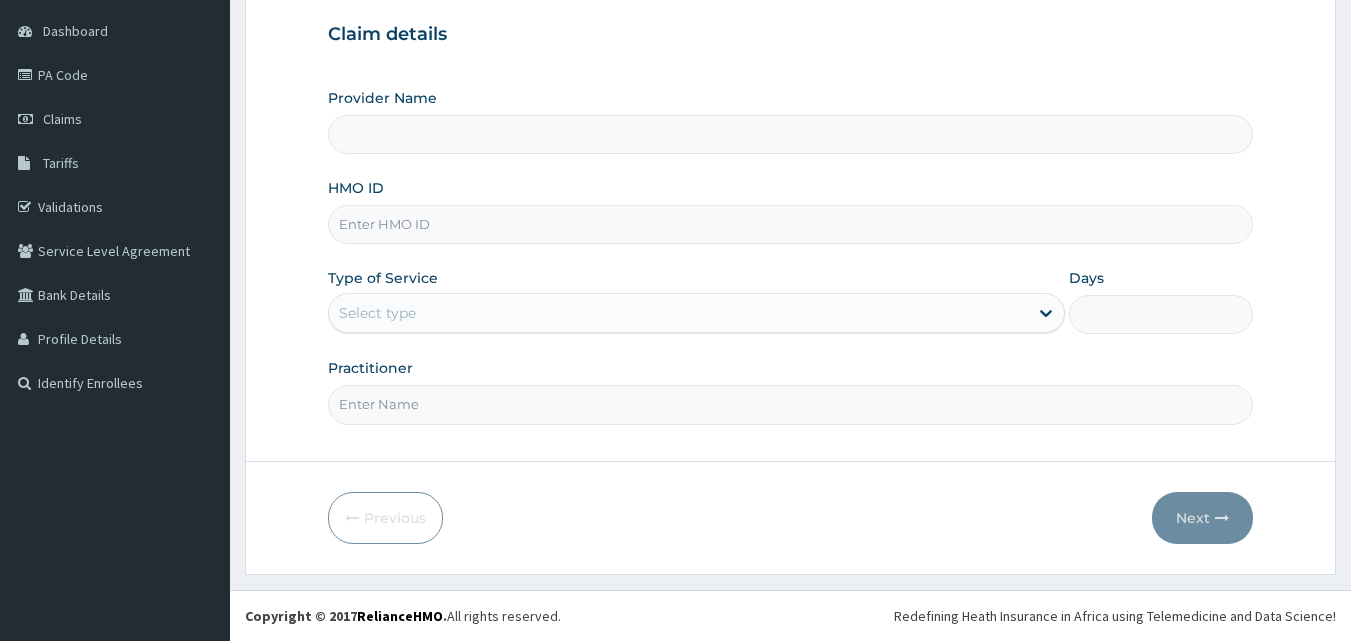 type on "Group Medical practitioners ltd Hospital" 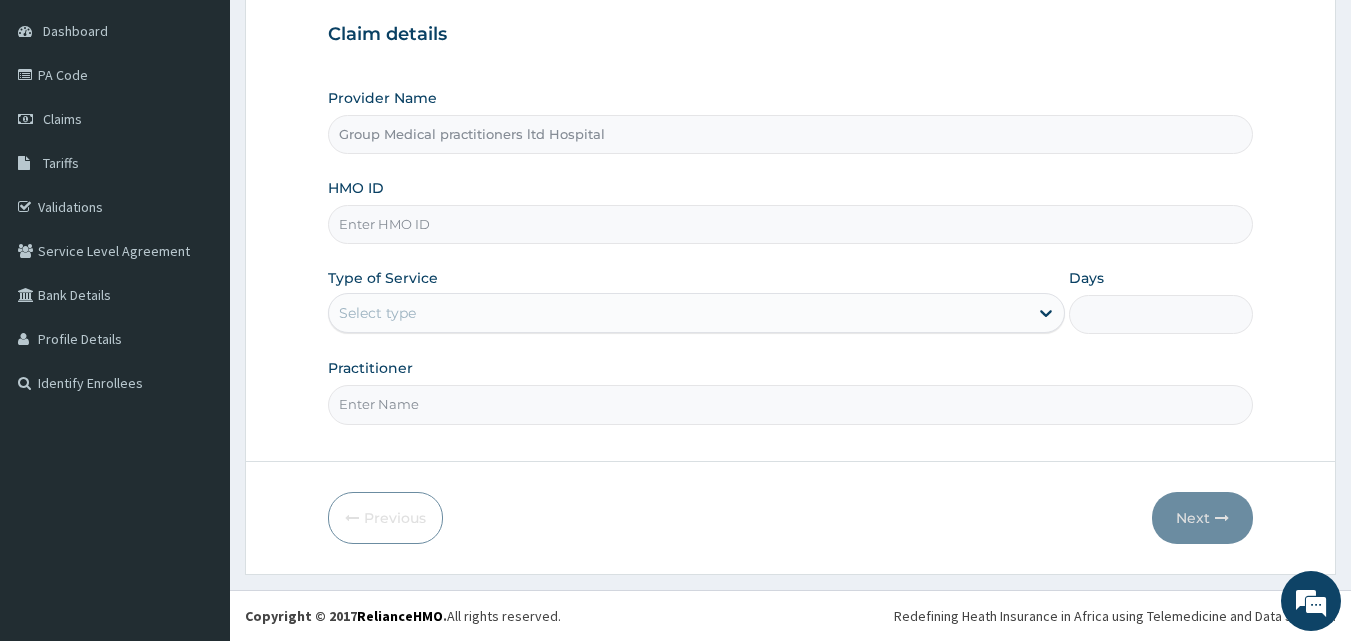 scroll, scrollTop: 0, scrollLeft: 0, axis: both 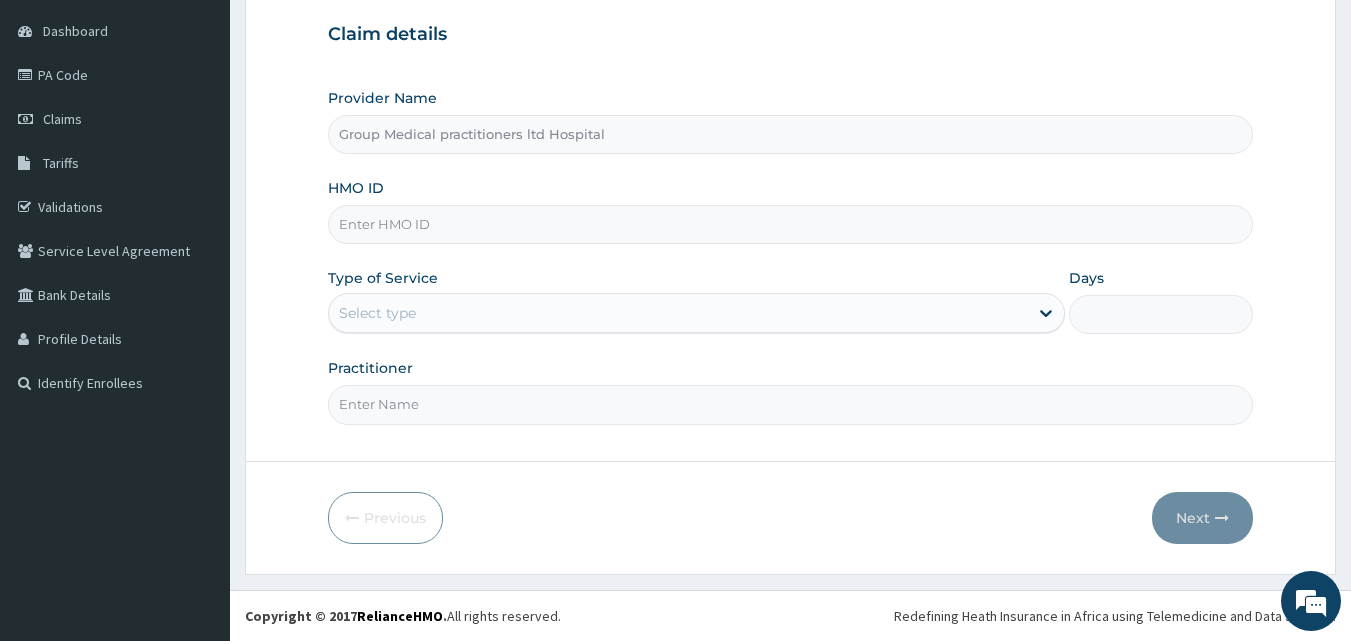 click on "HMO ID" at bounding box center [791, 224] 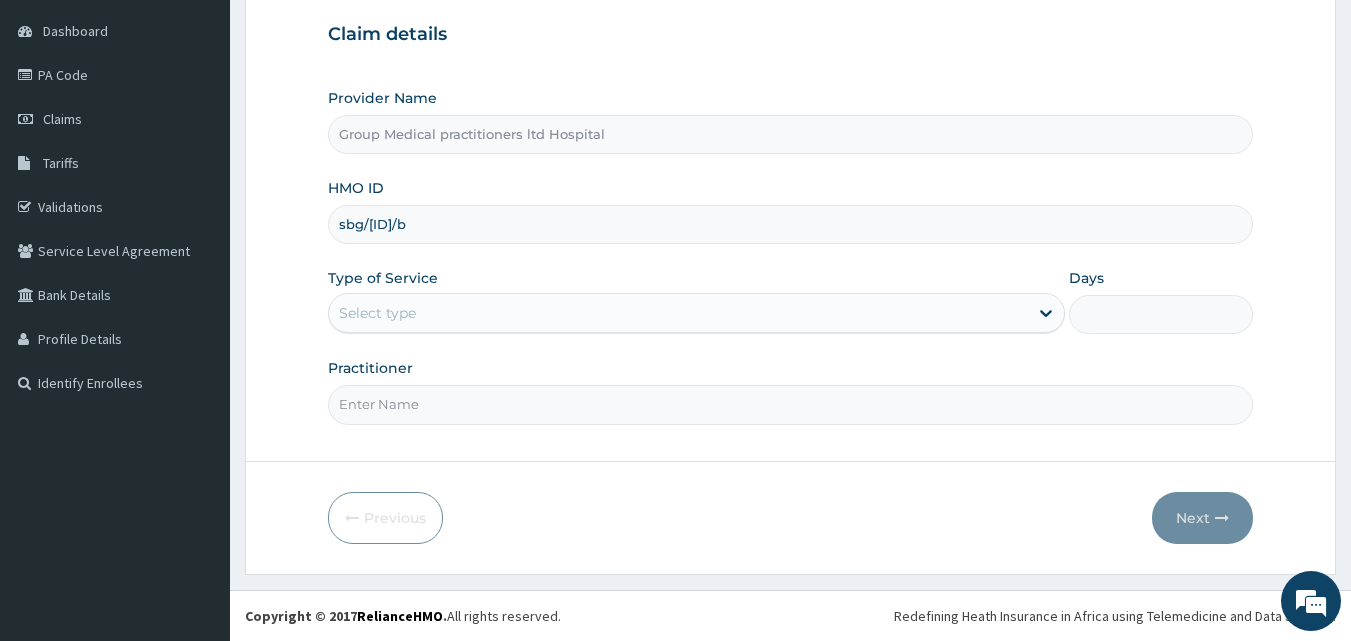 type on "sbg/[ID]/b" 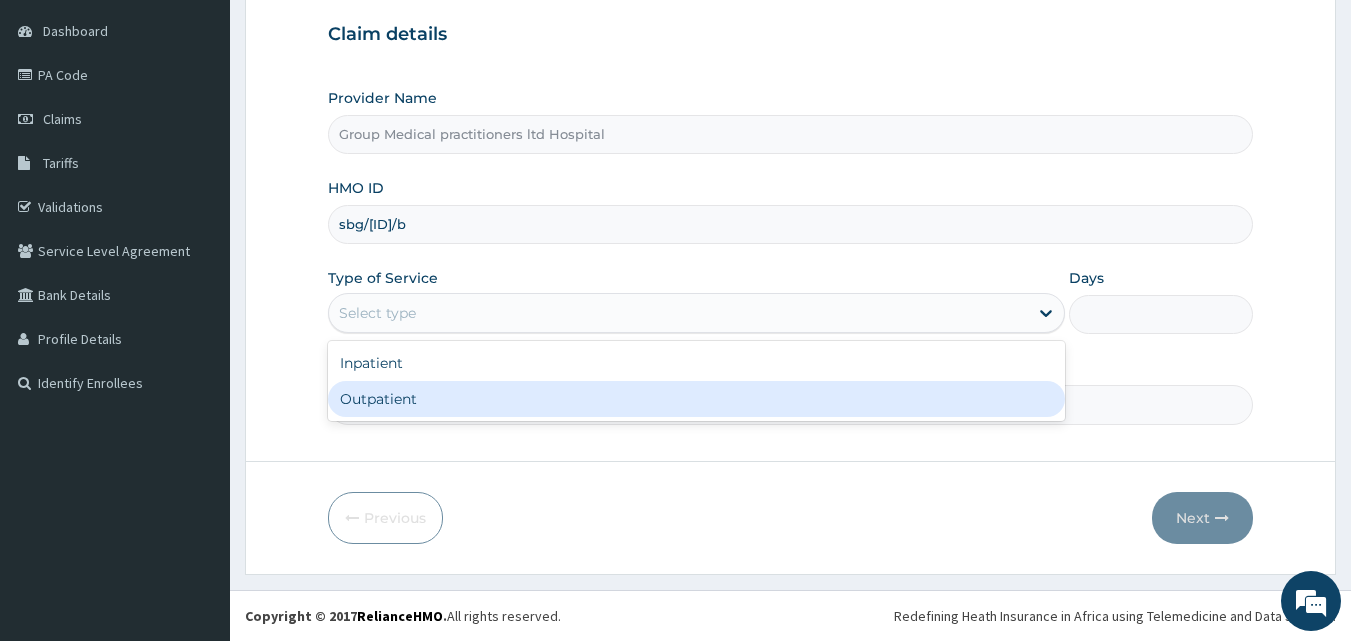 scroll, scrollTop: 0, scrollLeft: 0, axis: both 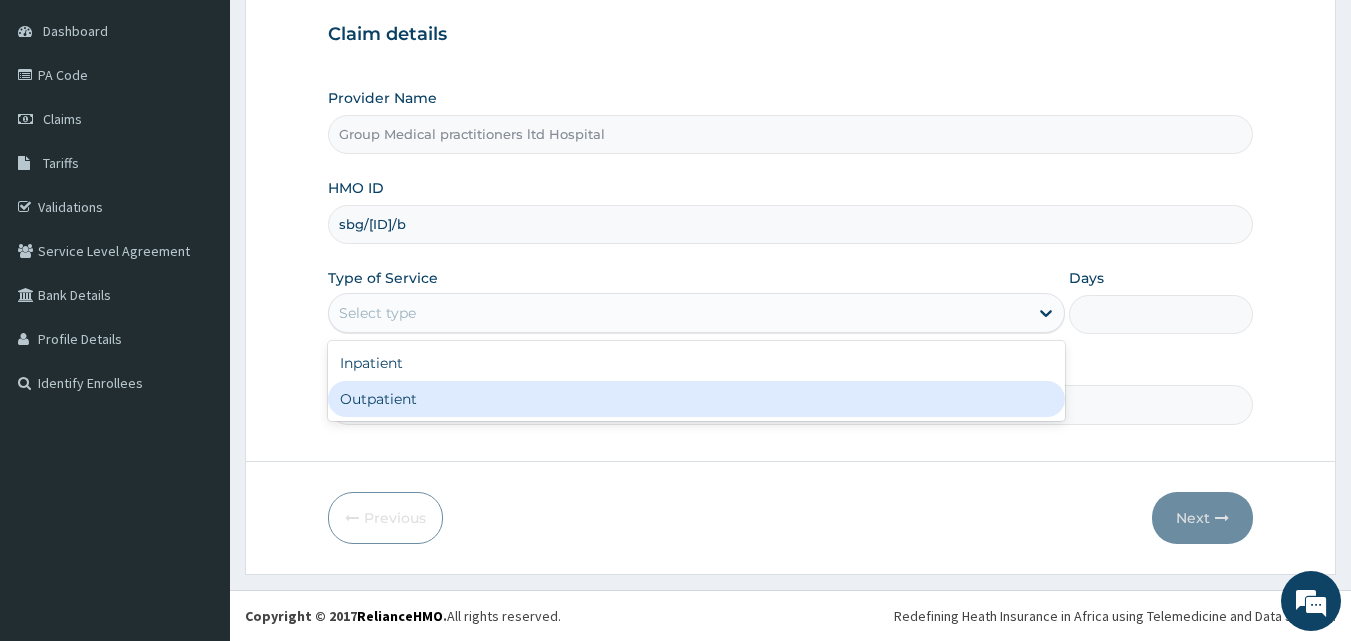 click on "Outpatient" at bounding box center [696, 399] 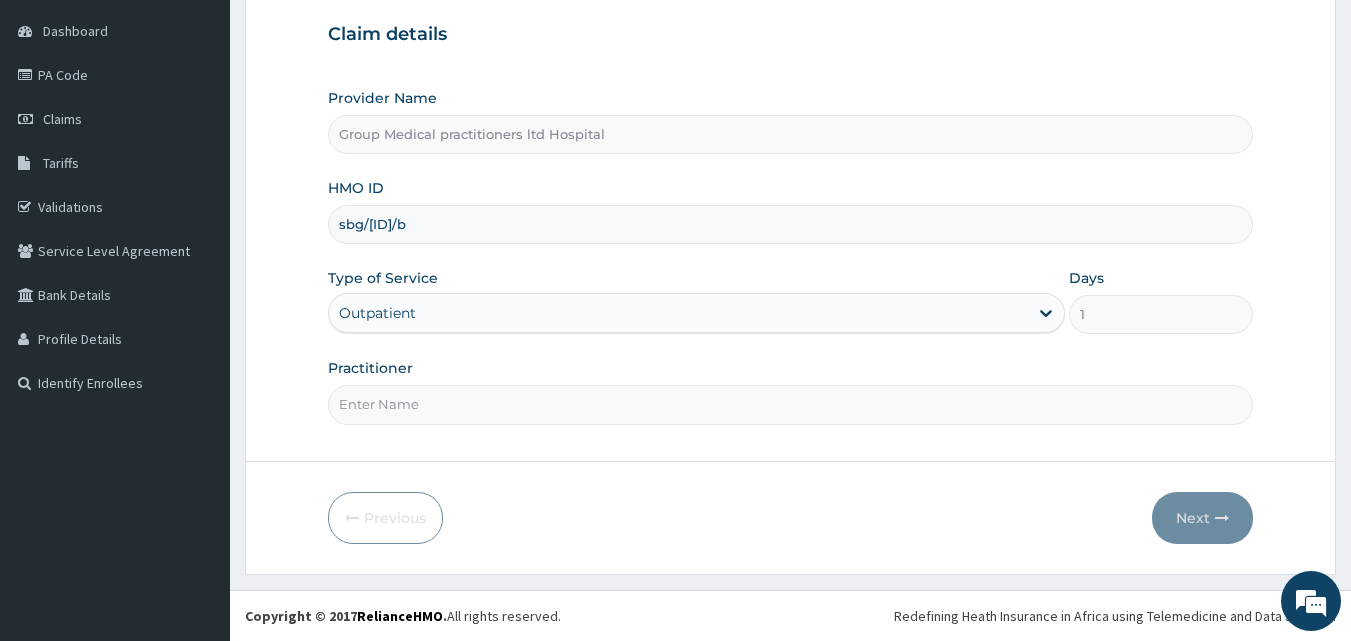 click on "Practitioner" at bounding box center (791, 404) 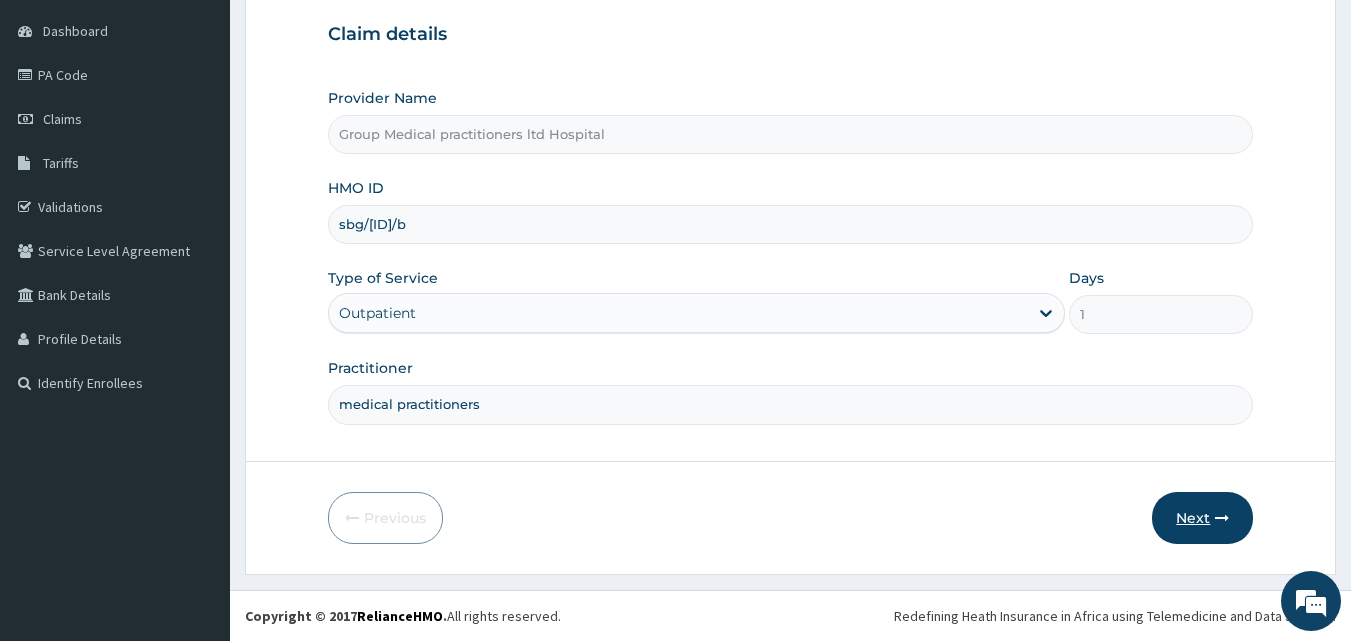 type on "medical practitioners" 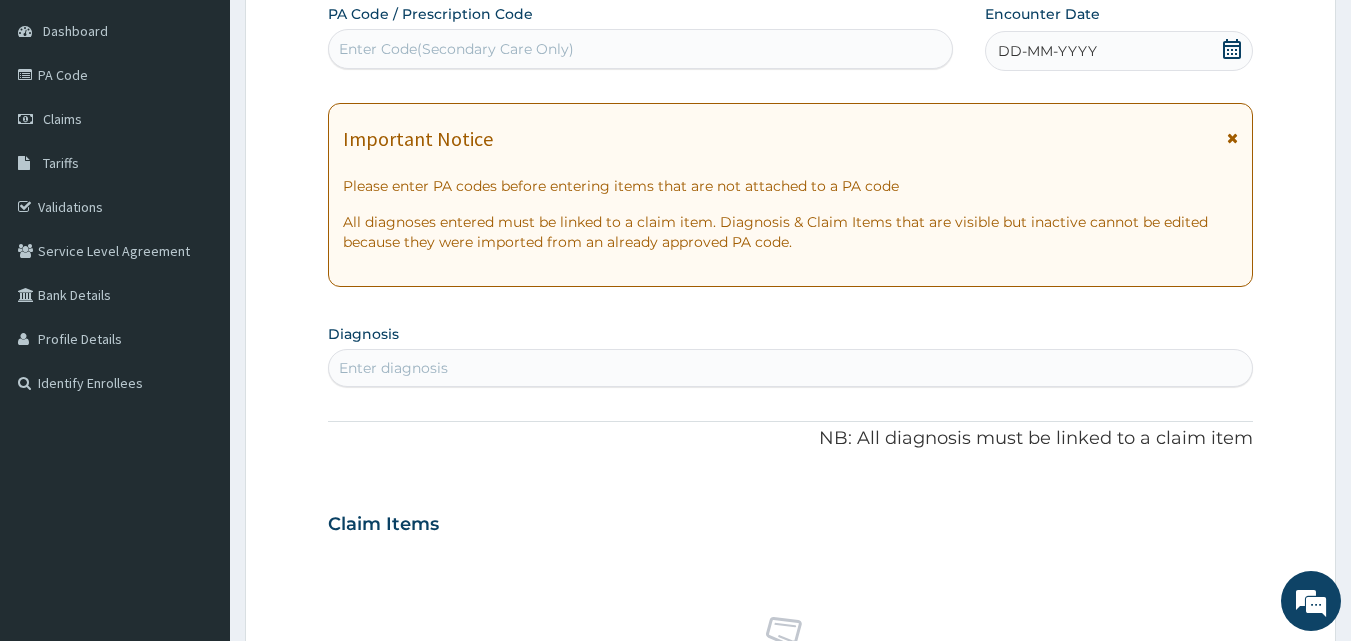 click on "Enter Code(Secondary Care Only)" at bounding box center (456, 49) 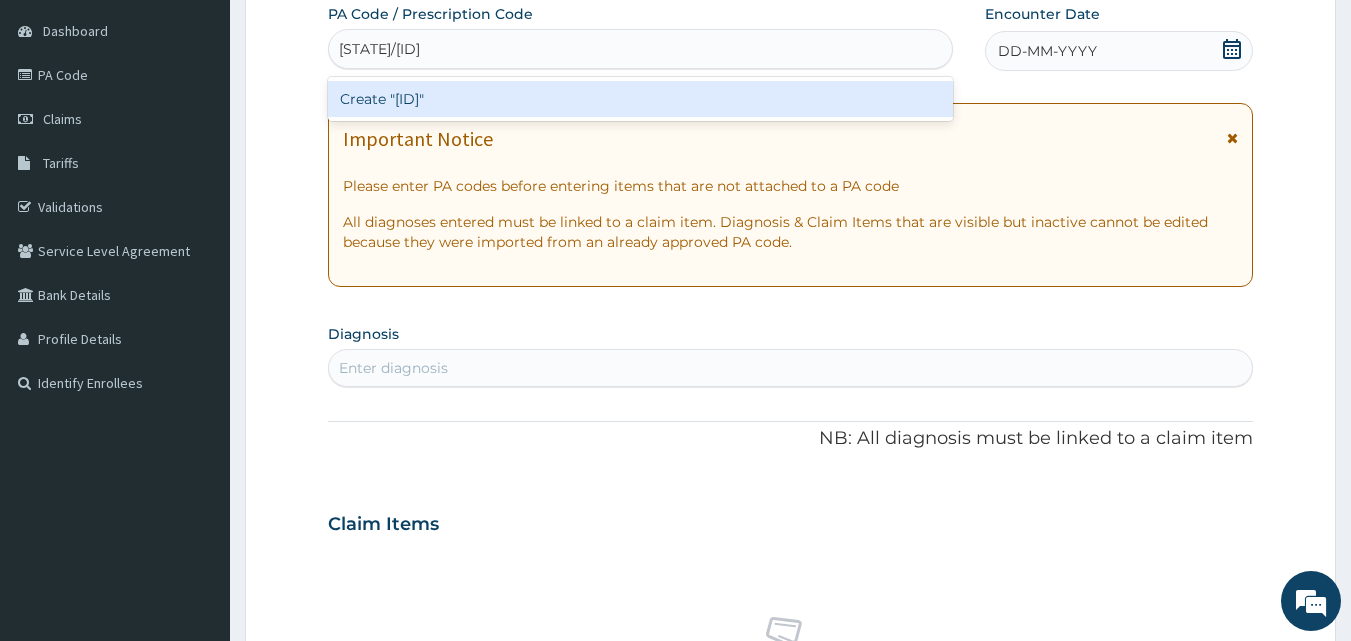 type on "[STATE]/[ID]" 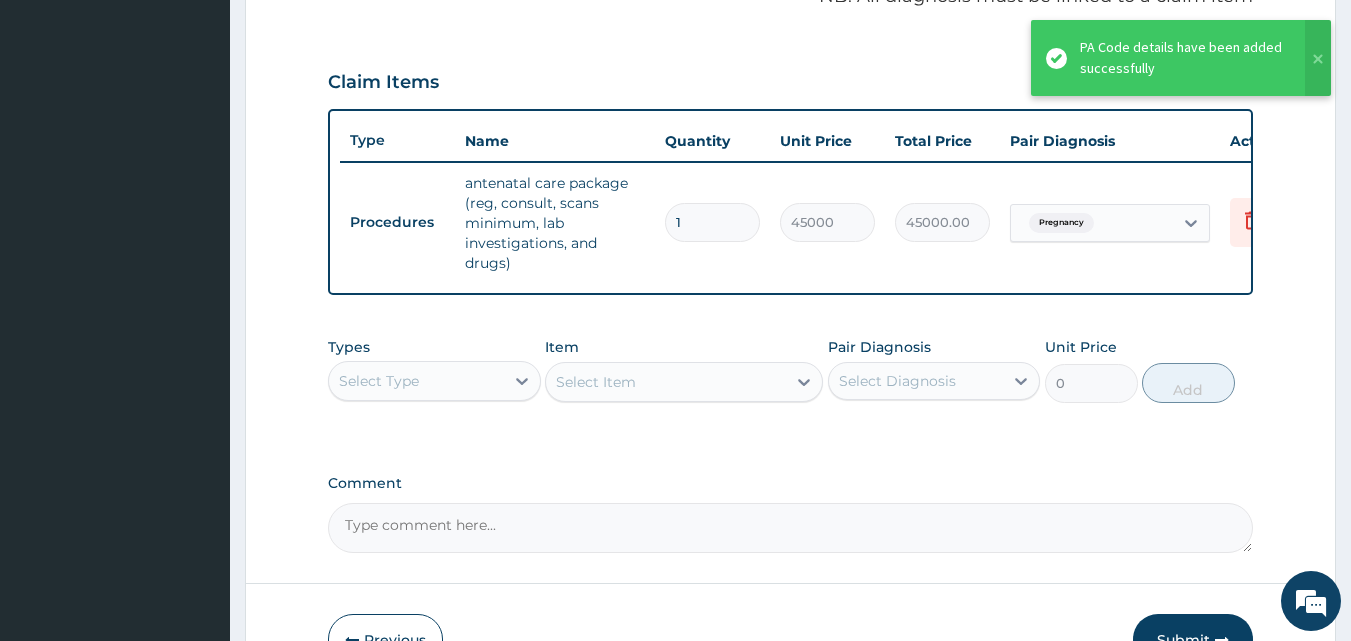scroll, scrollTop: 637, scrollLeft: 0, axis: vertical 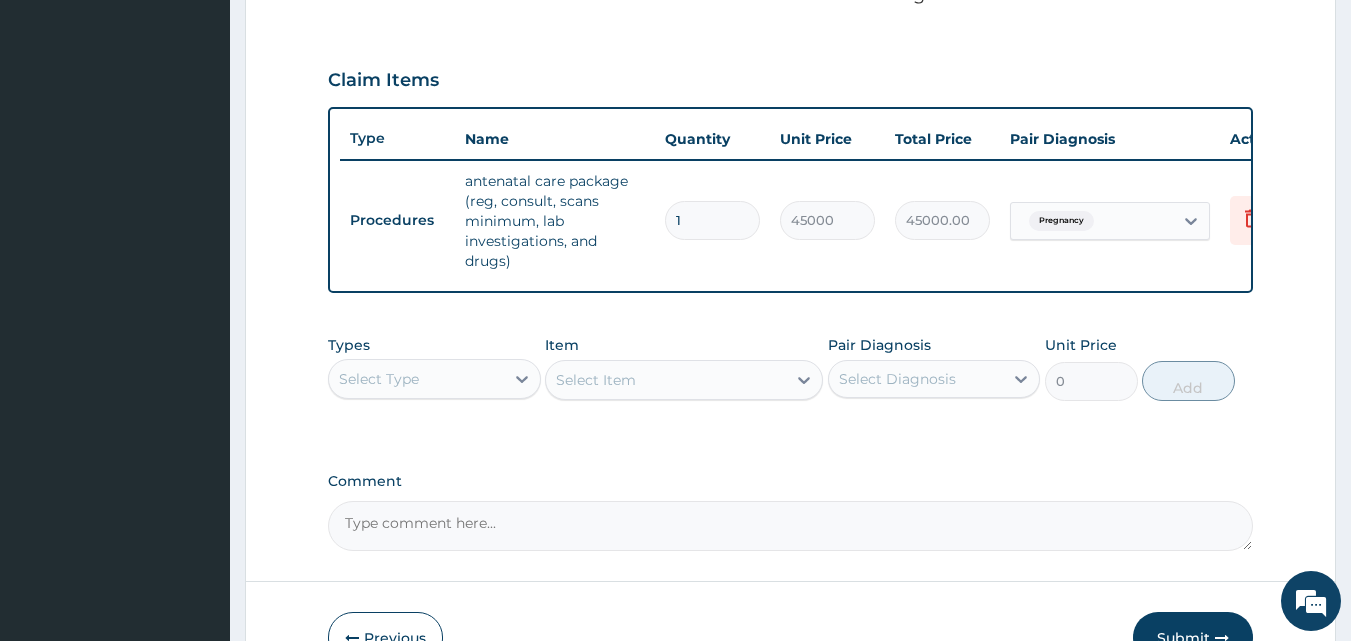 click on "Select Type" at bounding box center (416, 379) 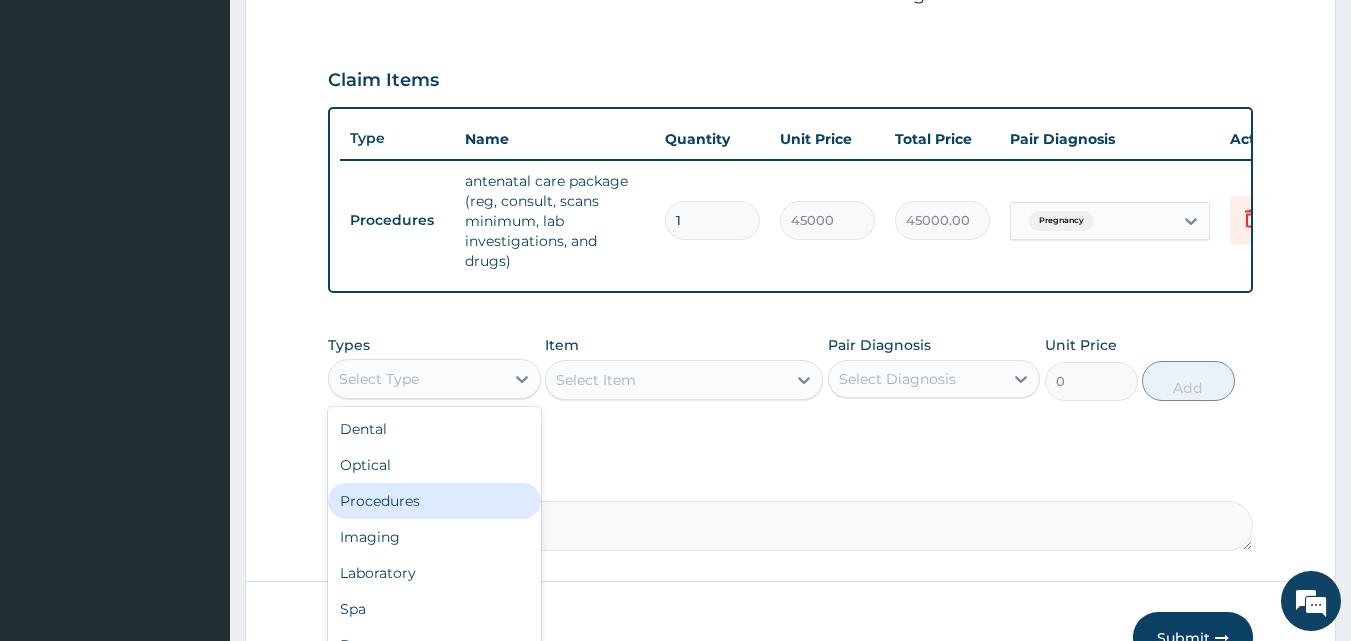 click on "Procedures" at bounding box center (434, 501) 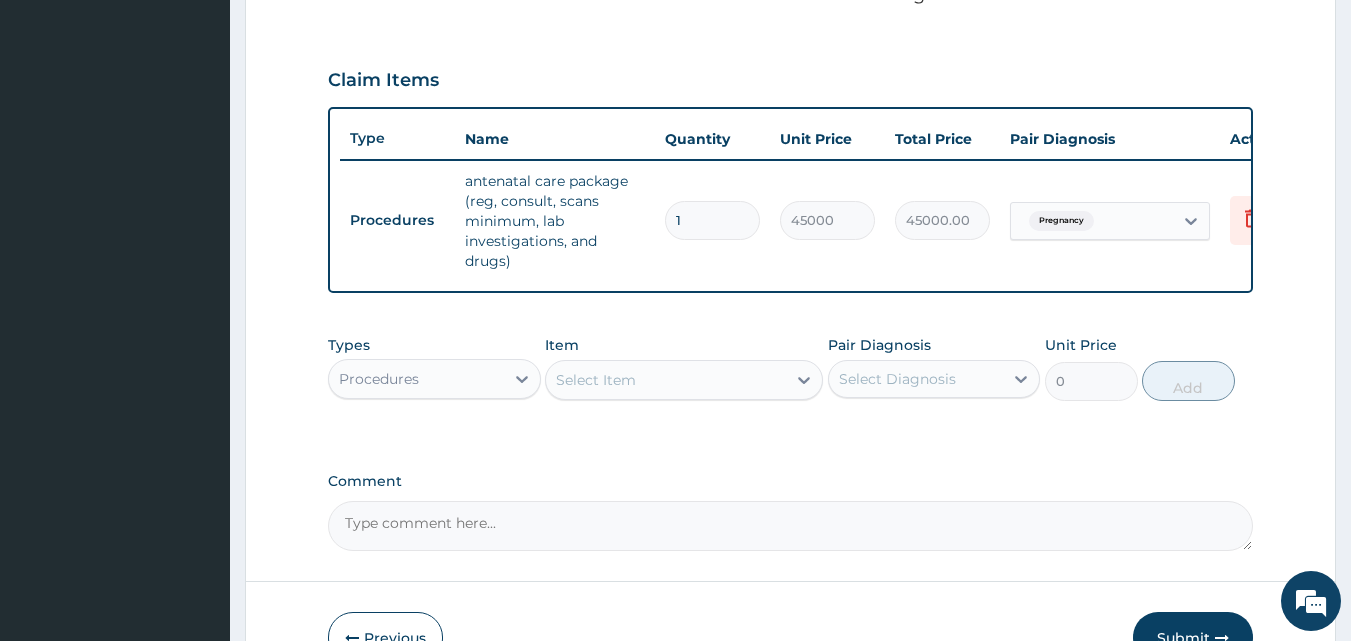 click on "Select Item" at bounding box center (596, 380) 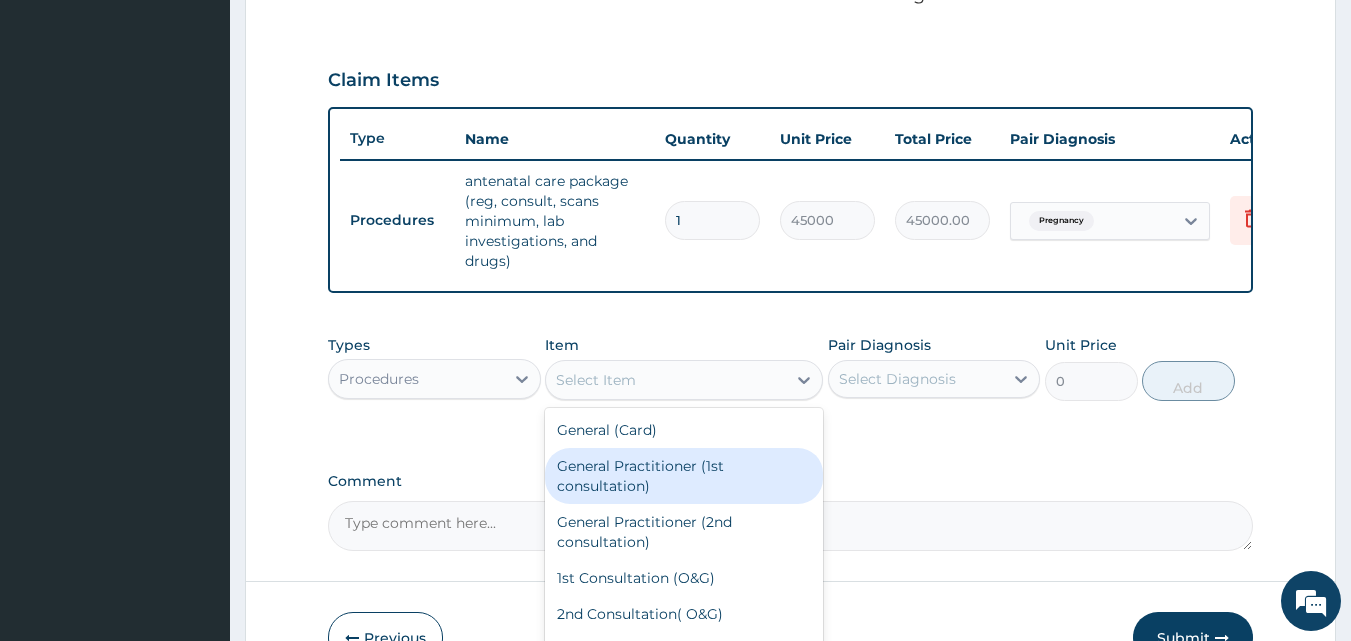 click on "General Practitioner (1st consultation)" at bounding box center [684, 476] 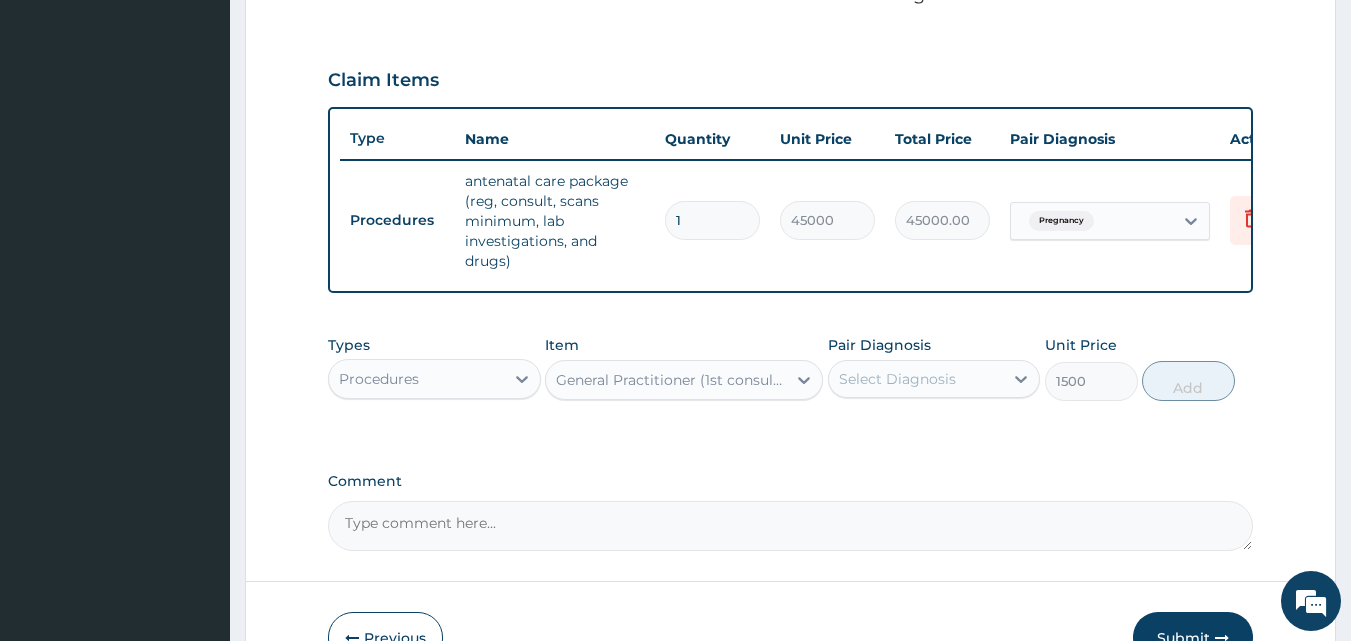 click on "Select Diagnosis" at bounding box center [916, 379] 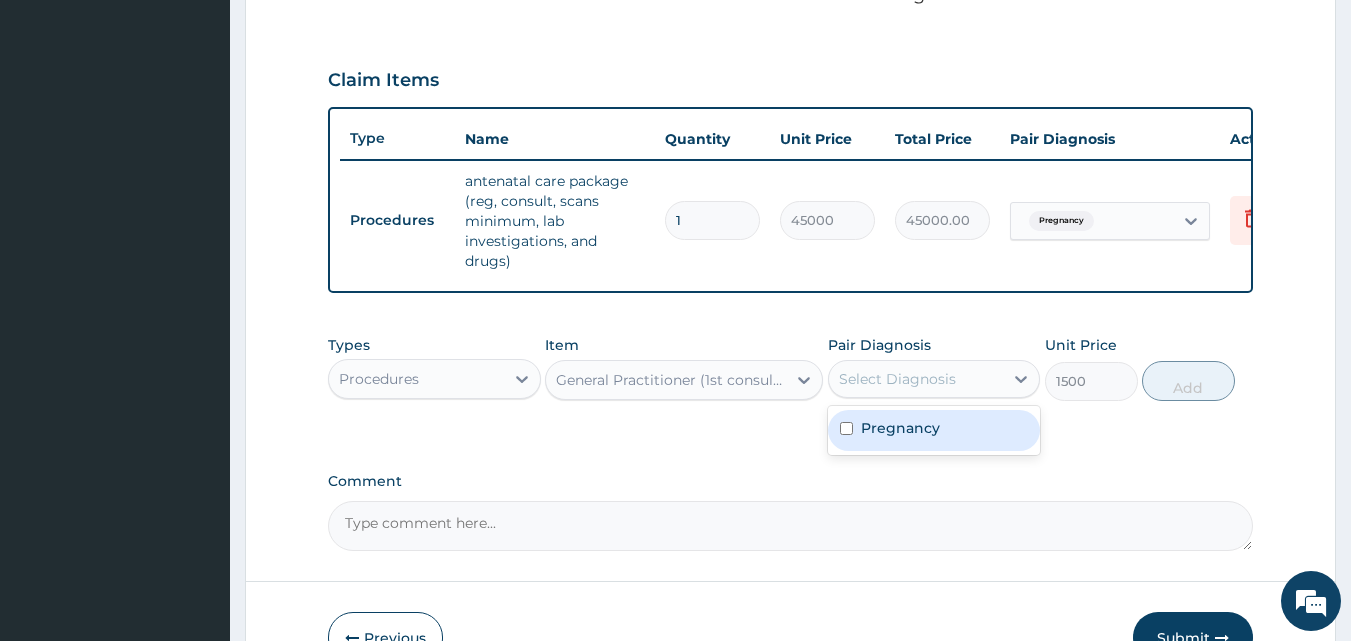 click on "Pregnancy" at bounding box center [934, 430] 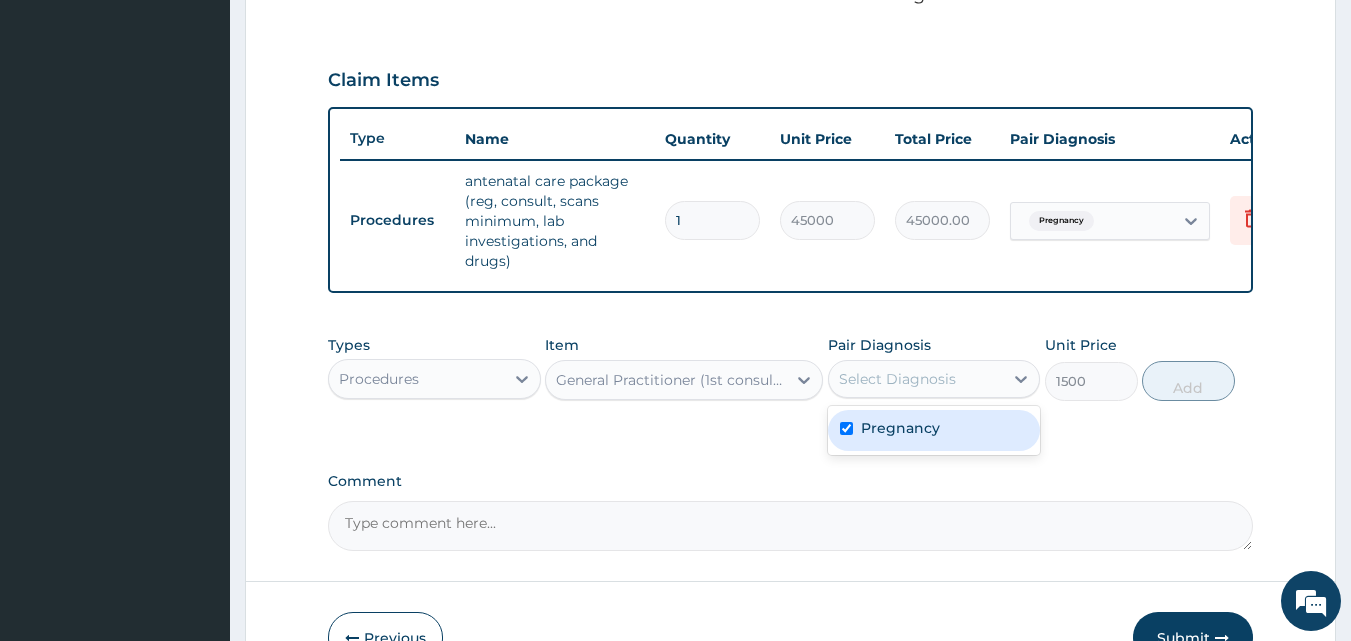 checkbox on "true" 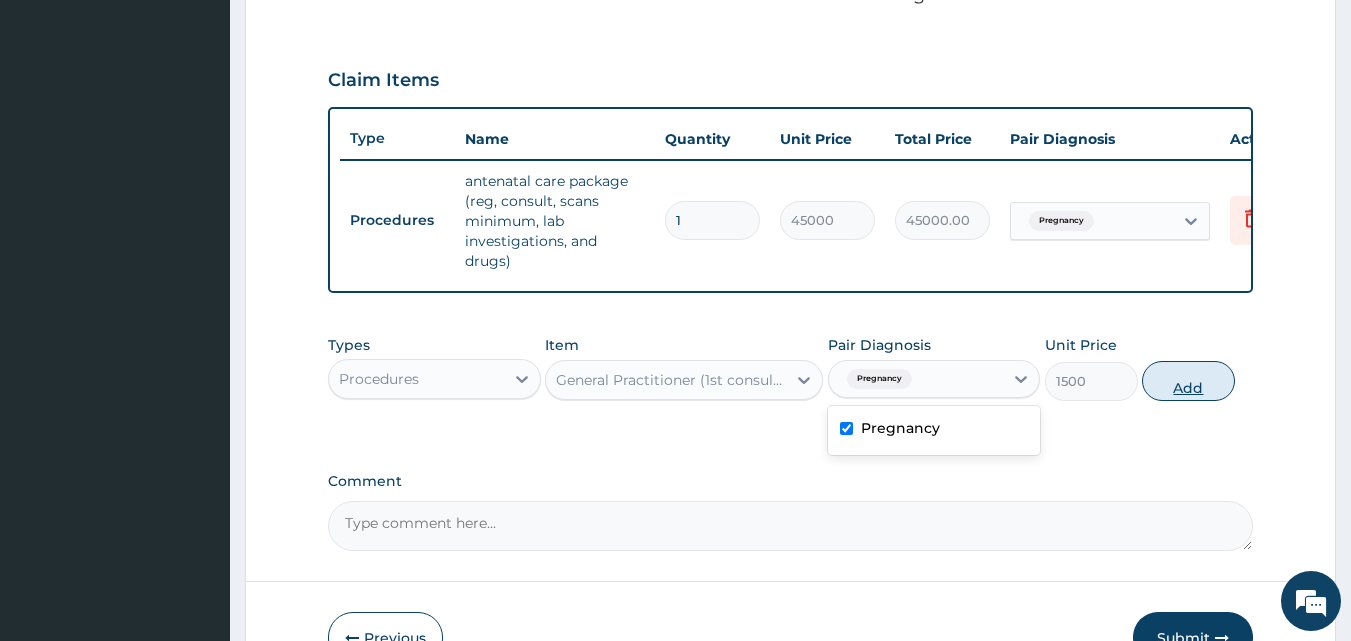 click on "Add" at bounding box center [1188, 381] 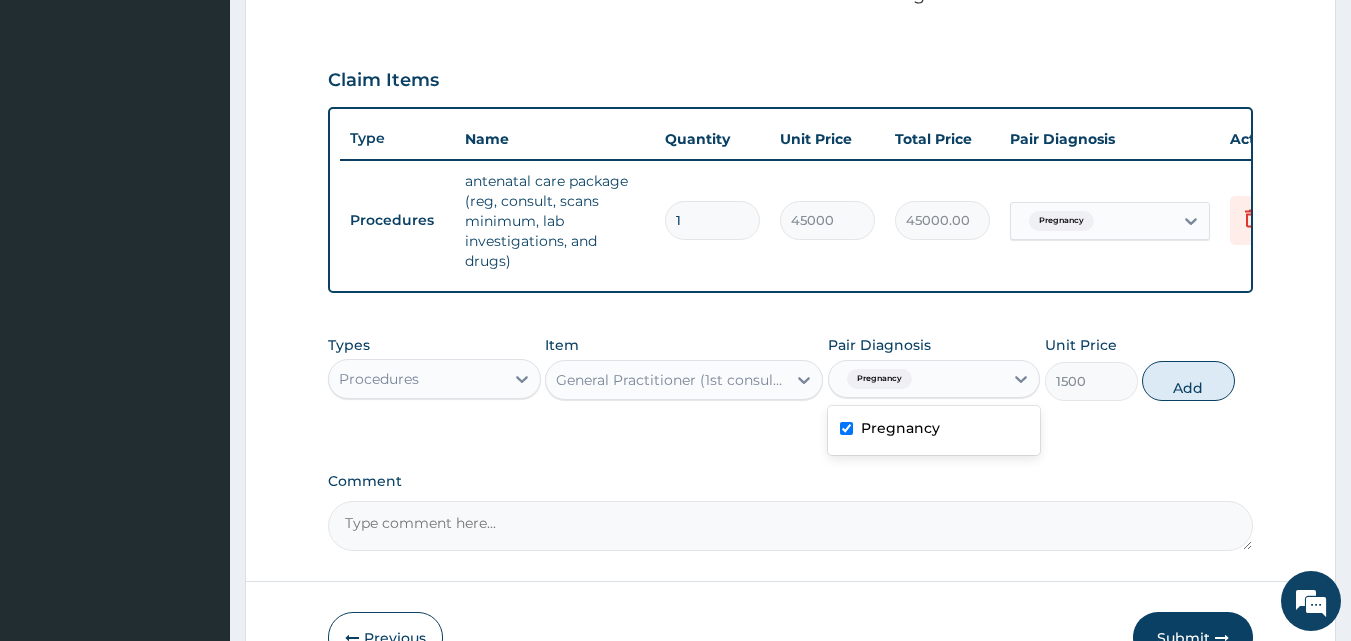 type on "0" 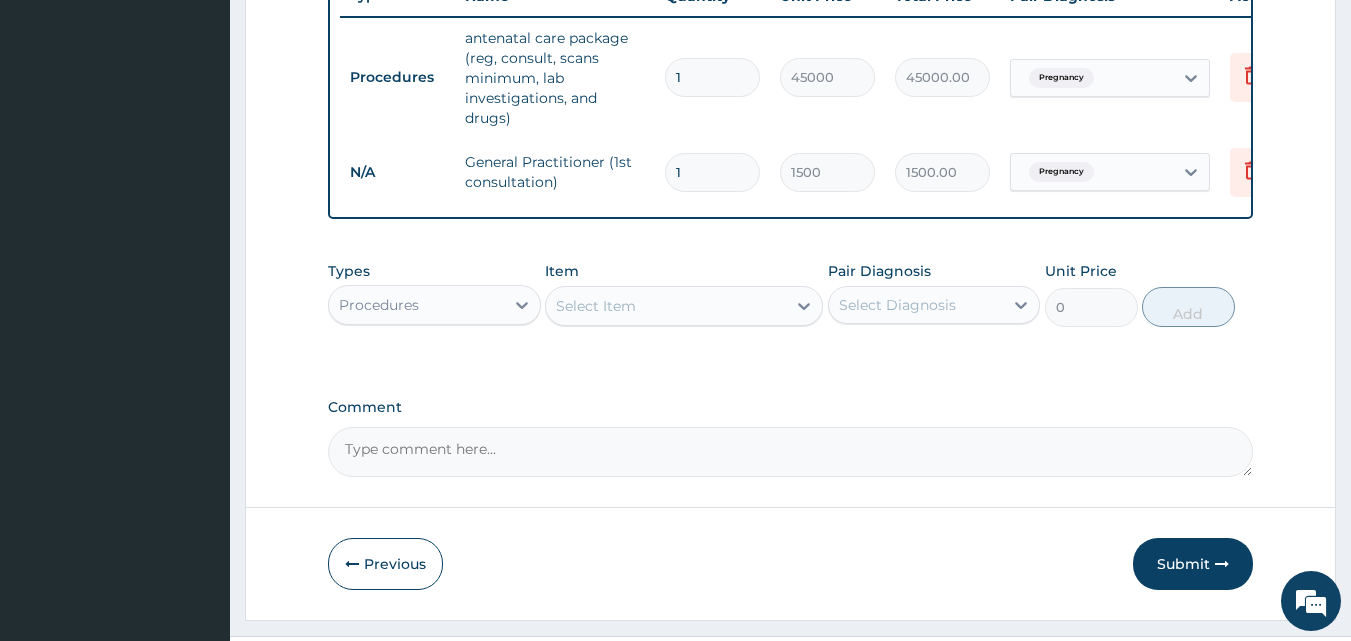 scroll, scrollTop: 841, scrollLeft: 0, axis: vertical 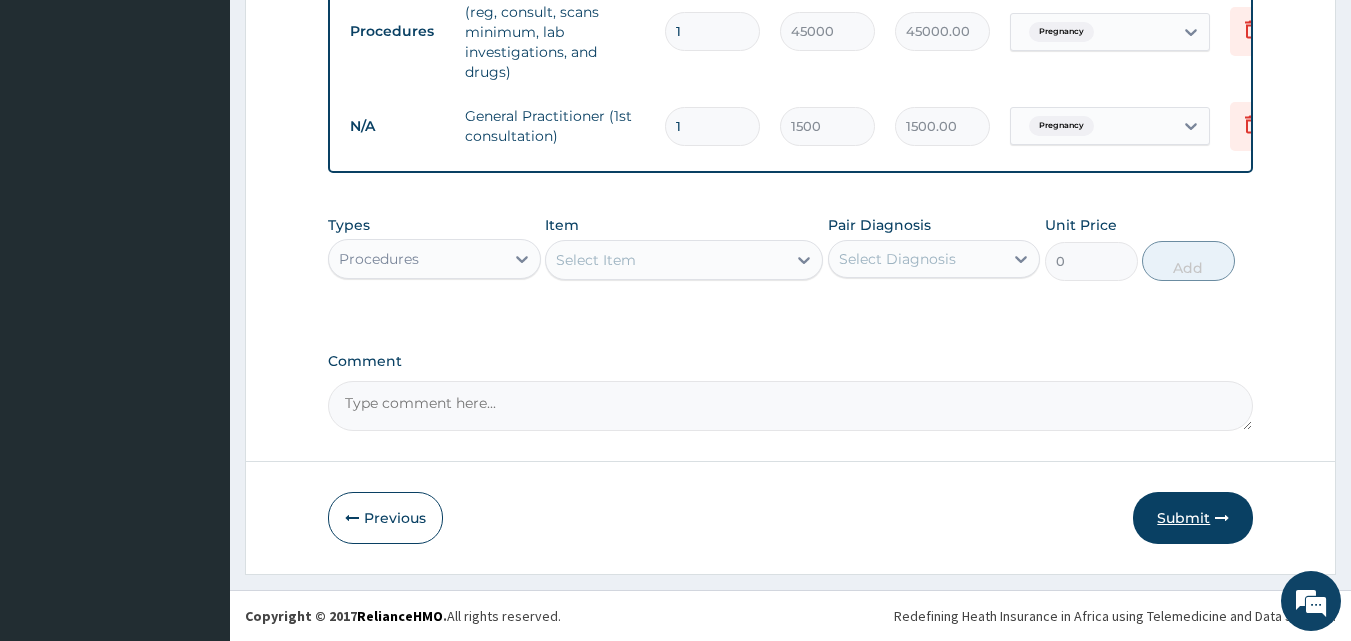 click on "Submit" at bounding box center (1193, 518) 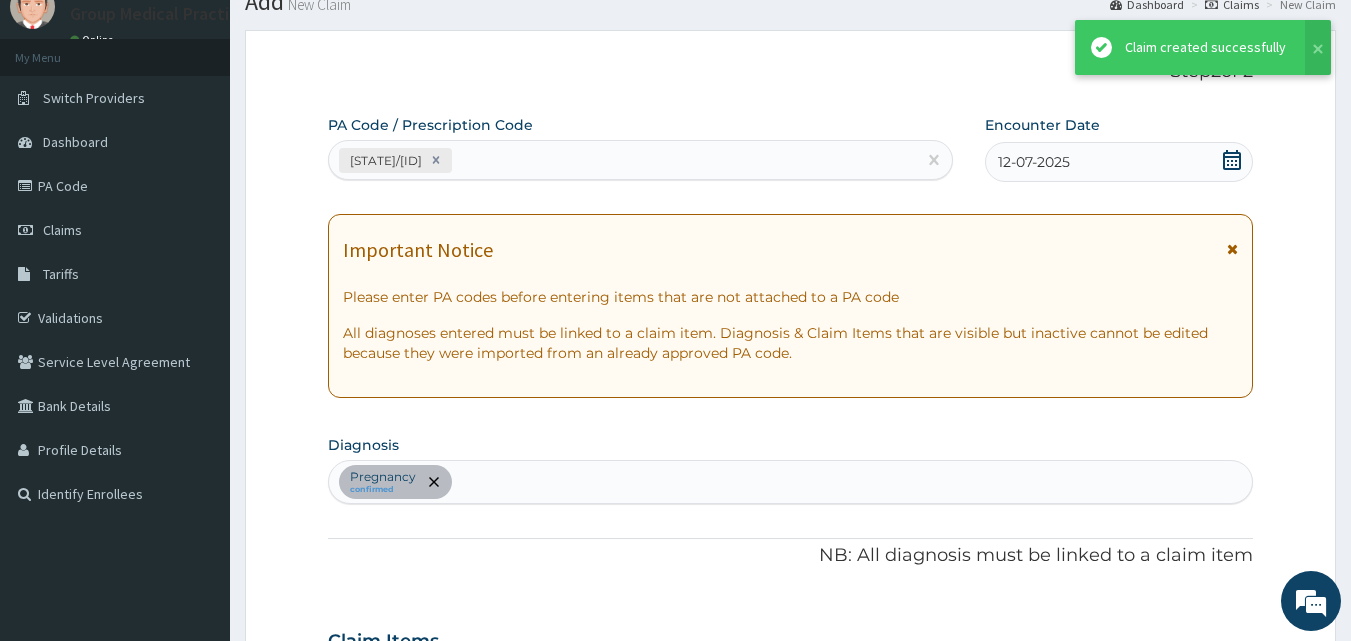 scroll, scrollTop: 841, scrollLeft: 0, axis: vertical 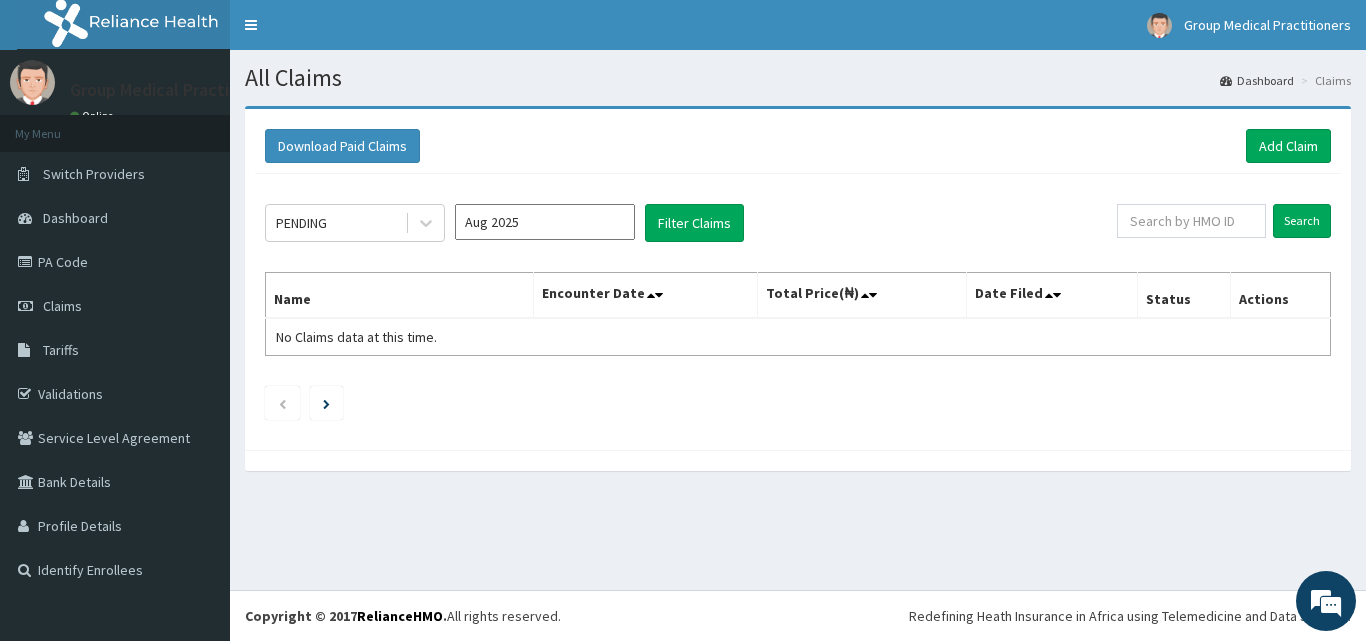 click on "Aug 2025" at bounding box center (545, 222) 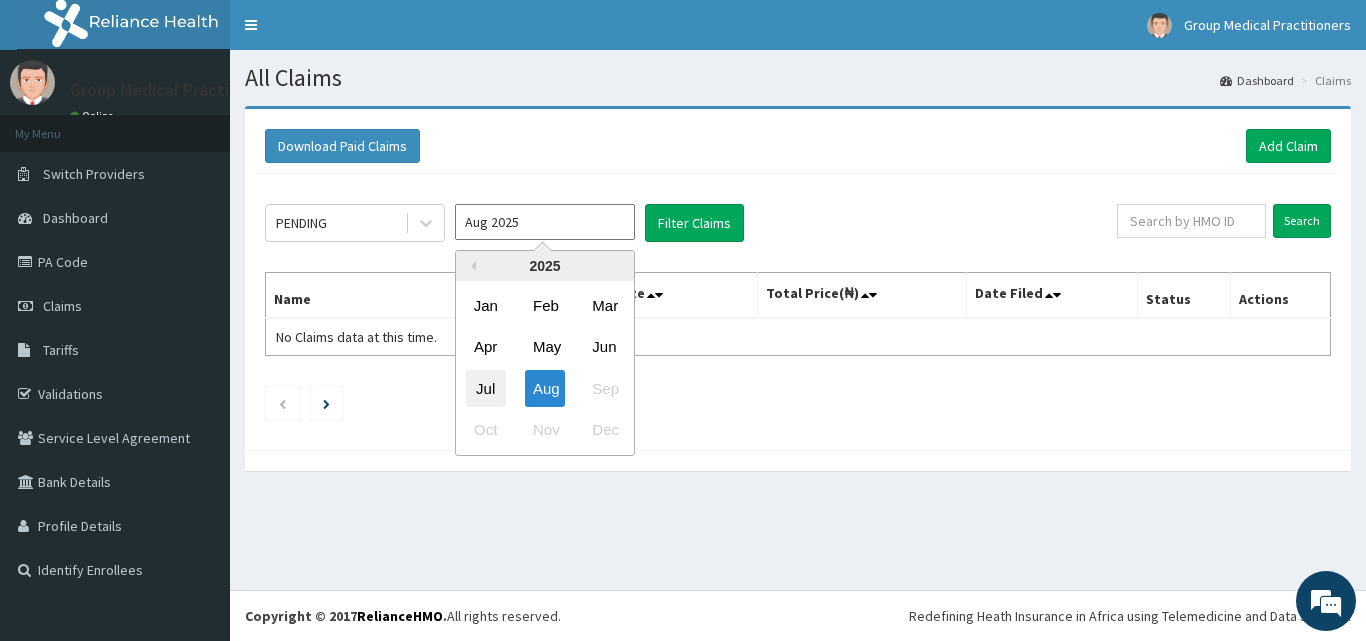click on "Jul" at bounding box center [486, 388] 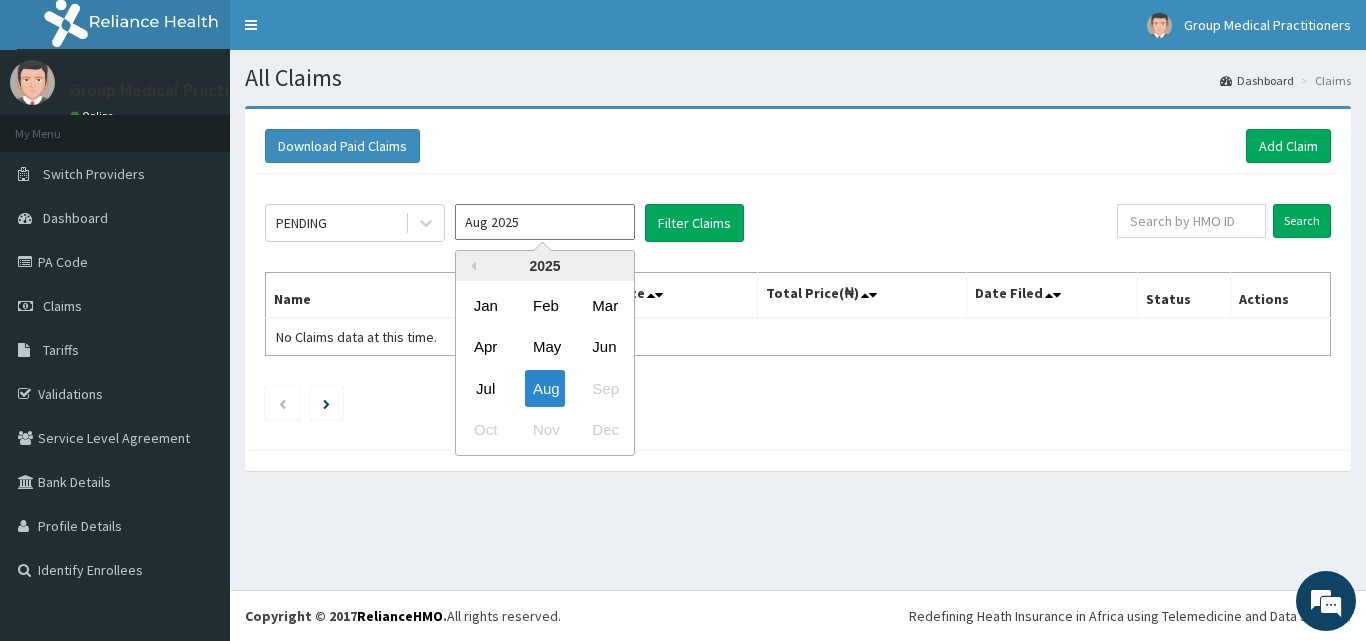type on "Jul 2025" 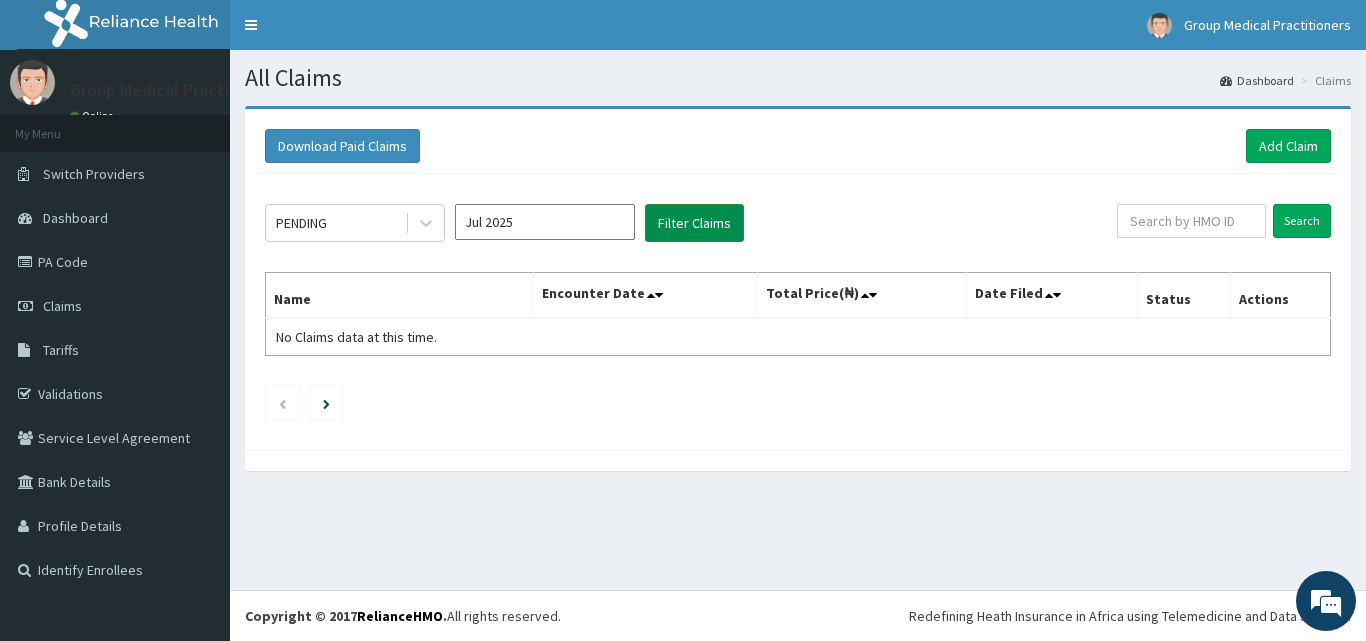 click on "Filter Claims" at bounding box center (694, 223) 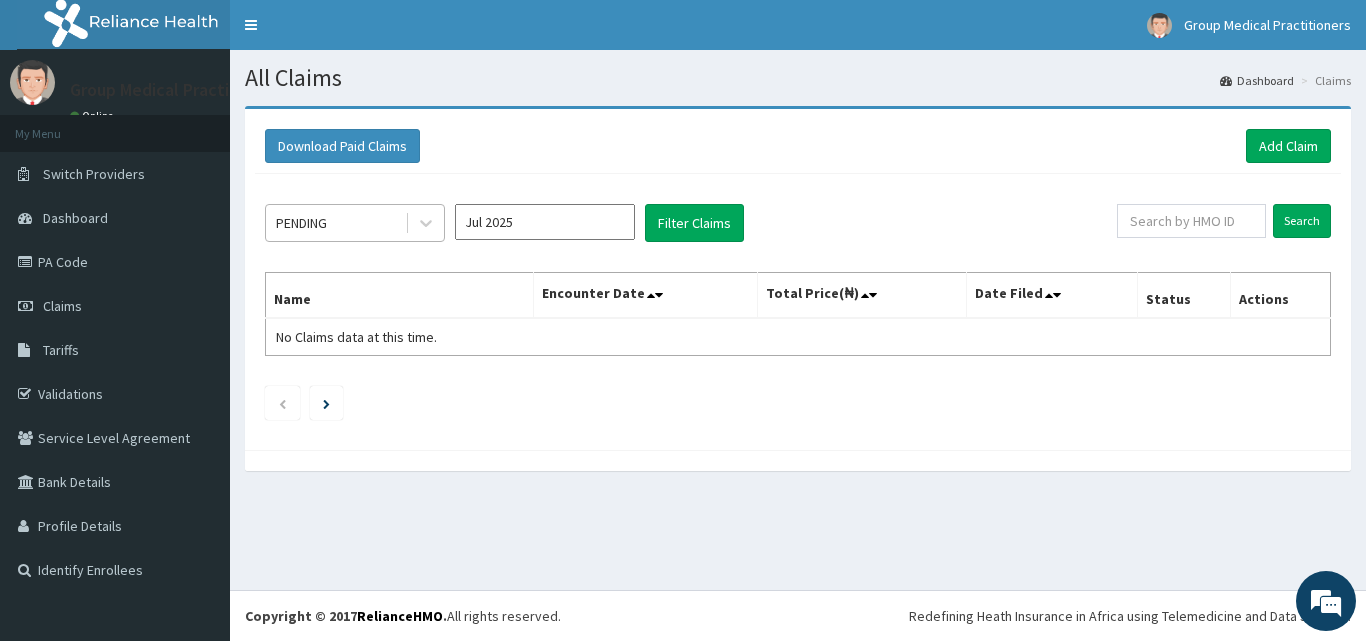 click on "PENDING" at bounding box center [301, 223] 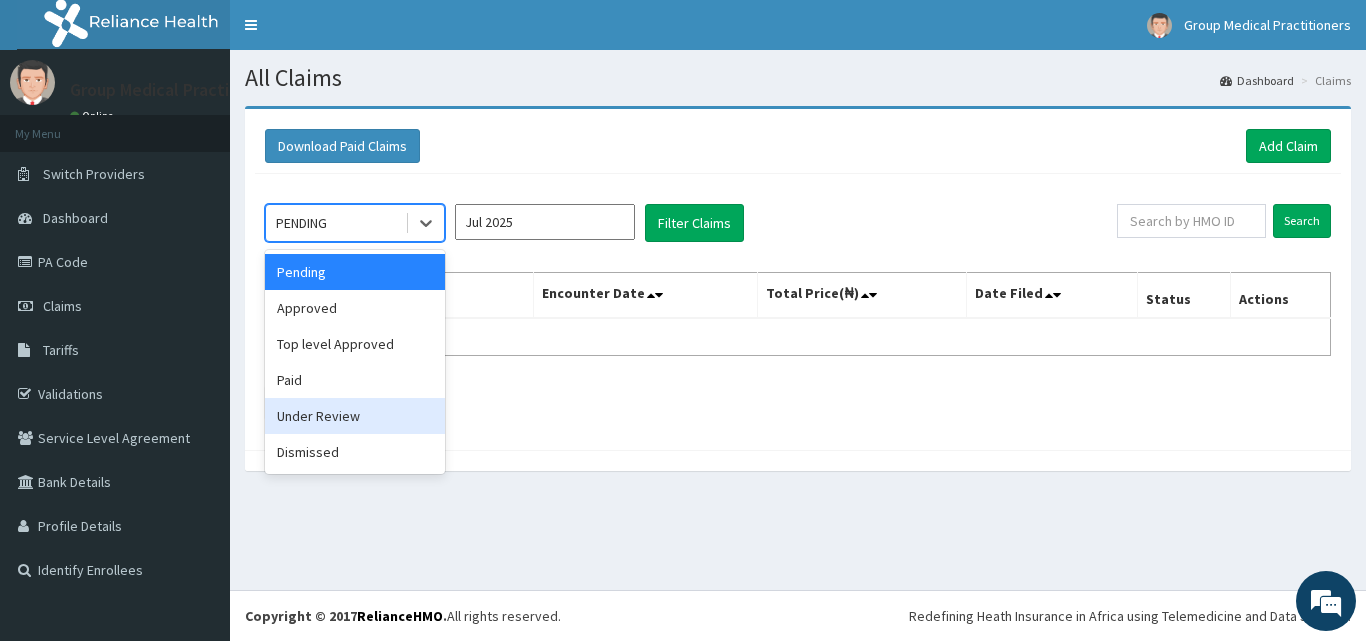 click on "Under Review" at bounding box center [355, 416] 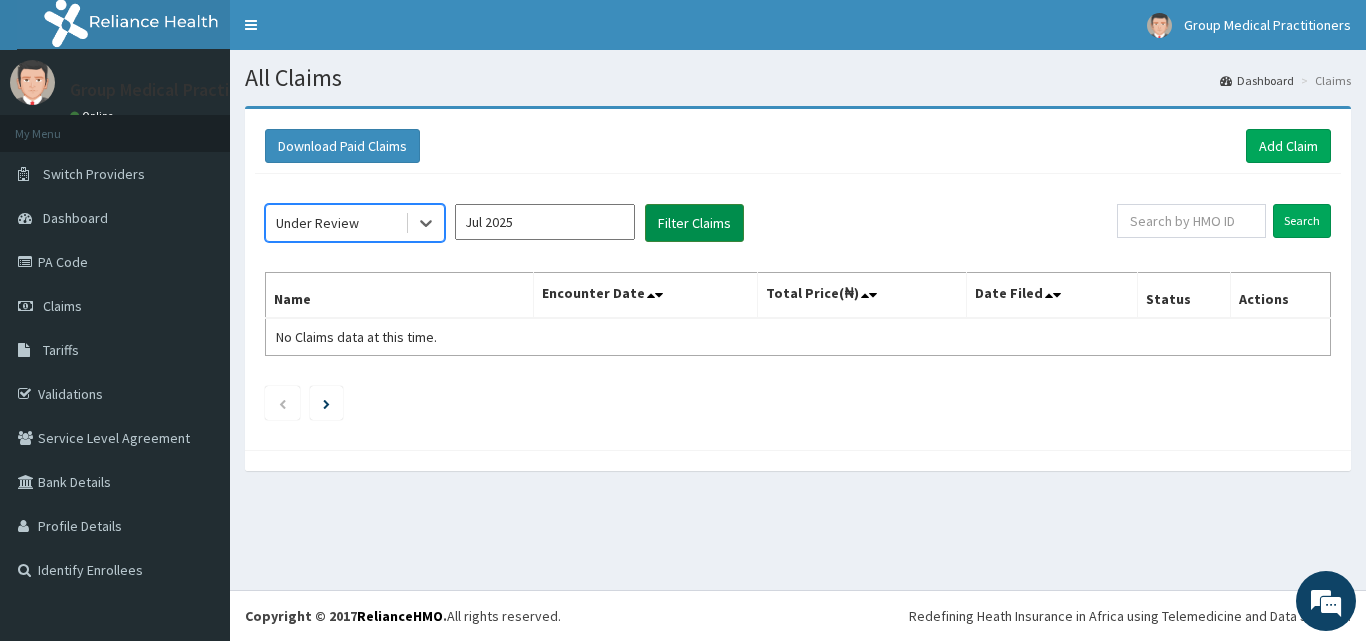 click on "Filter Claims" at bounding box center (694, 223) 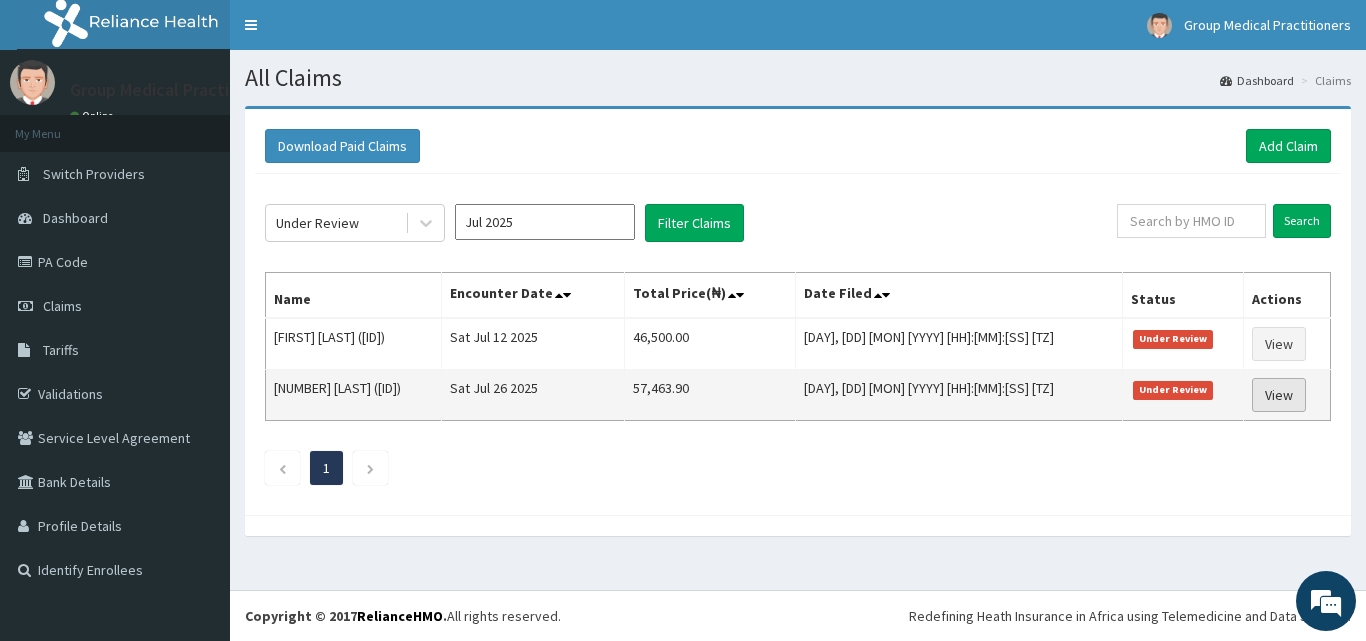 click on "View" at bounding box center (1279, 395) 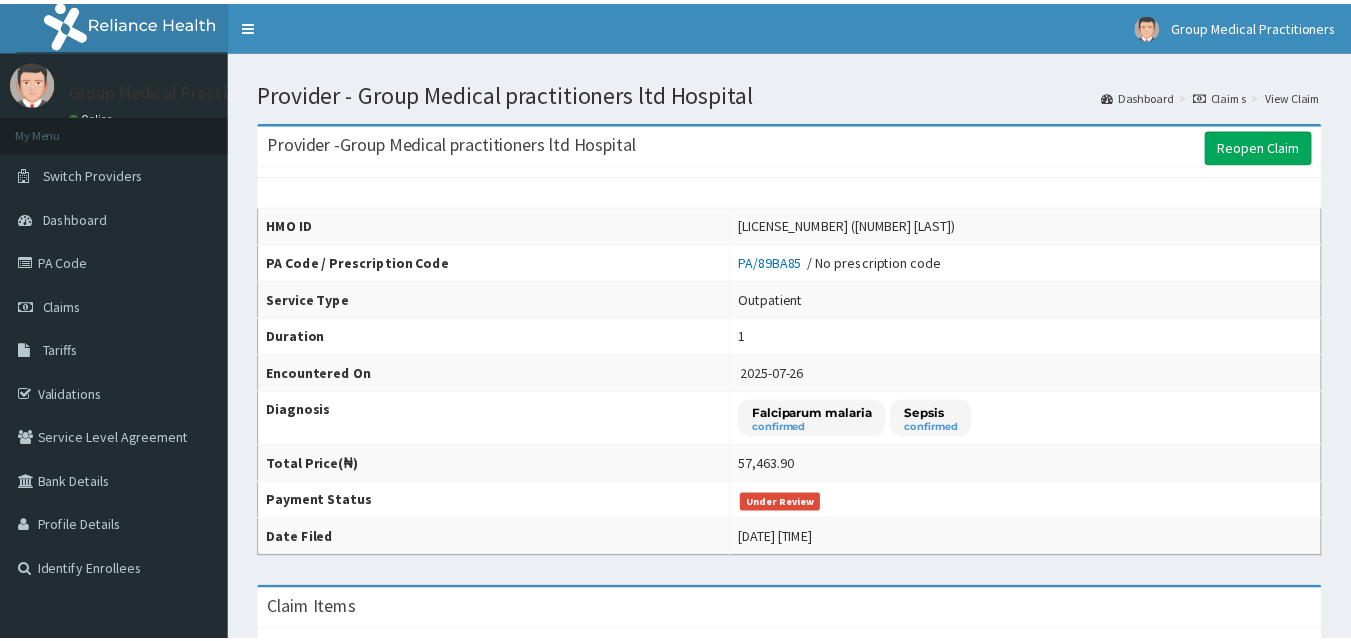 scroll, scrollTop: 0, scrollLeft: 0, axis: both 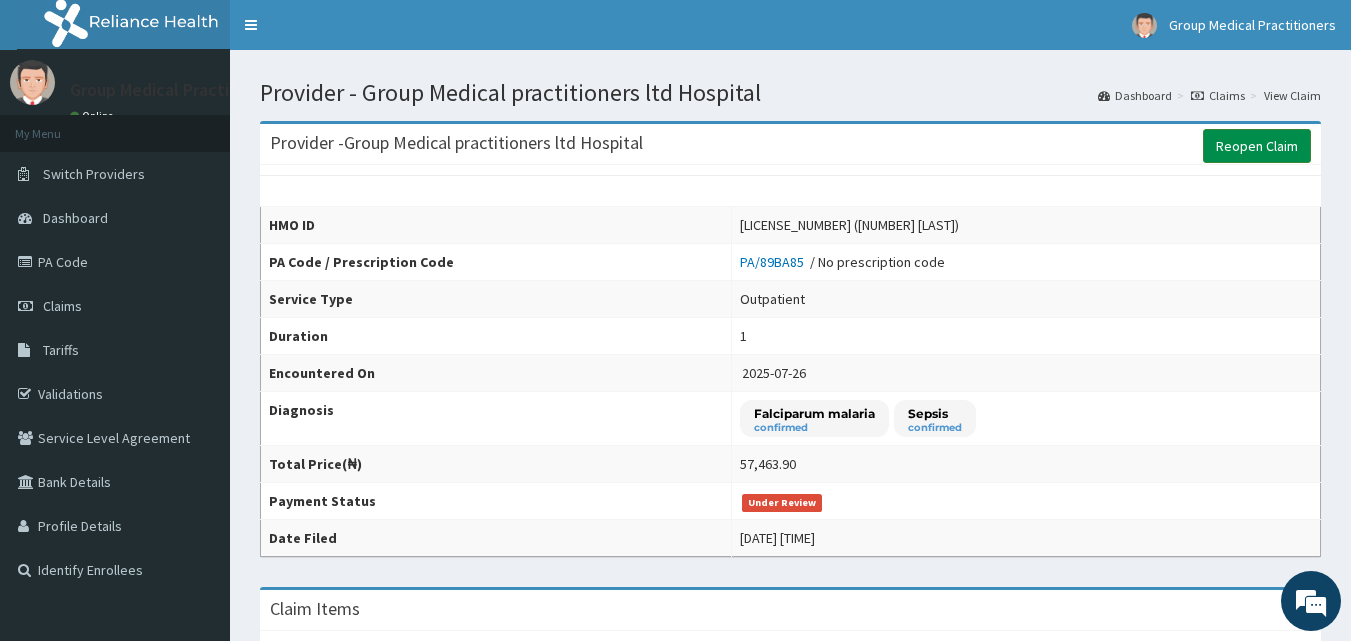 click on "Reopen Claim" at bounding box center (1257, 146) 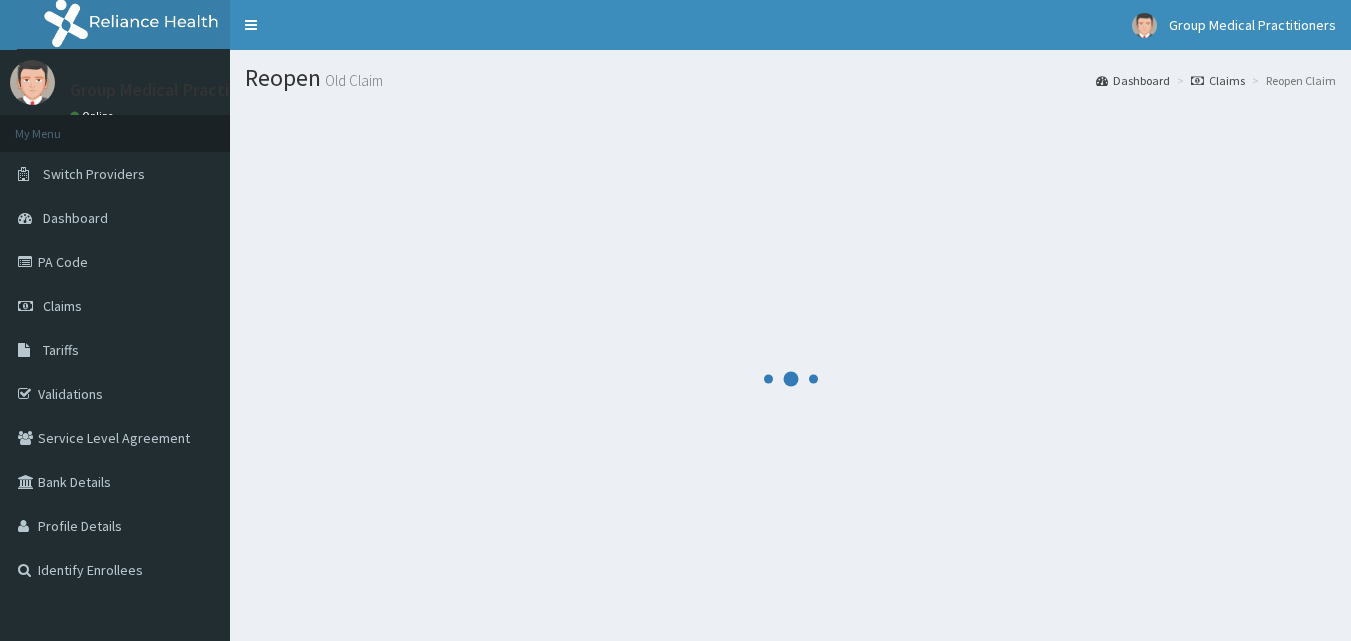 scroll, scrollTop: 0, scrollLeft: 0, axis: both 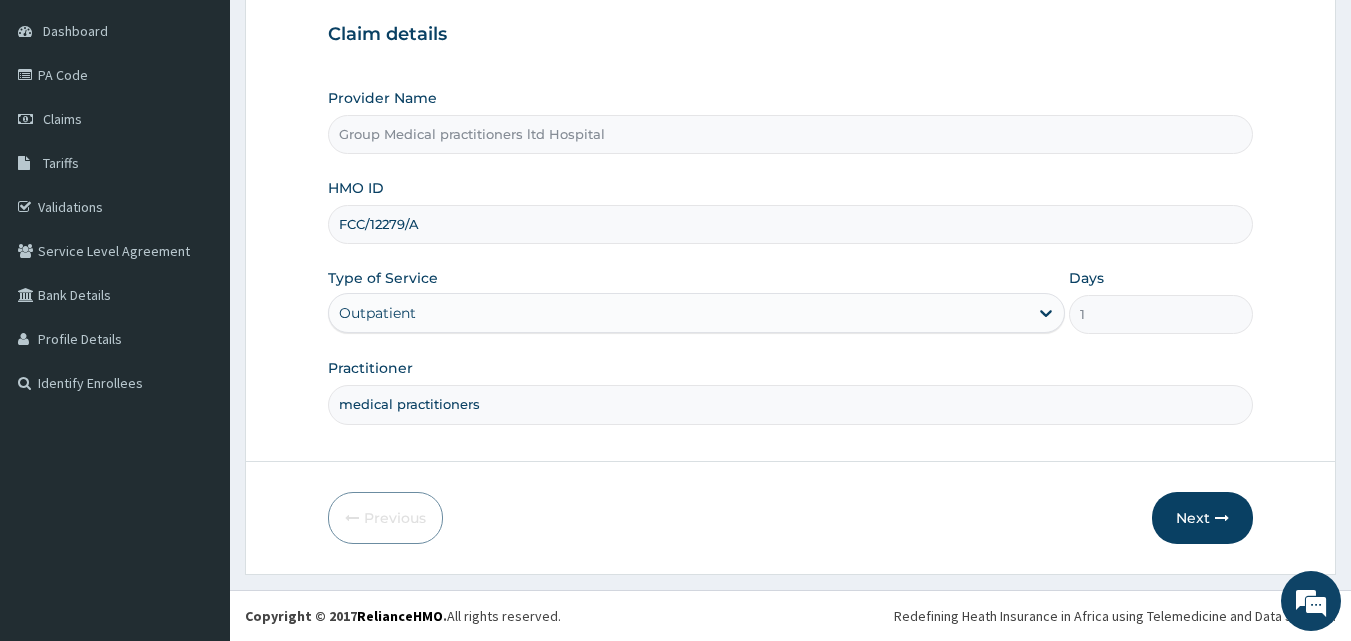click on "Outpatient" at bounding box center [678, 313] 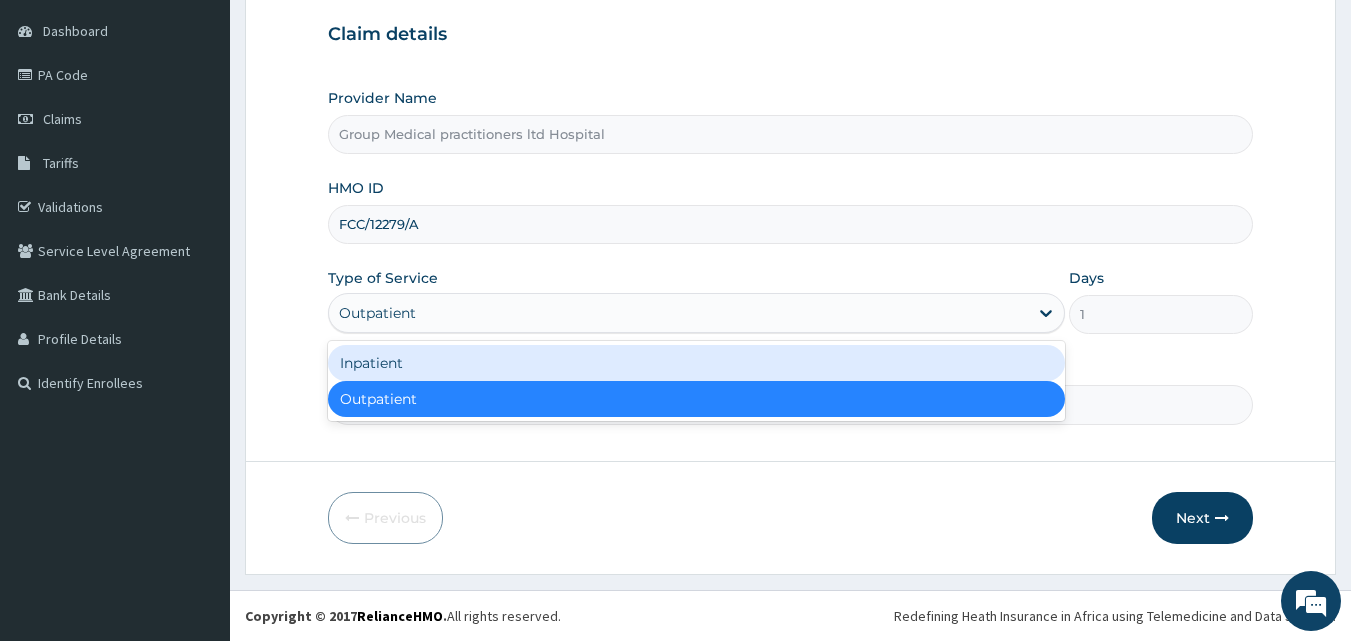 click on "Inpatient" at bounding box center (696, 363) 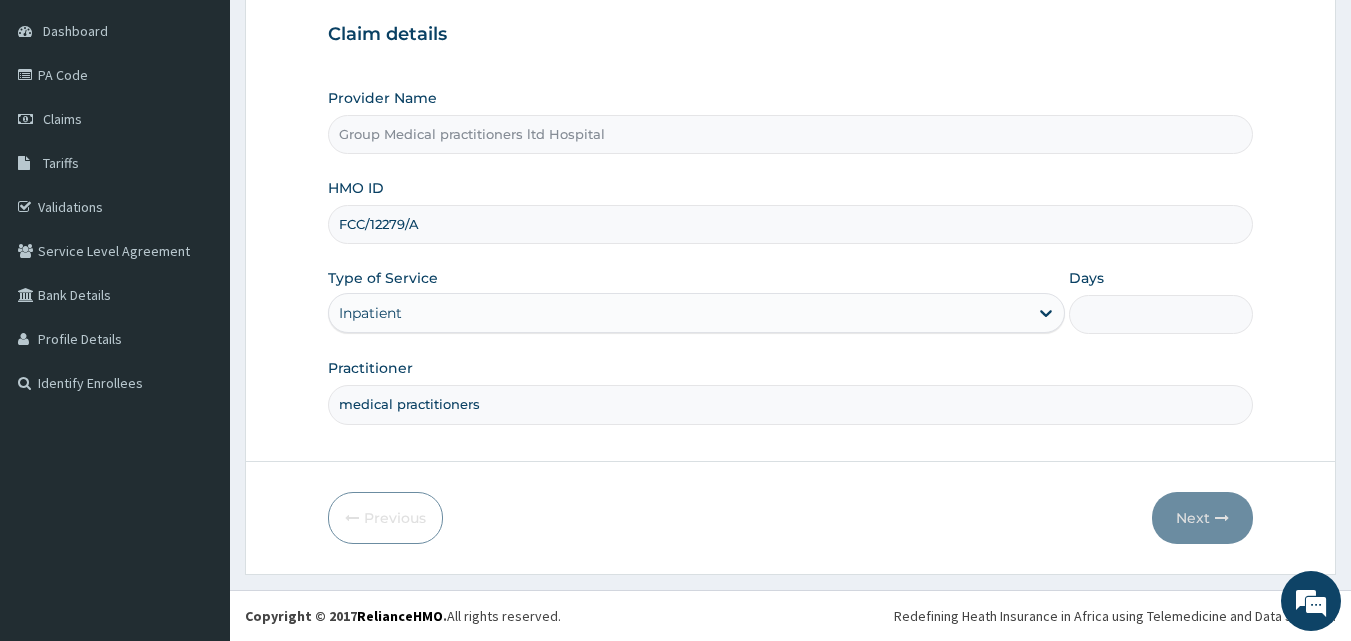 click on "Days" at bounding box center (1161, 314) 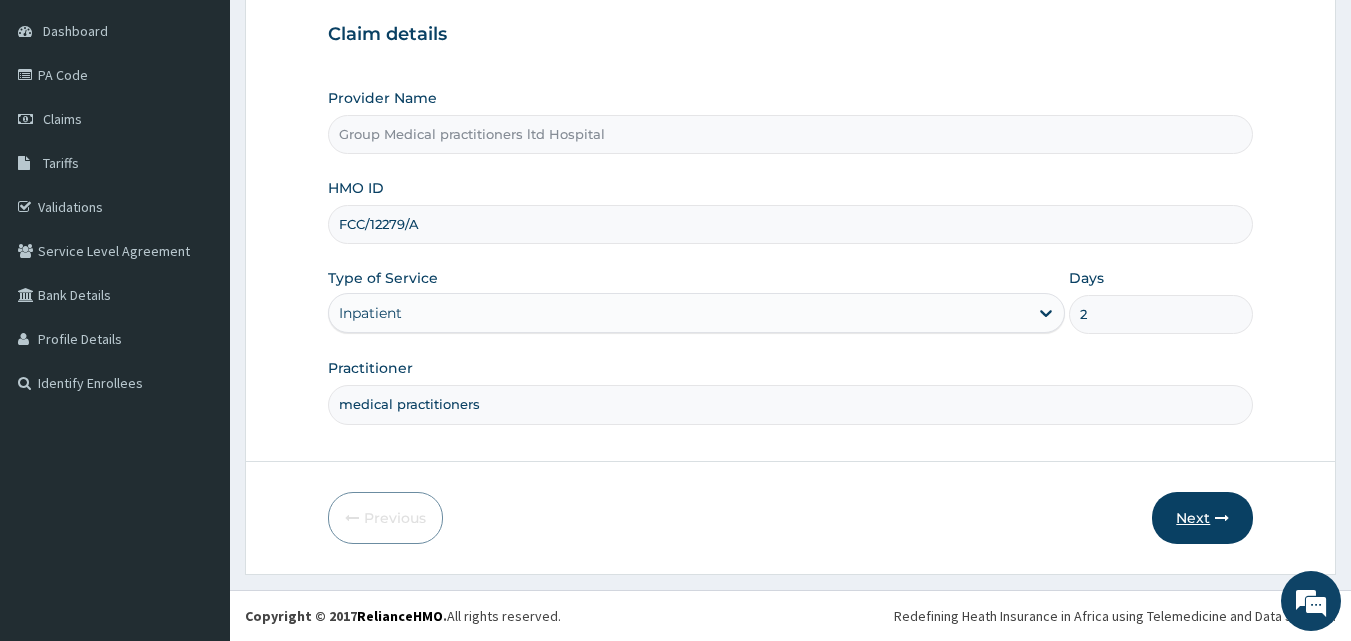 type on "2" 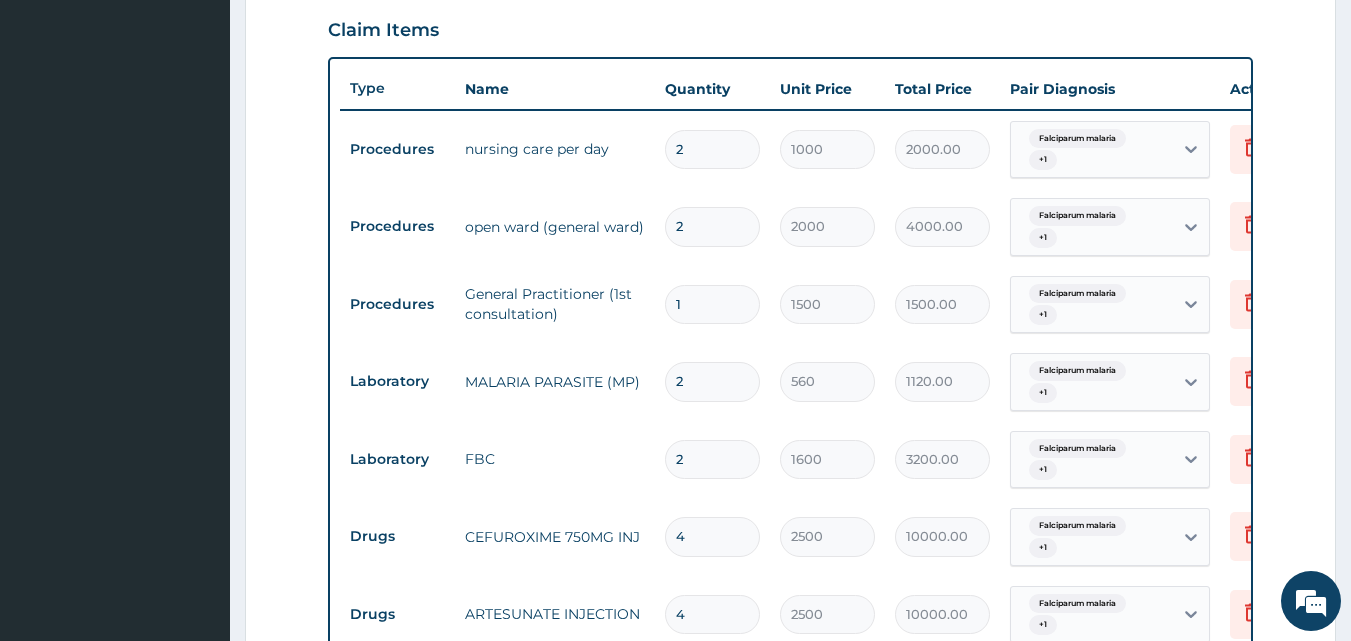 scroll, scrollTop: 0, scrollLeft: 0, axis: both 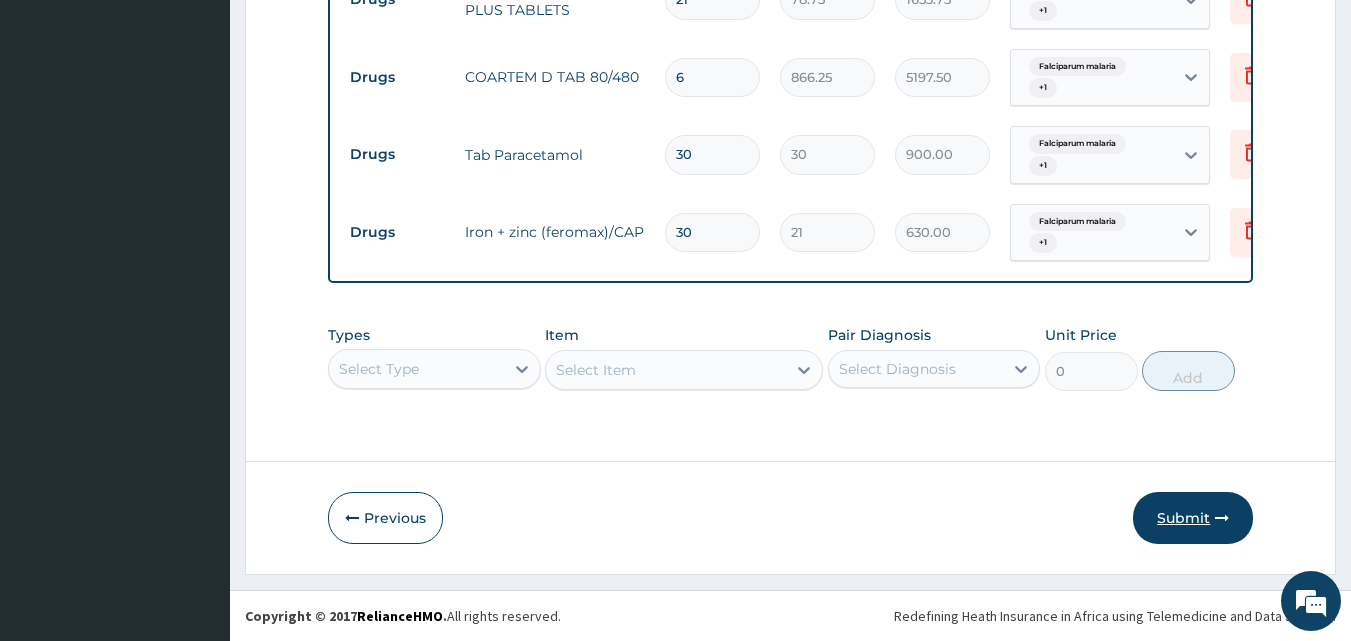 click on "Submit" at bounding box center [1193, 518] 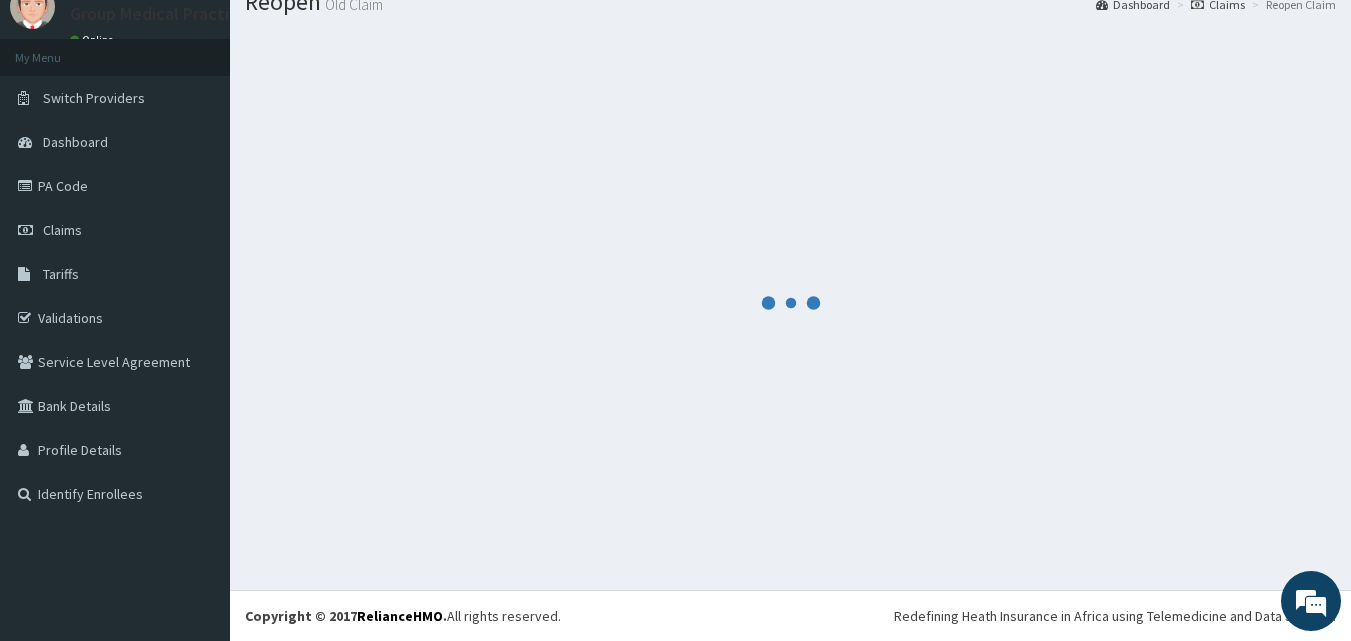 scroll, scrollTop: 76, scrollLeft: 0, axis: vertical 